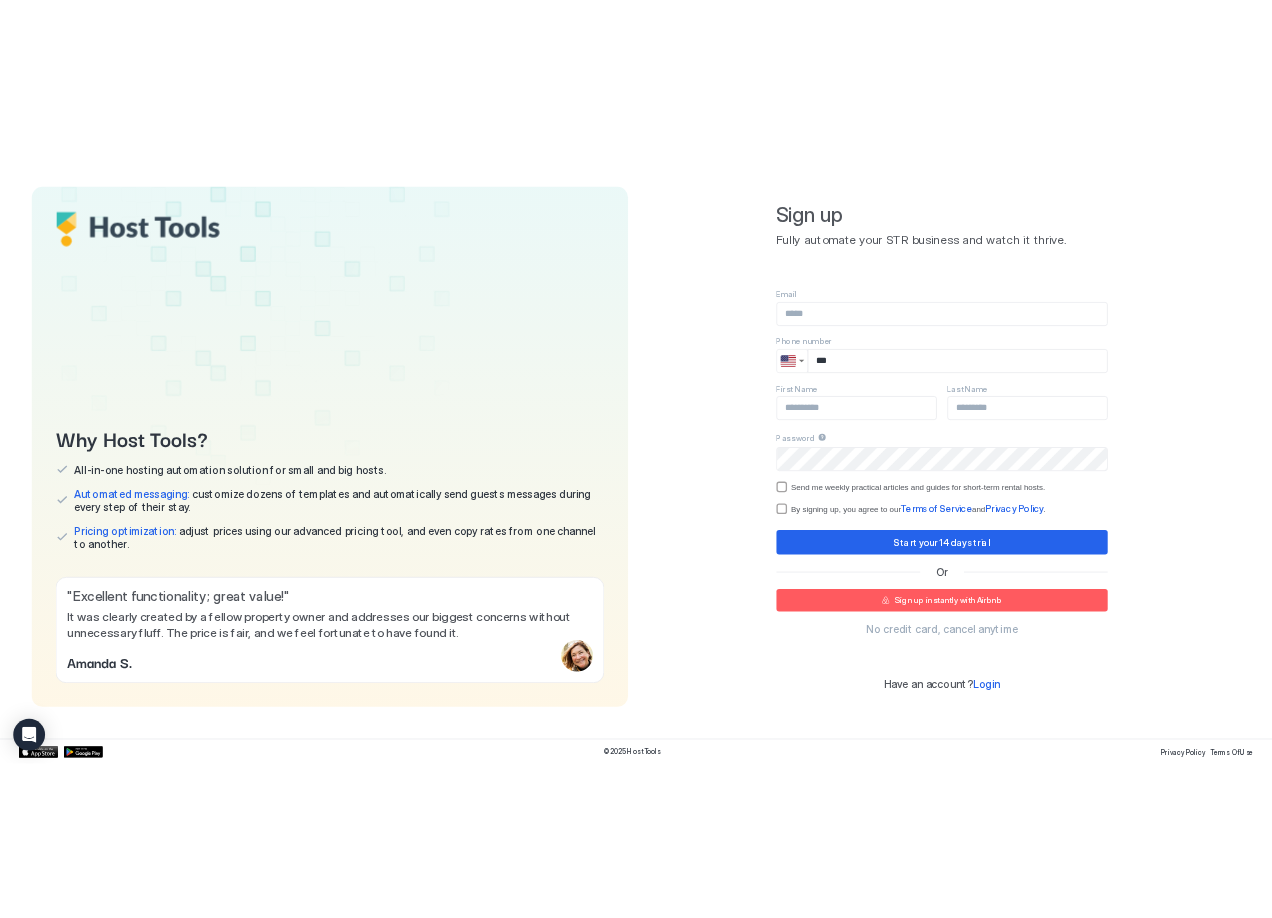 scroll, scrollTop: 0, scrollLeft: 0, axis: both 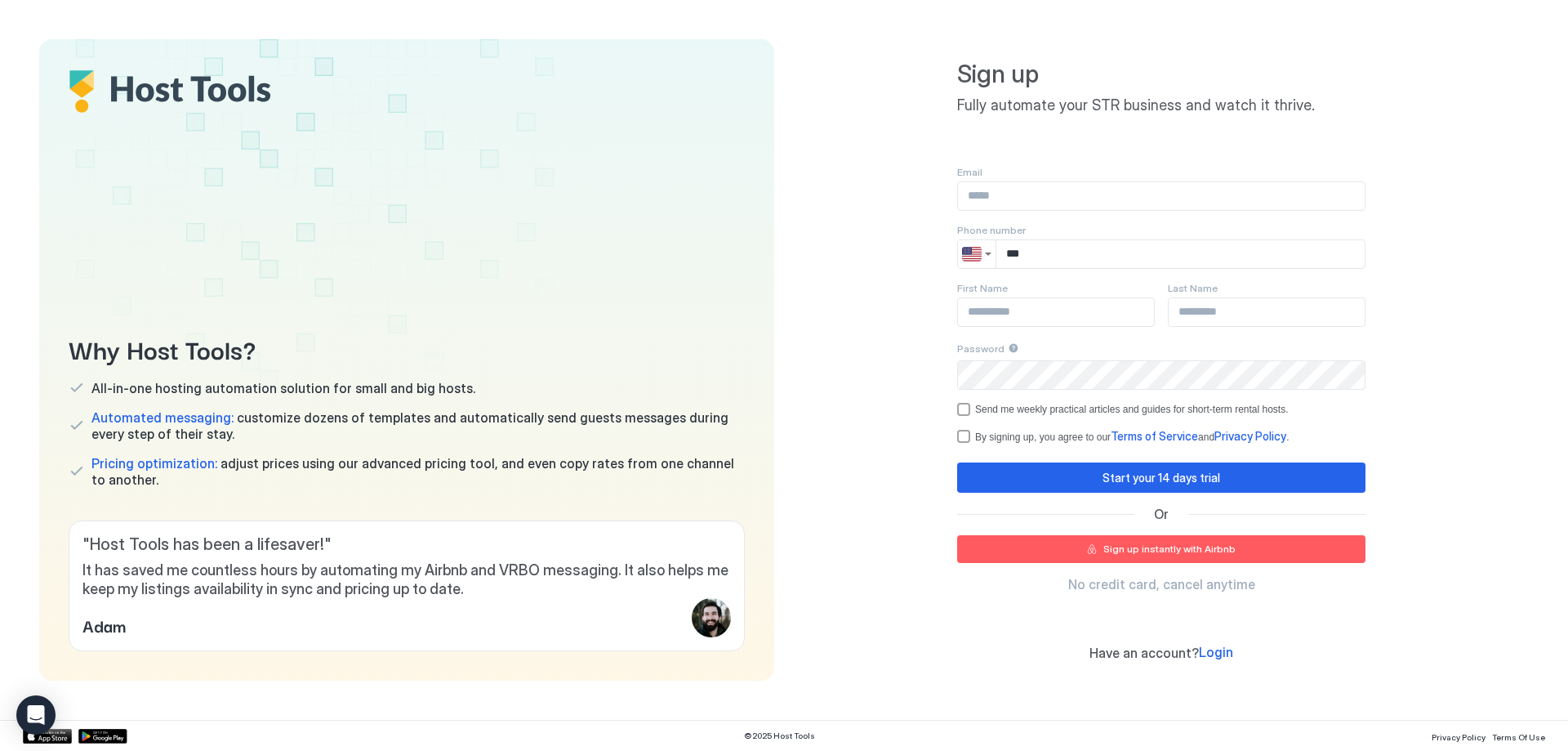 click at bounding box center [1161, 196] 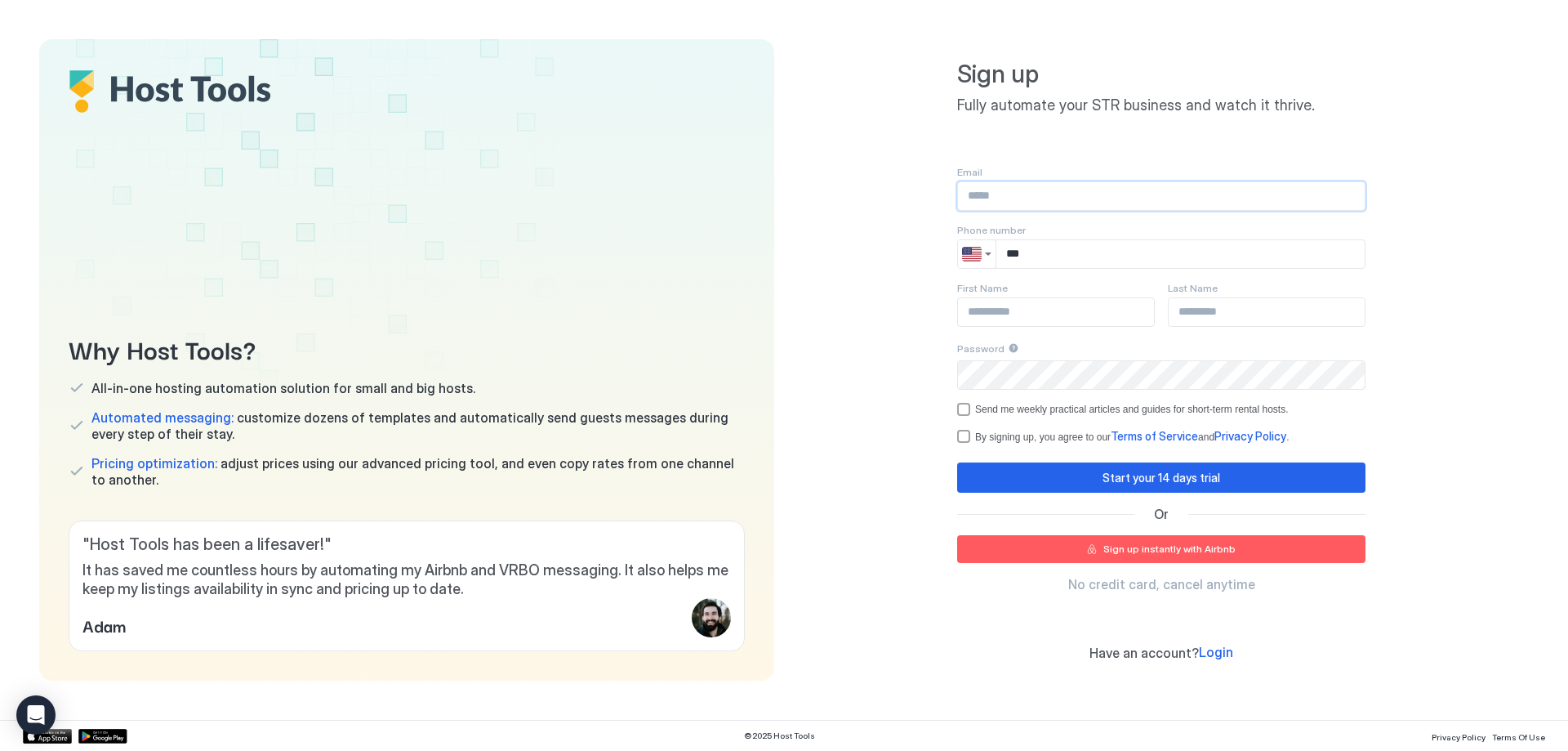 click at bounding box center (1161, 196) 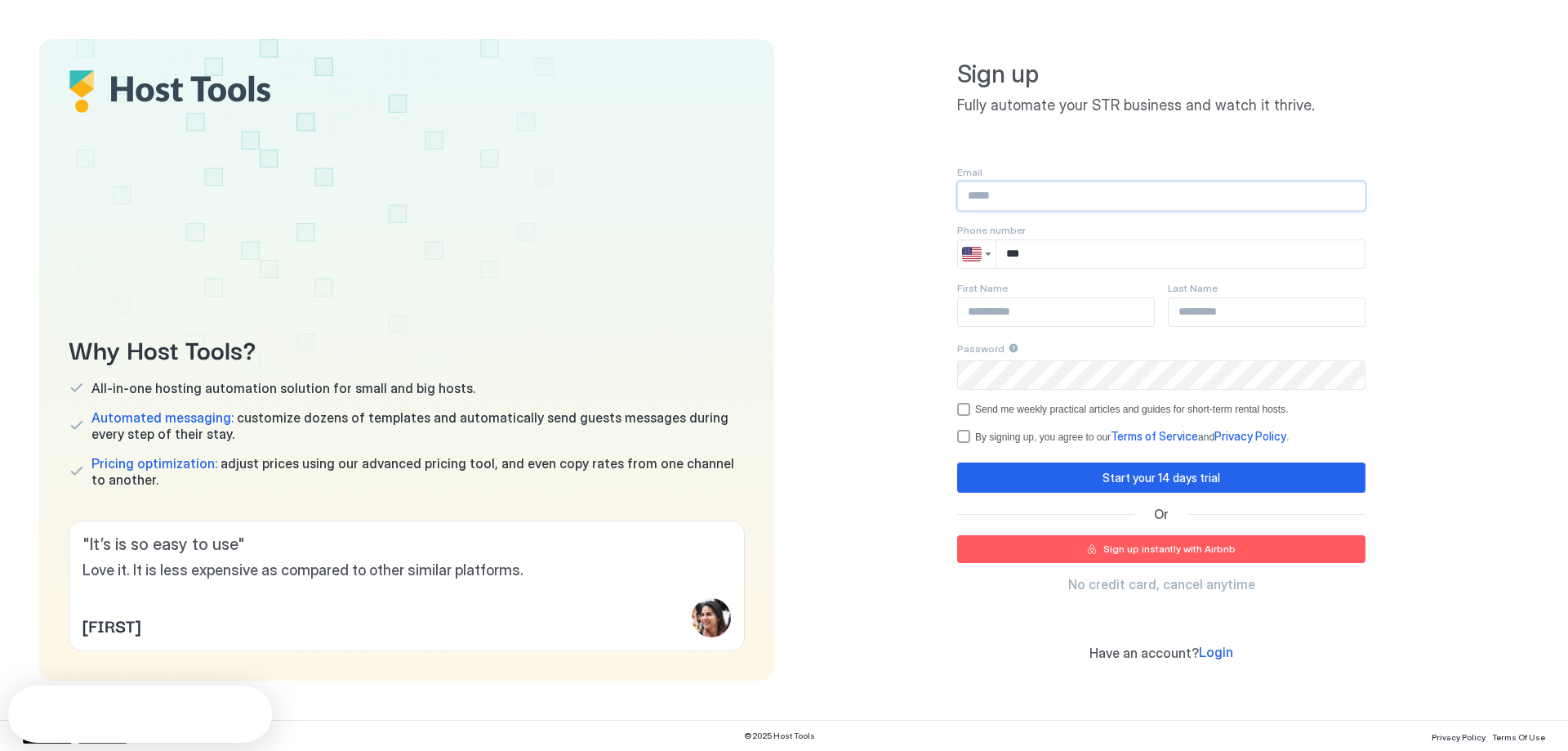 click at bounding box center [1161, 196] 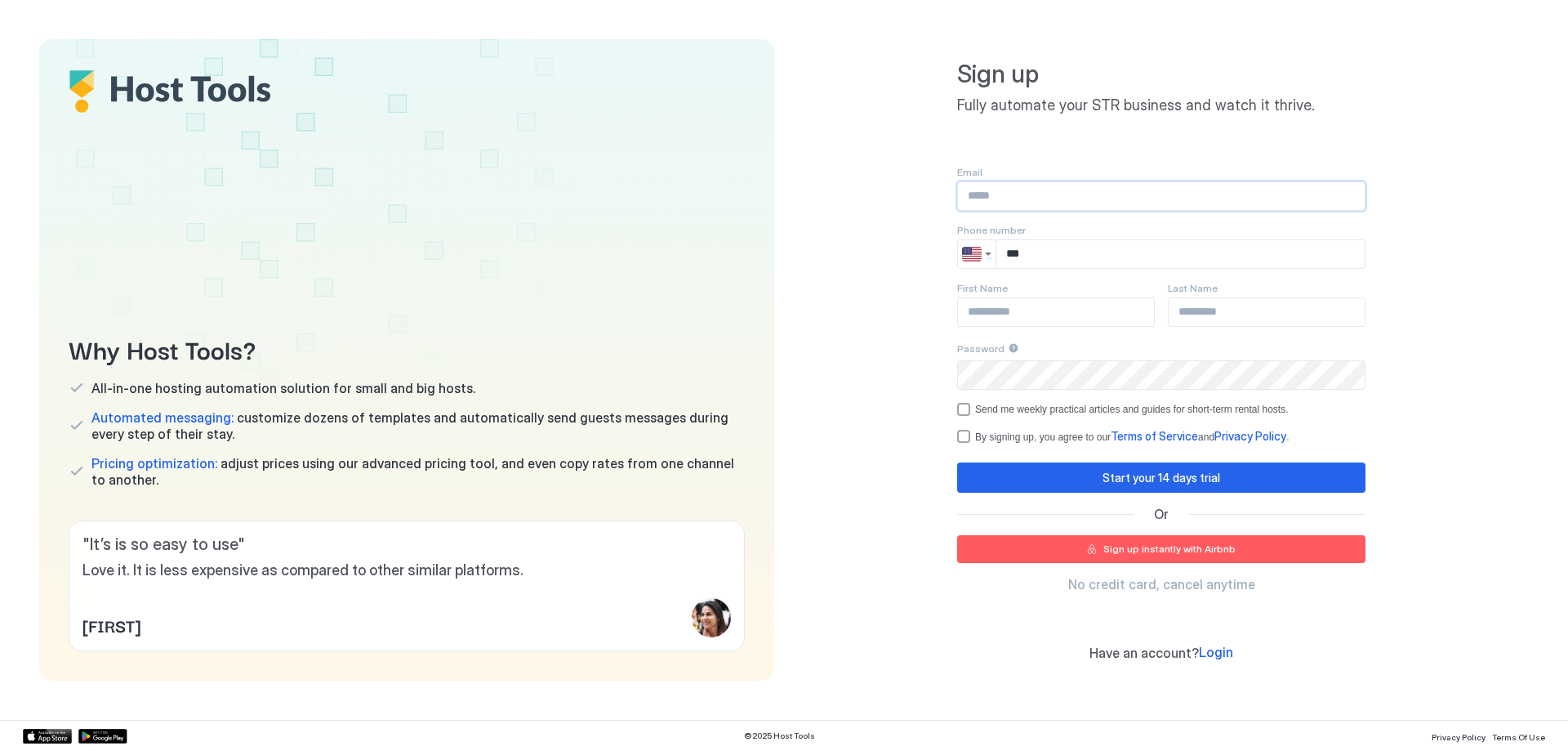 click on "Email Phone number Afghanistan + 93 Albania + 355 Algeria + 213 Andorra + 376 Angola + 244 Antigua and Barbuda + 1268 Argentina + 54 Armenia + 374 Aruba + 297 Australia + 61 Austria + 43 Azerbaijan + 994 Bahamas + 1242 Bahrain + 973 Bangladesh + 880 Barbados + 1246 Belarus + 375 Belgium + 32 Belize + 501 Benin + 229 Bhutan + 975 Bolivia + 591 Bosnia and Herzegovina + 387 Botswana + 267 Brazil + 55 British Indian Ocean Territory + 246 Brunei + 673 Bulgaria + 359 Burkina Faso + 226 Burundi + 257 Cambodia + 855 Cameroon + 237 Canada + 1 Cape Verde + 238 Caribbean Netherlands + 599 Cayman Islands + 1 Central African Republic + 236 Chad + 235 Chile + 56 China + 86 Colombia + 57 Comoros + 269 Congo + 243 Congo + 242 Costa Rica + 506 Côte d'Ivoire + 225 Croatia + 385 Cuba + 53 Curaçao + 599 Cyprus + 357 Czech Republic + 420 Denmark + 45 Djibouti + 253 Dominica + 1767 Dominican Republic + 1 Ecuador + 593 Egypt + 20 El Salvador + 503 Equatorial Guinea + 240 Eritrea + 291 Estonia + 372 Ethiopia + 251 Fiji + 679 + 358" at bounding box center [1161, 305] 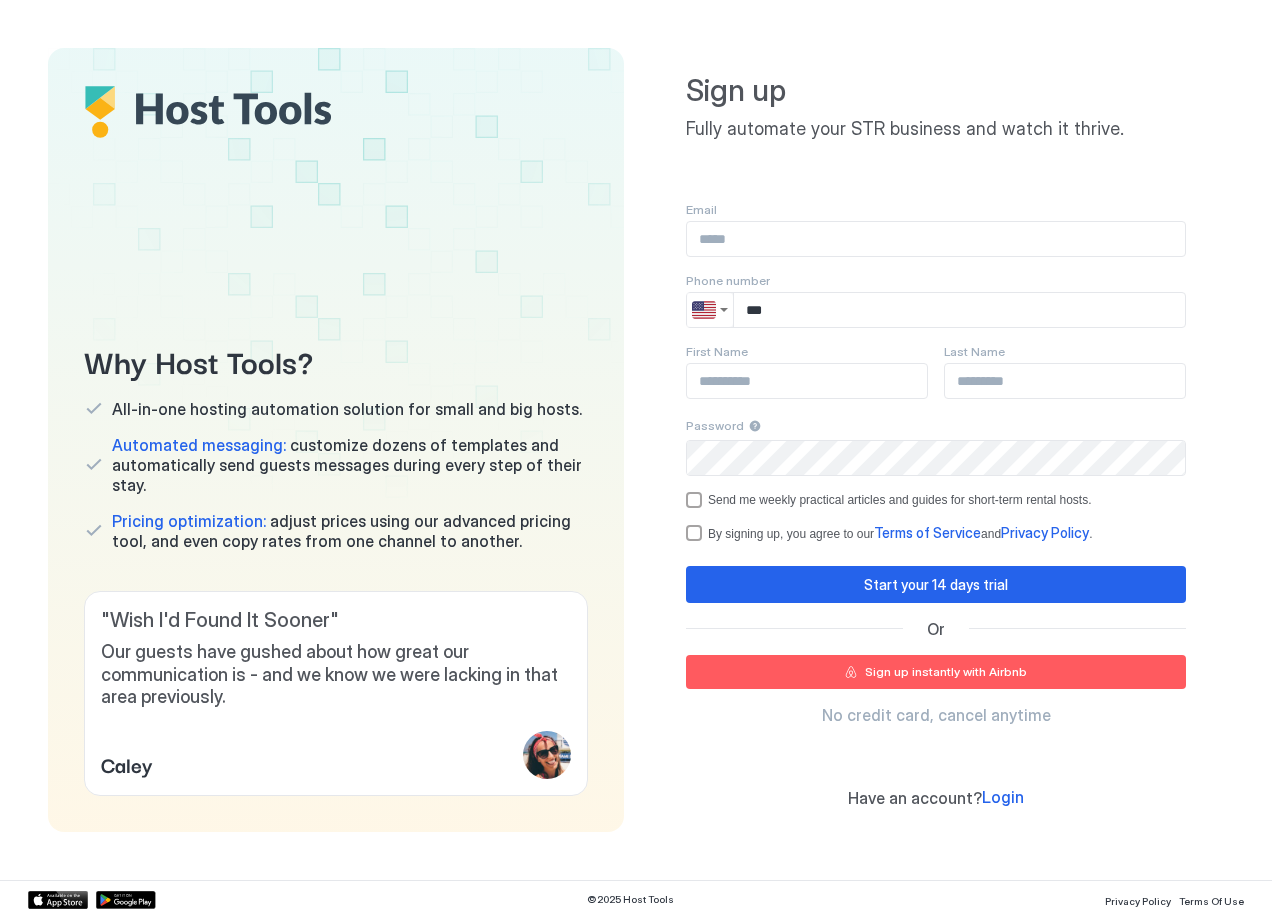 click at bounding box center (936, 239) 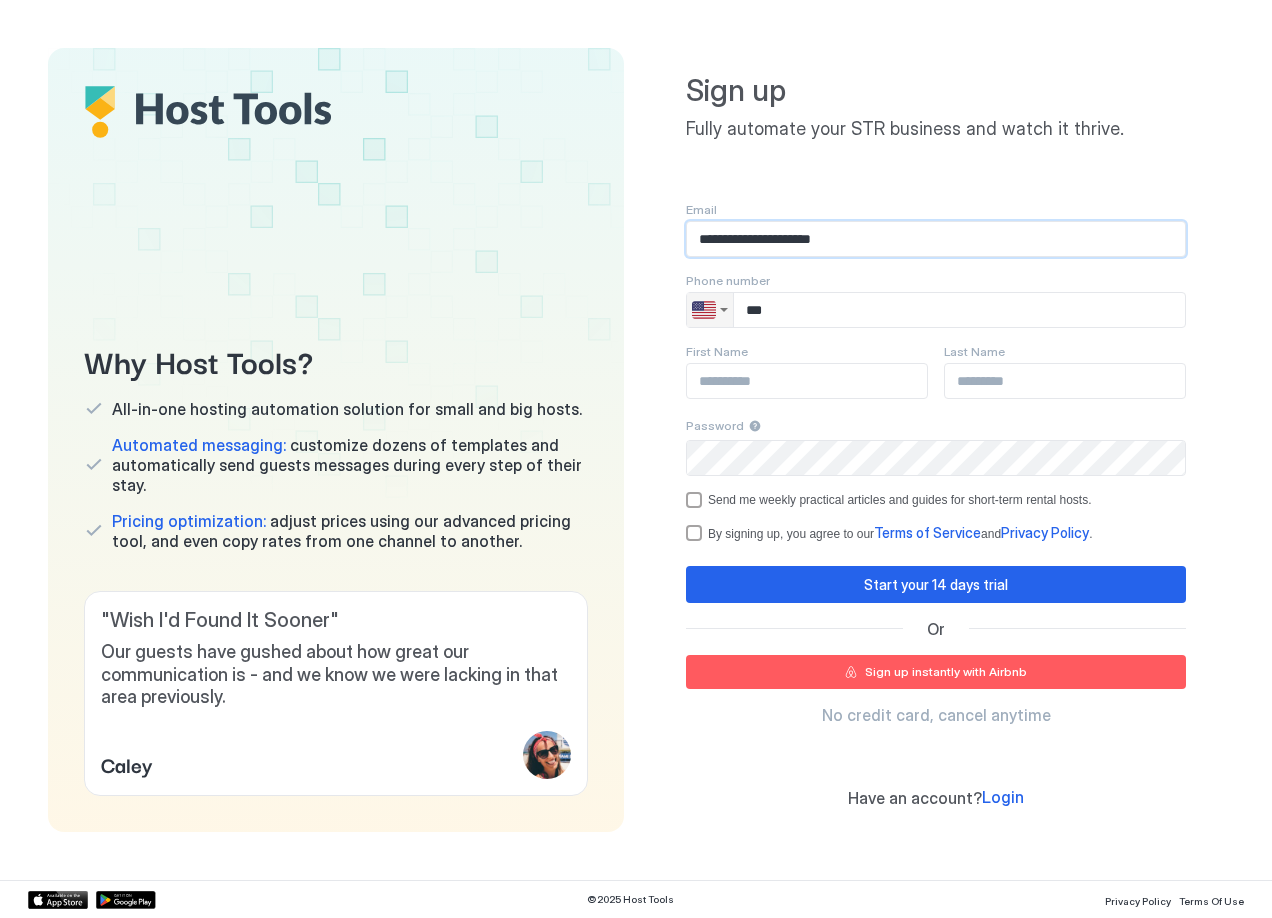 click at bounding box center (710, 310) 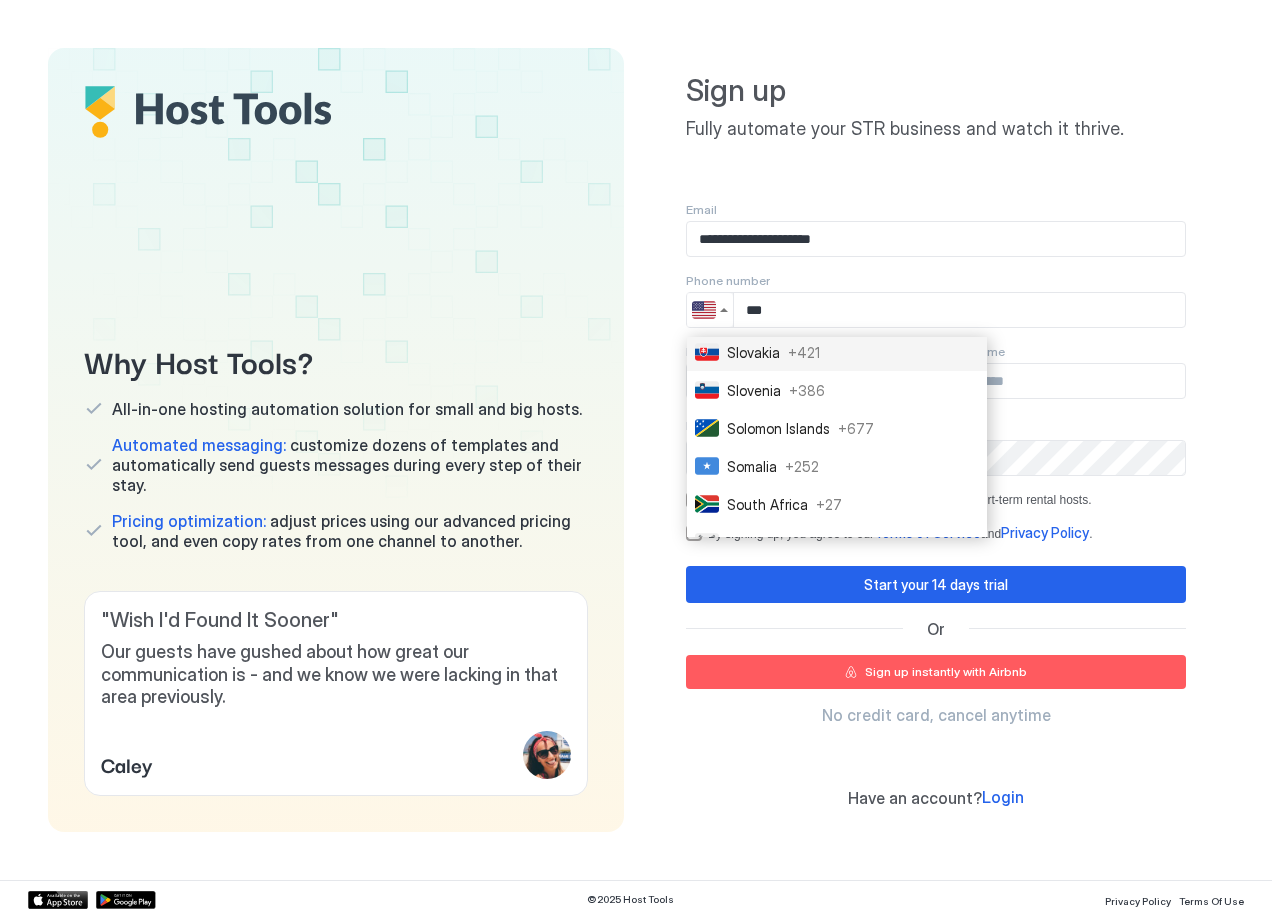 scroll, scrollTop: 6616, scrollLeft: 0, axis: vertical 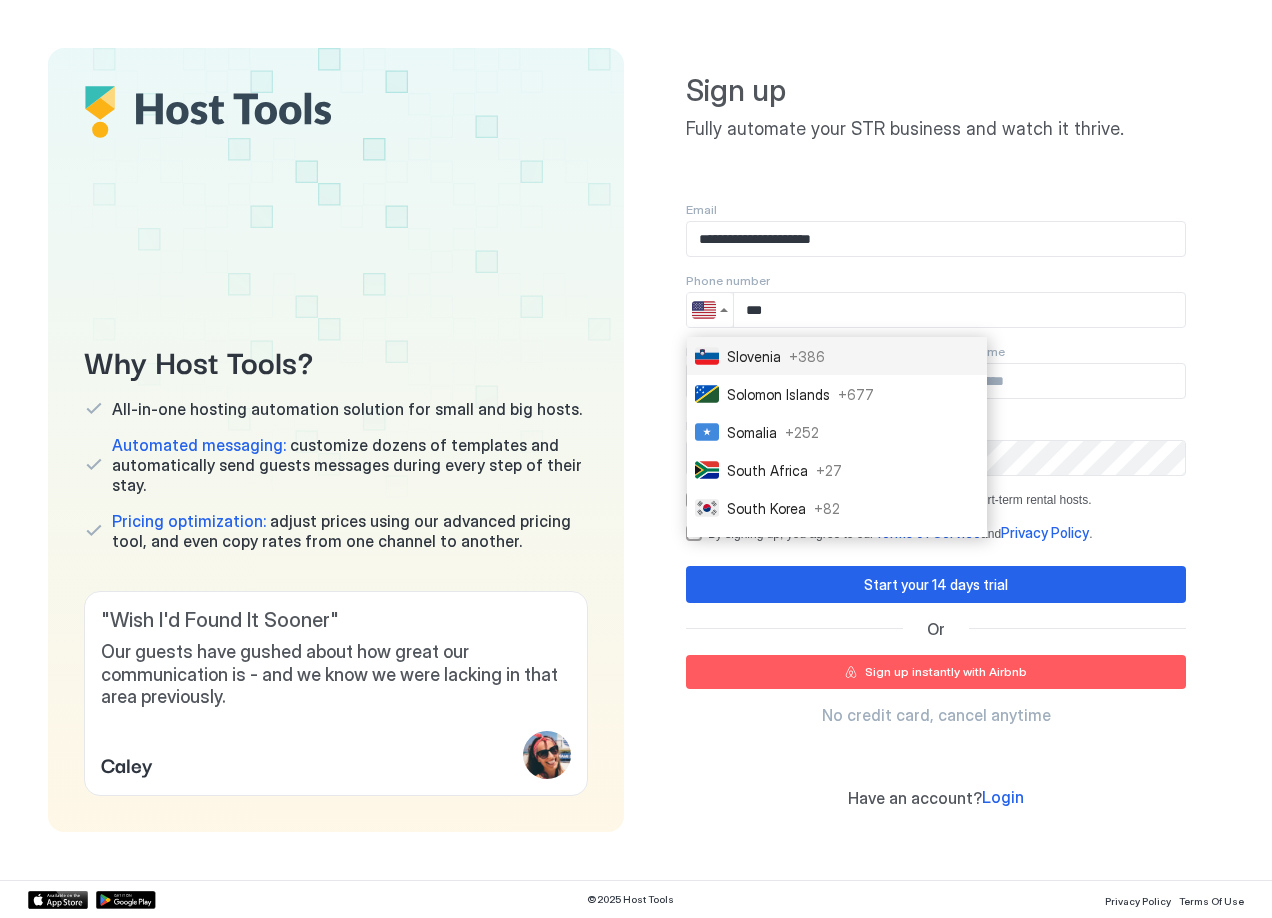 click on "Slovenia + 386" at bounding box center [837, 356] 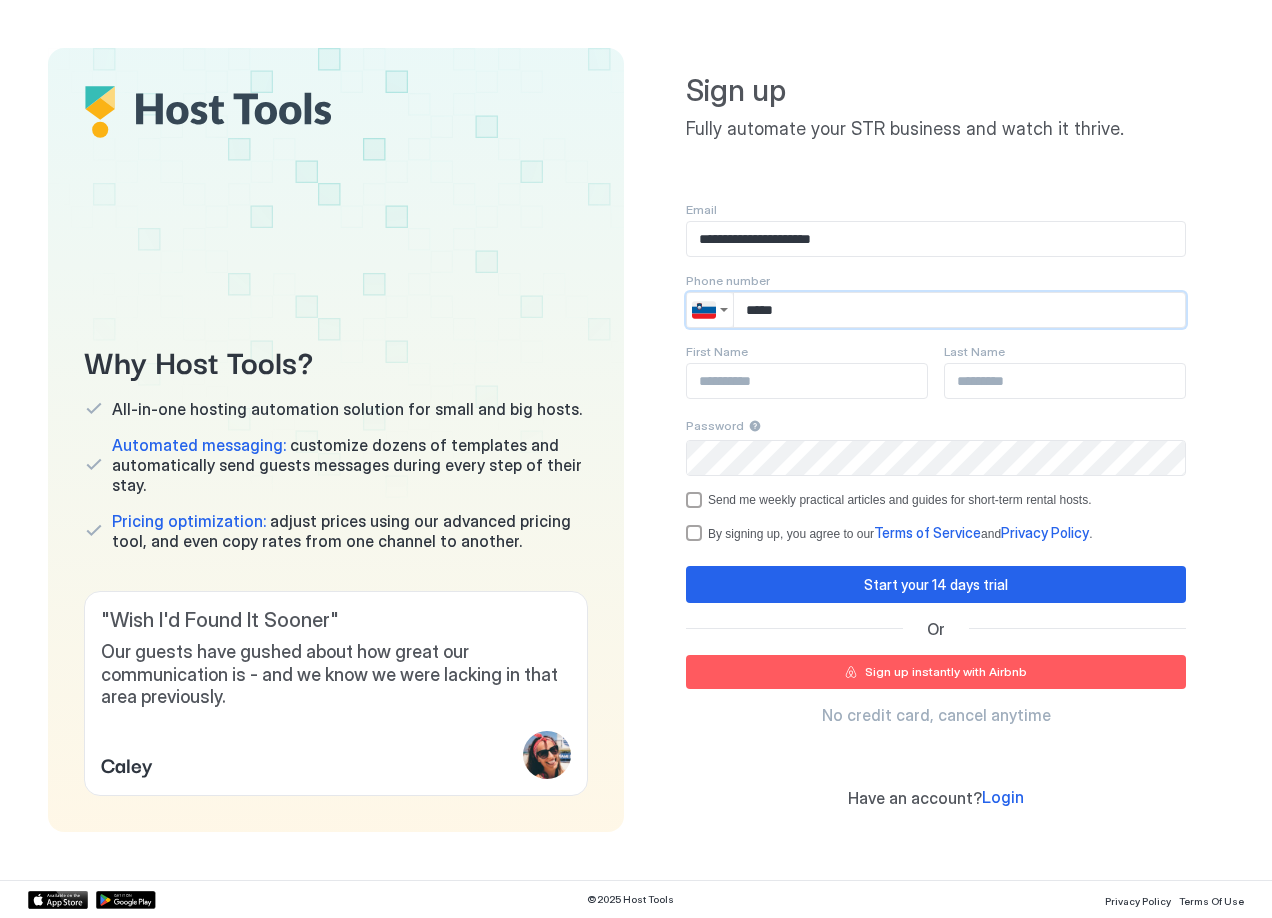 click on "****" at bounding box center (959, 310) 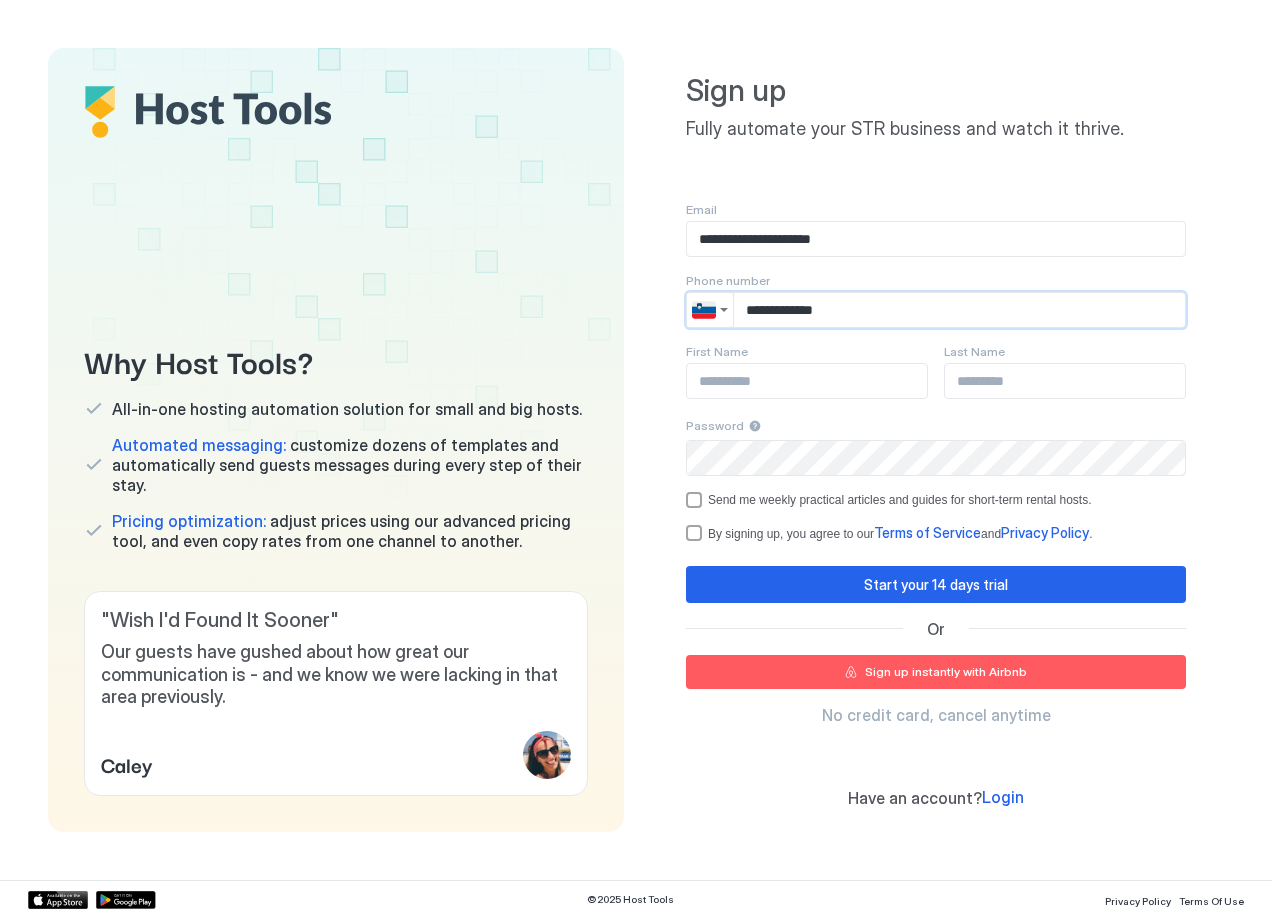 type on "**********" 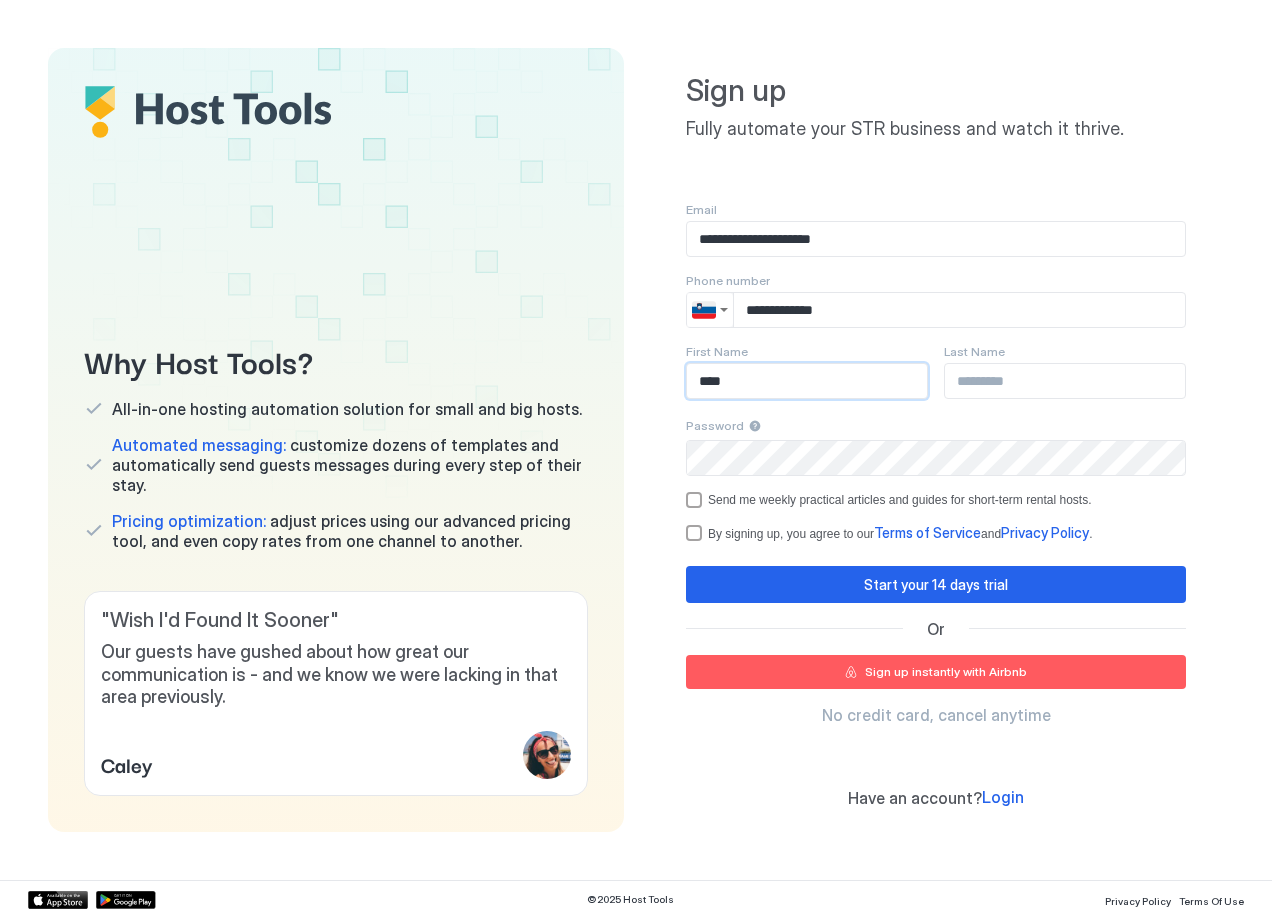 type on "****" 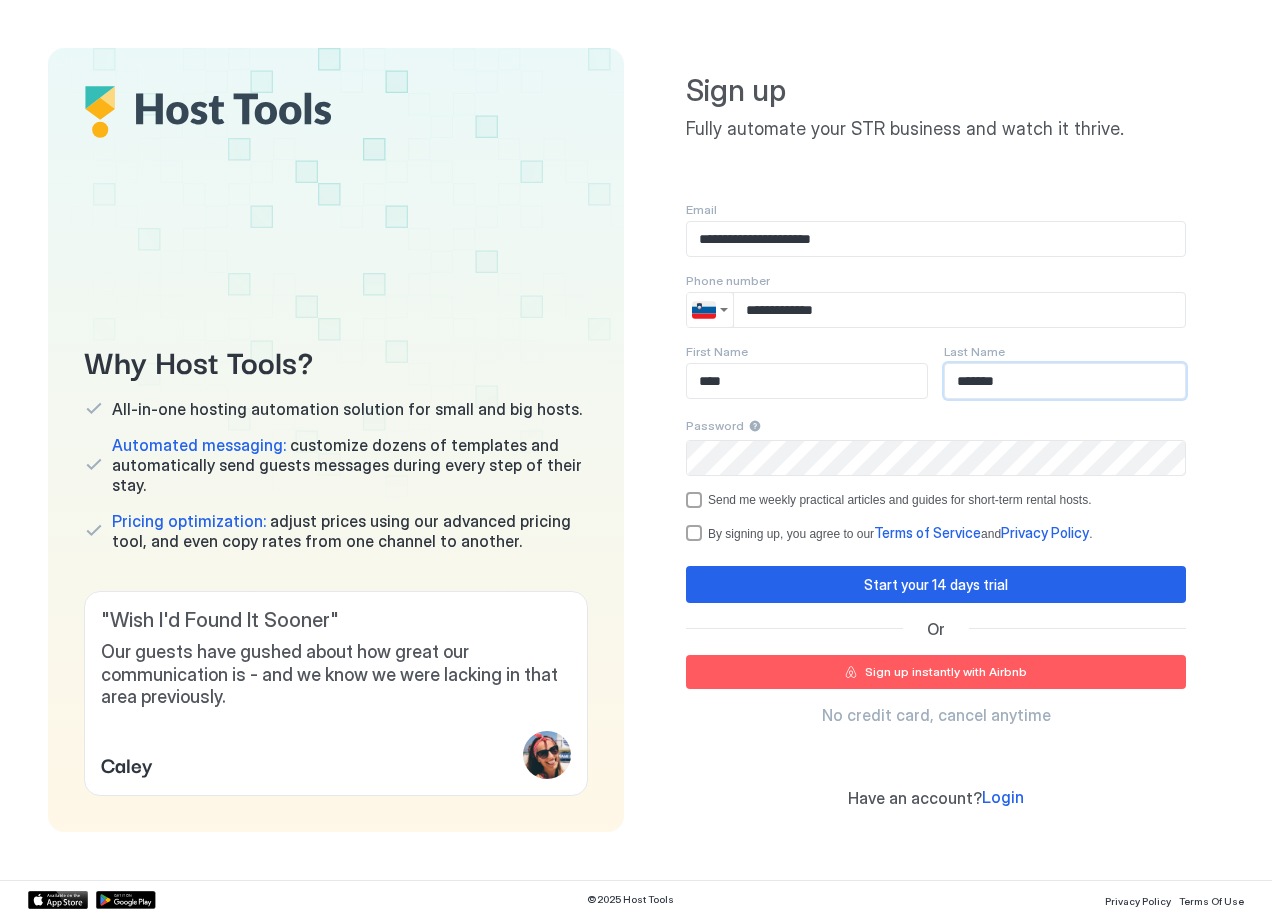 type on "*******" 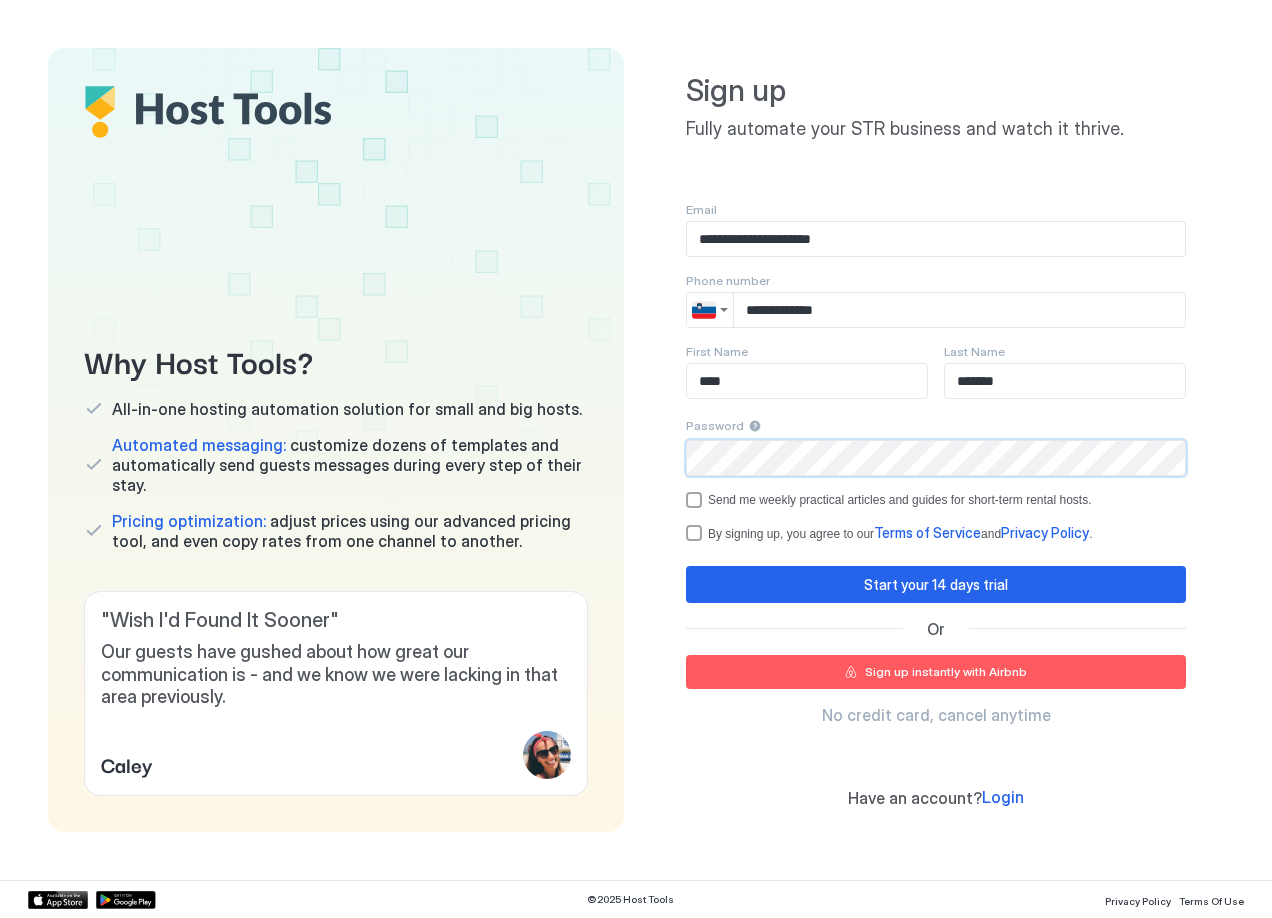 click at bounding box center (694, 533) 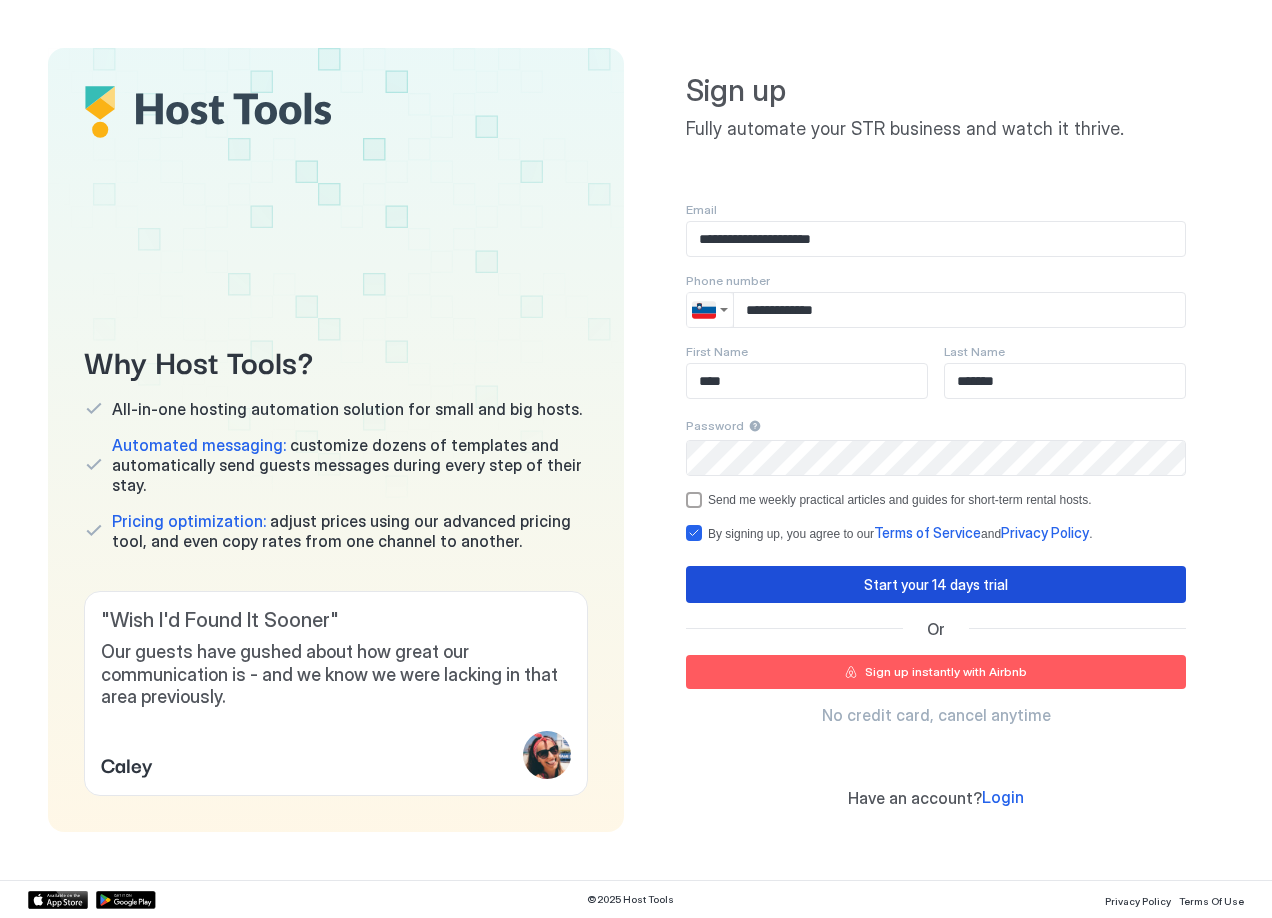 click on "Start your 14 days trial" at bounding box center (936, 584) 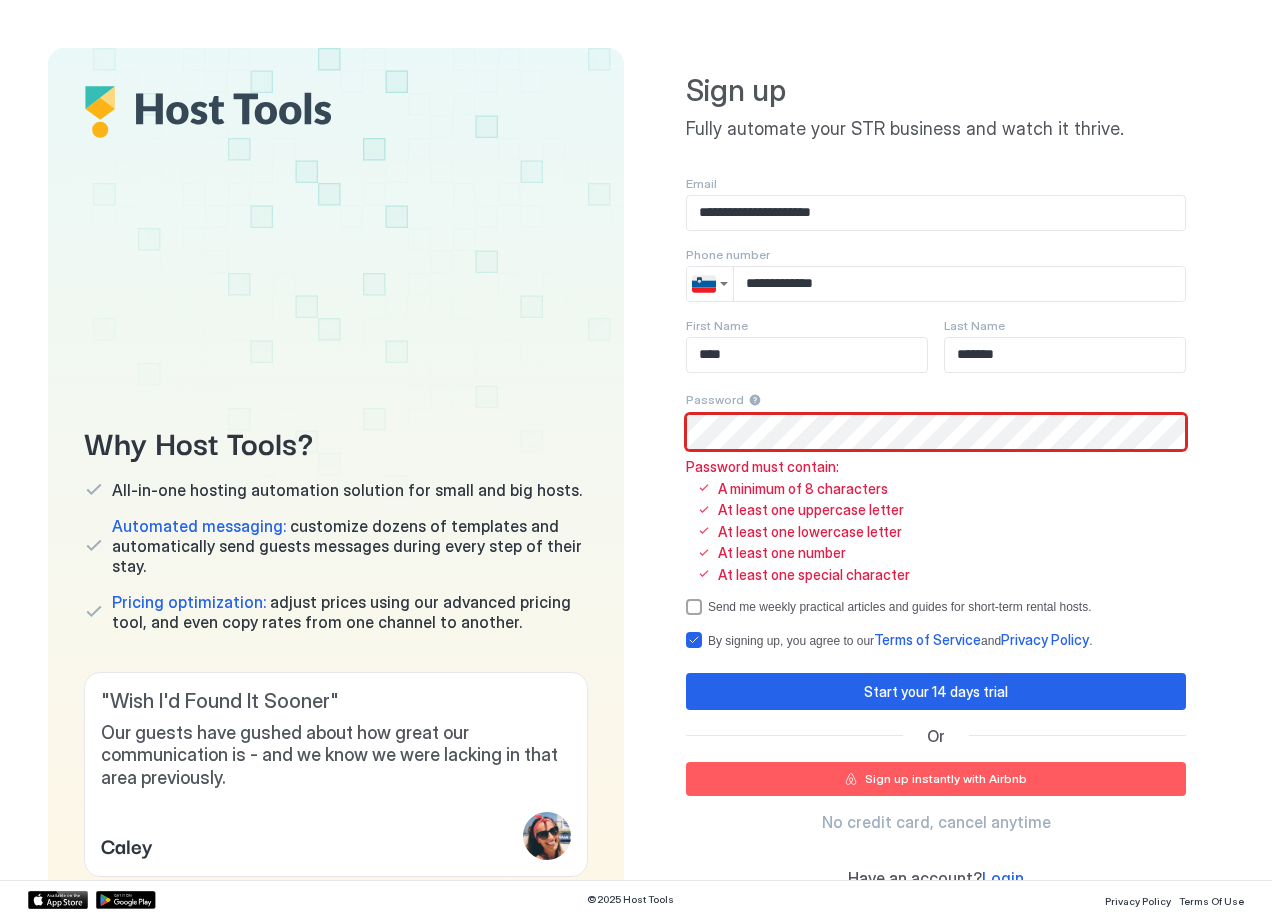 click on "Why Host Tools? All-in-one hosting automation solution for small and big hosts. Automated messaging:   customize dozens of templates and automatically send guests messages during every step of their stay. Pricing optimization:   adjust prices using our advanced pricing tool, and even copy rates from one channel to another. " Excellent functionality; great value! " It was clearly created by a fellow property owner and addresses our biggest concerns without unnecessary fluff. The price is fair, and we feel fortunate to have found it. Amanda S. " Host Tools has been a lifesaver! " It has saved me countless hours by automating my Airbnb and VRBO messaging. It also helps me keep my listings availability in sync and pricing up to date. Adam " Never miss another booking opportunity! " 'Host Tools' gives me the security of knowing that my business is being taken care of 24/7 and is the most efficient and affordable product in the vacation rental hosting market. Monica-Hisano " It’s is so easy to use " Aamna " " " "" at bounding box center [636, 480] 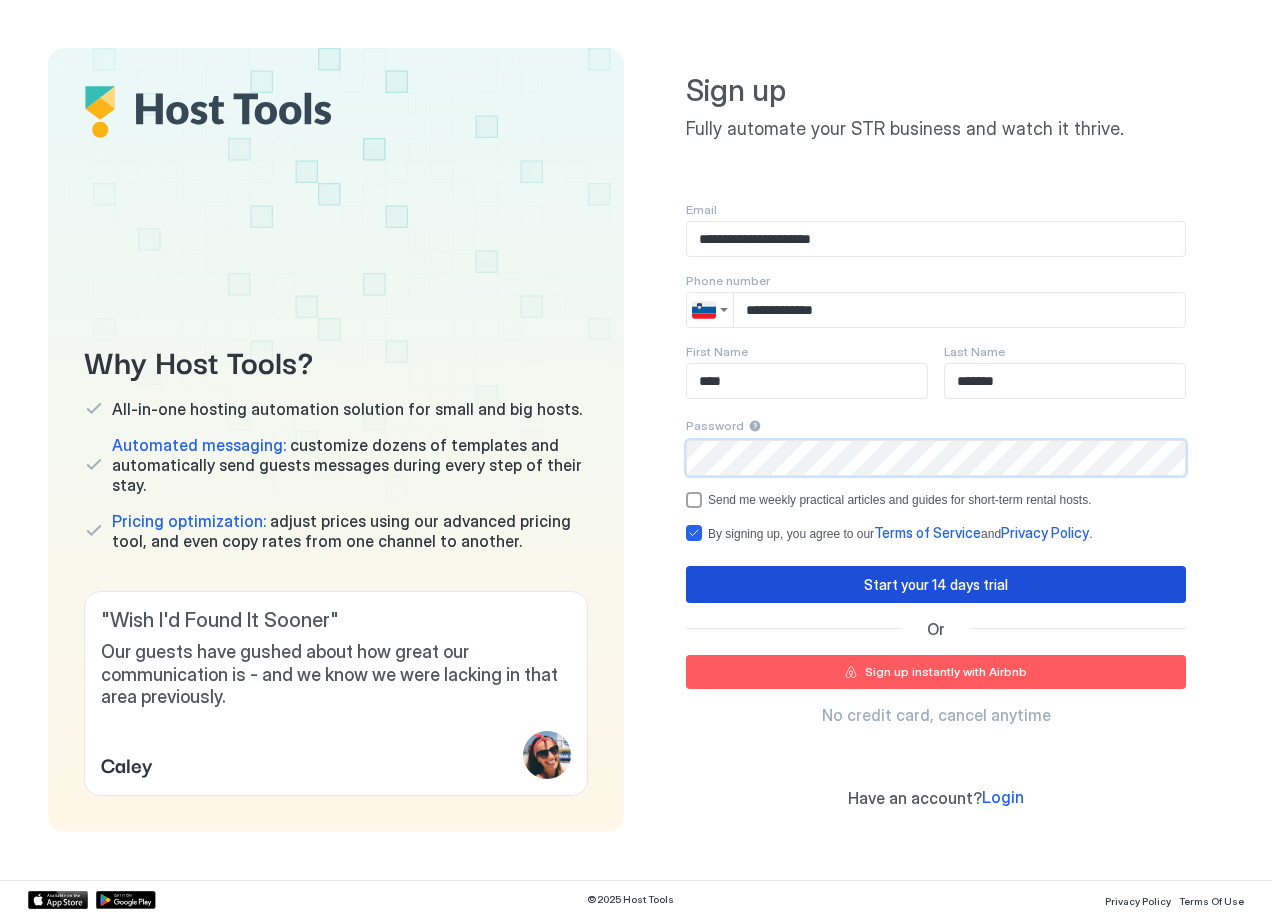 click on "Start your 14 days trial" at bounding box center [936, 584] 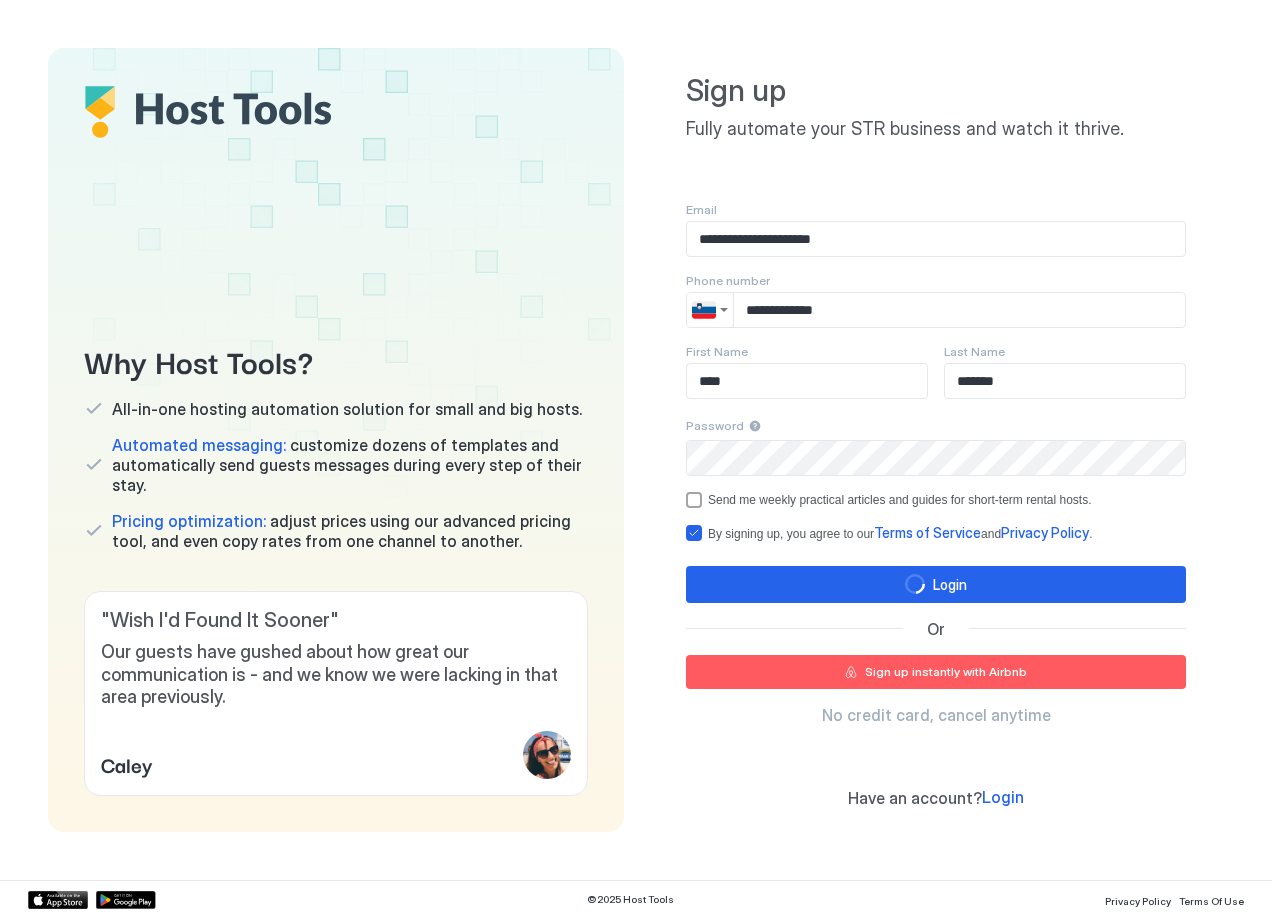 type 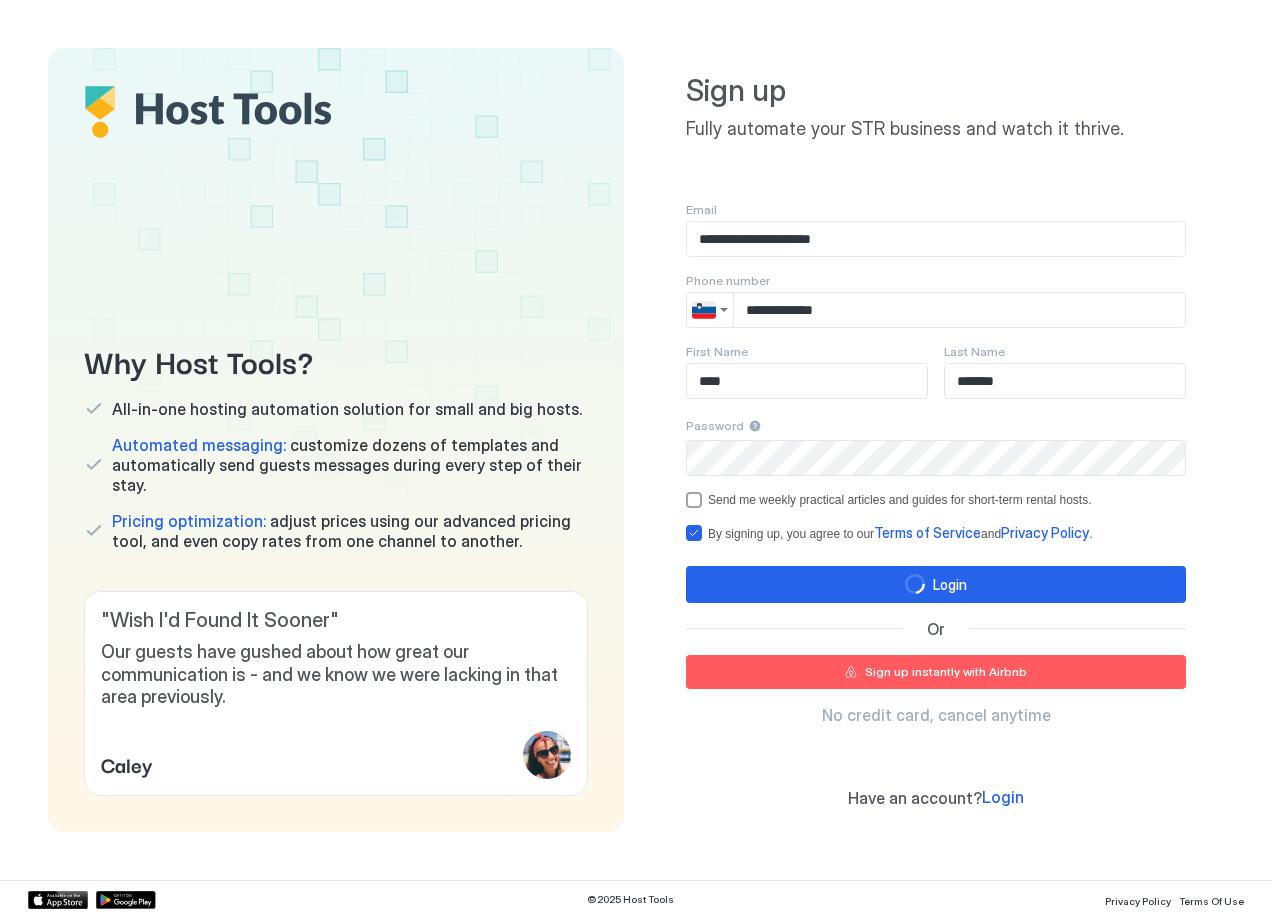 type 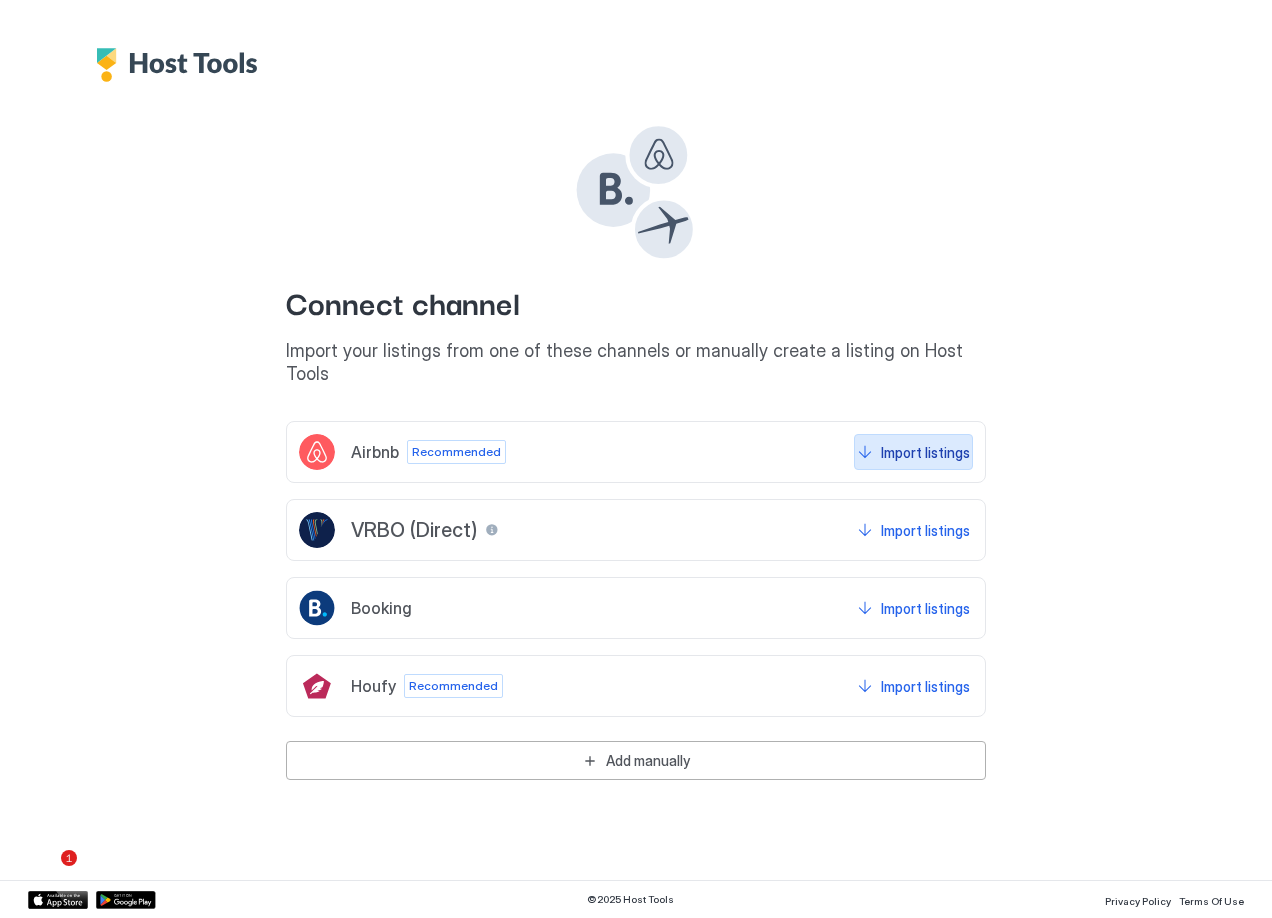 click on "Import listings" at bounding box center [925, 452] 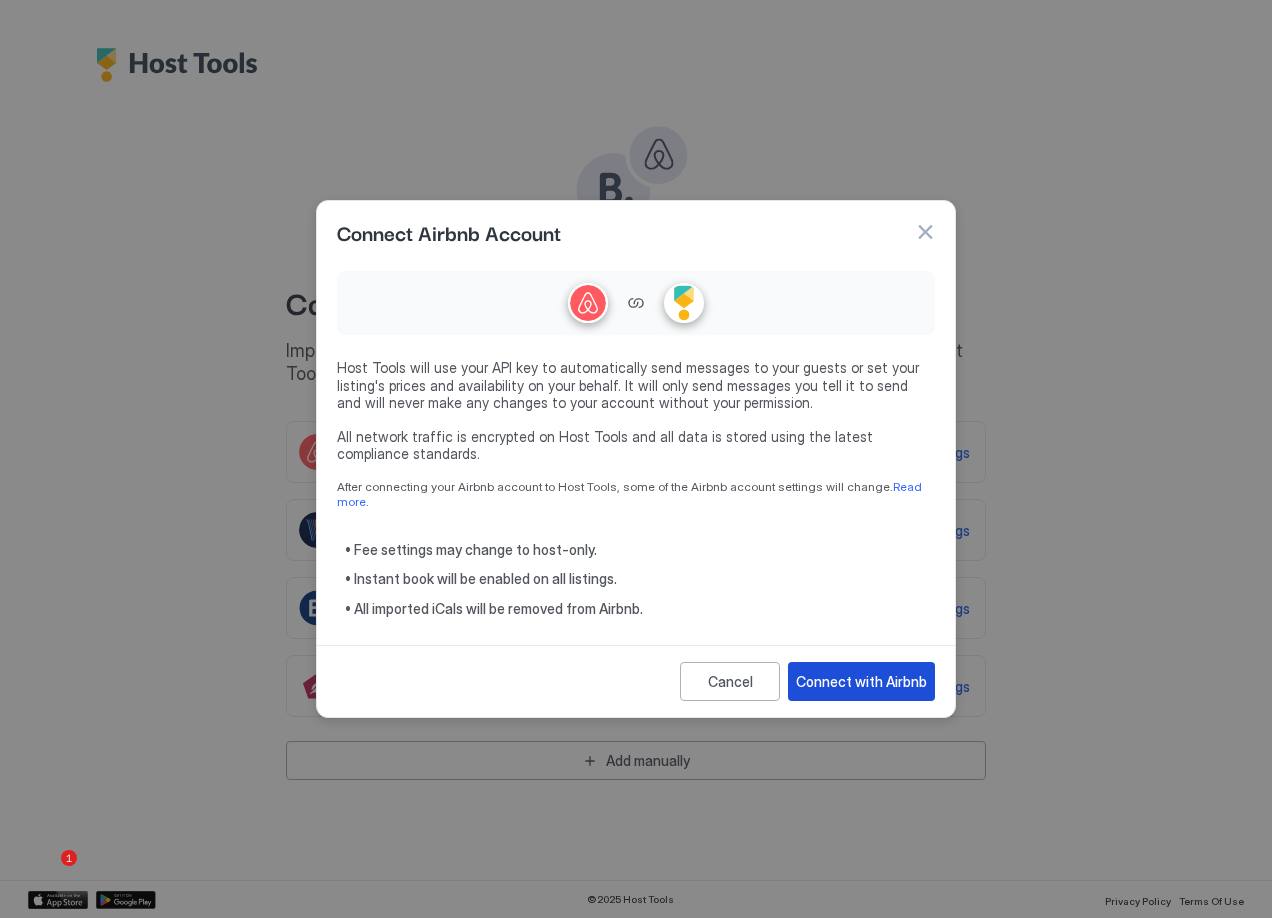 click on "Connect with Airbnb" at bounding box center [861, 681] 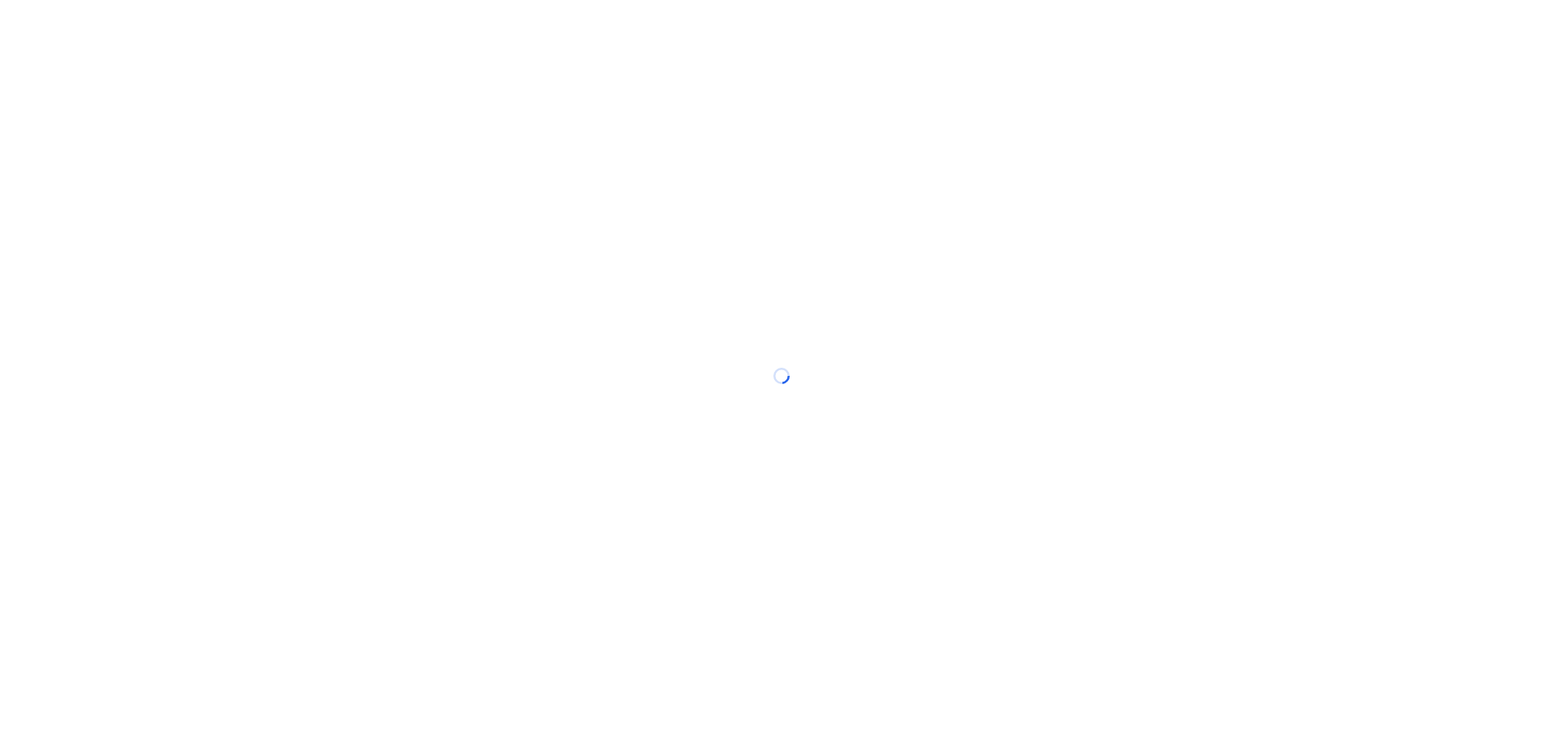 scroll, scrollTop: 0, scrollLeft: 0, axis: both 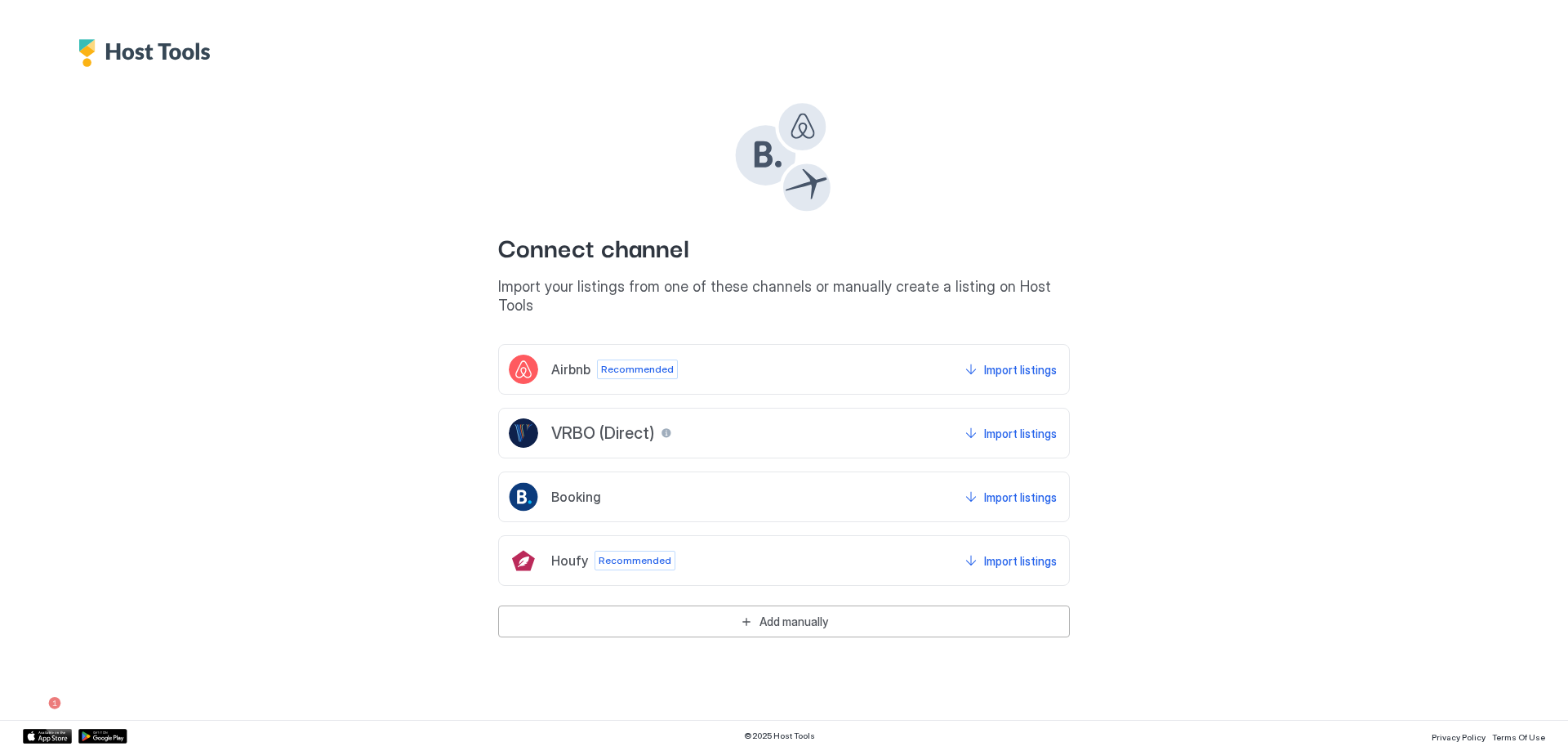 click on "Airbnb Recommended Import listings" at bounding box center (784, 369) 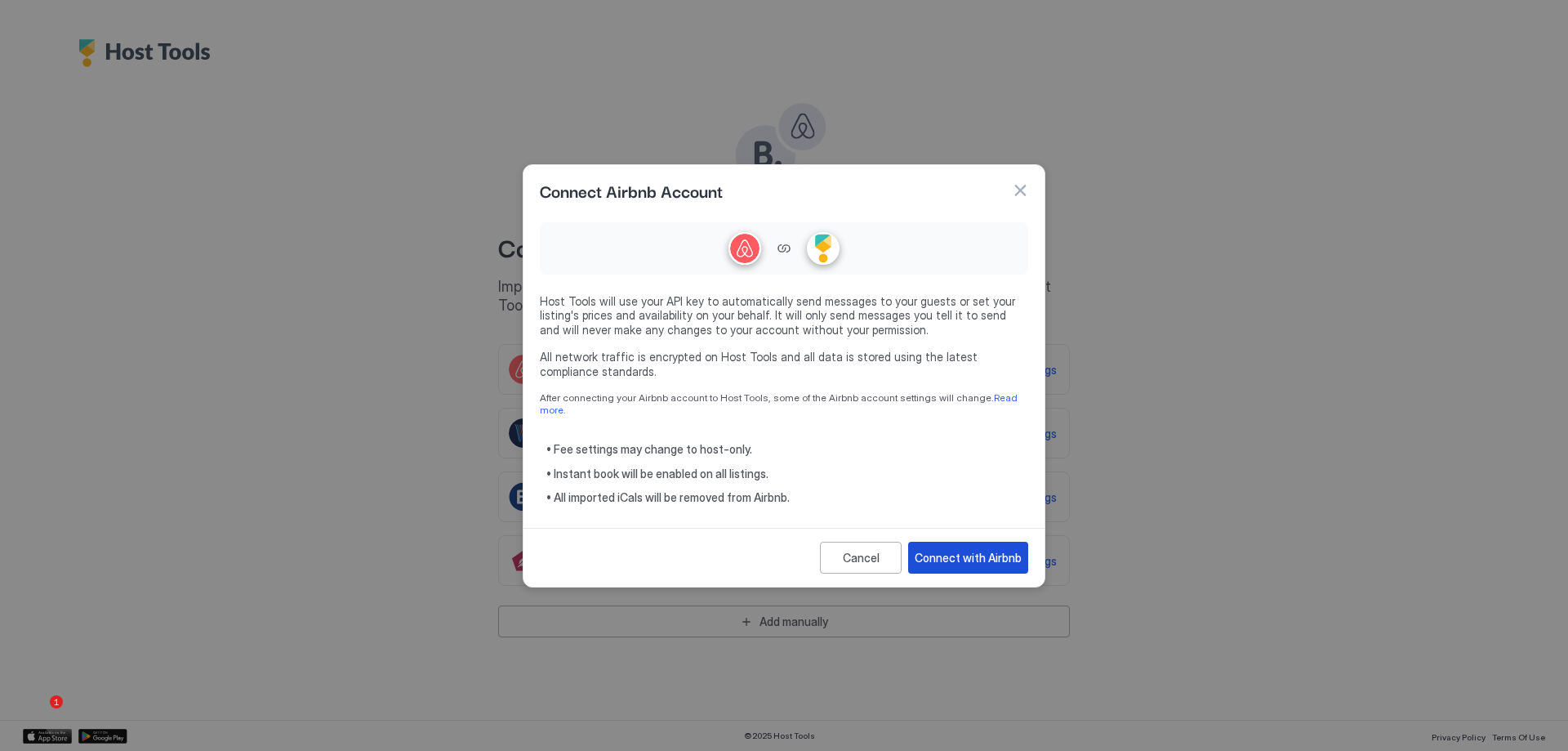 click on "Connect with Airbnb" at bounding box center (968, 557) 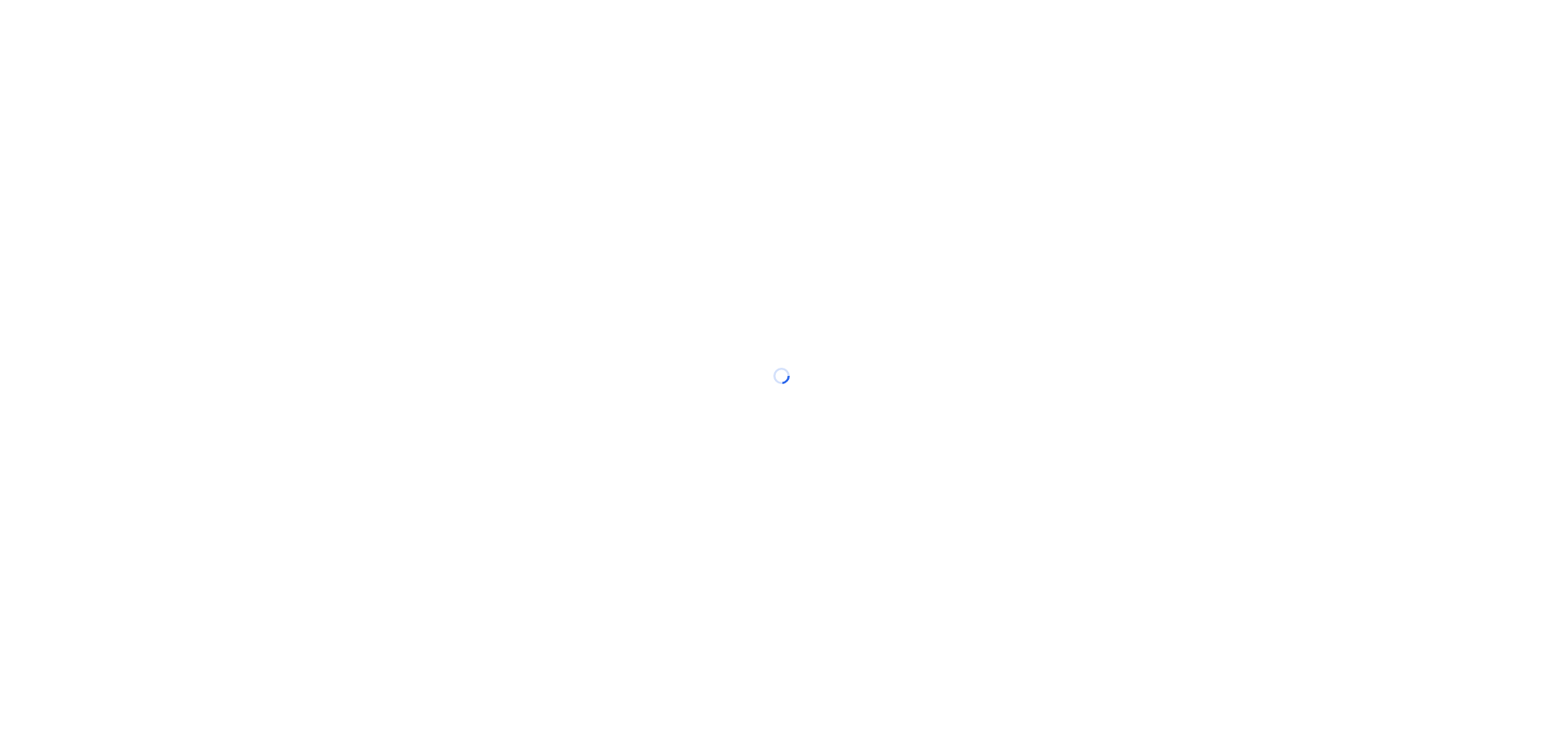 scroll, scrollTop: 0, scrollLeft: 0, axis: both 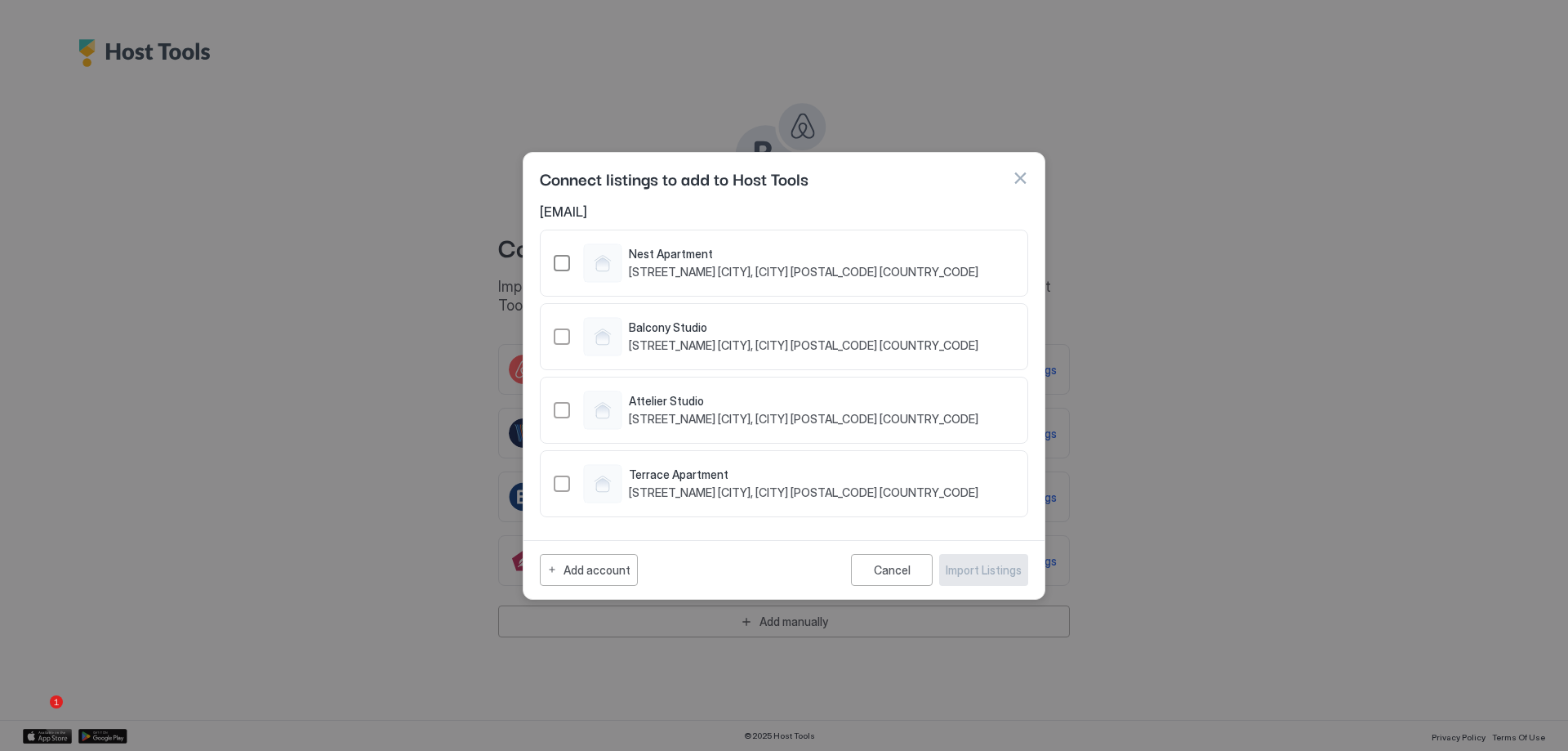 click at bounding box center (562, 263) 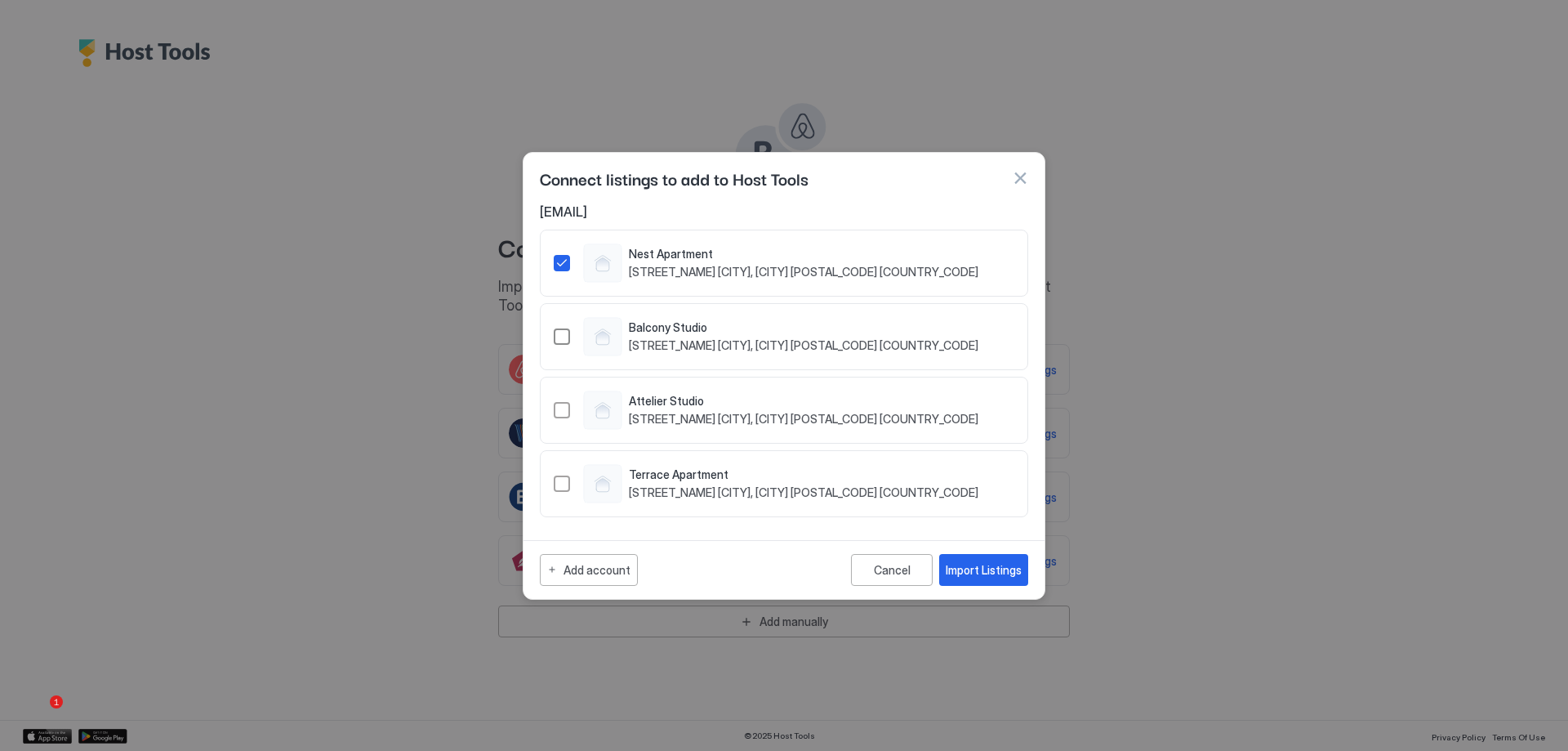 click at bounding box center (562, 337) 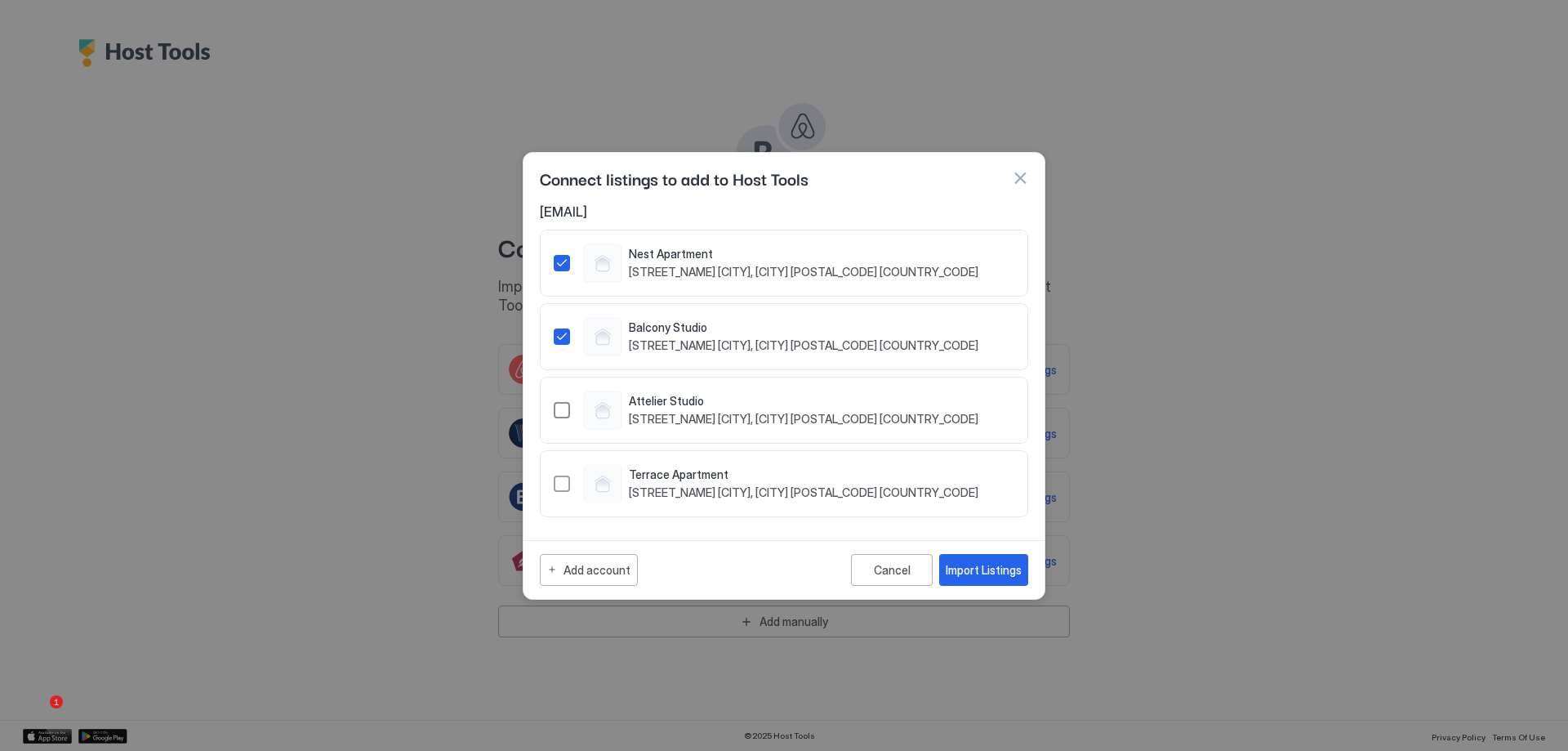 click at bounding box center [562, 410] 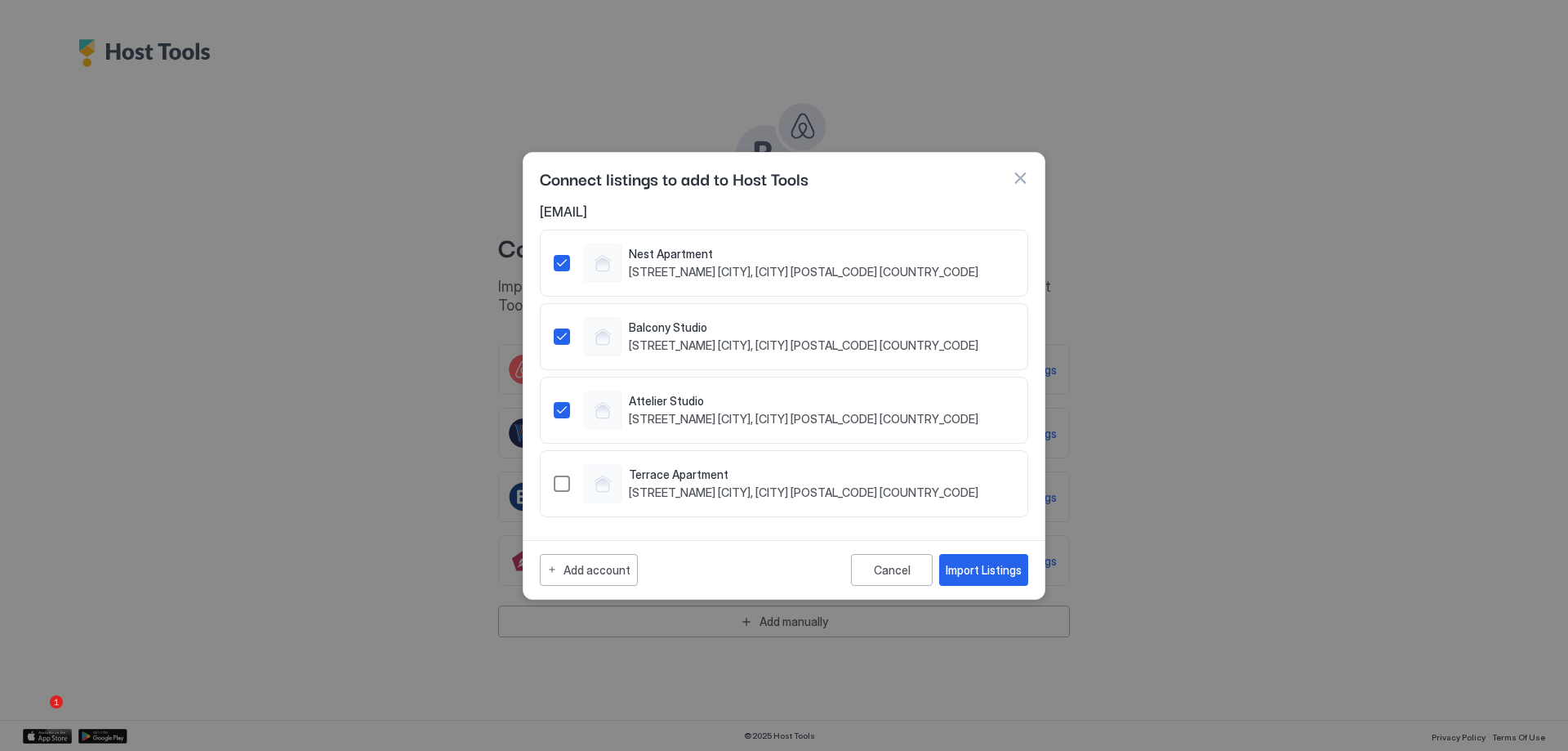 click at bounding box center (562, 484) 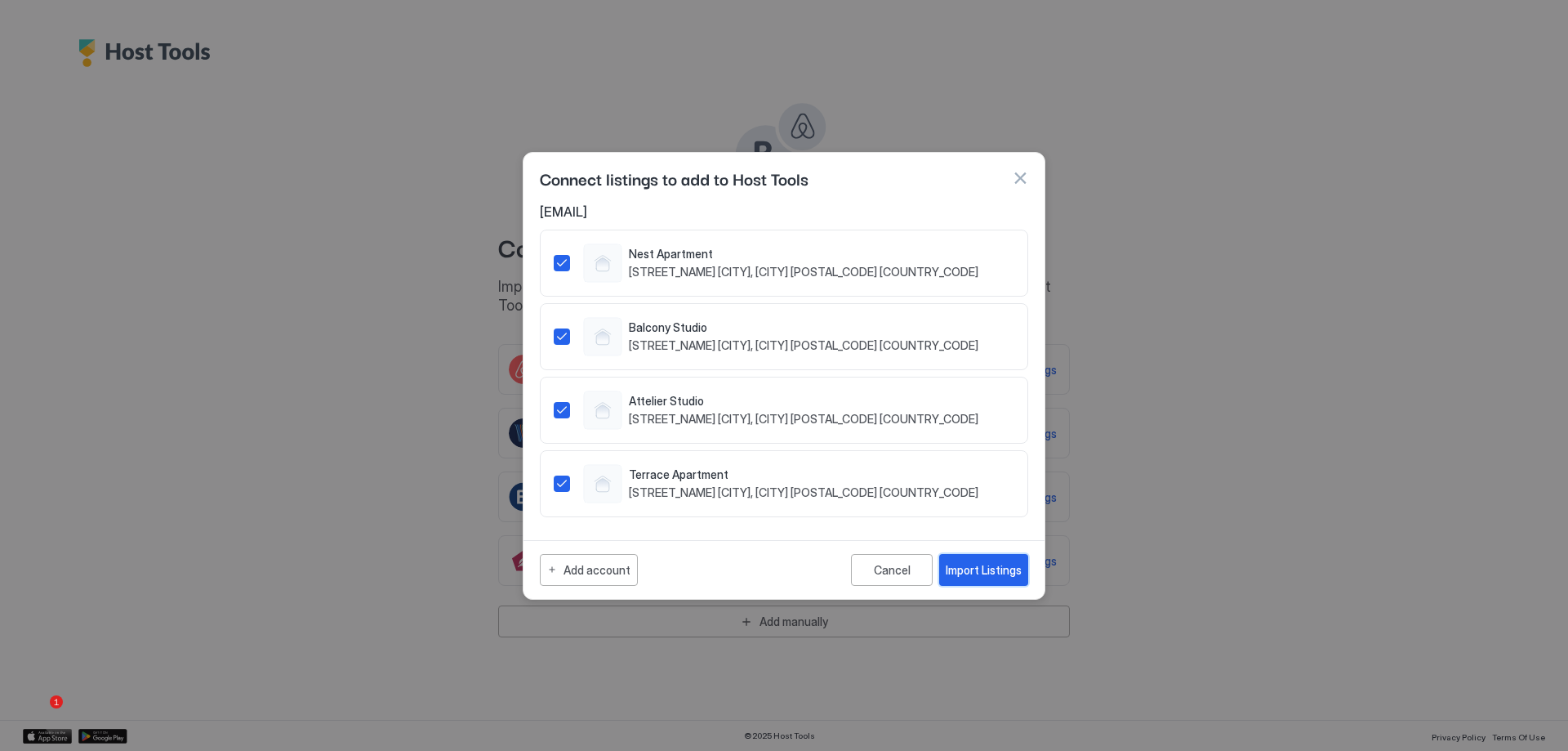 click on "Import Listings" at bounding box center (983, 570) 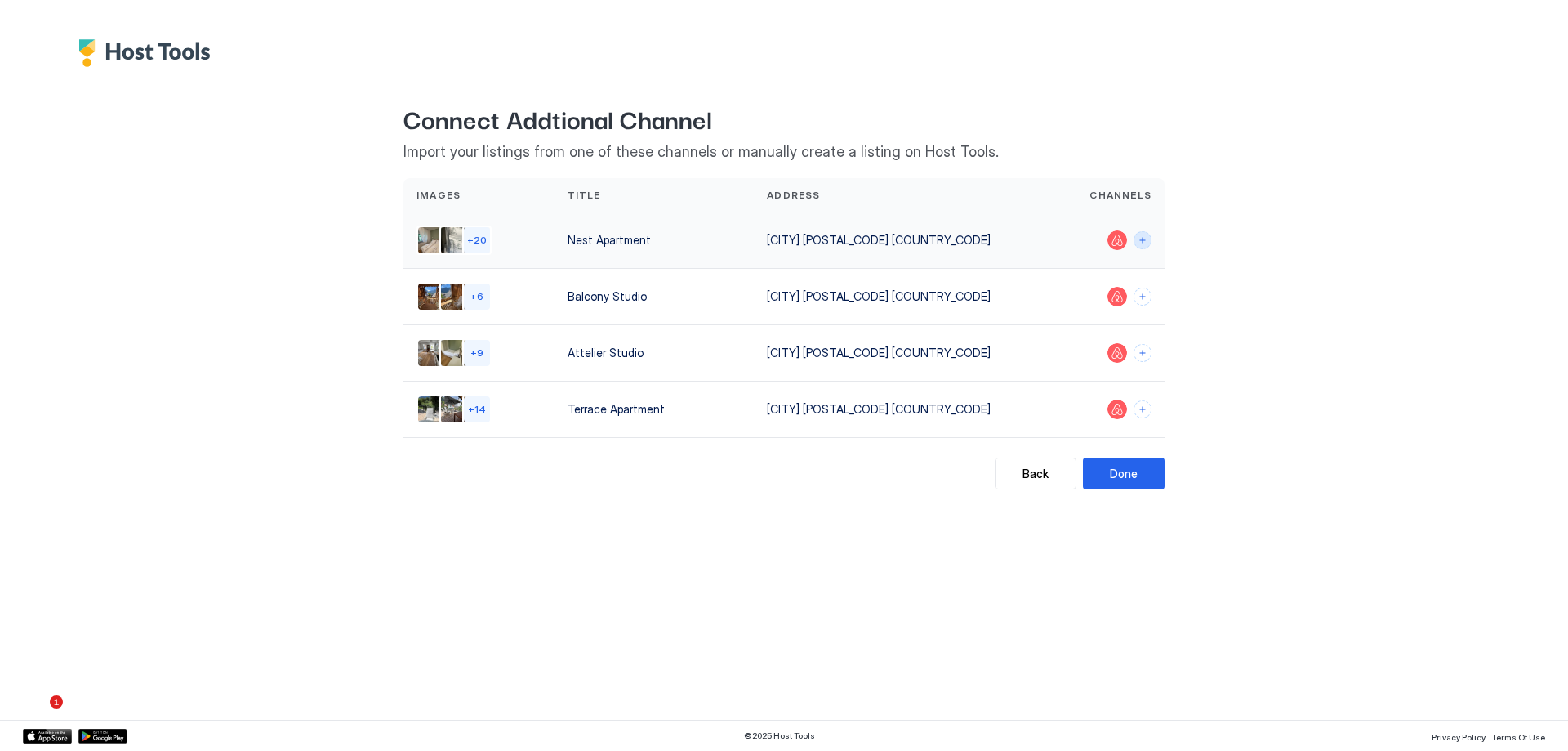click at bounding box center [1143, 240] 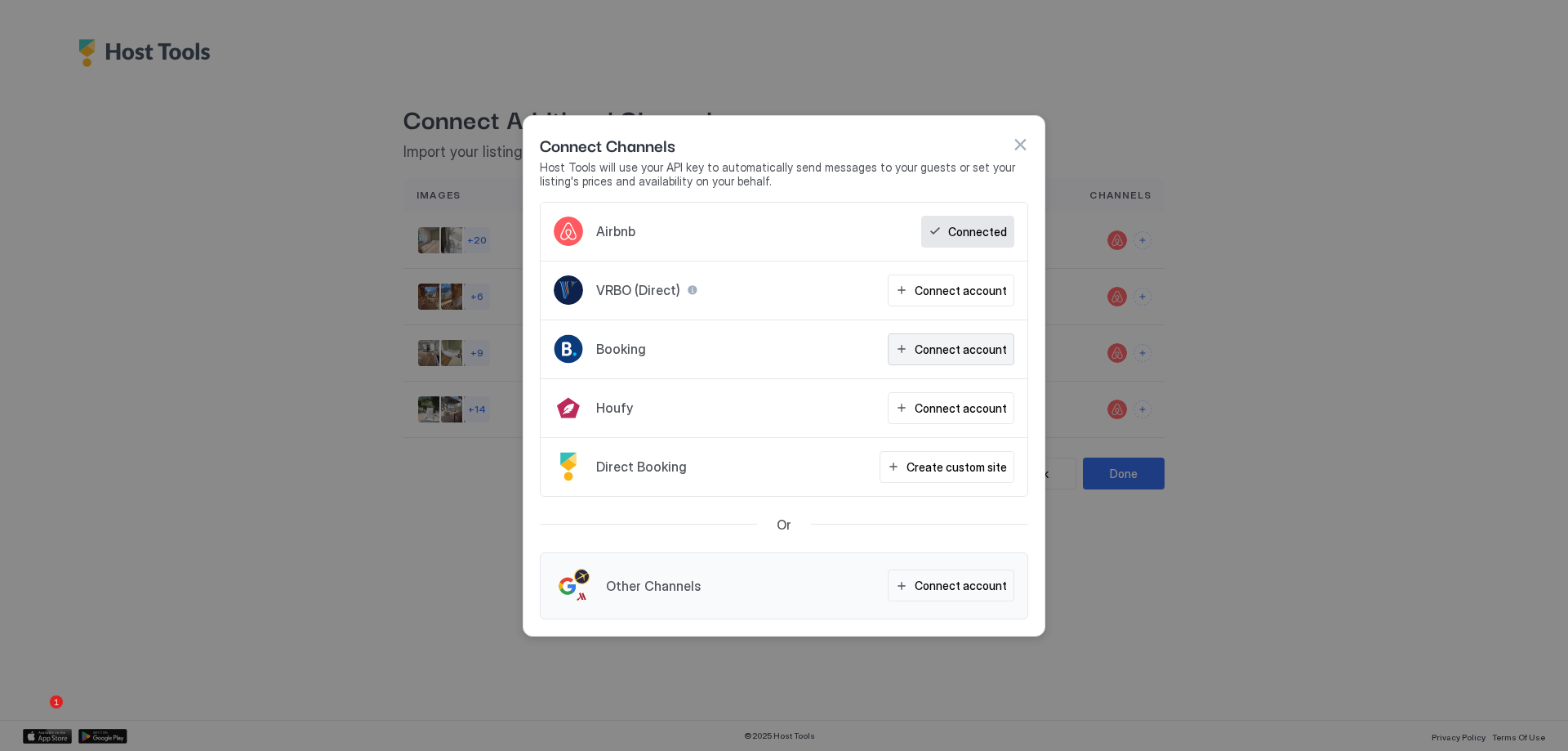 click on "Connect account" at bounding box center (960, 349) 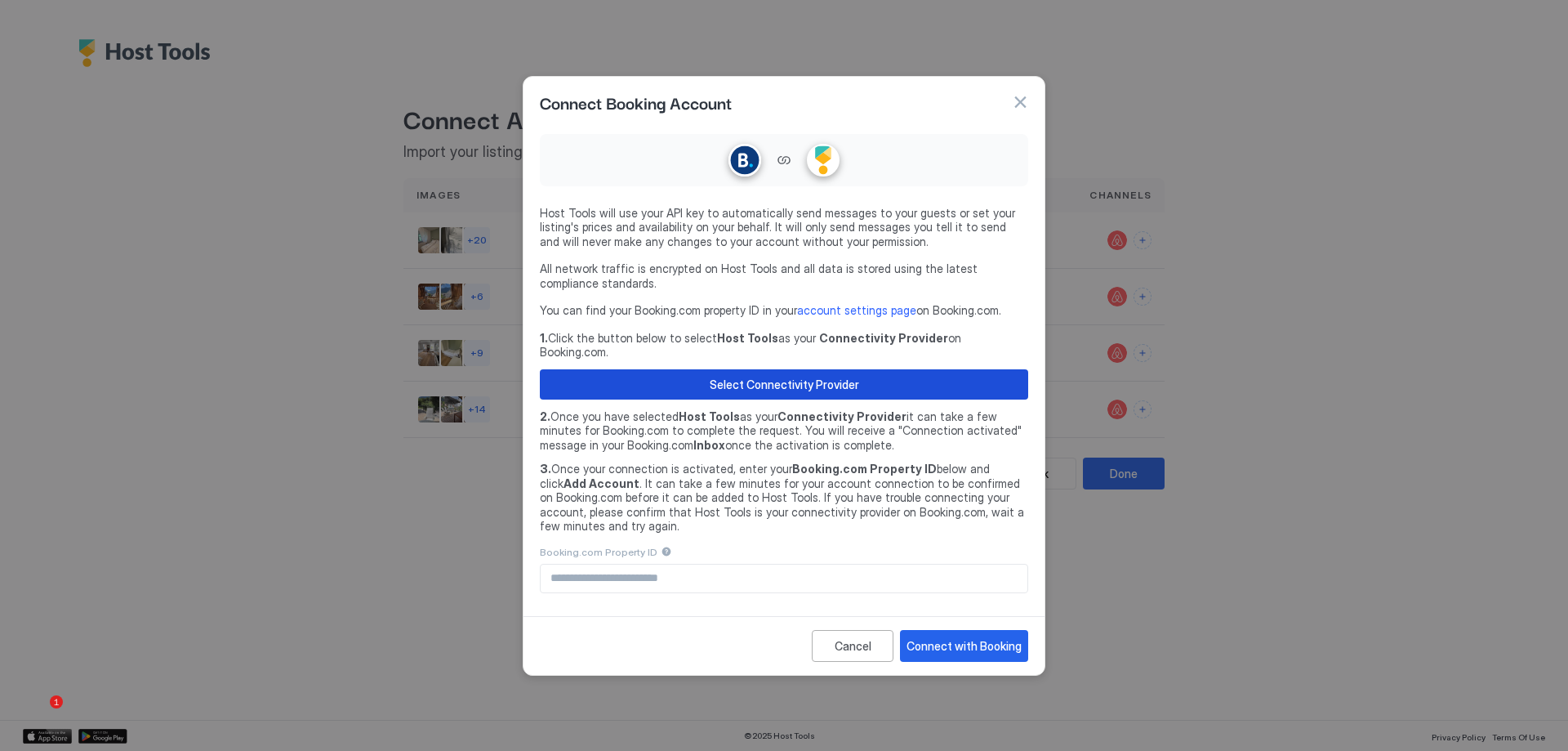 click on "Select Connectivity Provider" at bounding box center (784, 384) 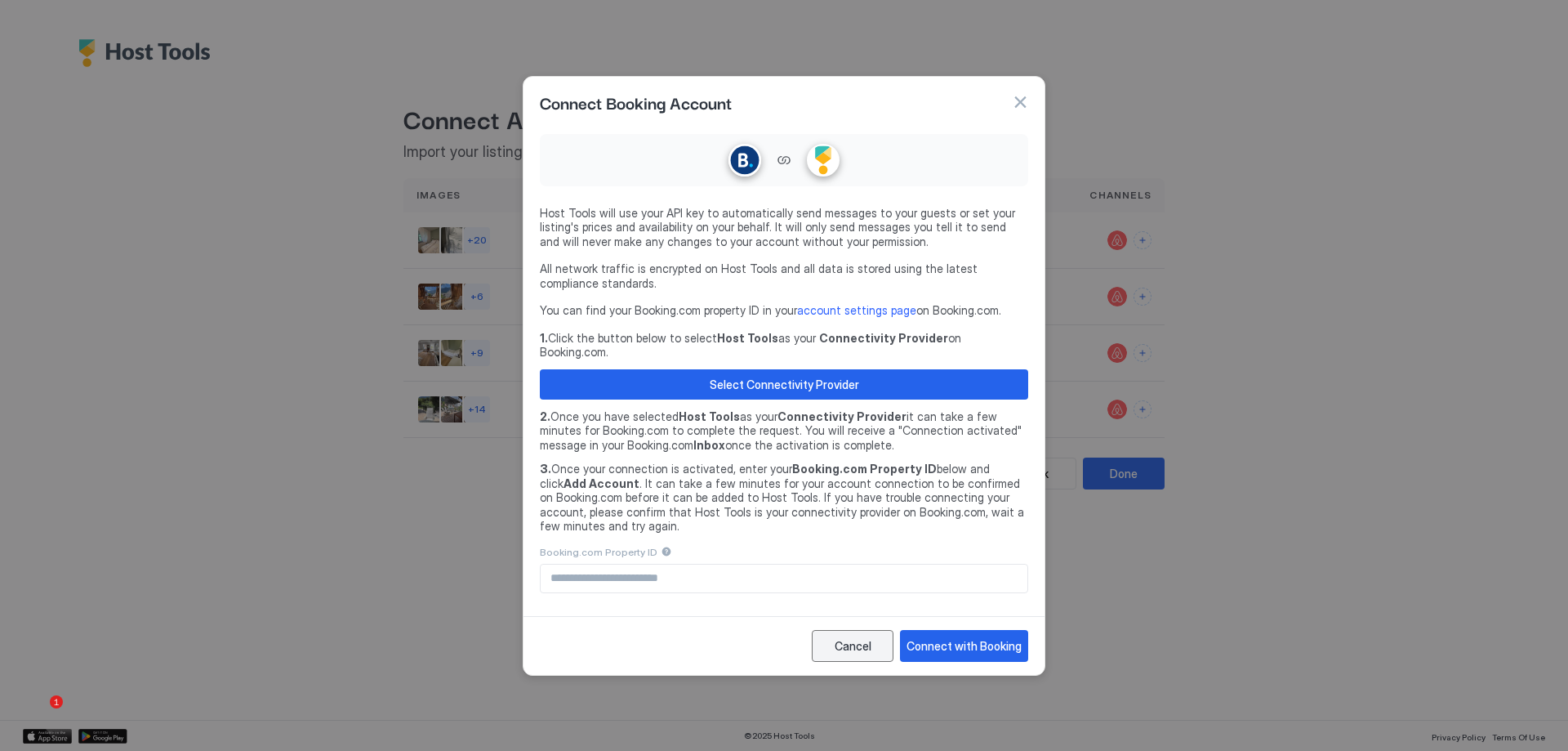 click on "Cancel" at bounding box center (853, 646) 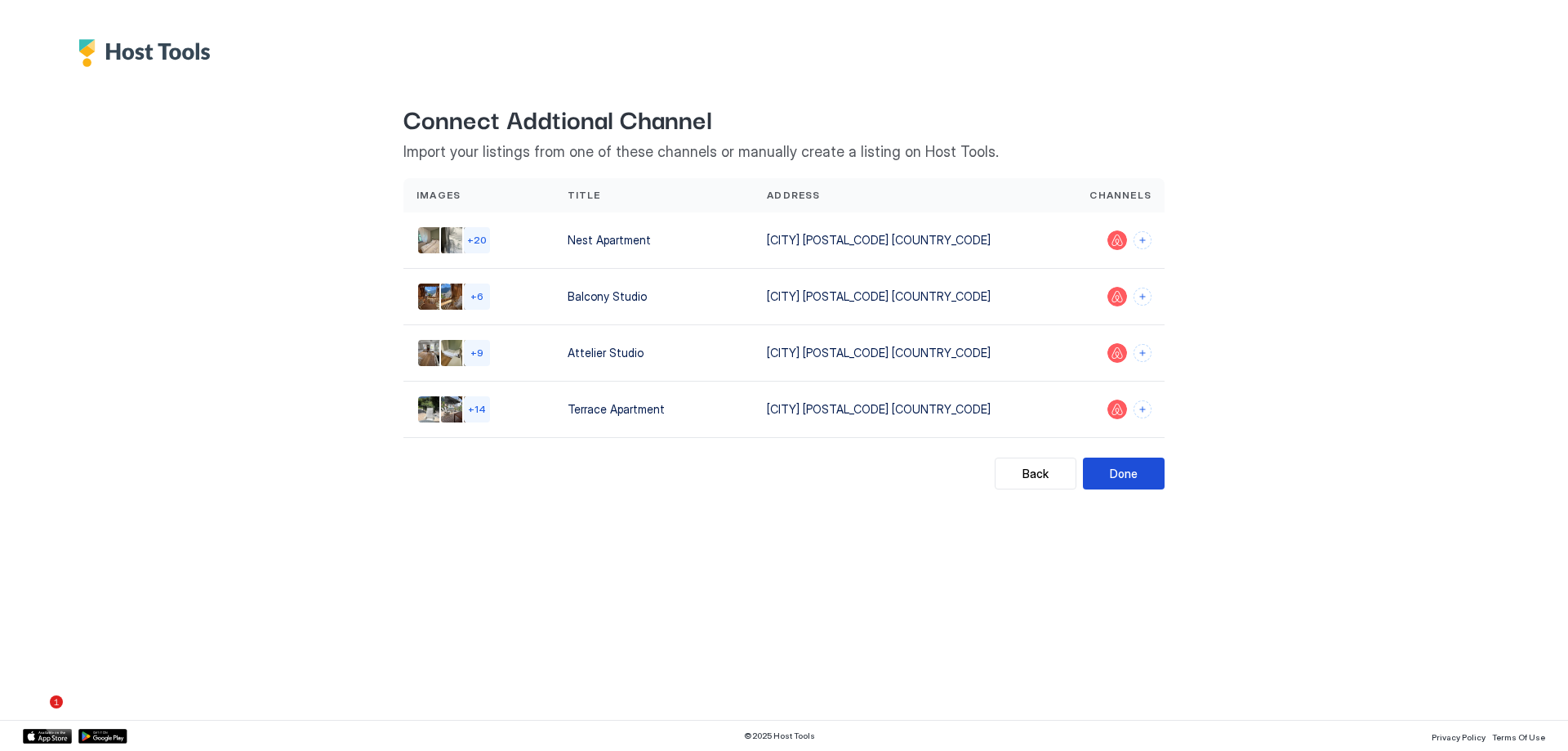 click on "Done" at bounding box center (1124, 473) 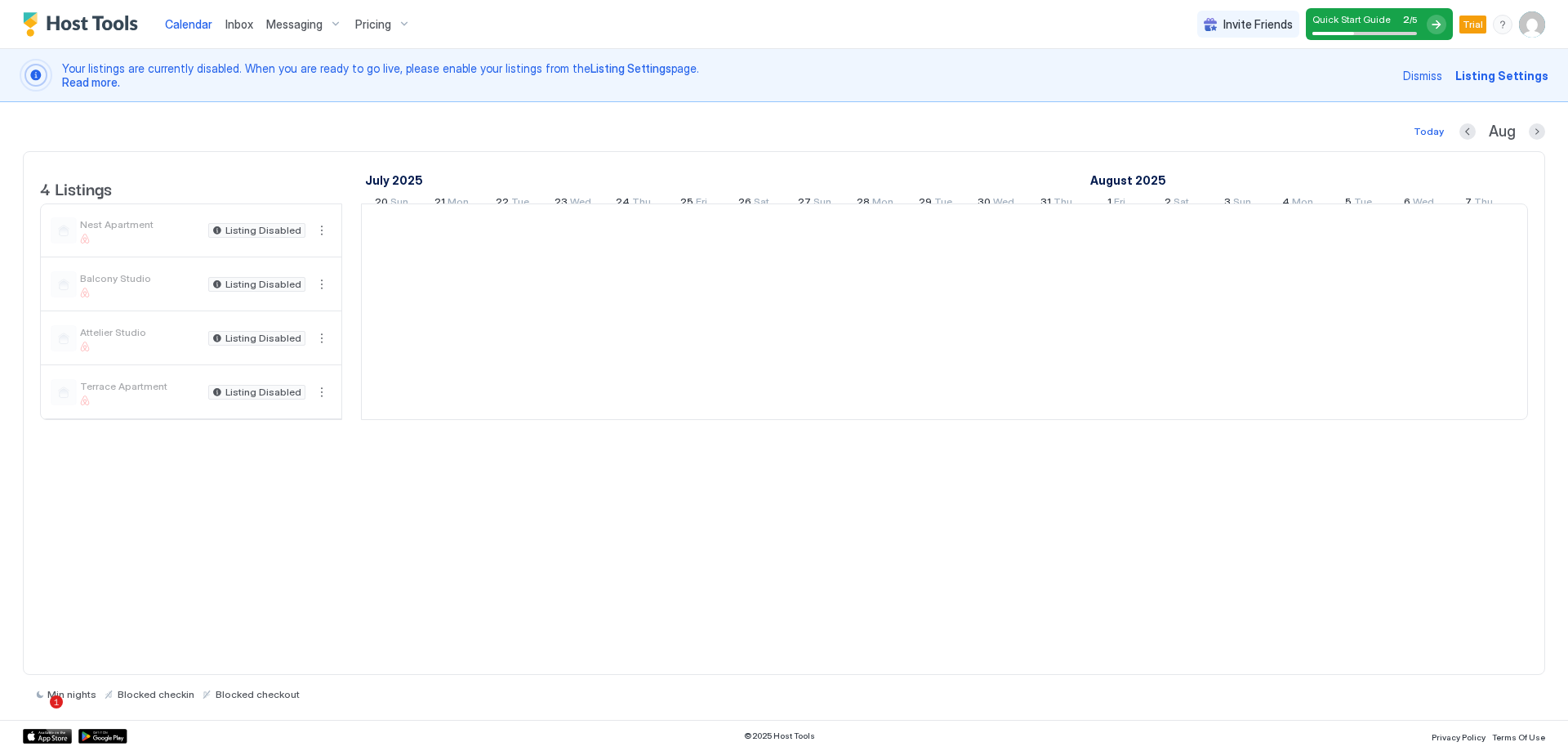 scroll, scrollTop: 0, scrollLeft: 907, axis: horizontal 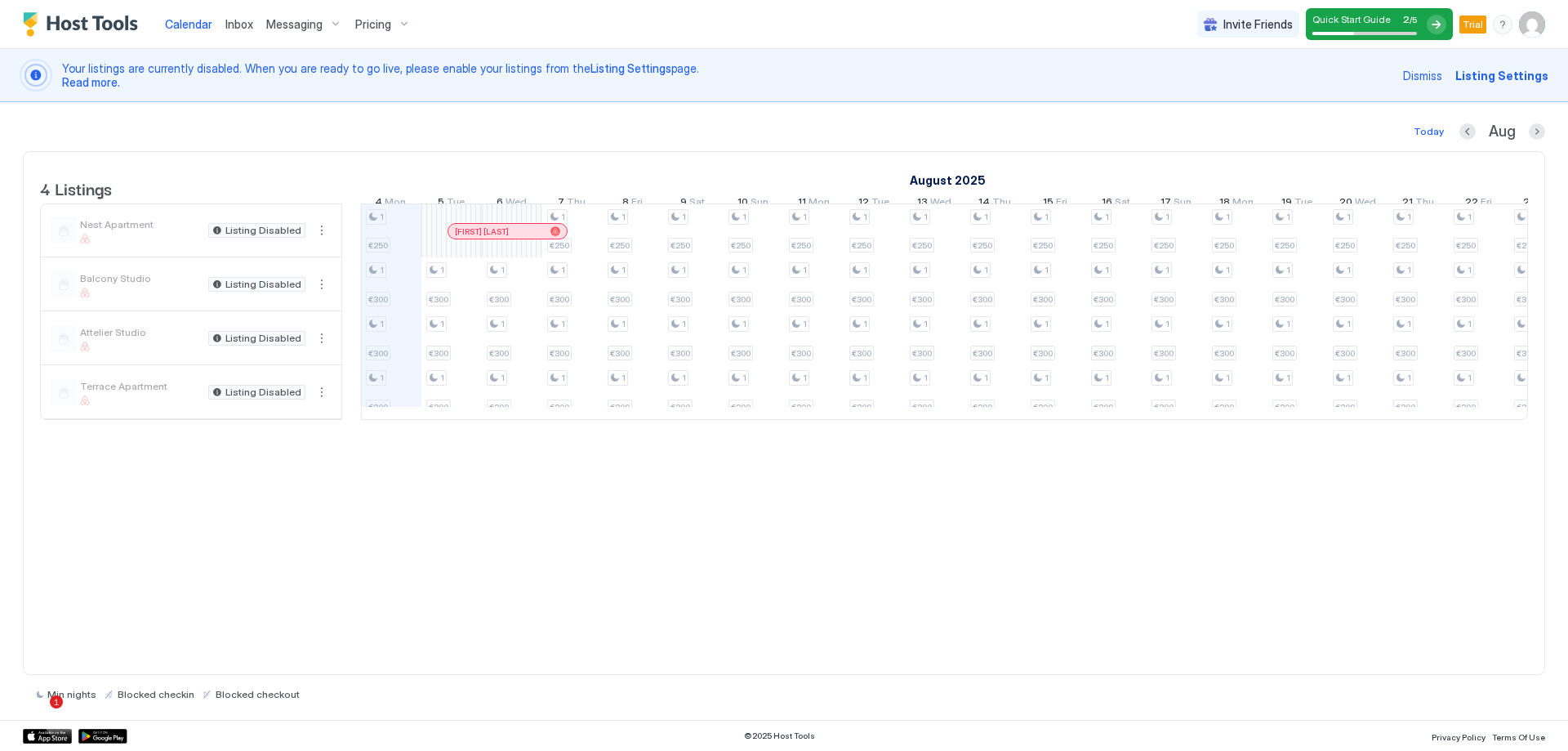 click on "Pricing" at bounding box center [383, 25] 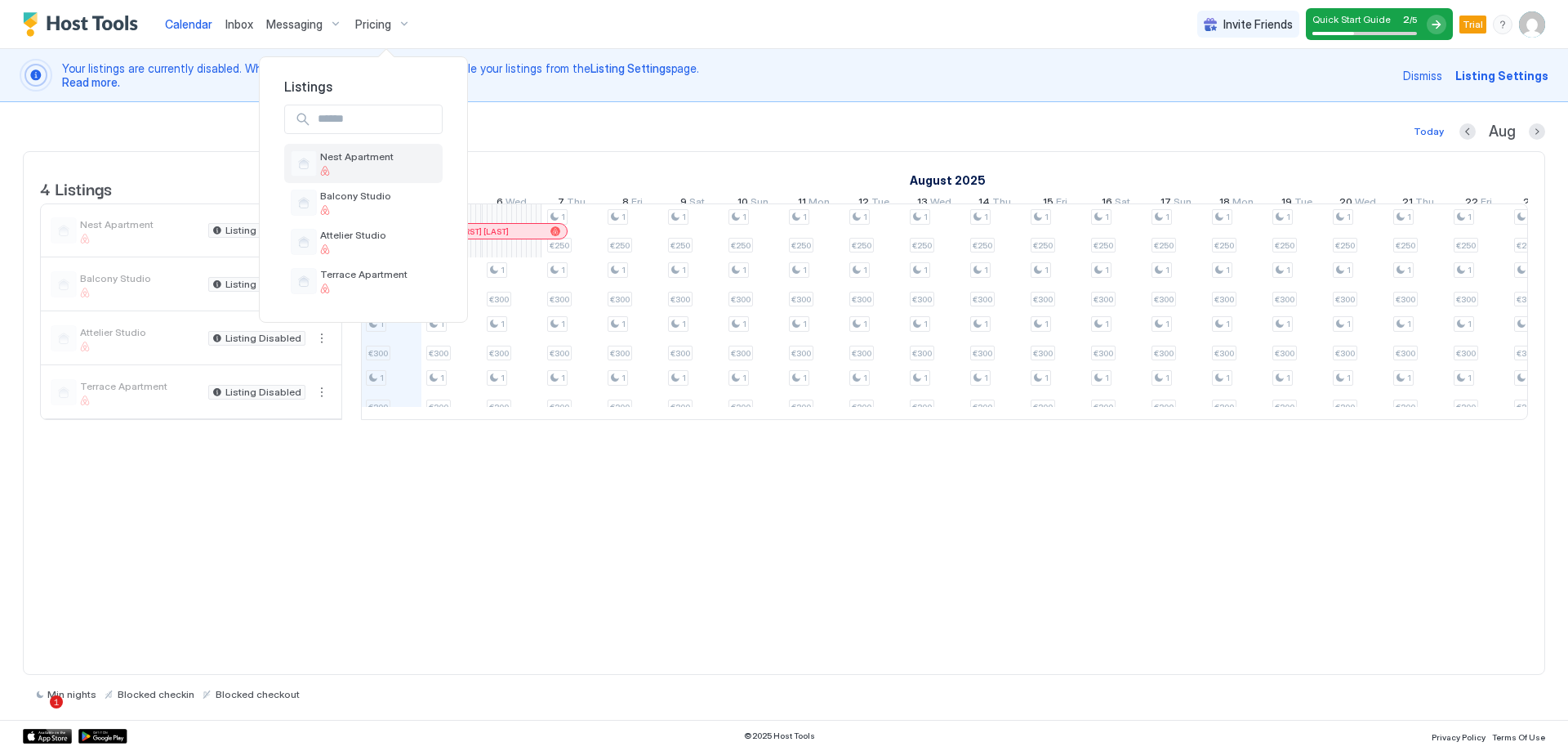 click on "Nest Apartment" at bounding box center (363, 163) 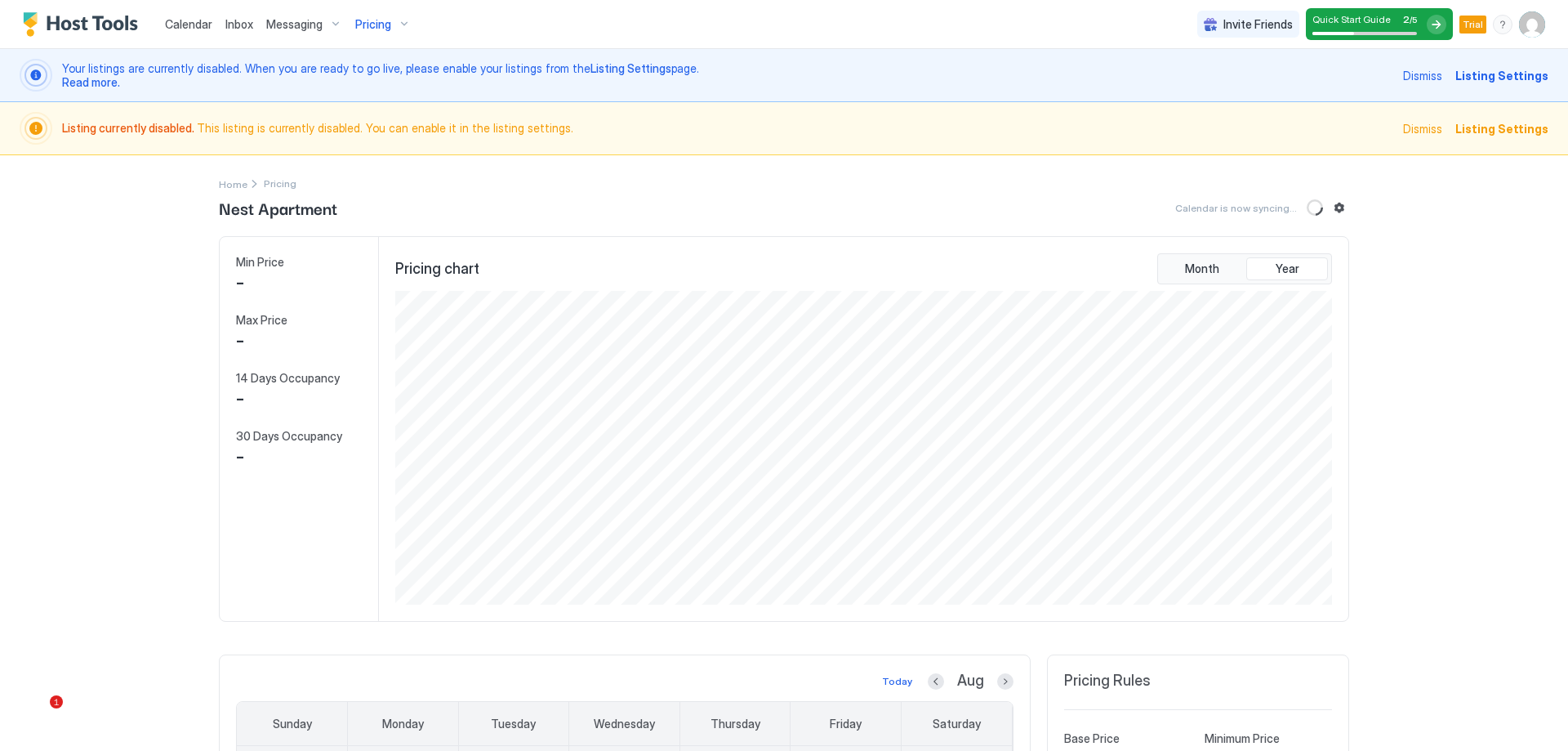 scroll, scrollTop: 816879, scrollLeft: 815726, axis: both 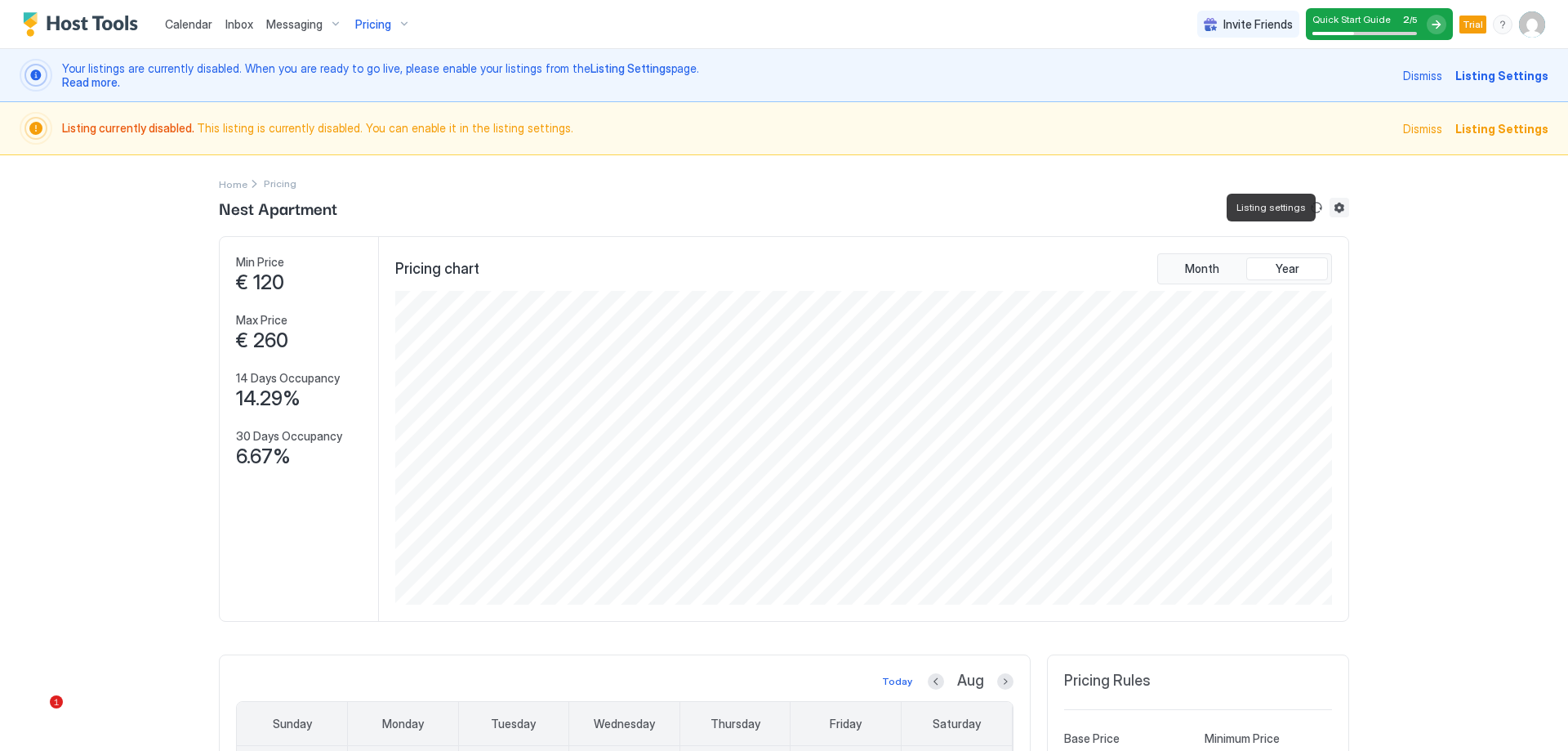 click at bounding box center (1339, 208) 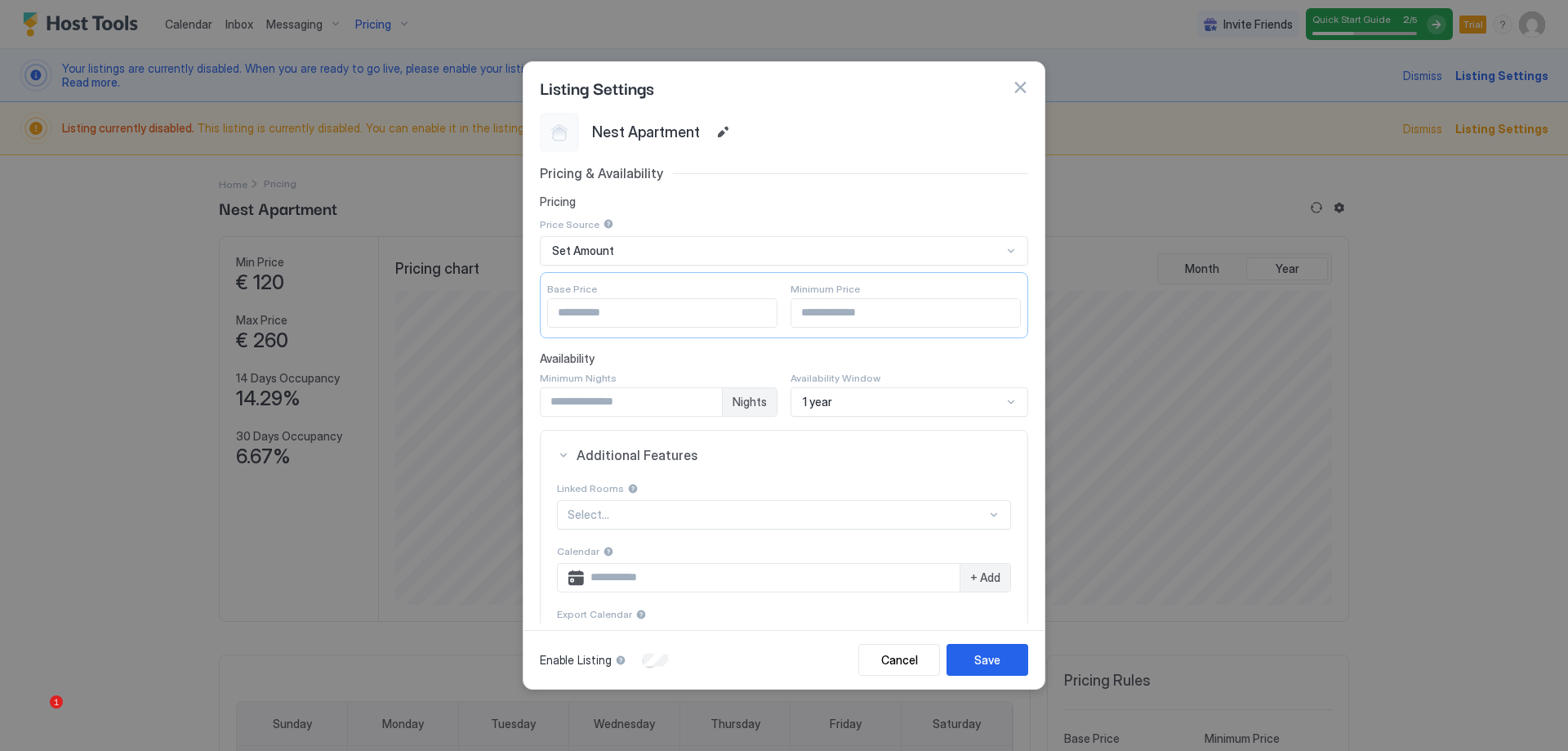 click at bounding box center (906, 313) 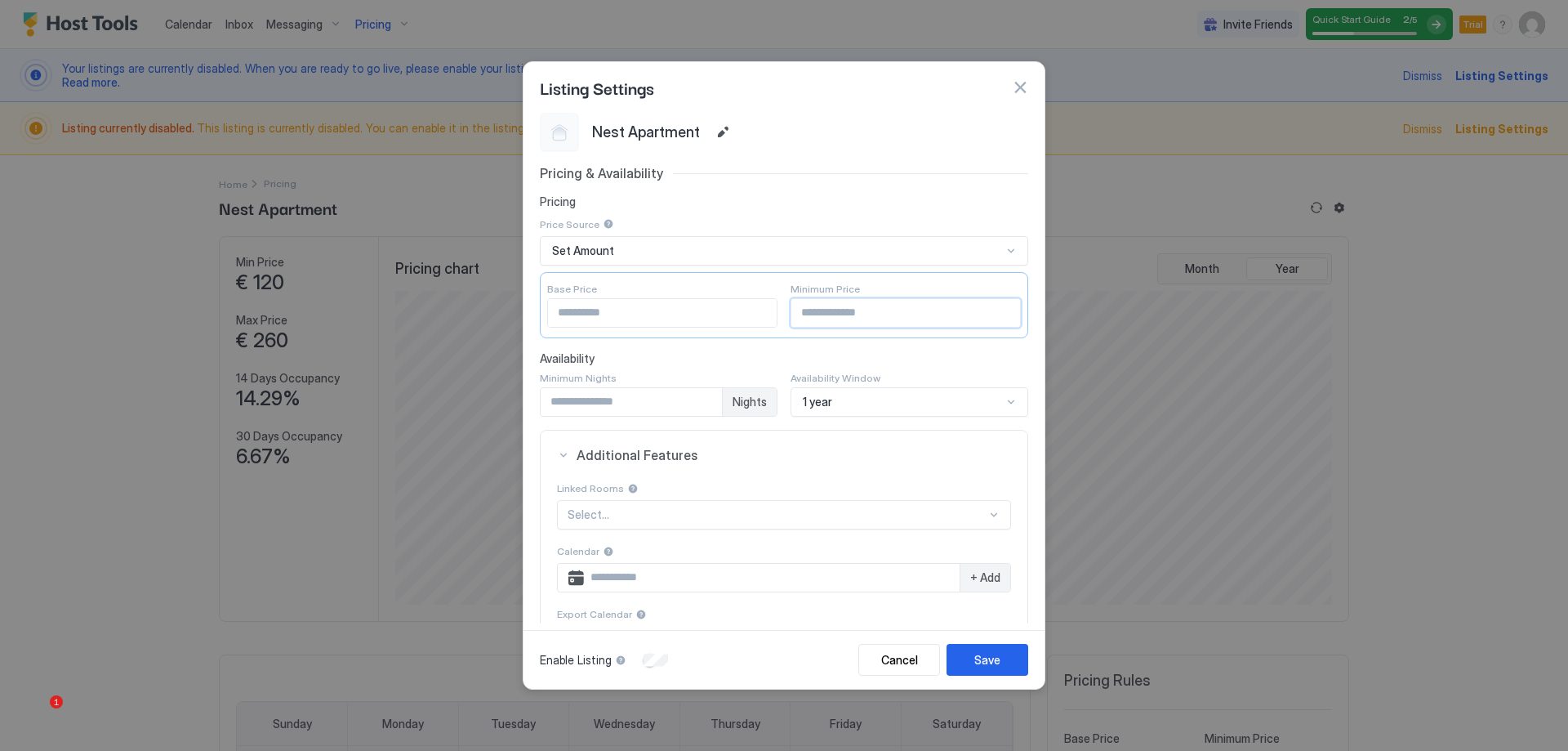 type on "***" 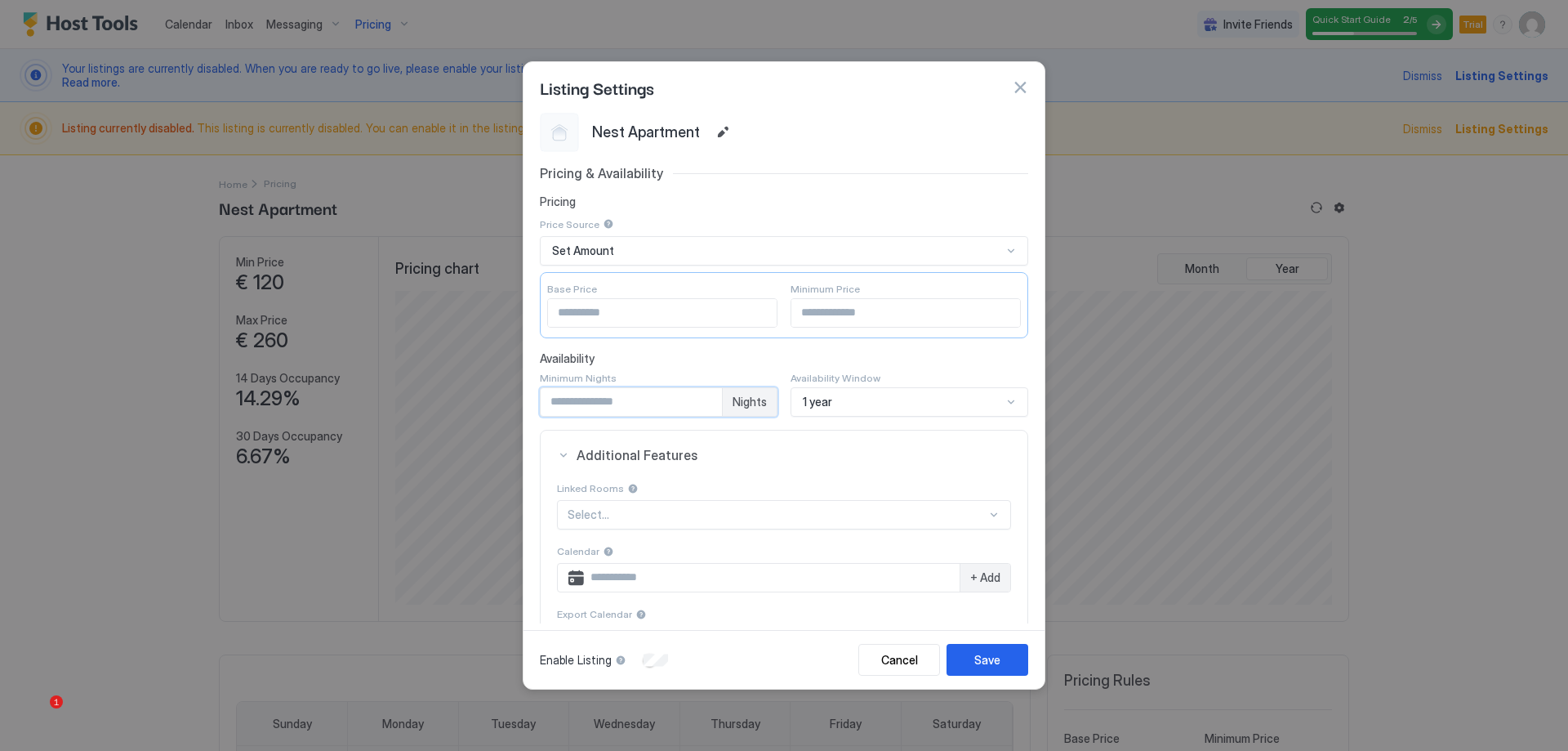 drag, startPoint x: 617, startPoint y: 397, endPoint x: 483, endPoint y: 382, distance: 134.83694 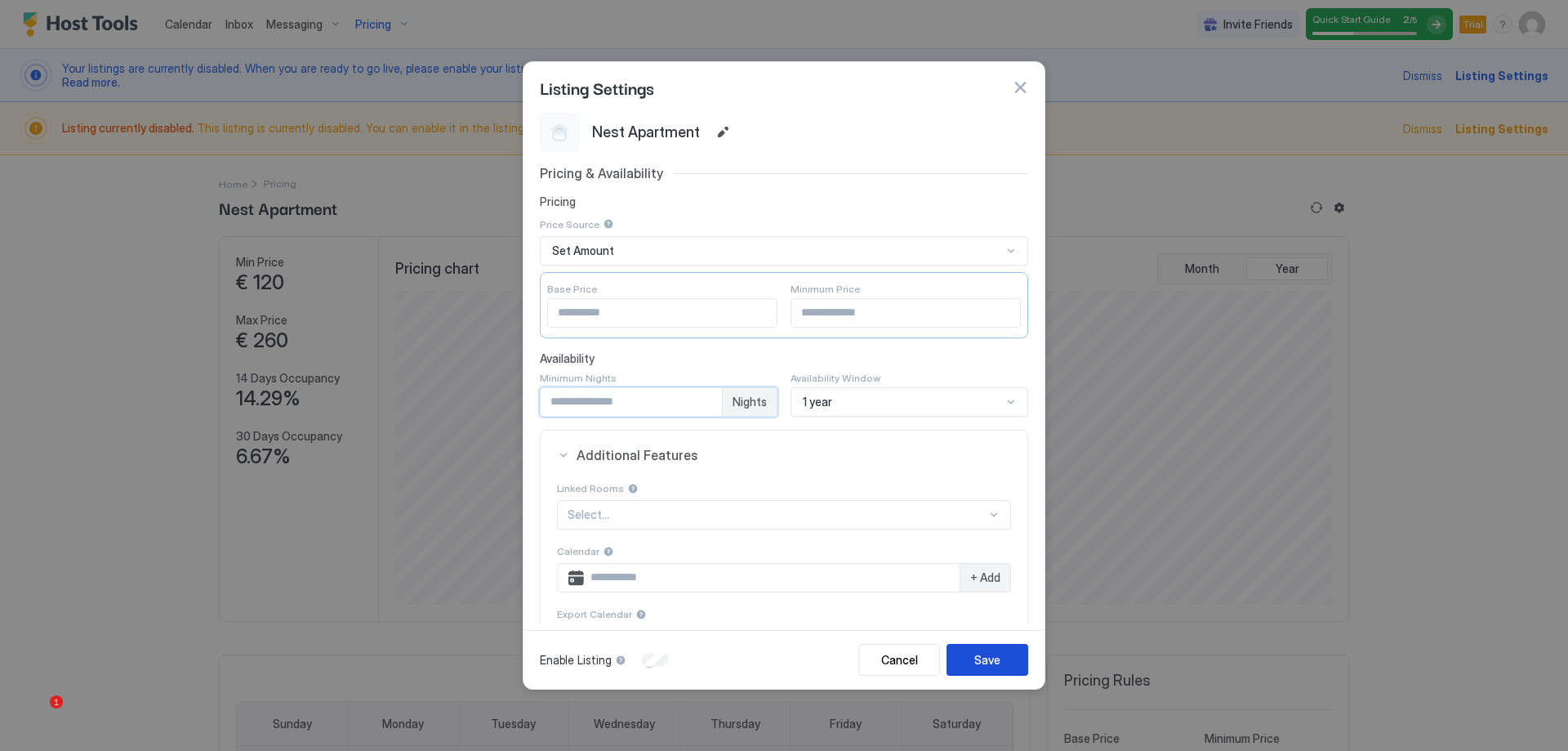 type on "*" 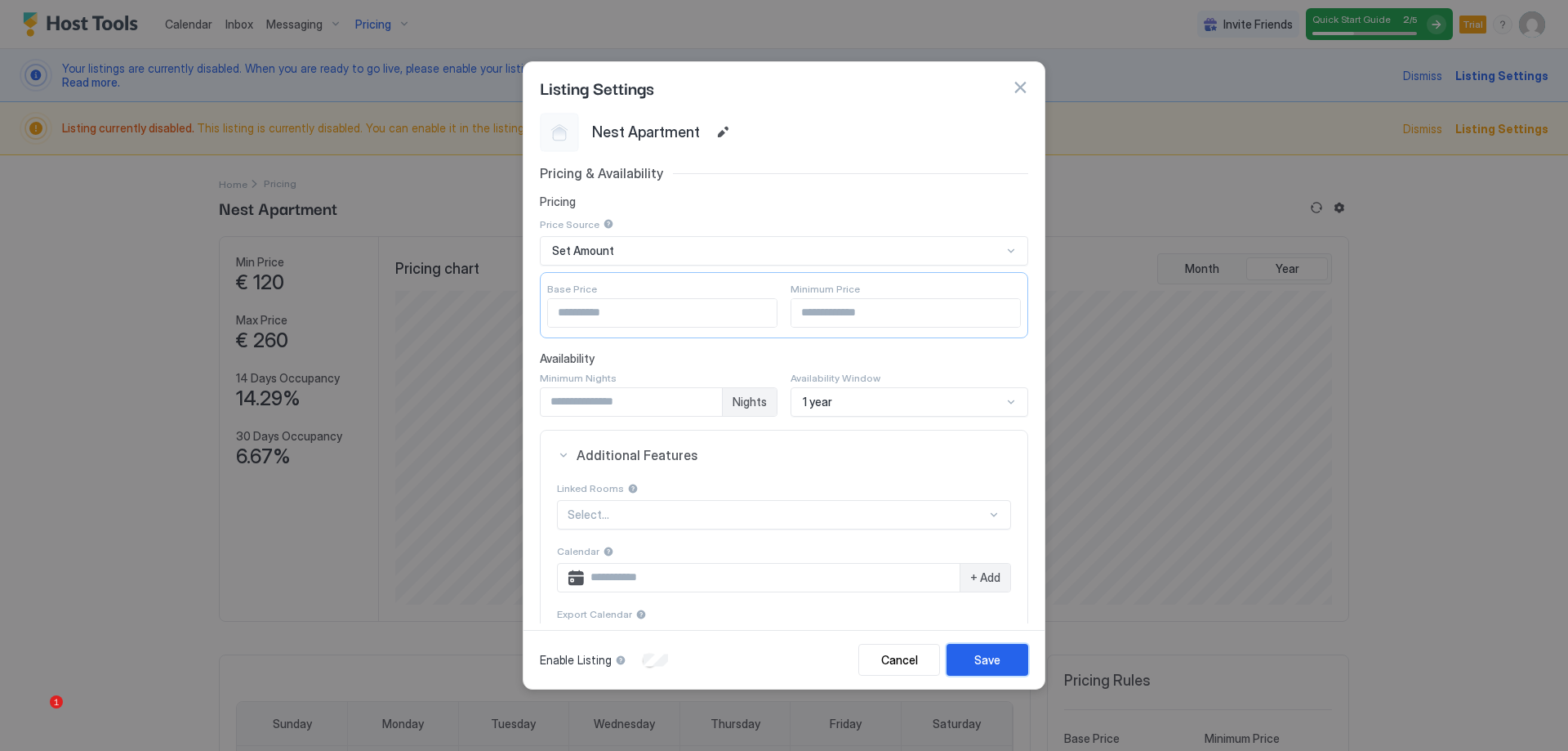 click on "Save" at bounding box center (987, 659) 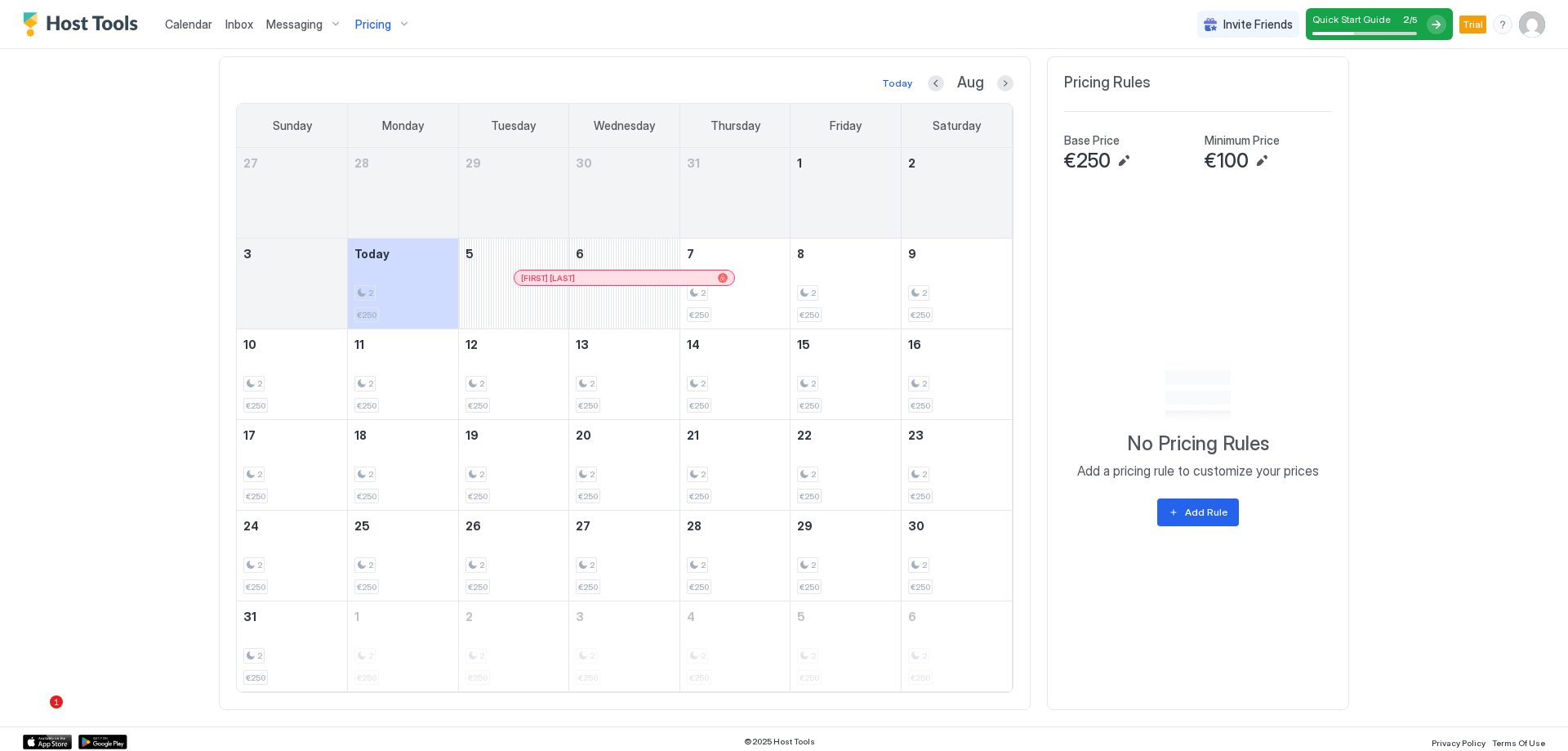 scroll, scrollTop: 603, scrollLeft: 0, axis: vertical 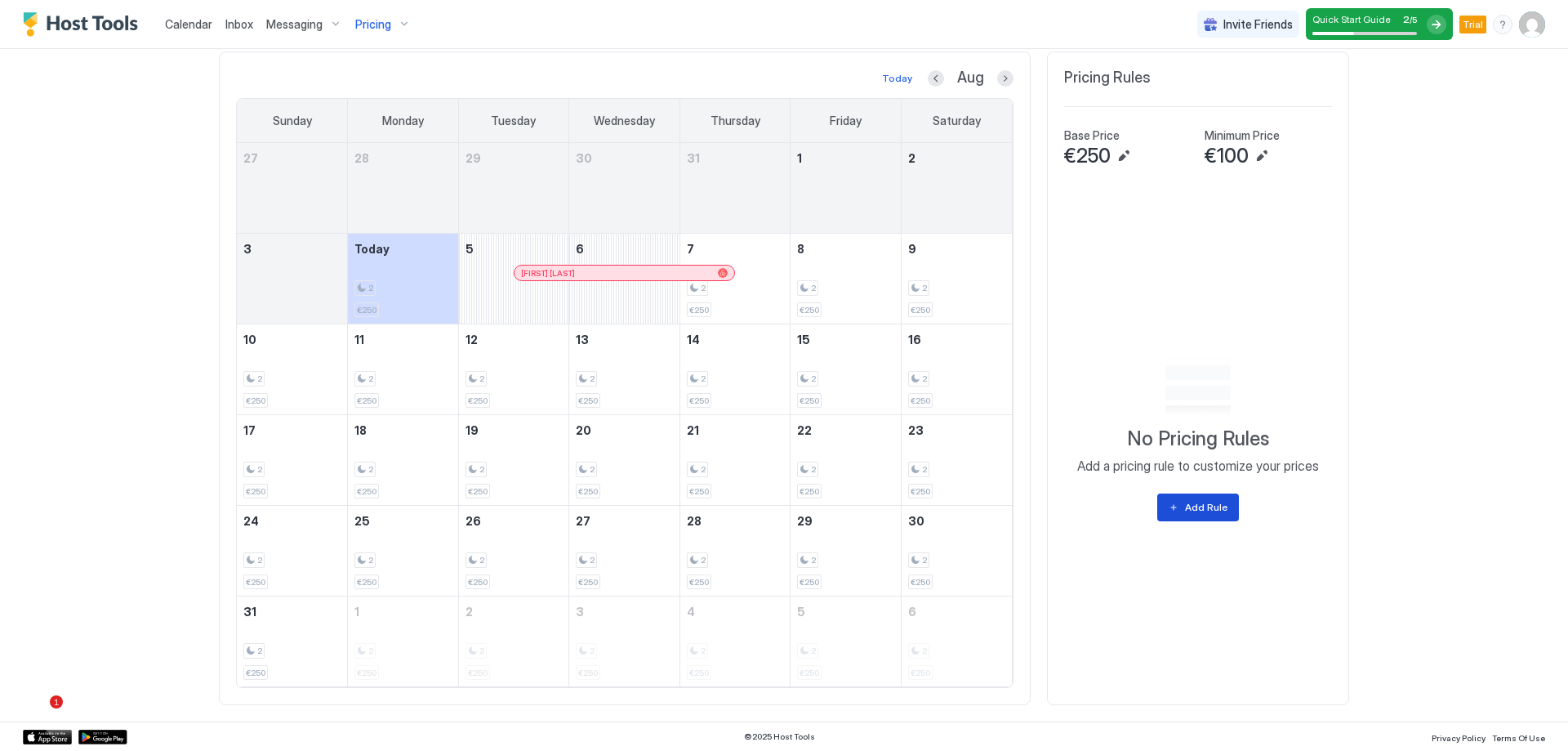 click on "Add Rule" at bounding box center [1198, 507] 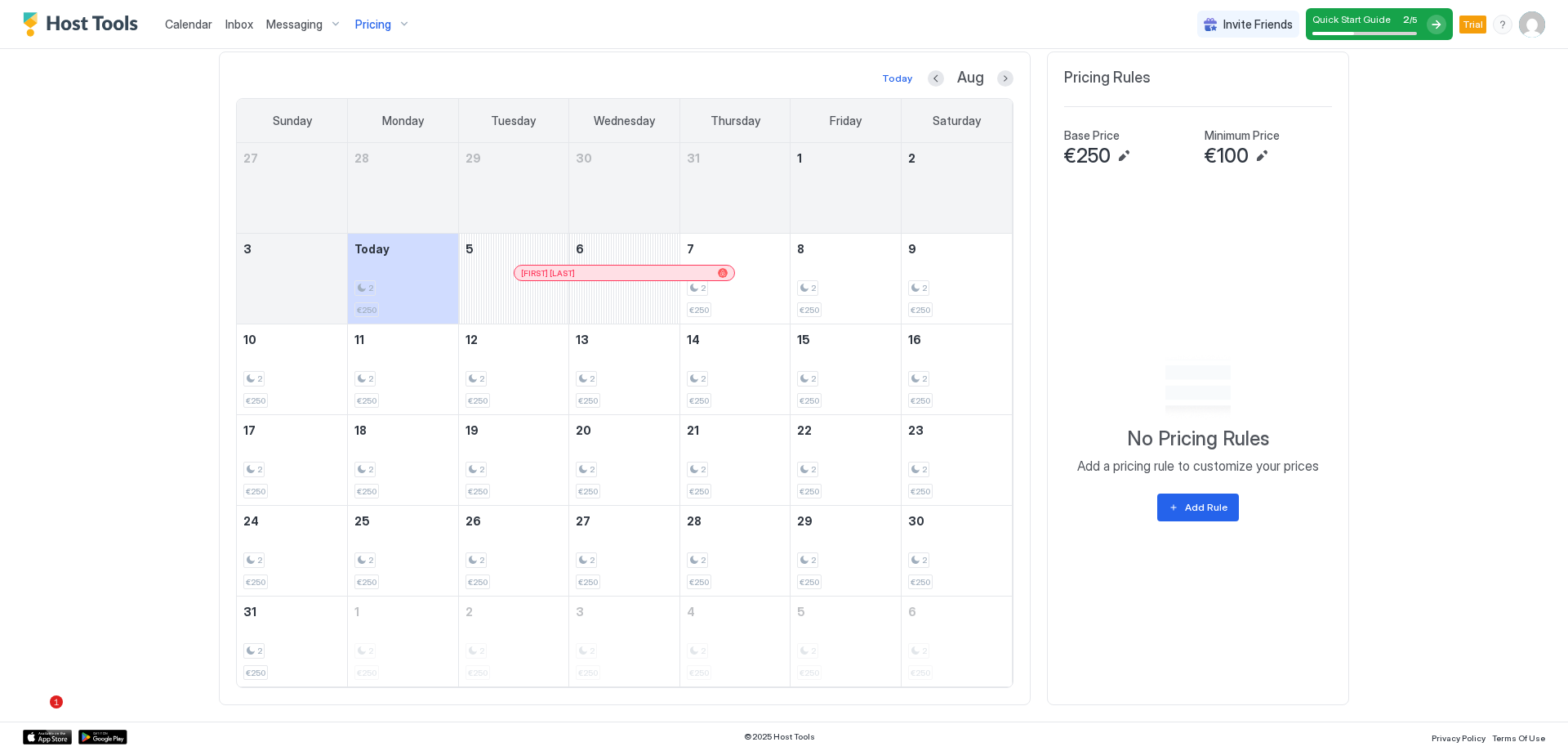 scroll, scrollTop: 550, scrollLeft: 0, axis: vertical 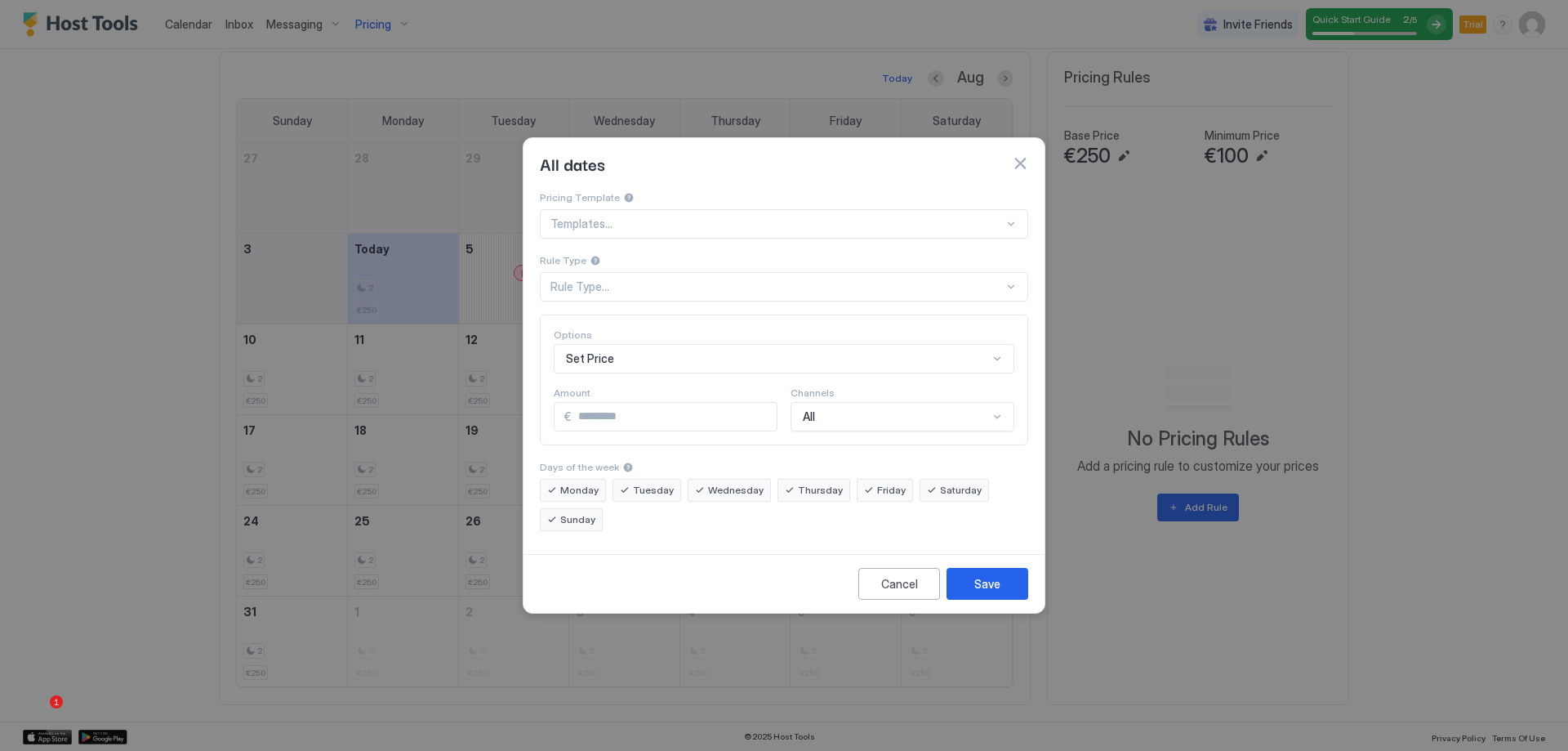 click on "Rule Type..." at bounding box center [777, 287] 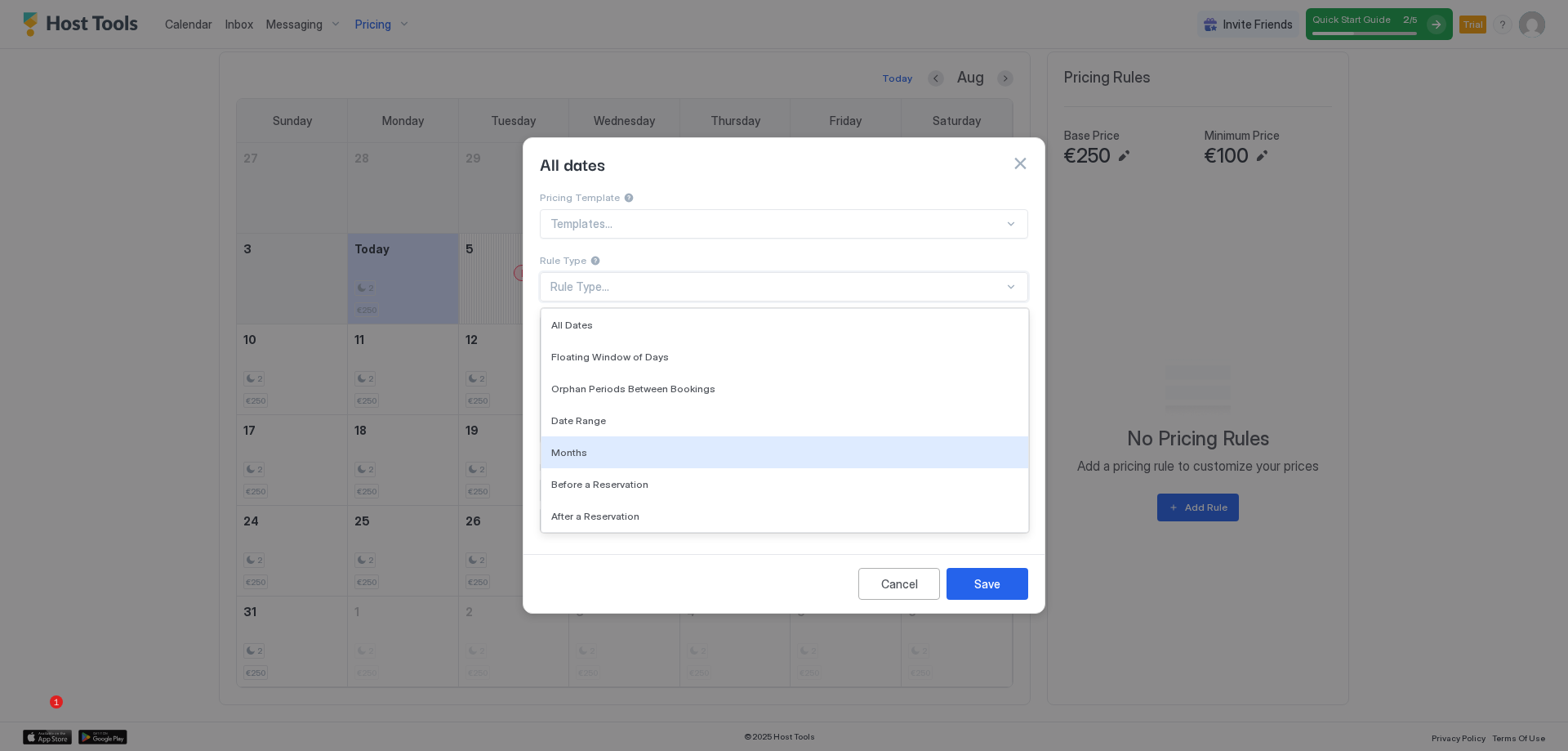 click on "Months" at bounding box center (785, 452) 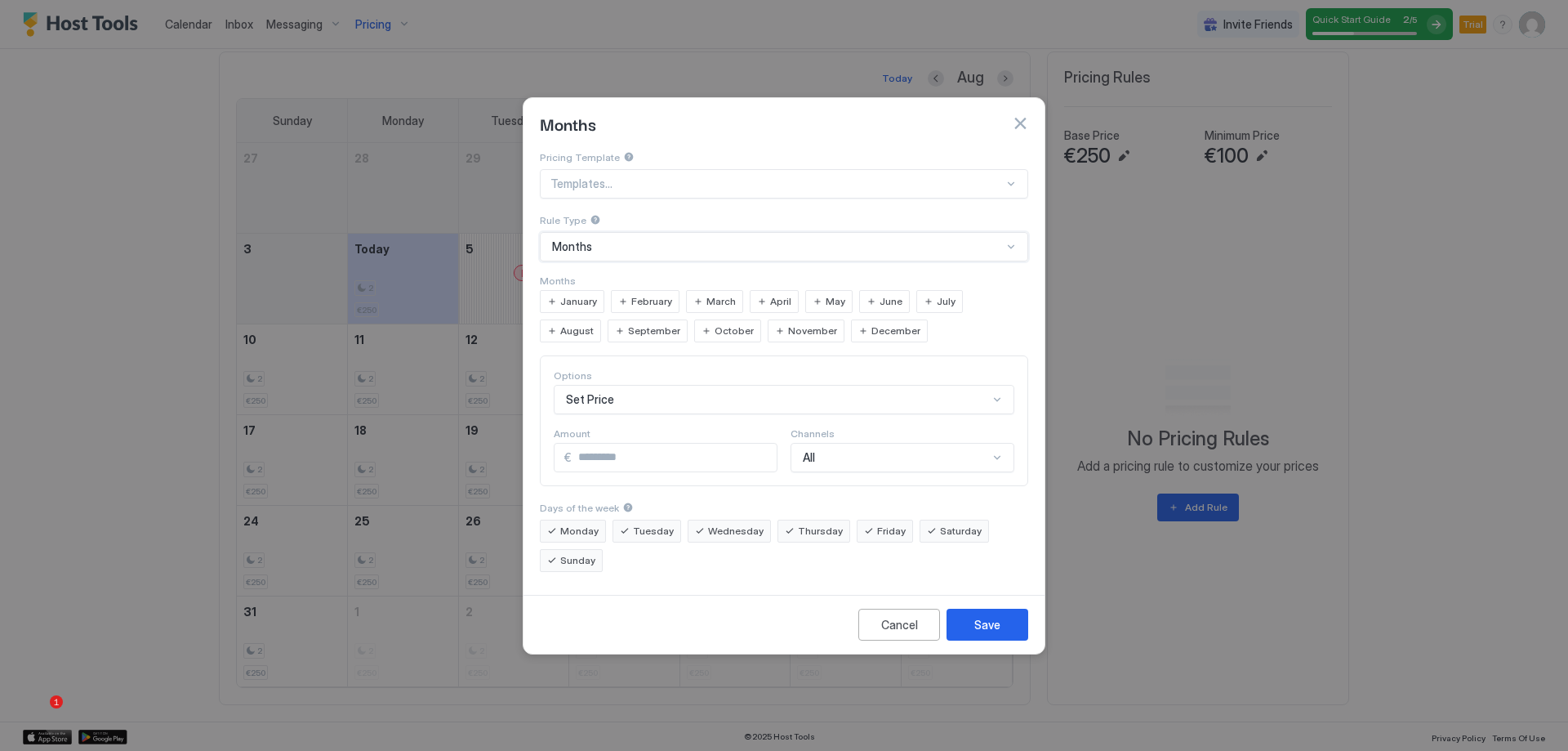 click on "November" at bounding box center [813, 331] 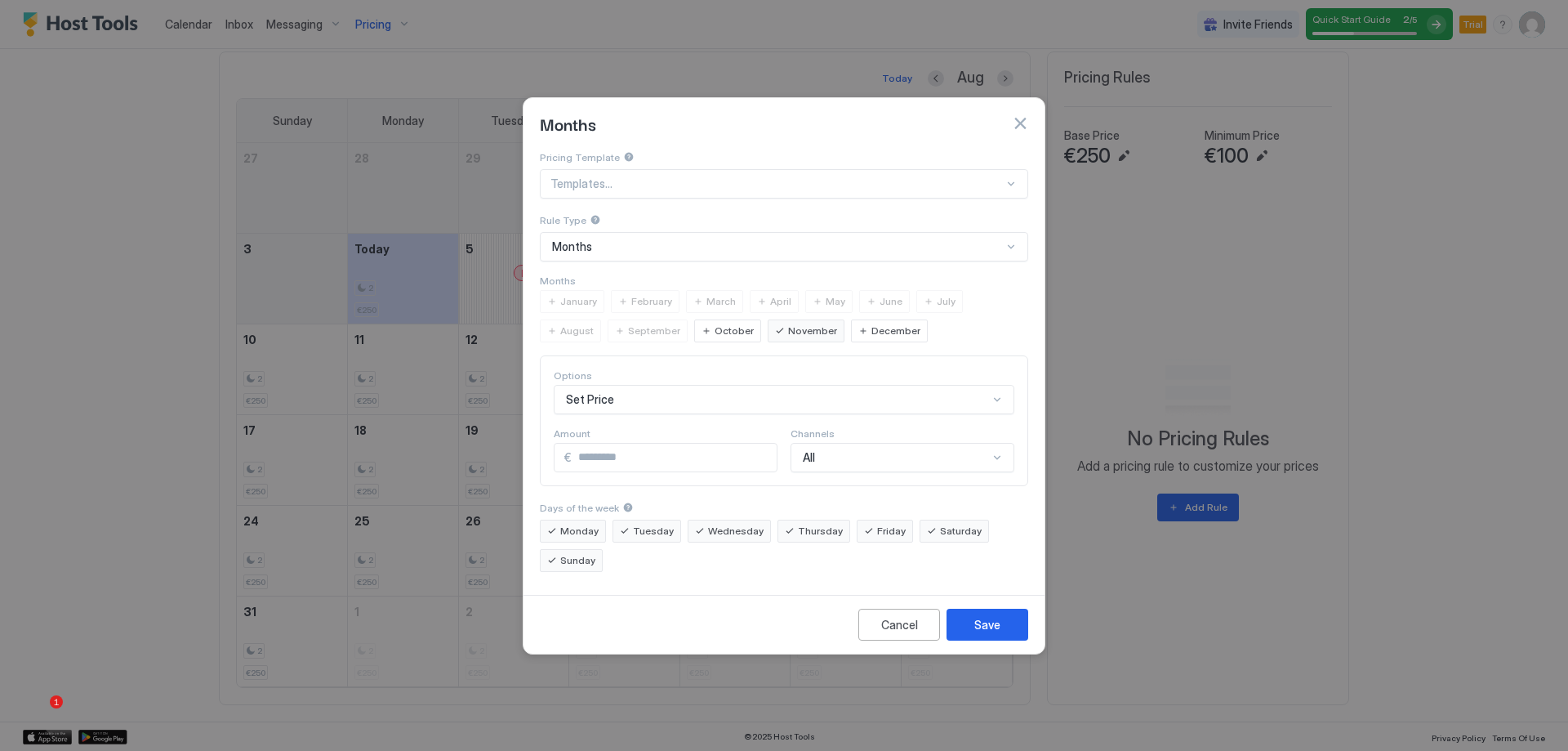 click on "December" at bounding box center (896, 331) 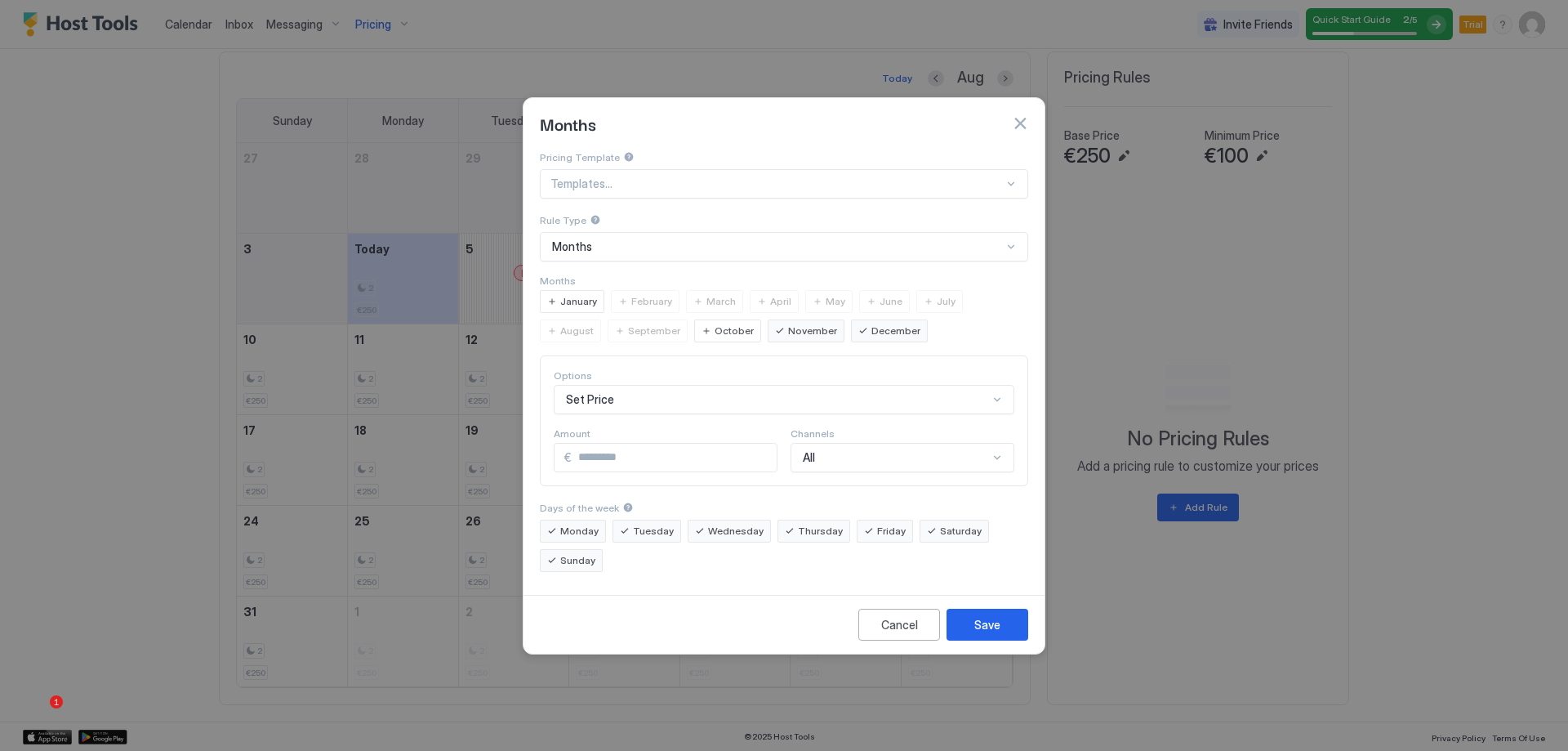 click on "January" at bounding box center [578, 302] 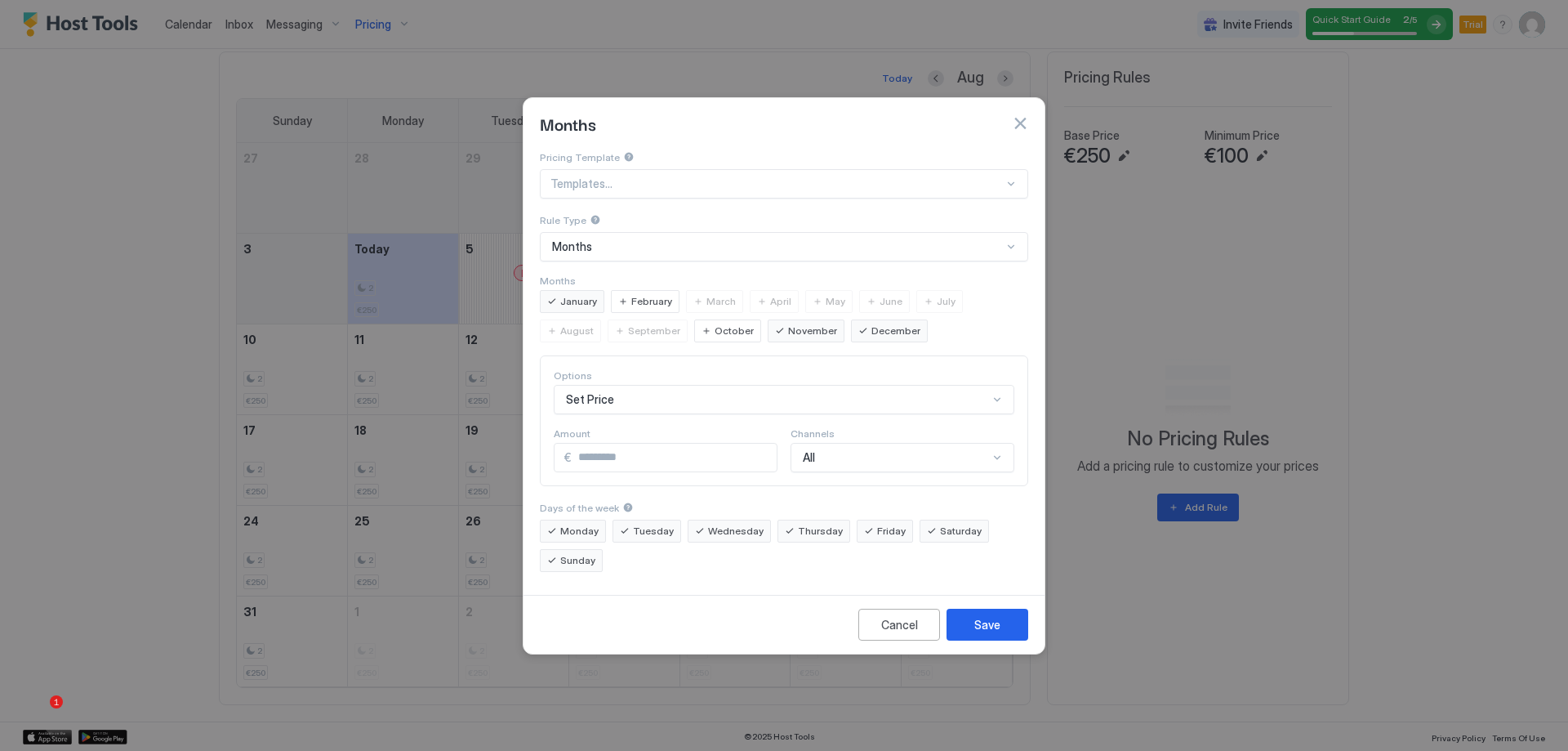 click on "February" at bounding box center [652, 302] 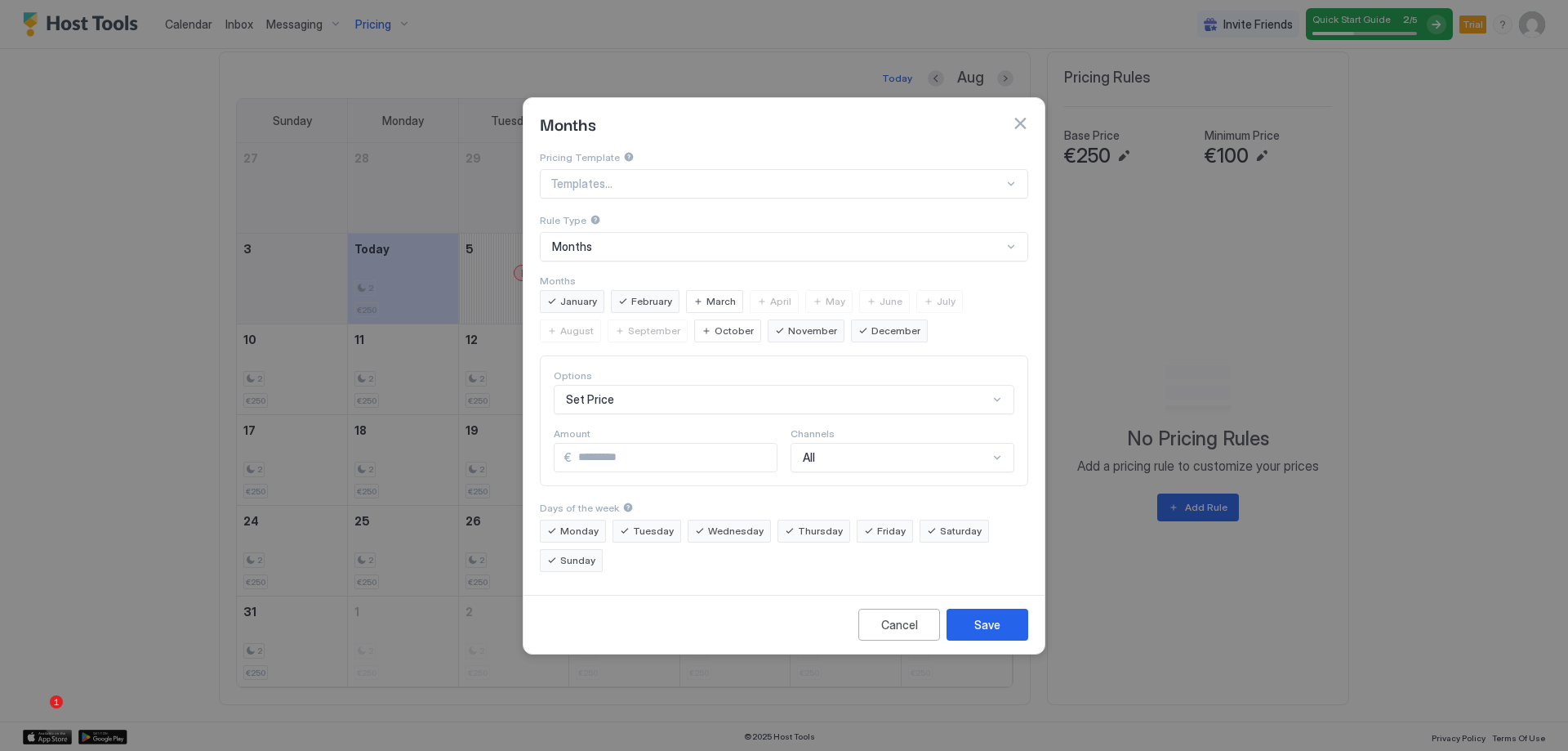click on "March" at bounding box center [715, 302] 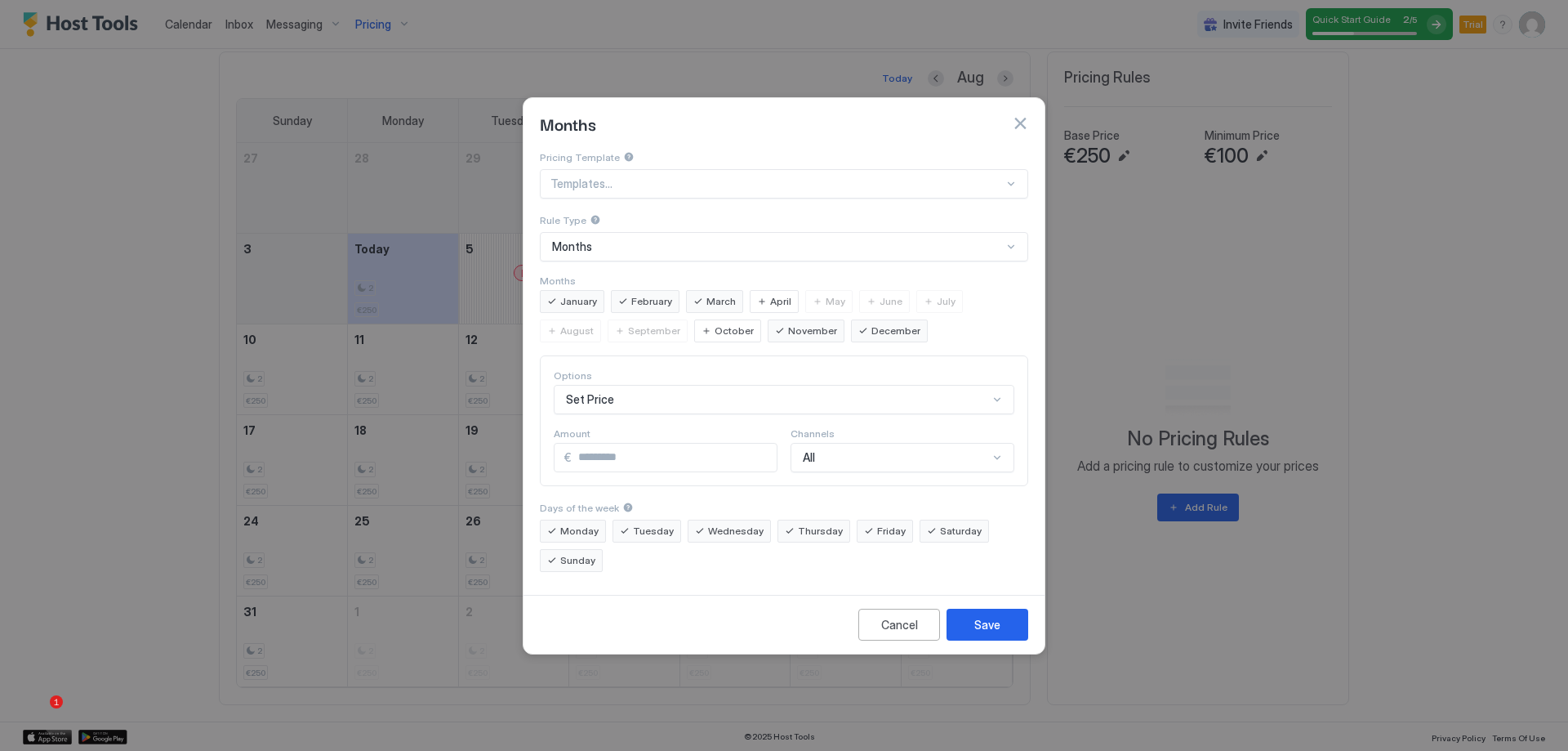 click on "Set Price" at bounding box center [784, 400] 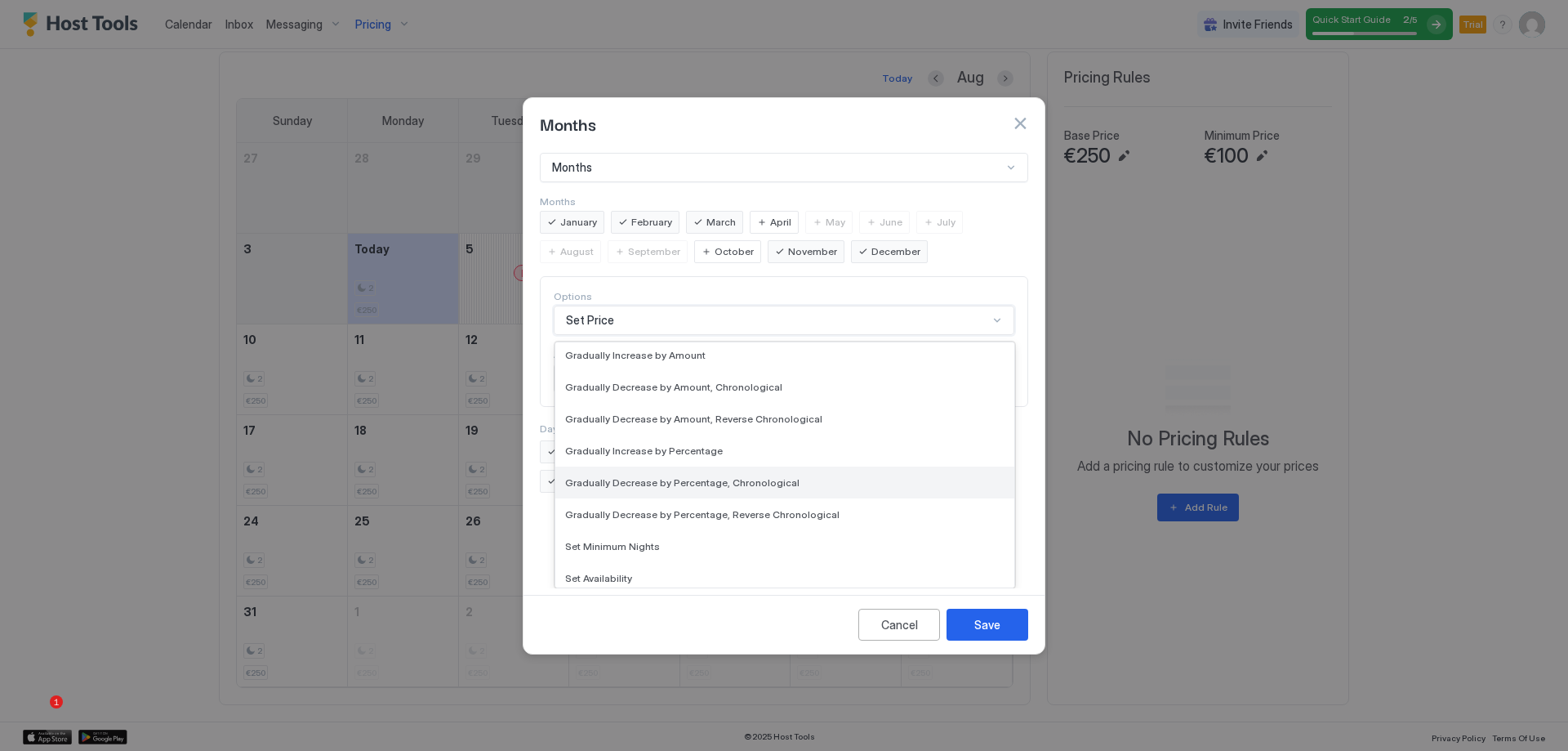 scroll, scrollTop: 297, scrollLeft: 0, axis: vertical 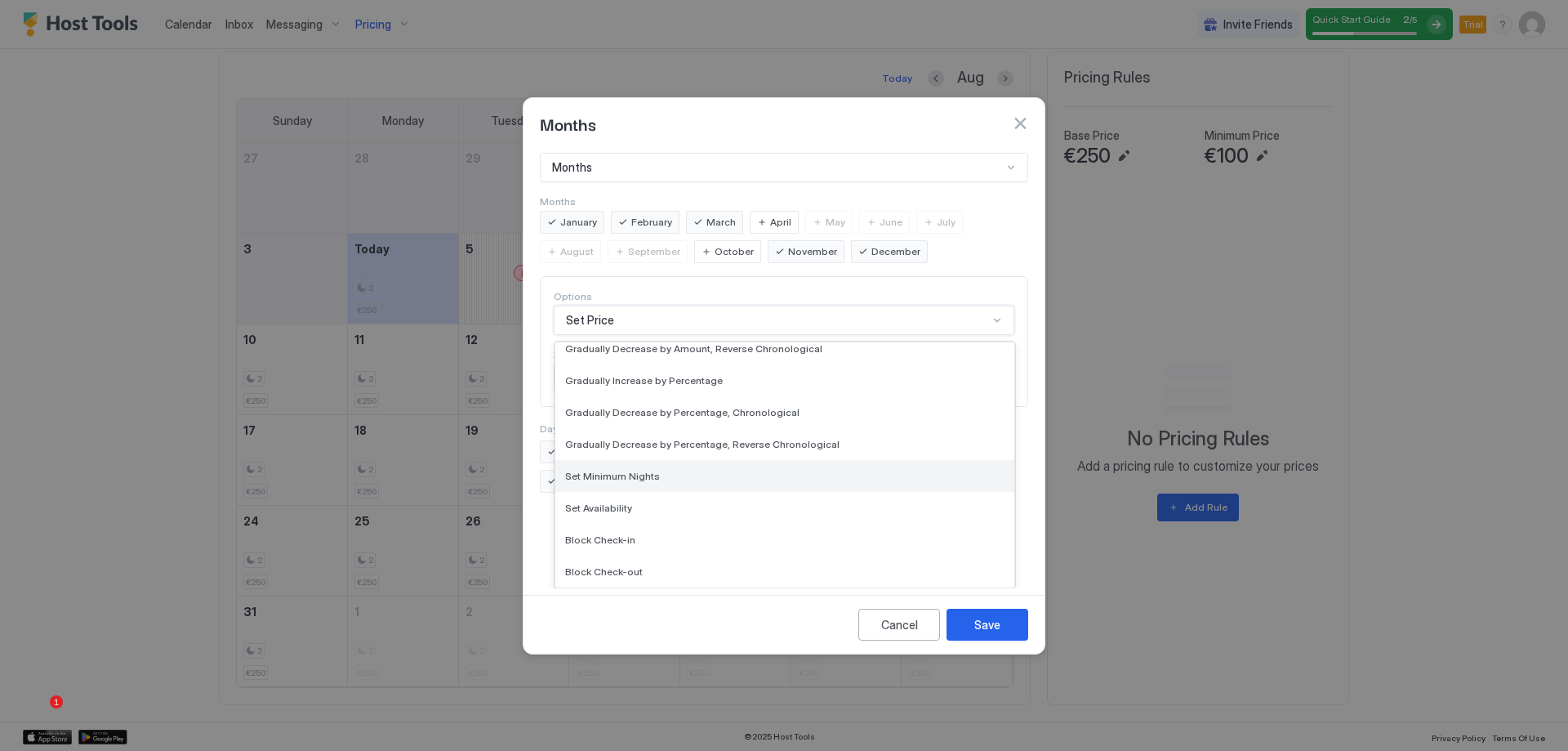 click on "Set Minimum Nights" at bounding box center (785, 476) 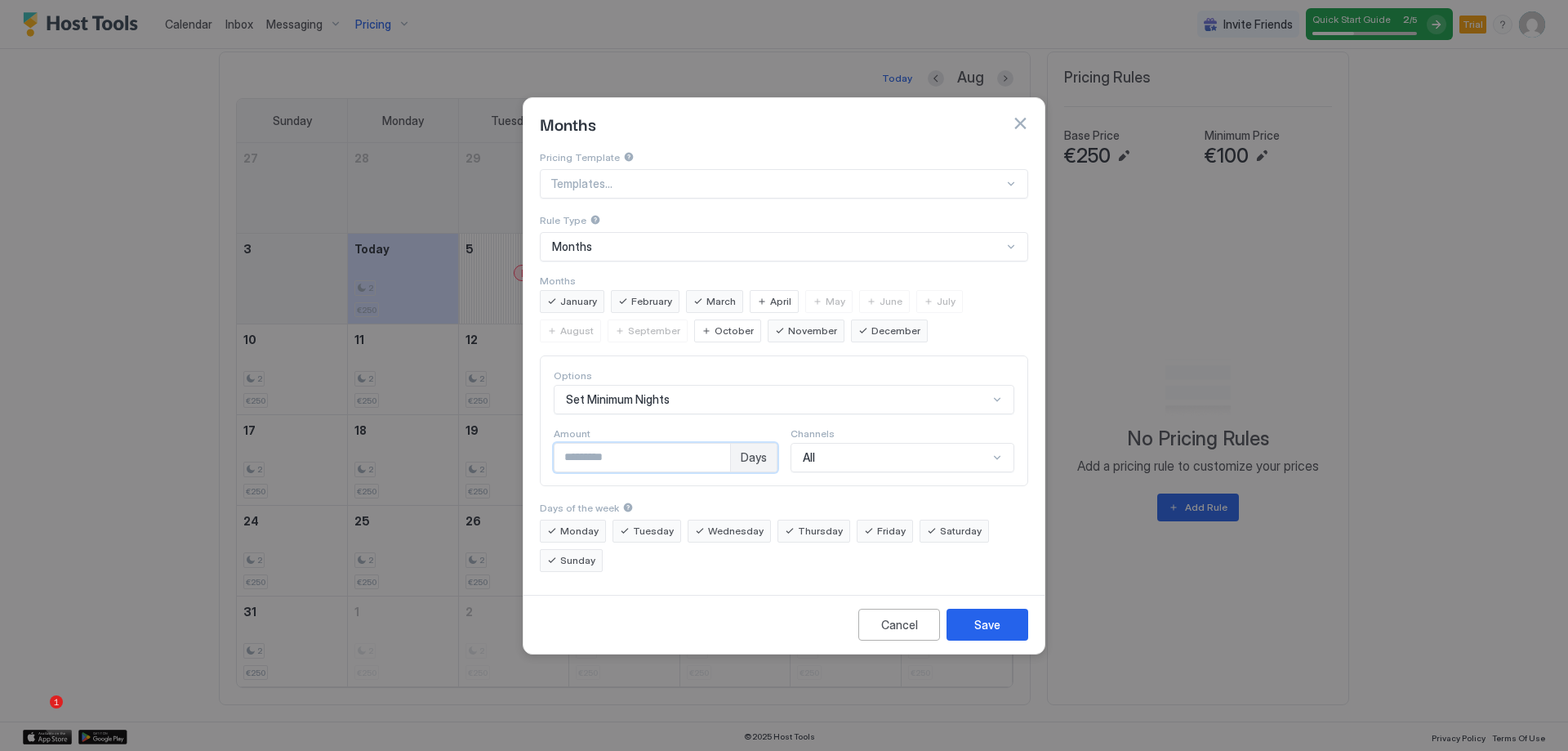 click on "*" at bounding box center [642, 458] 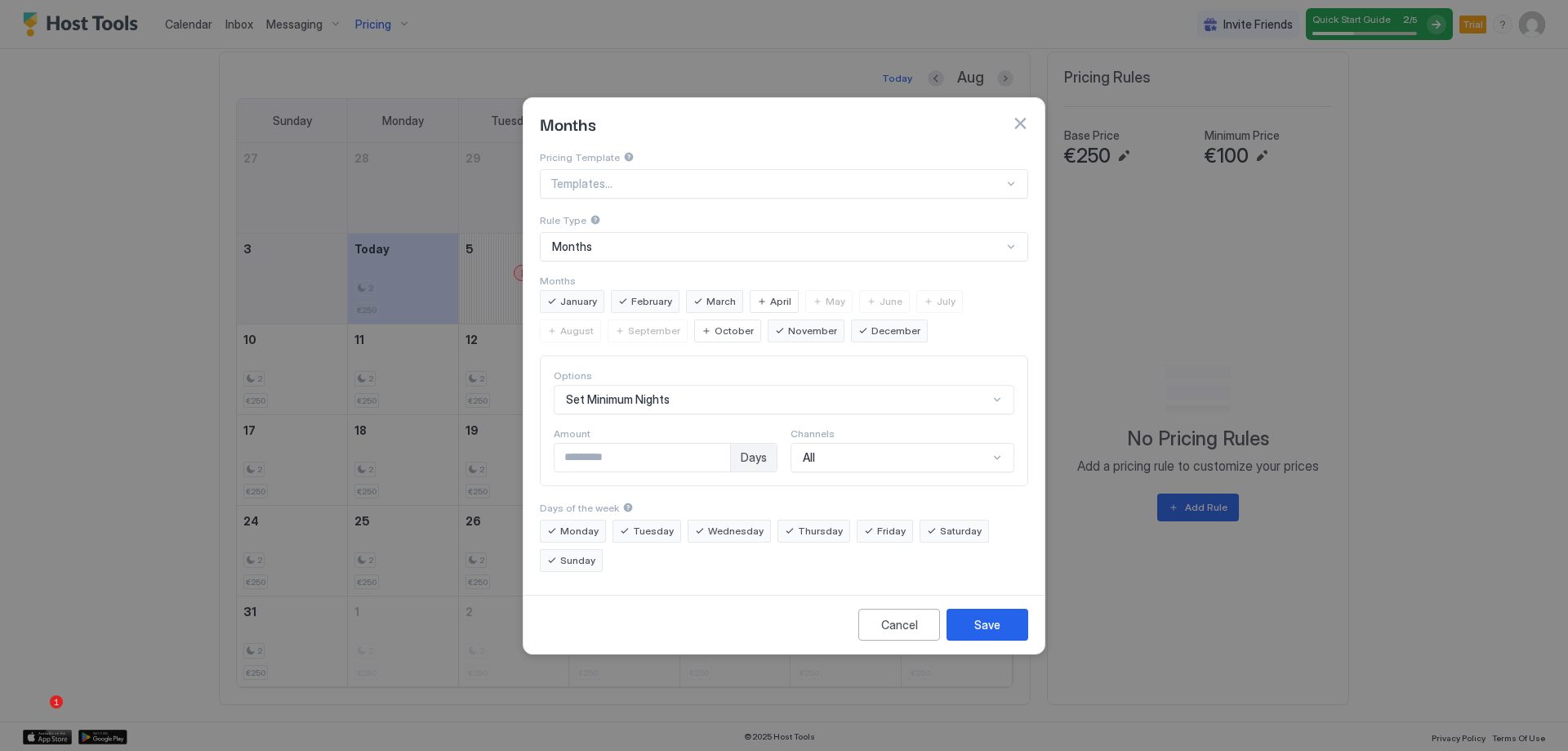 click on "November" at bounding box center [813, 331] 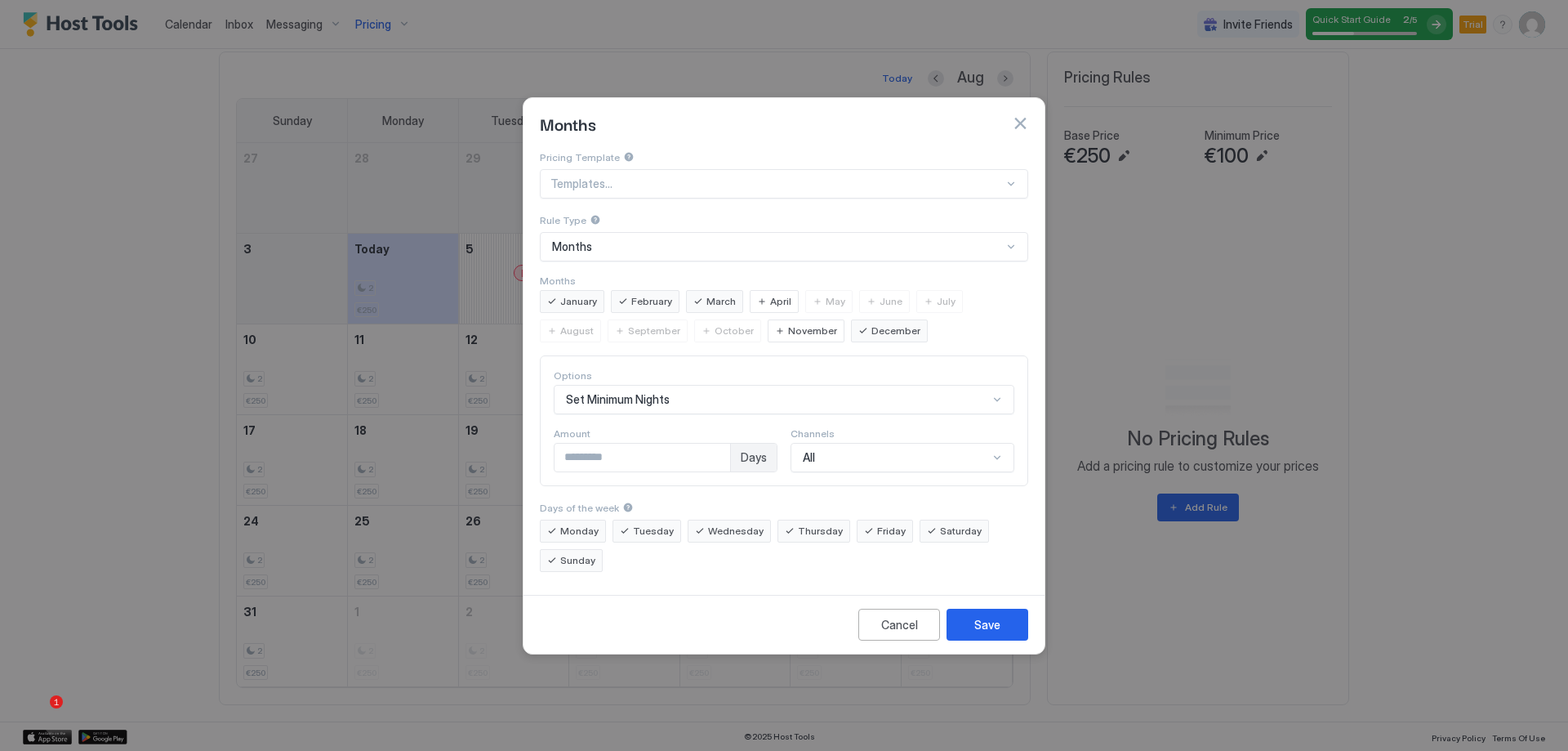 drag, startPoint x: 587, startPoint y: 466, endPoint x: 497, endPoint y: 449, distance: 91.591484 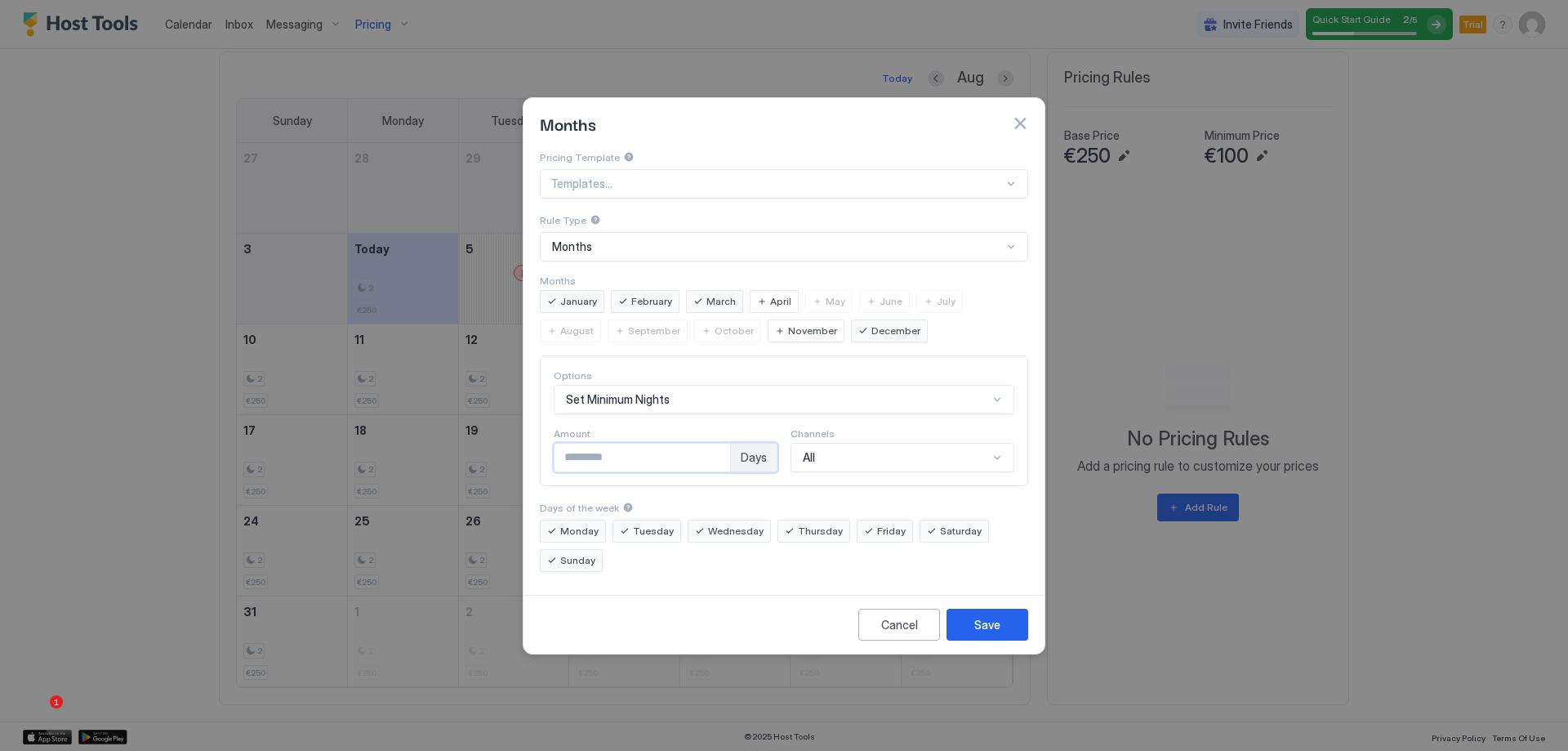 type on "*" 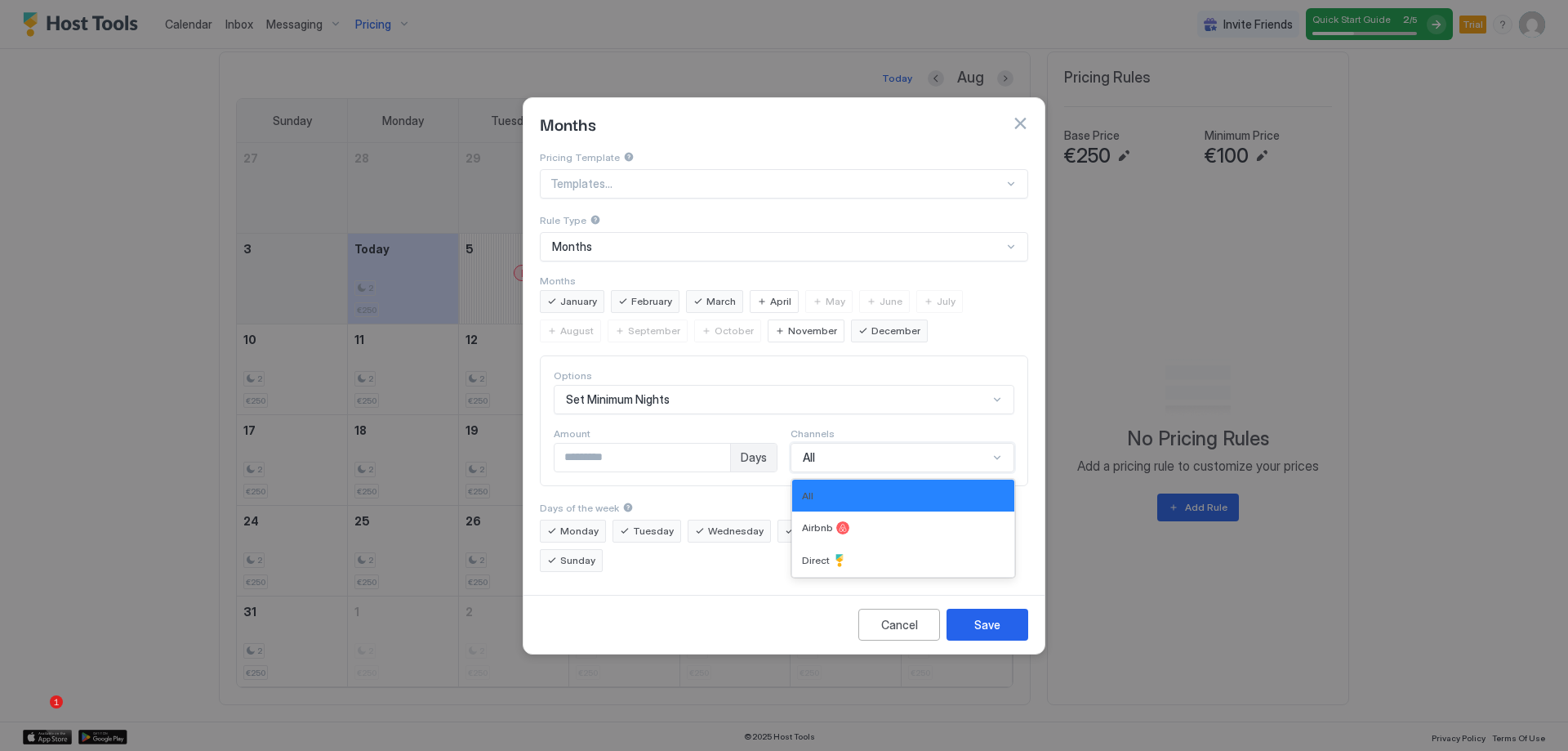click at bounding box center [997, 458] 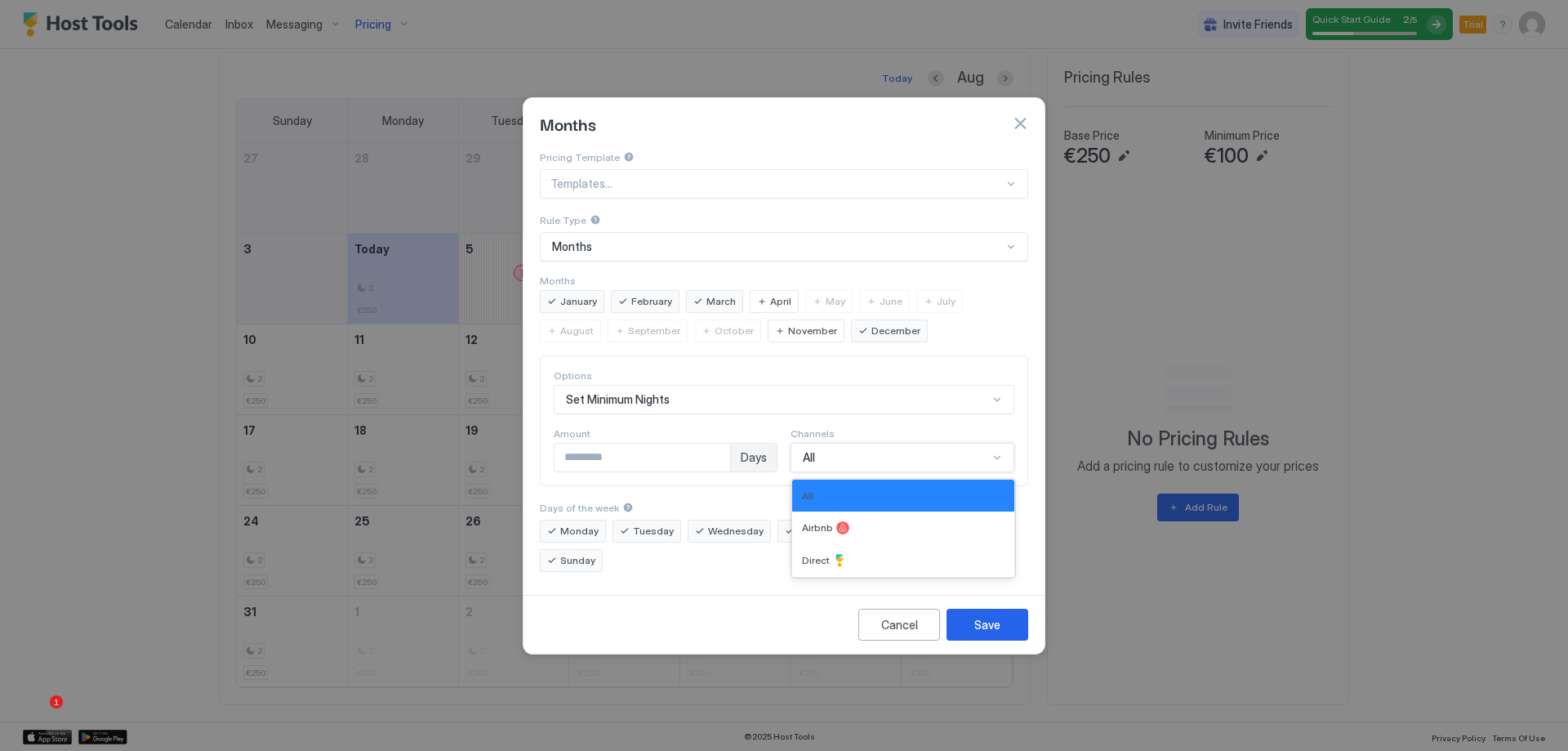 click on "All" at bounding box center [902, 458] 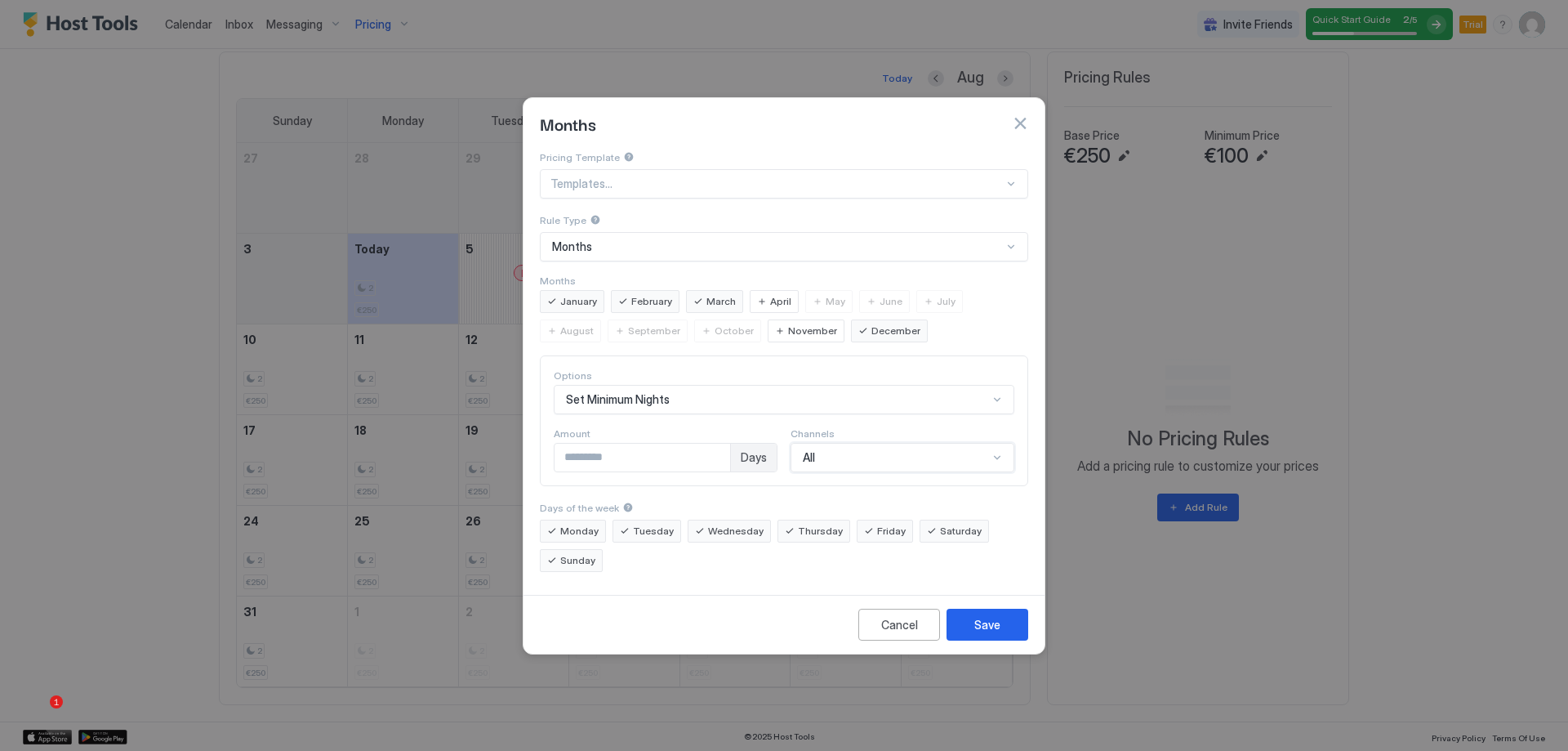 click on "All" at bounding box center (895, 458) 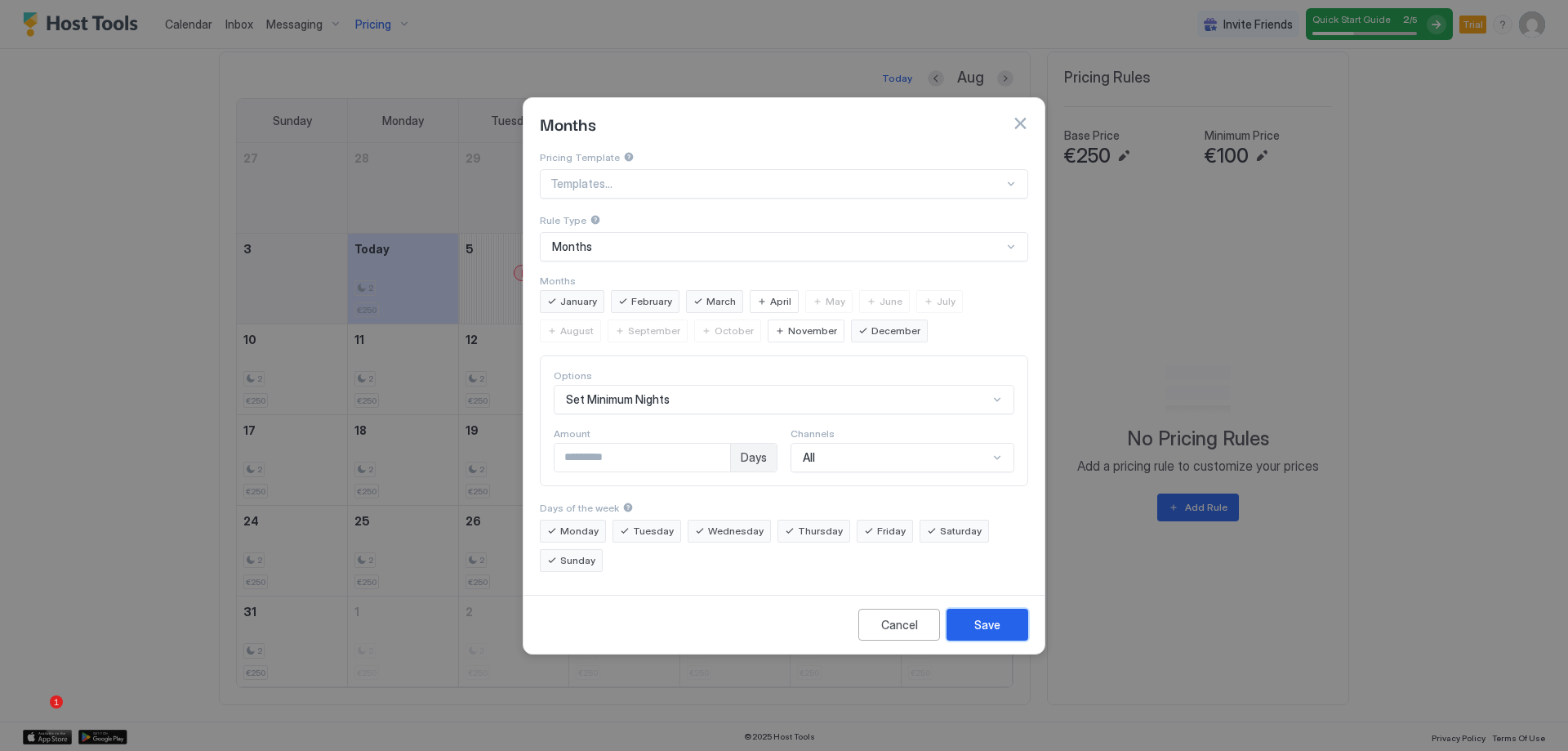 drag, startPoint x: 1001, startPoint y: 617, endPoint x: 956, endPoint y: 451, distance: 171.99128 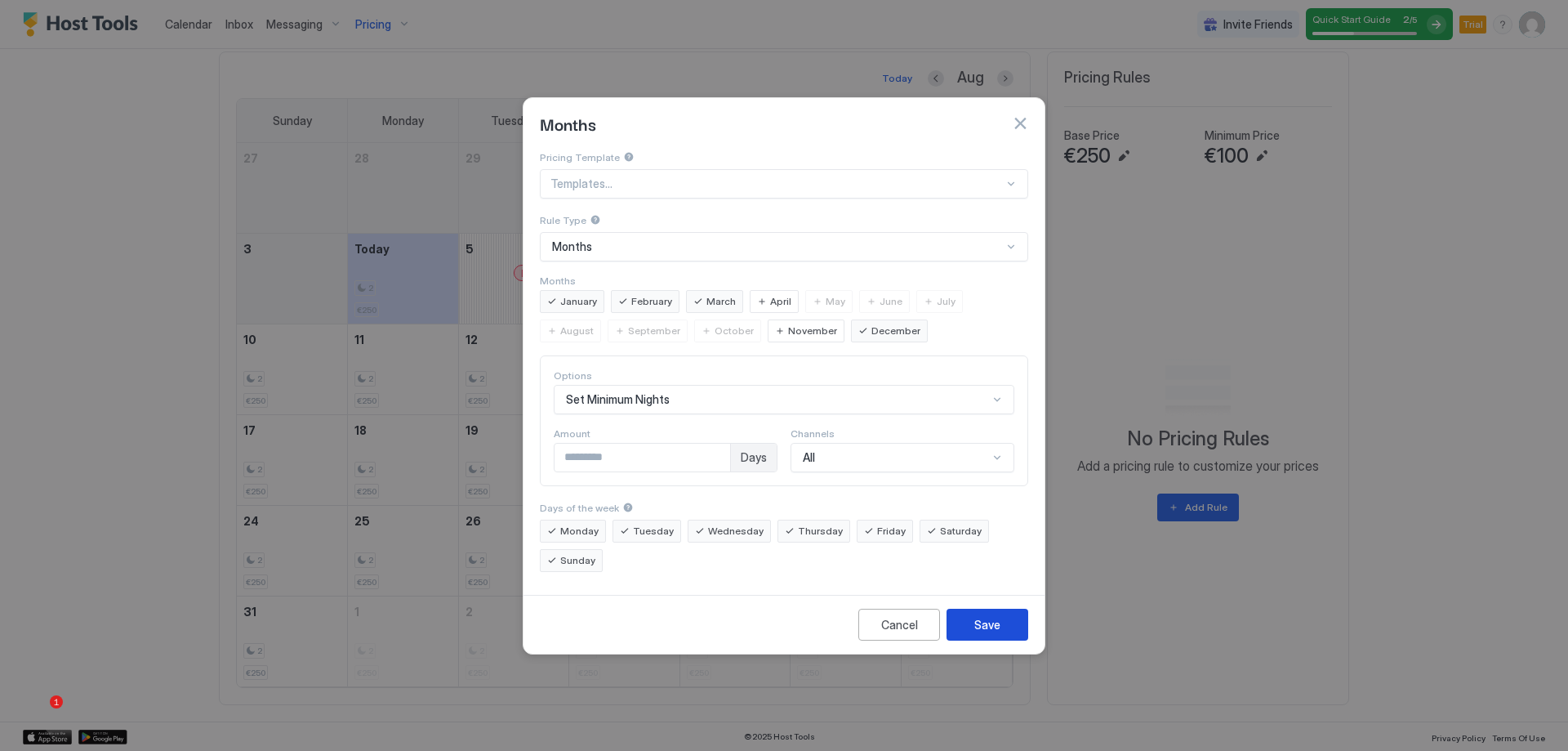 click on "Save" at bounding box center [987, 624] 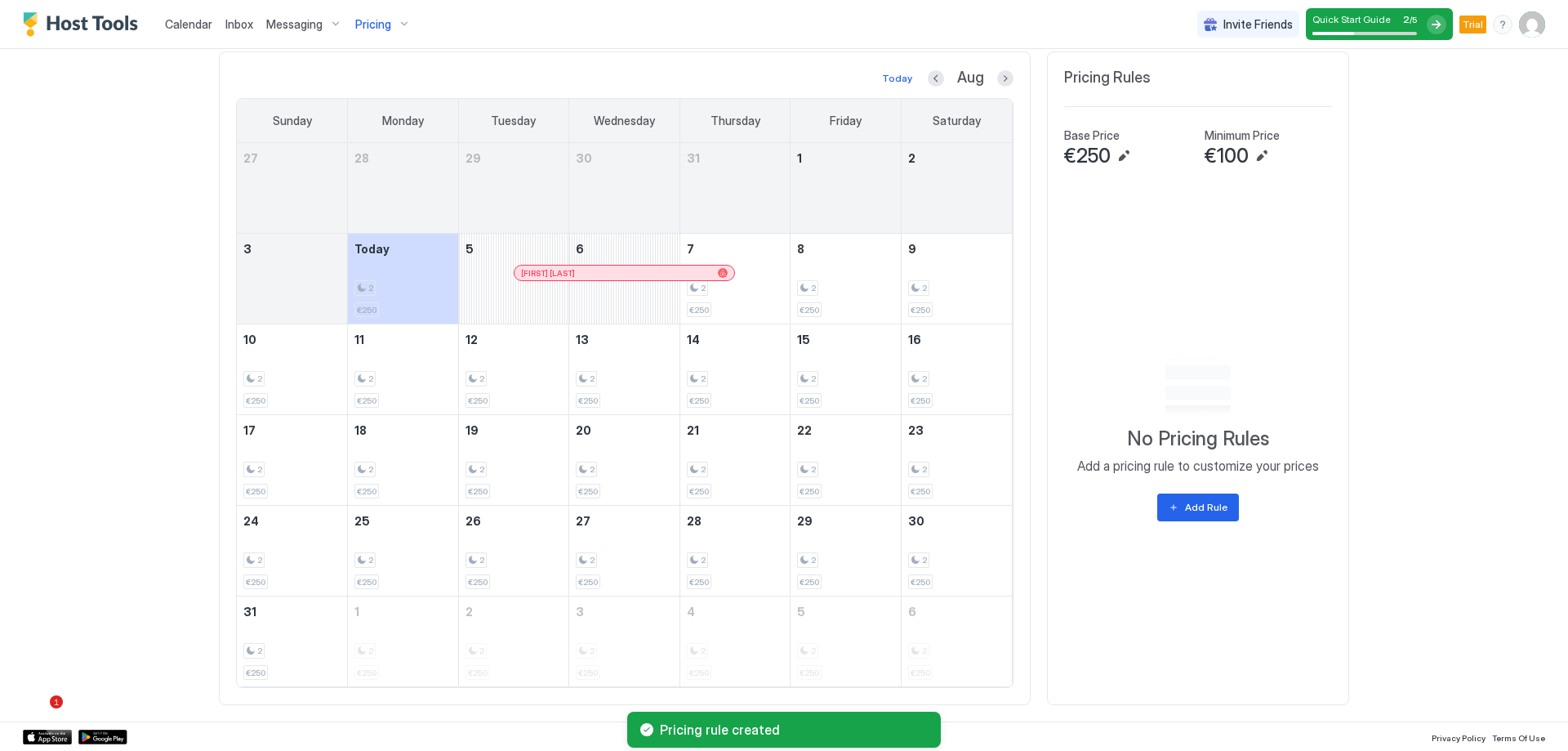 scroll, scrollTop: 603, scrollLeft: 0, axis: vertical 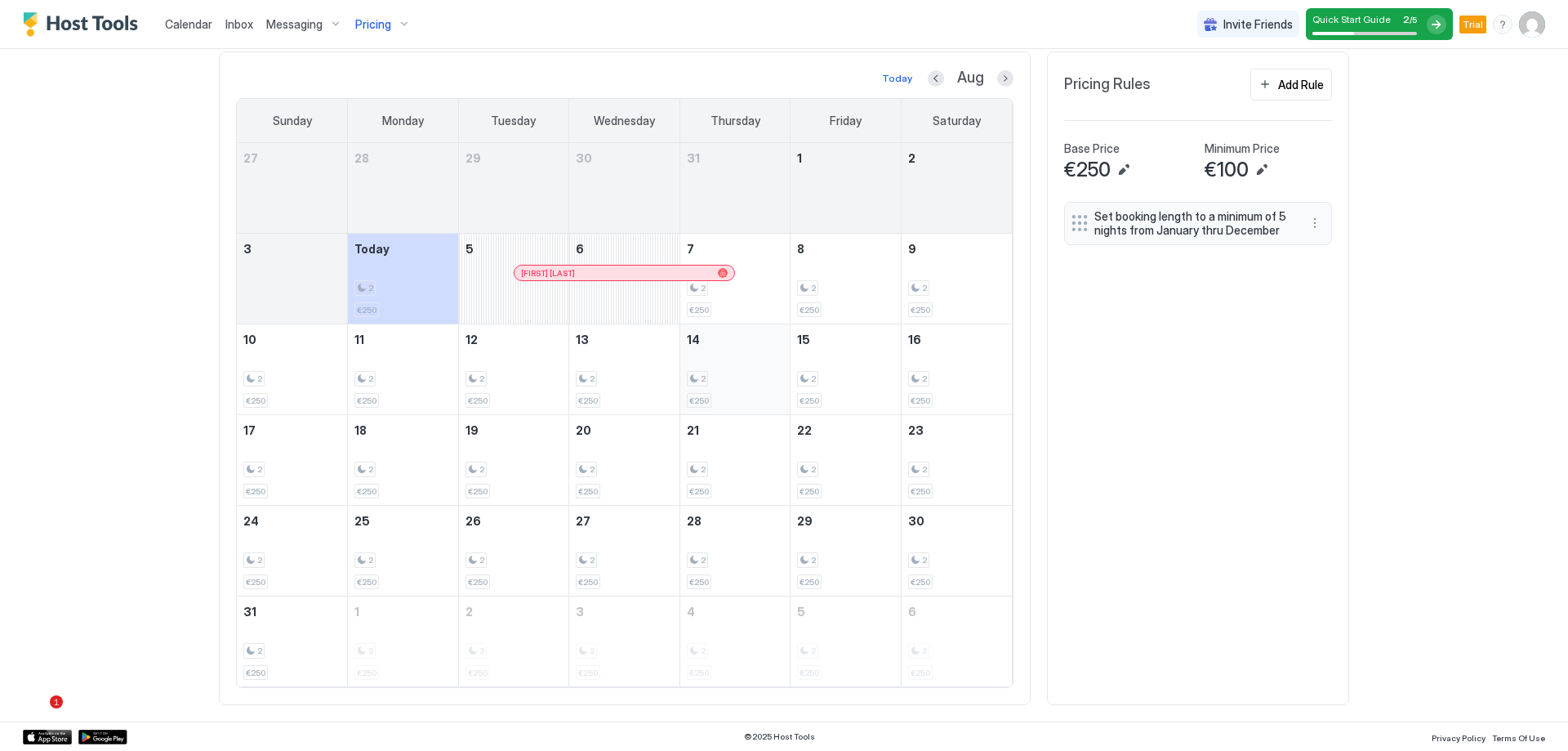 click on "2" at bounding box center [735, 378] 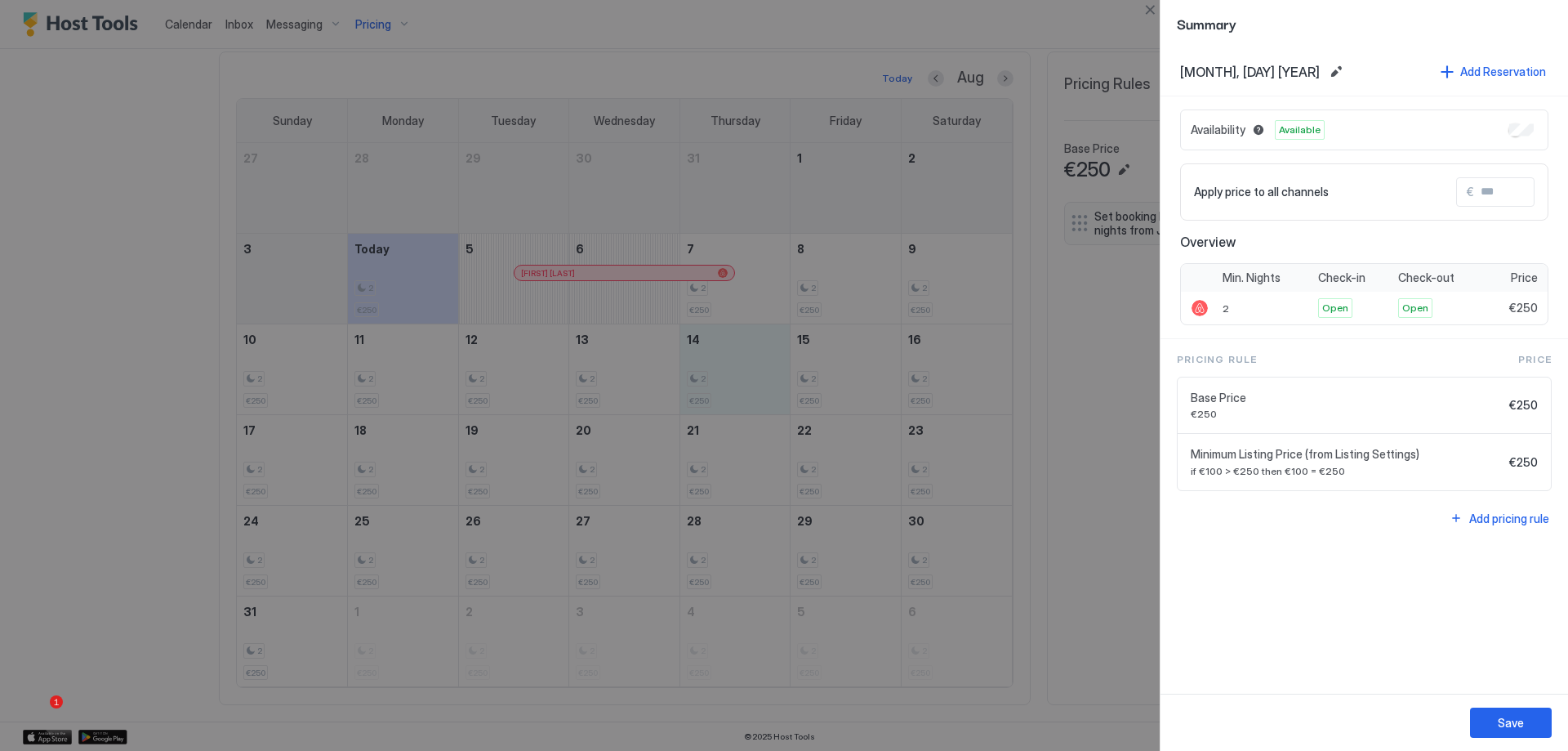 click at bounding box center [784, 375] 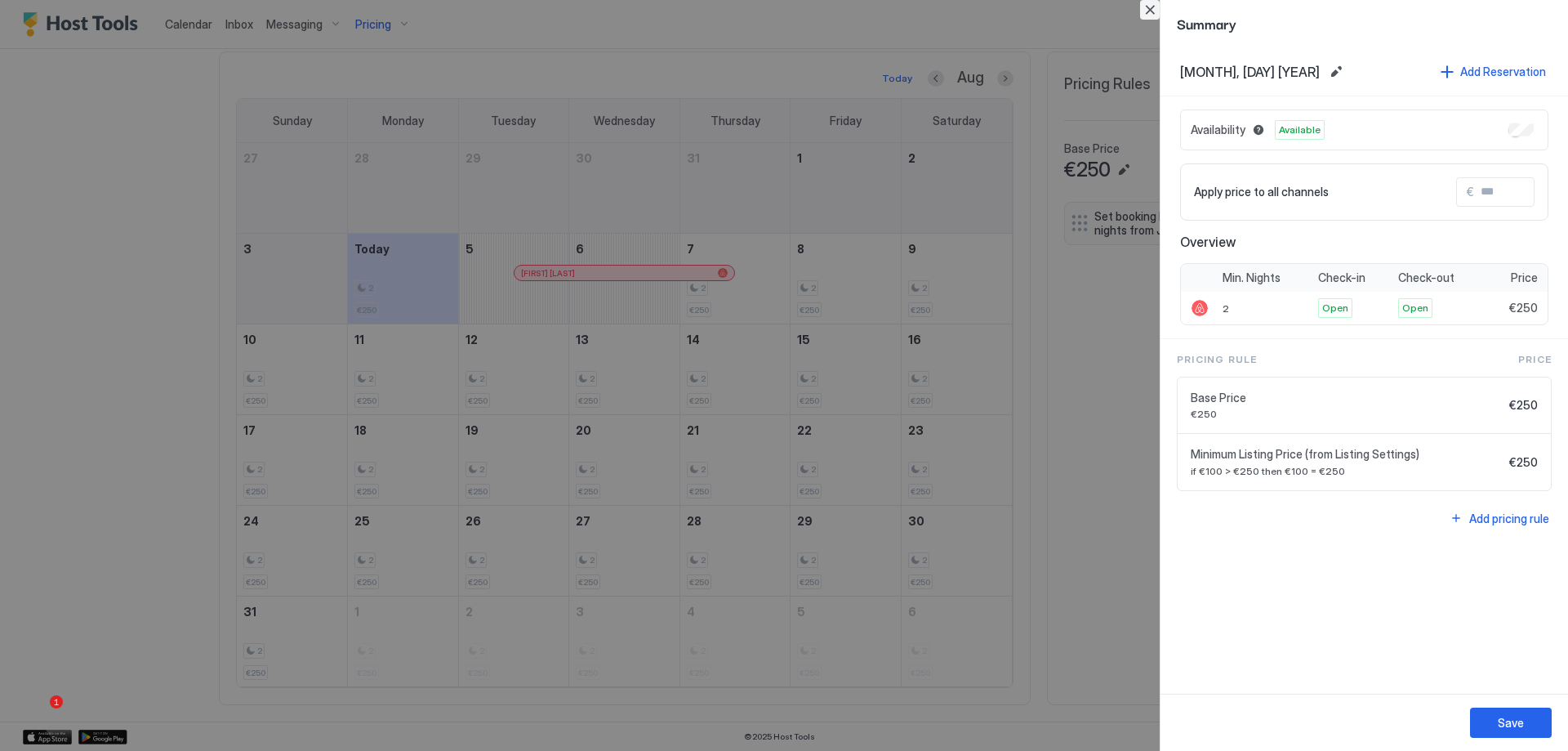 click at bounding box center (1150, 10) 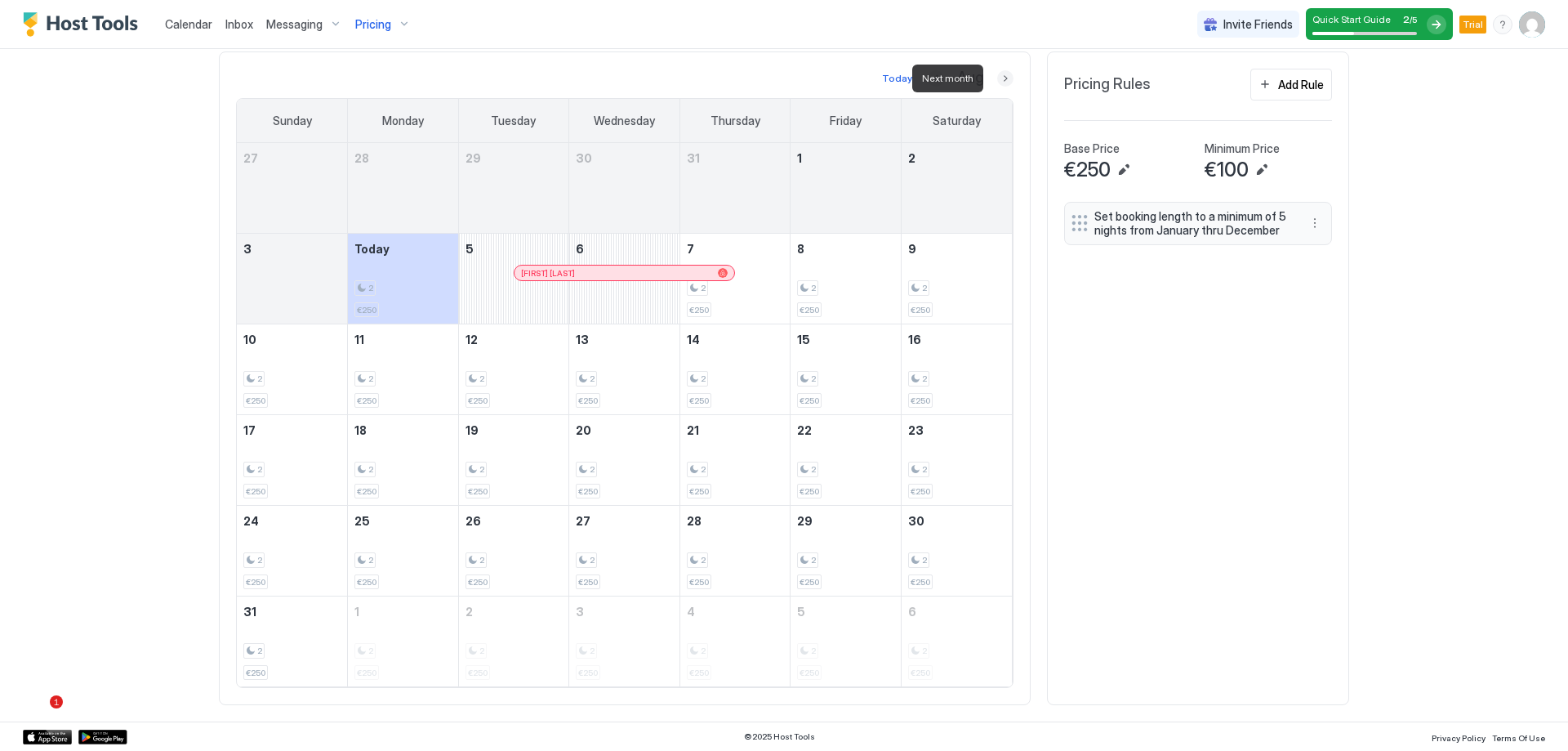 click at bounding box center [1005, 78] 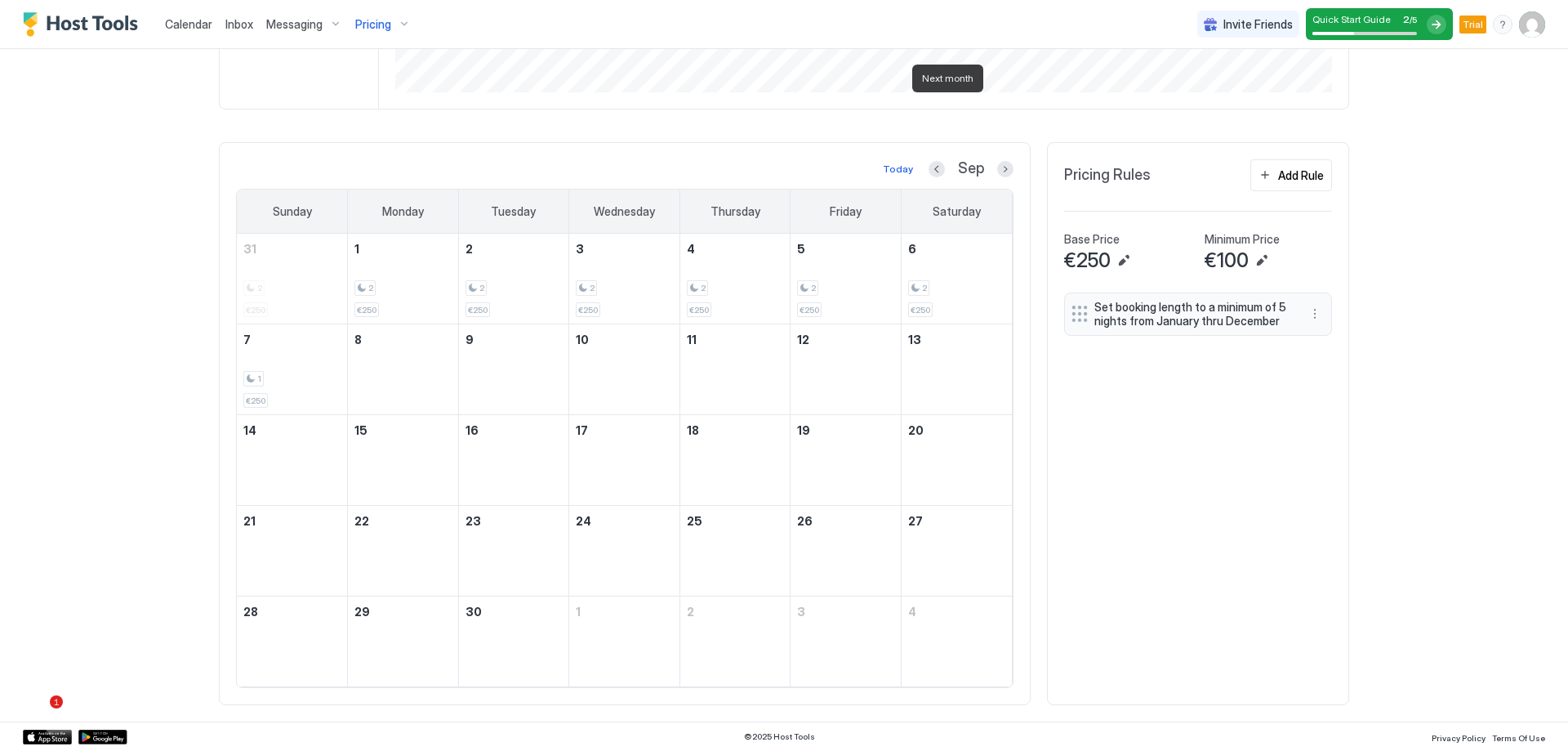scroll, scrollTop: 512, scrollLeft: 0, axis: vertical 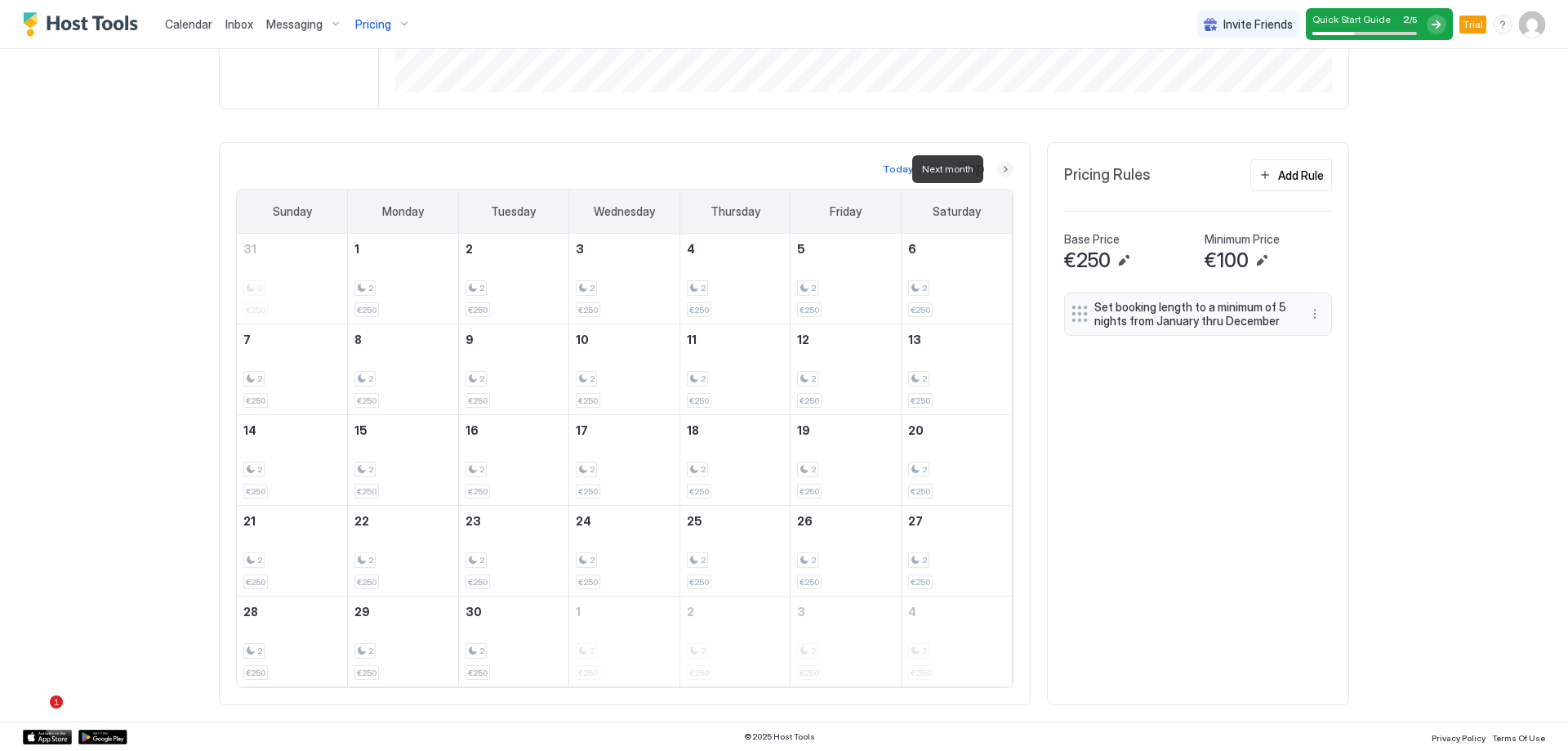 click at bounding box center [1005, 169] 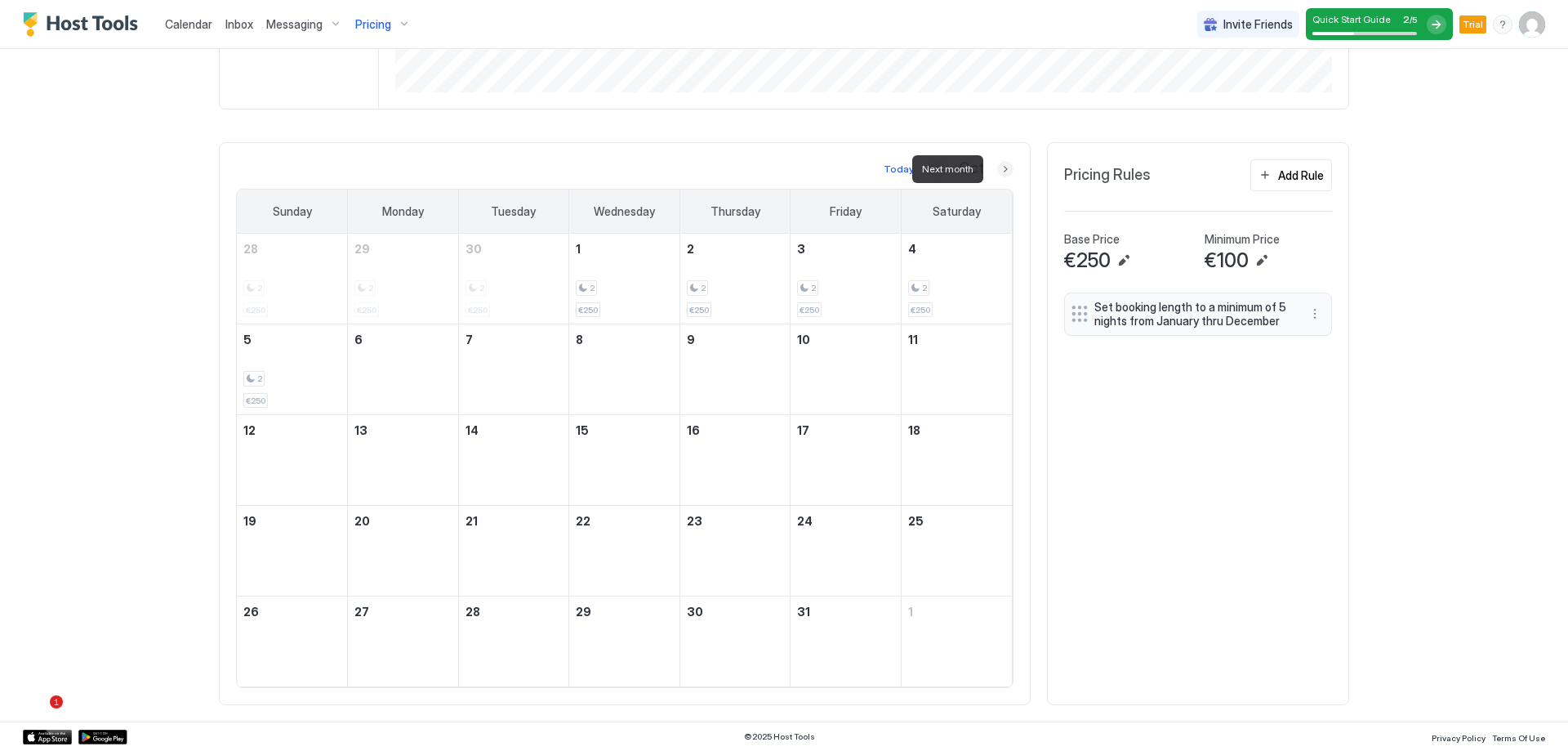 click at bounding box center (1005, 169) 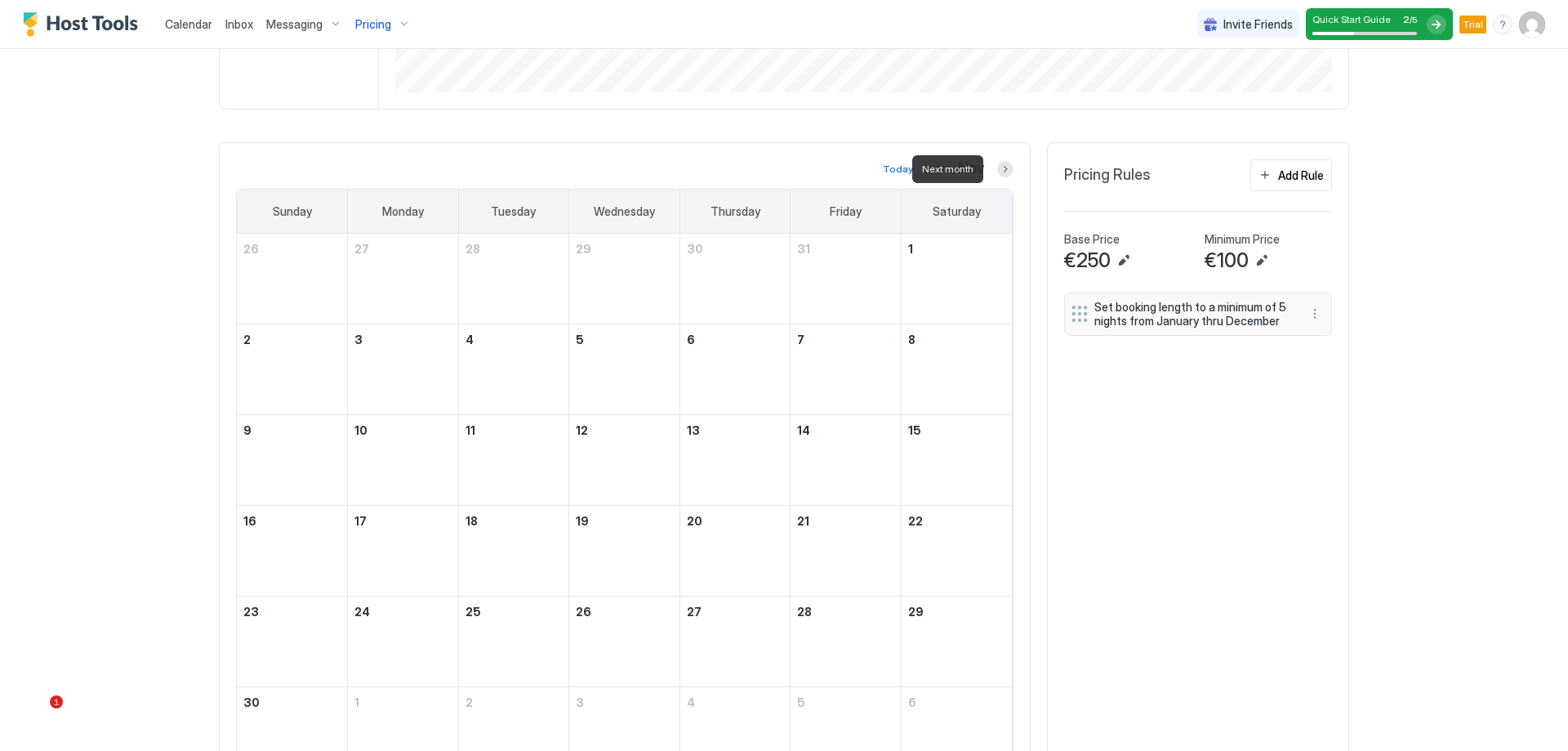 scroll, scrollTop: 603, scrollLeft: 0, axis: vertical 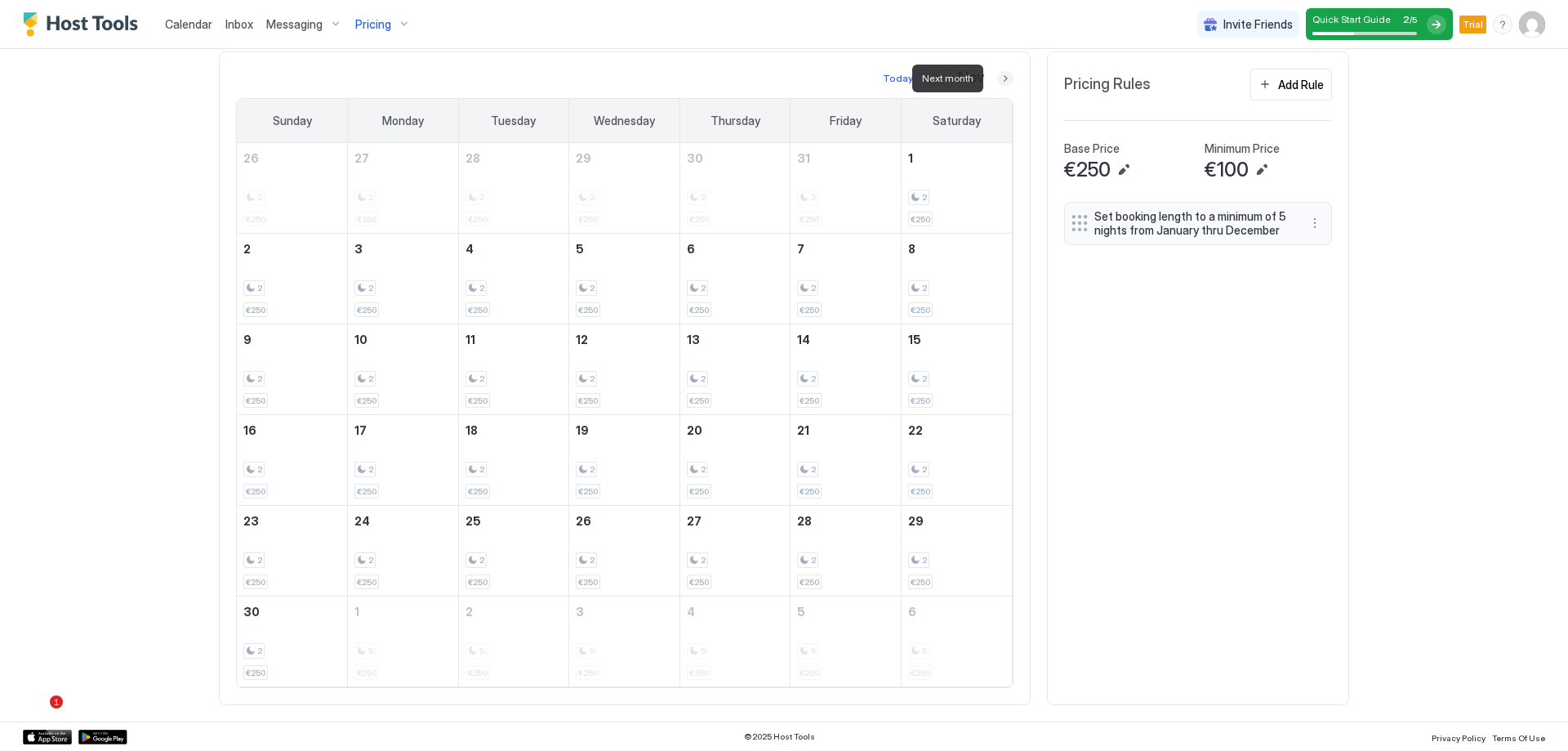 click at bounding box center (1005, 78) 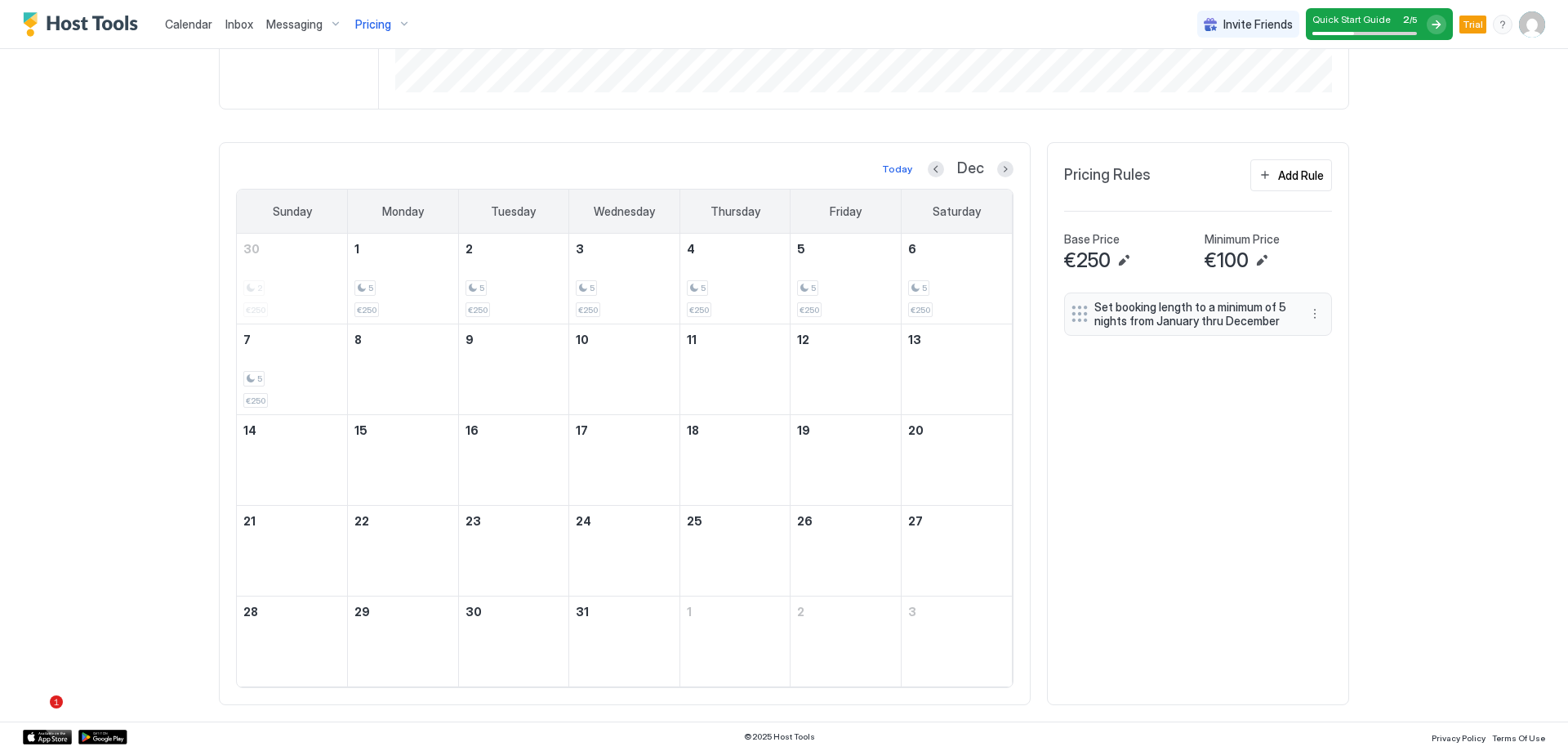scroll, scrollTop: 512, scrollLeft: 0, axis: vertical 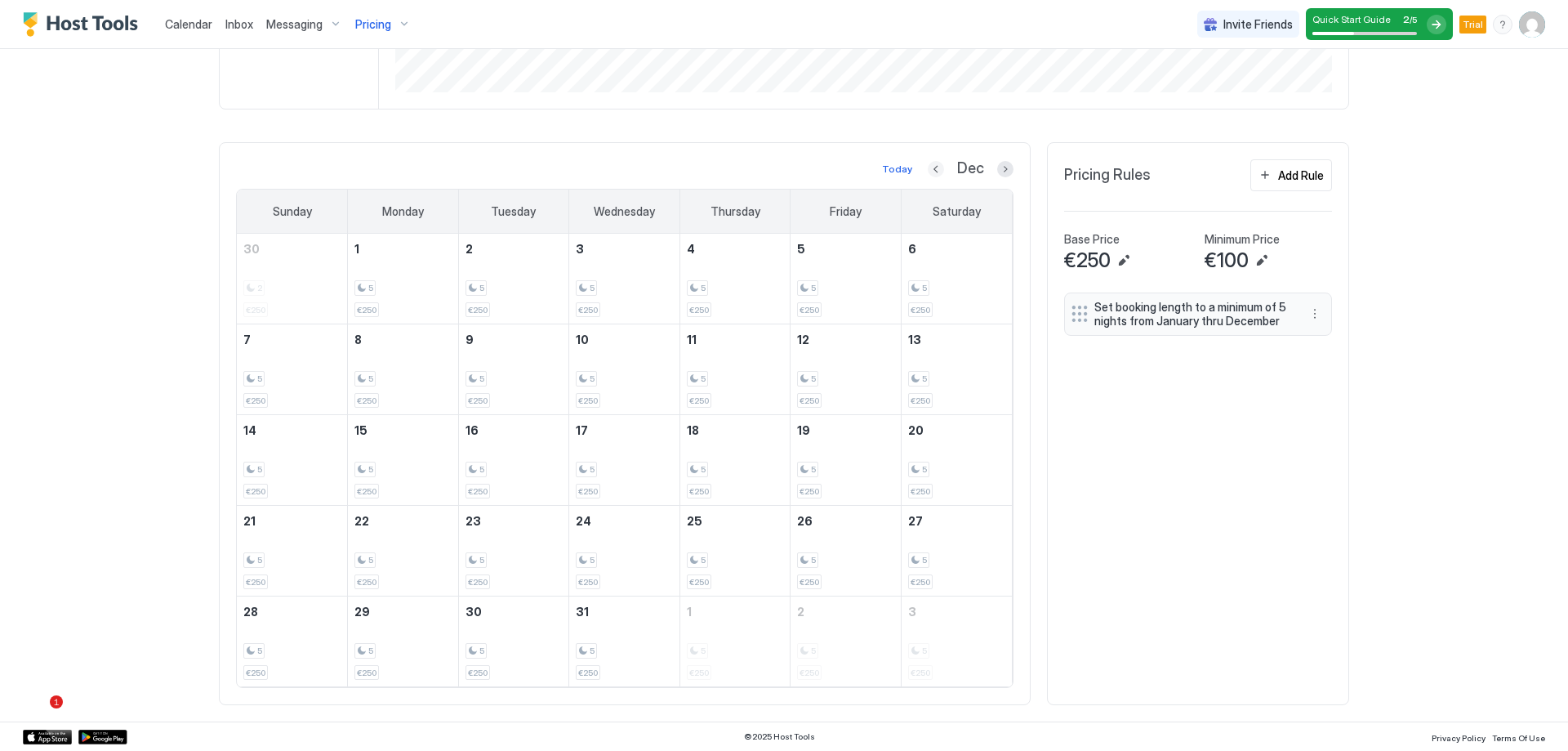 click at bounding box center (936, 169) 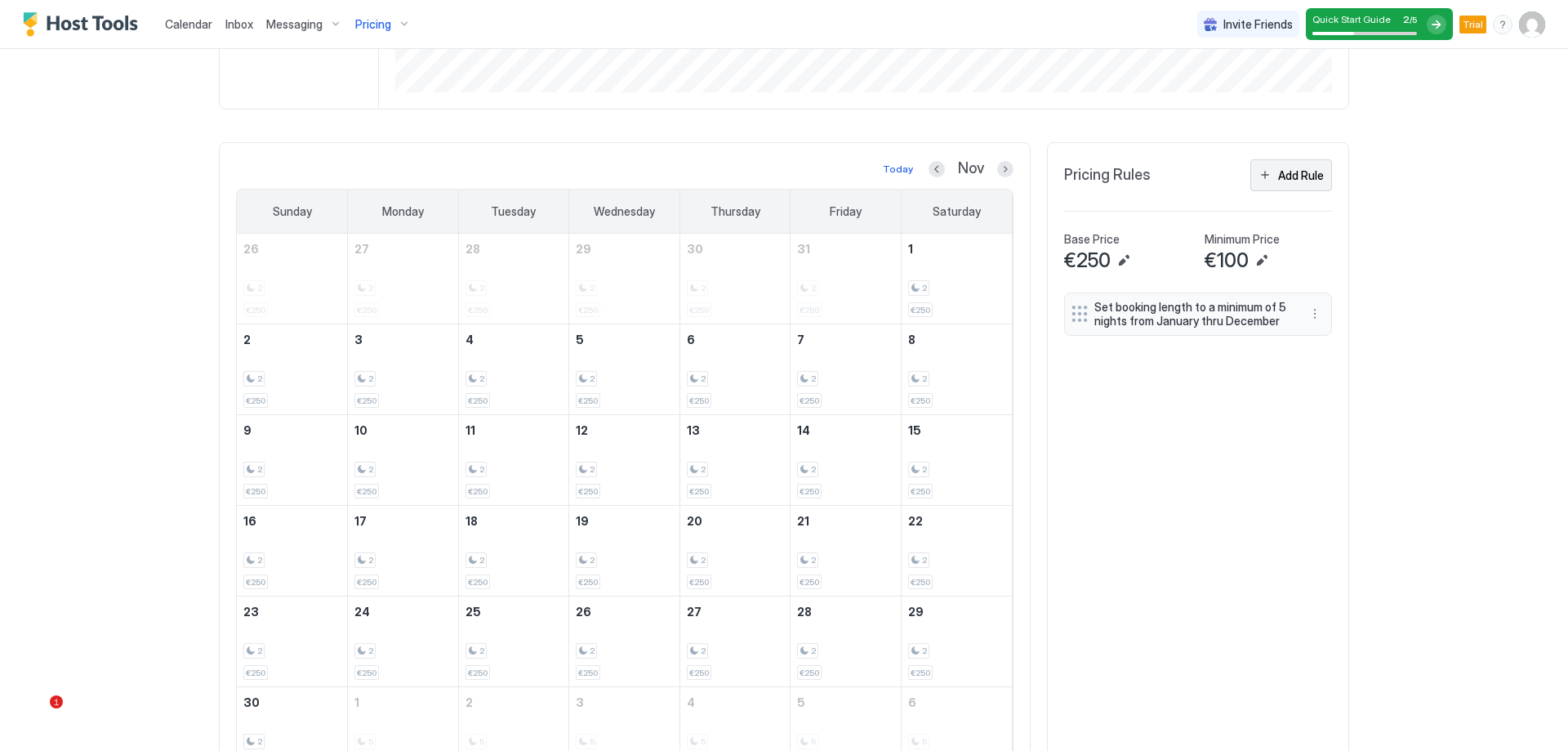 click on "Add Rule" at bounding box center [1301, 175] 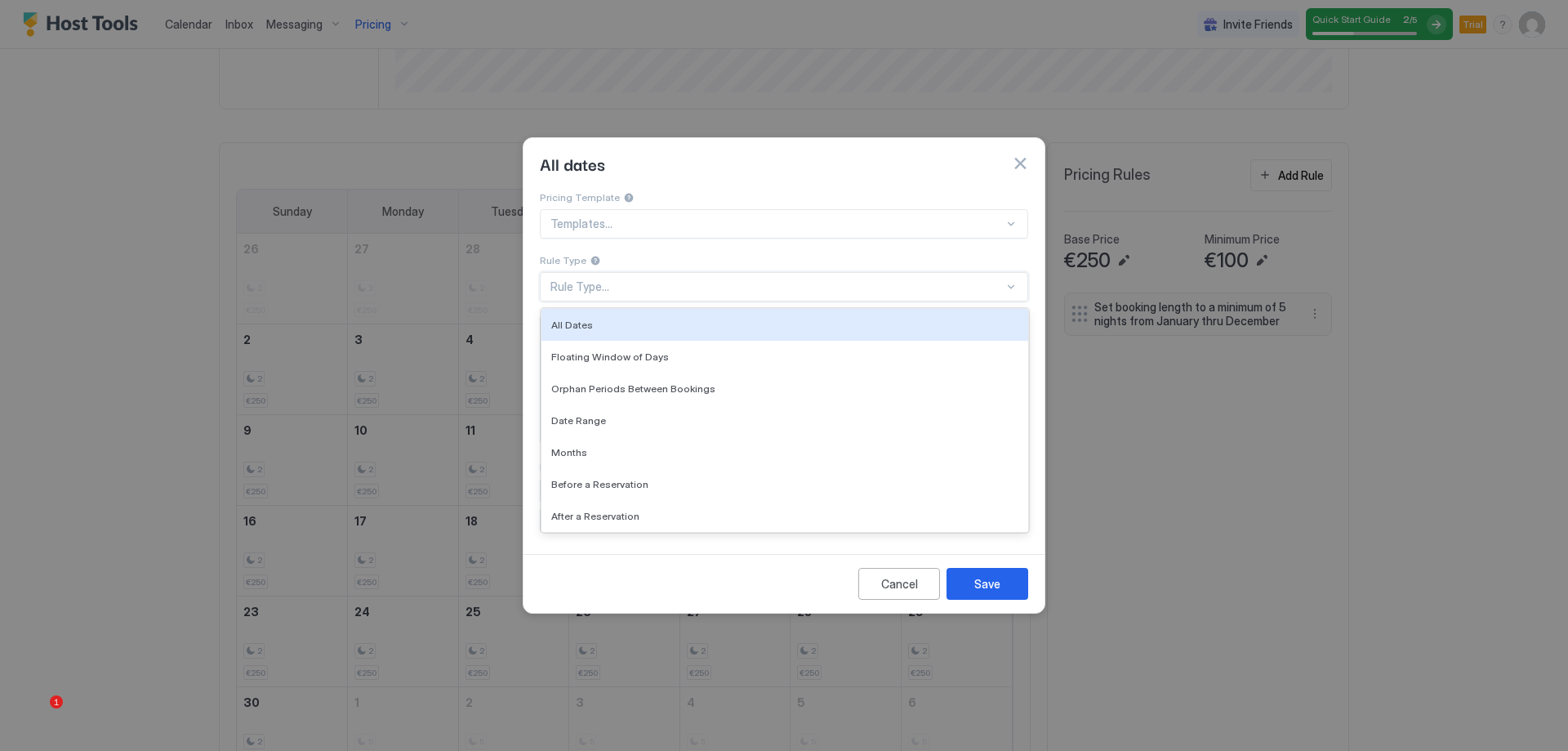 click on "Rule Type..." at bounding box center (777, 287) 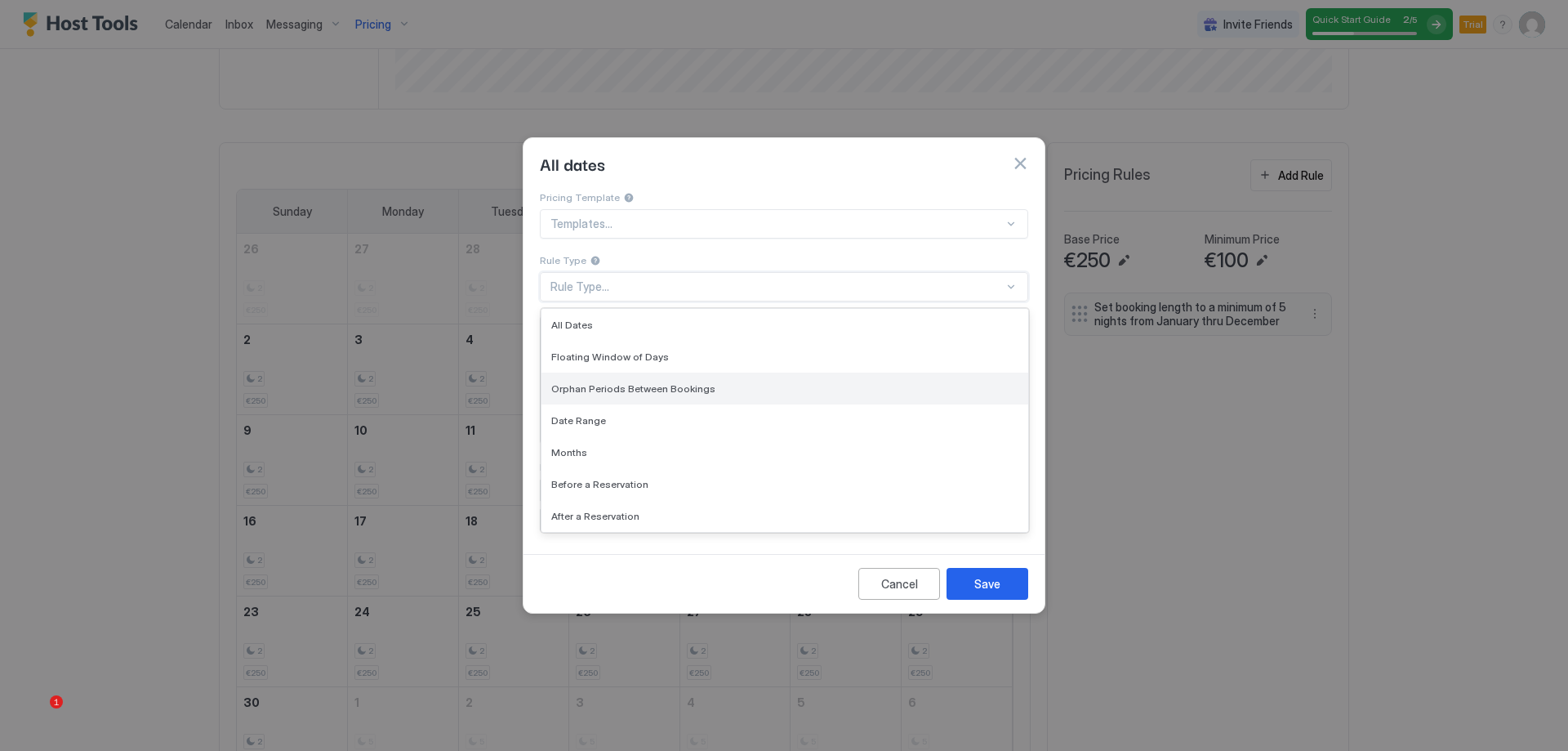 click on "Orphan Periods Between Bookings" at bounding box center [785, 388] 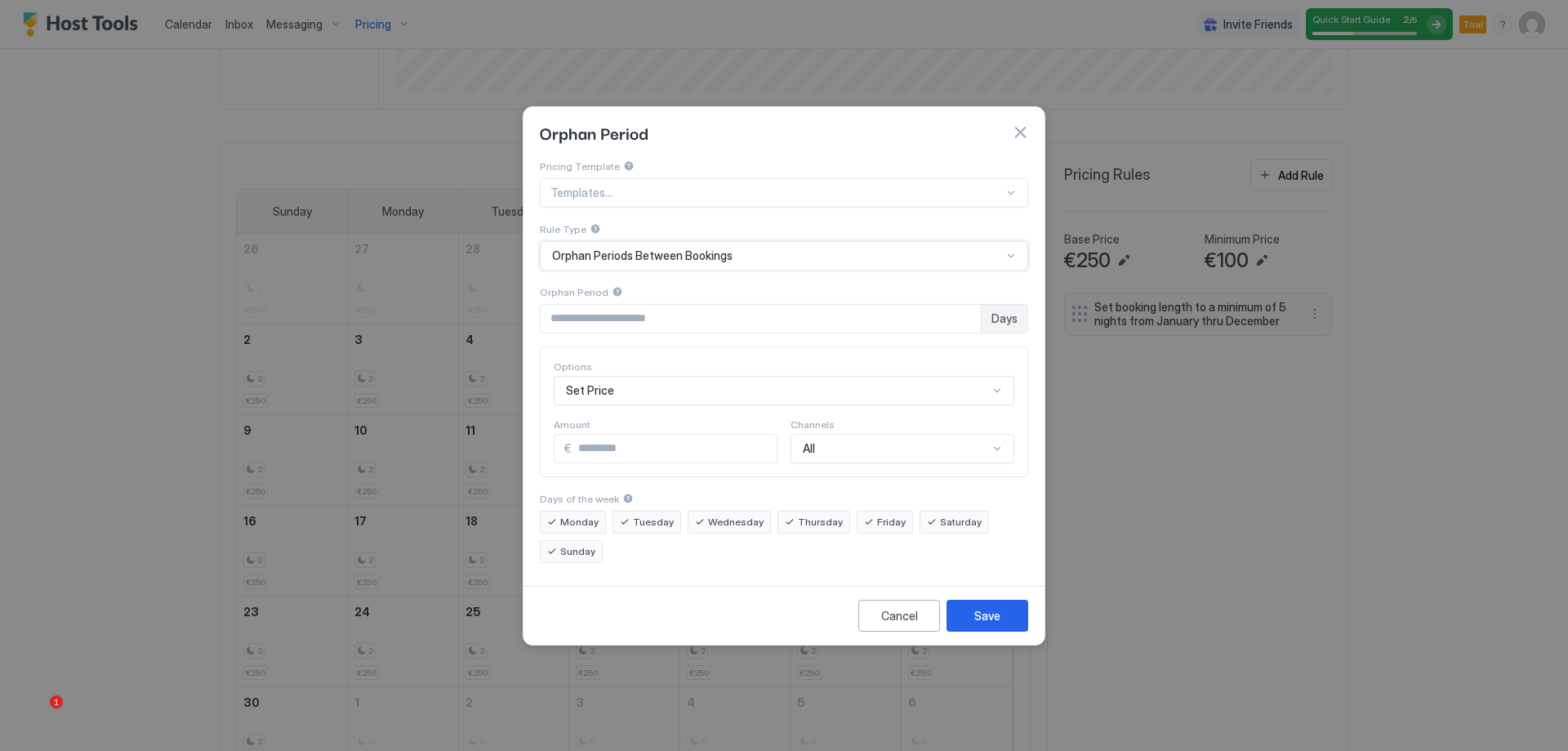 click on "Orphan Period" at bounding box center [784, 166] 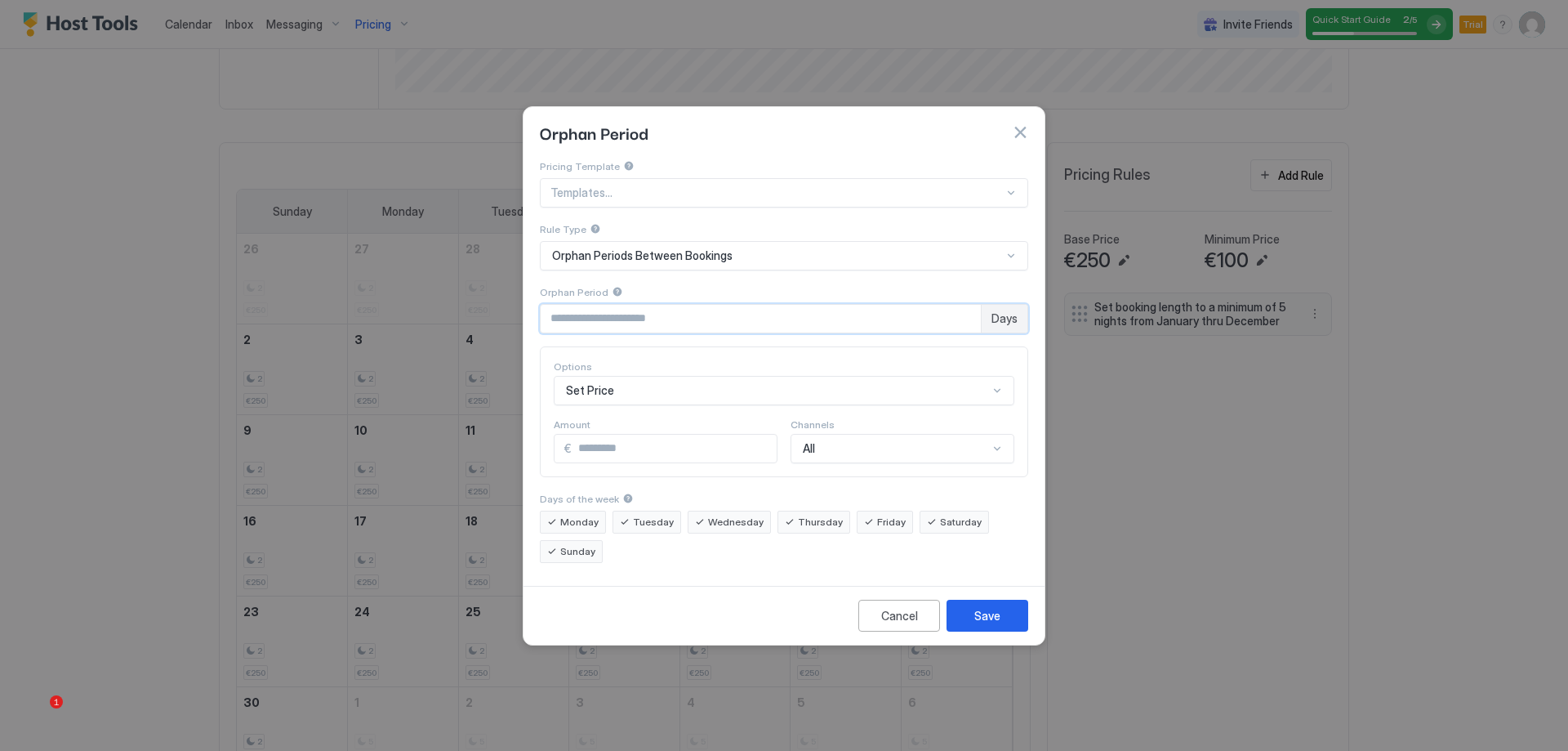 drag, startPoint x: 948, startPoint y: 315, endPoint x: 518, endPoint y: 316, distance: 430.0012 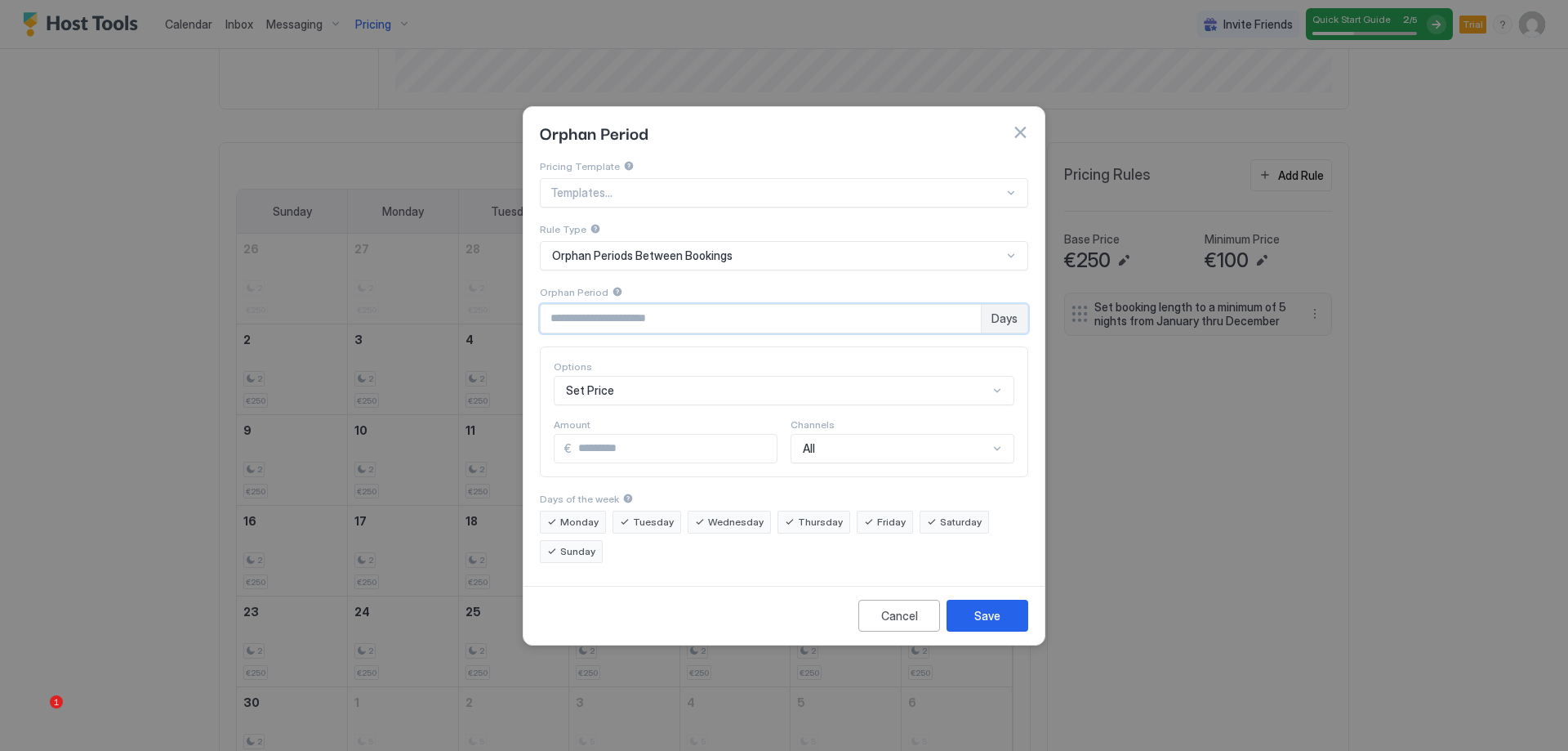type on "*" 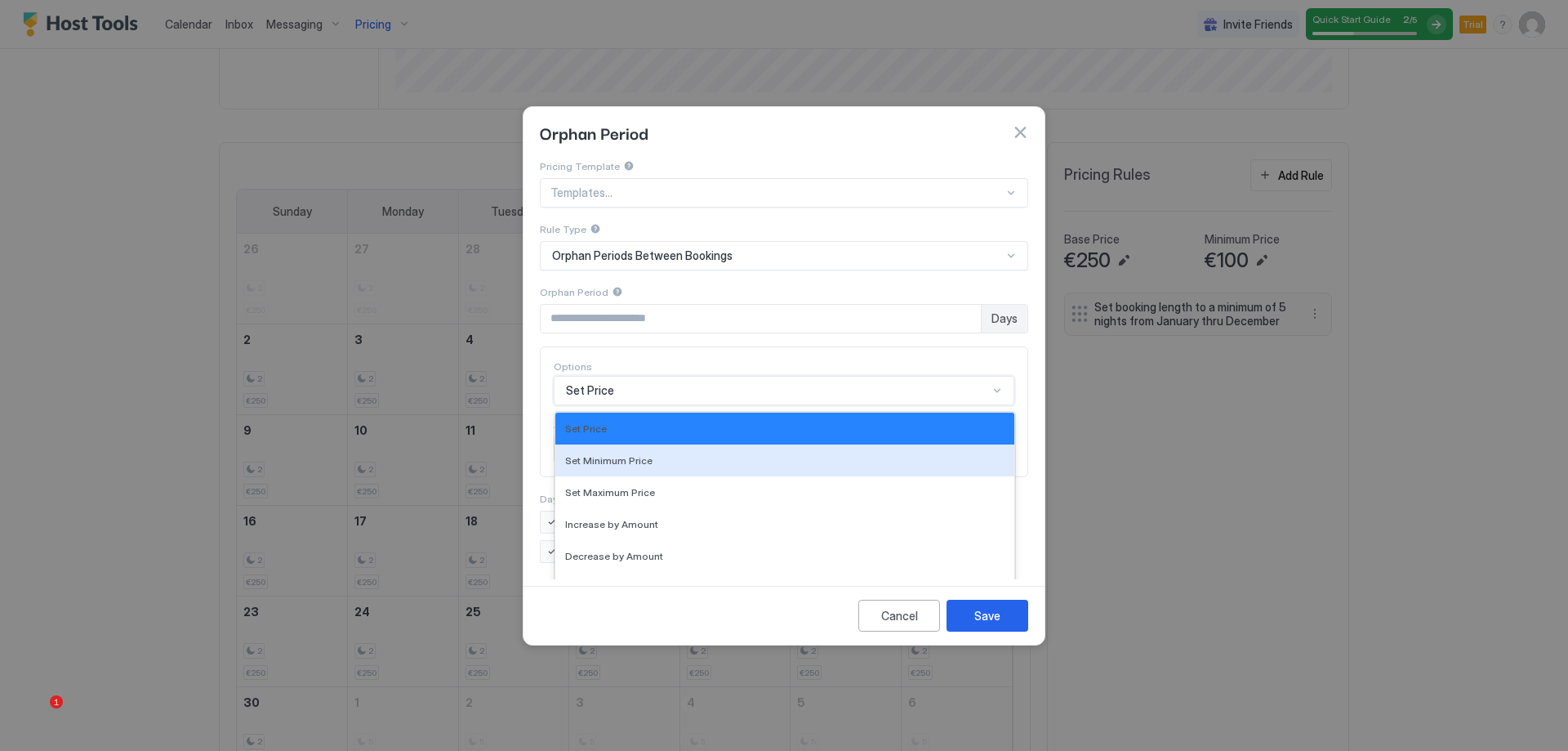 click on "17 results available. Use Up and Down to choose options, press Enter to select the currently focused option, press Escape to exit the menu, press Tab to select the option and exit the menu. Set Price Set Price Set Minimum Price Set Maximum Price Increase by Amount Decrease by Amount Increase by Percentage Decrease by Percentage Gradually Increase by Amount Gradually Decrease by Amount, Chronological Gradually Decrease by Amount, Reverse Chronological Gradually Increase by Percentage Gradually Decrease by Percentage, Chronological Gradually Decrease by Percentage, Reverse Chronological Set Minimum Nights Set Availability Block Check-in Block Check-out" at bounding box center [784, 391] 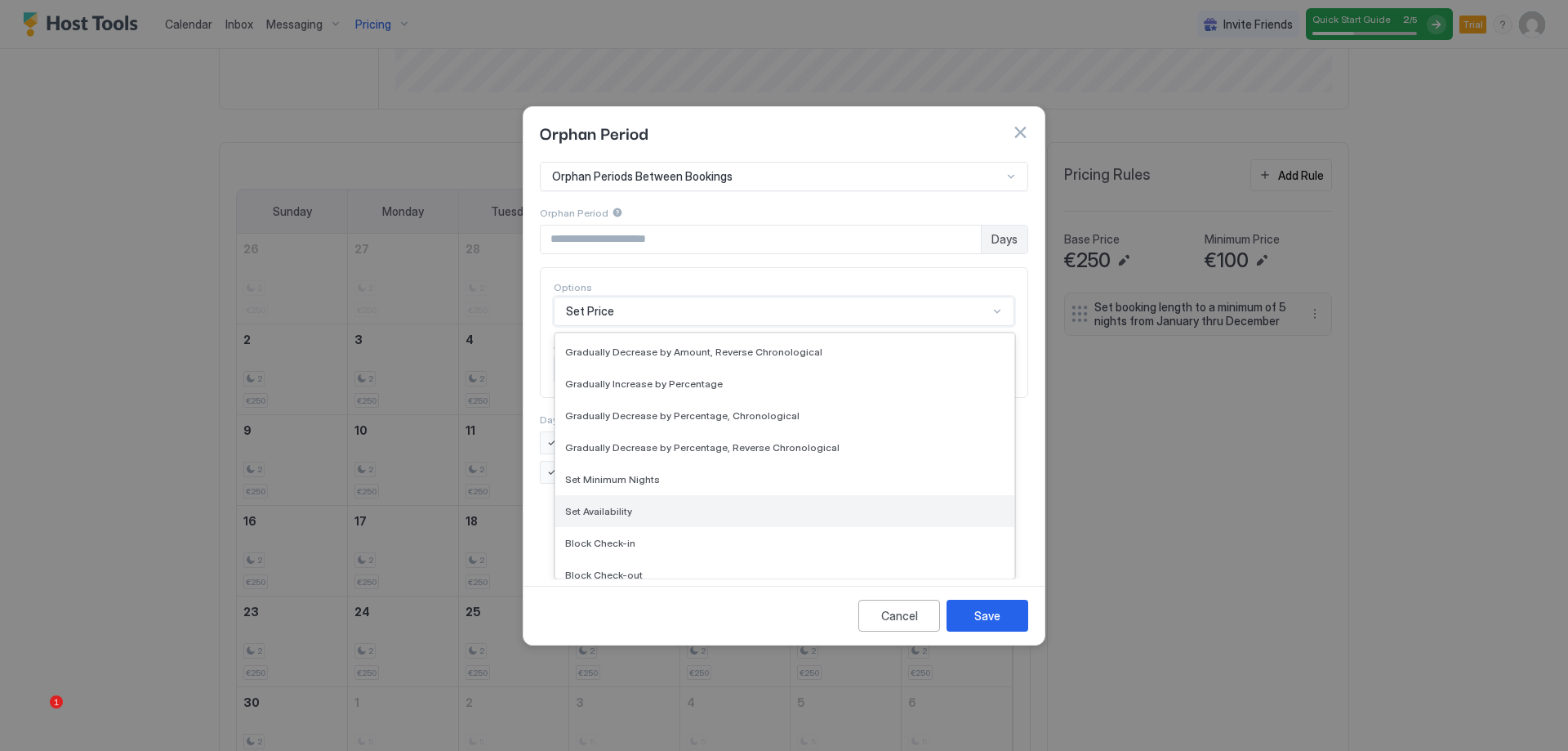 scroll, scrollTop: 297, scrollLeft: 0, axis: vertical 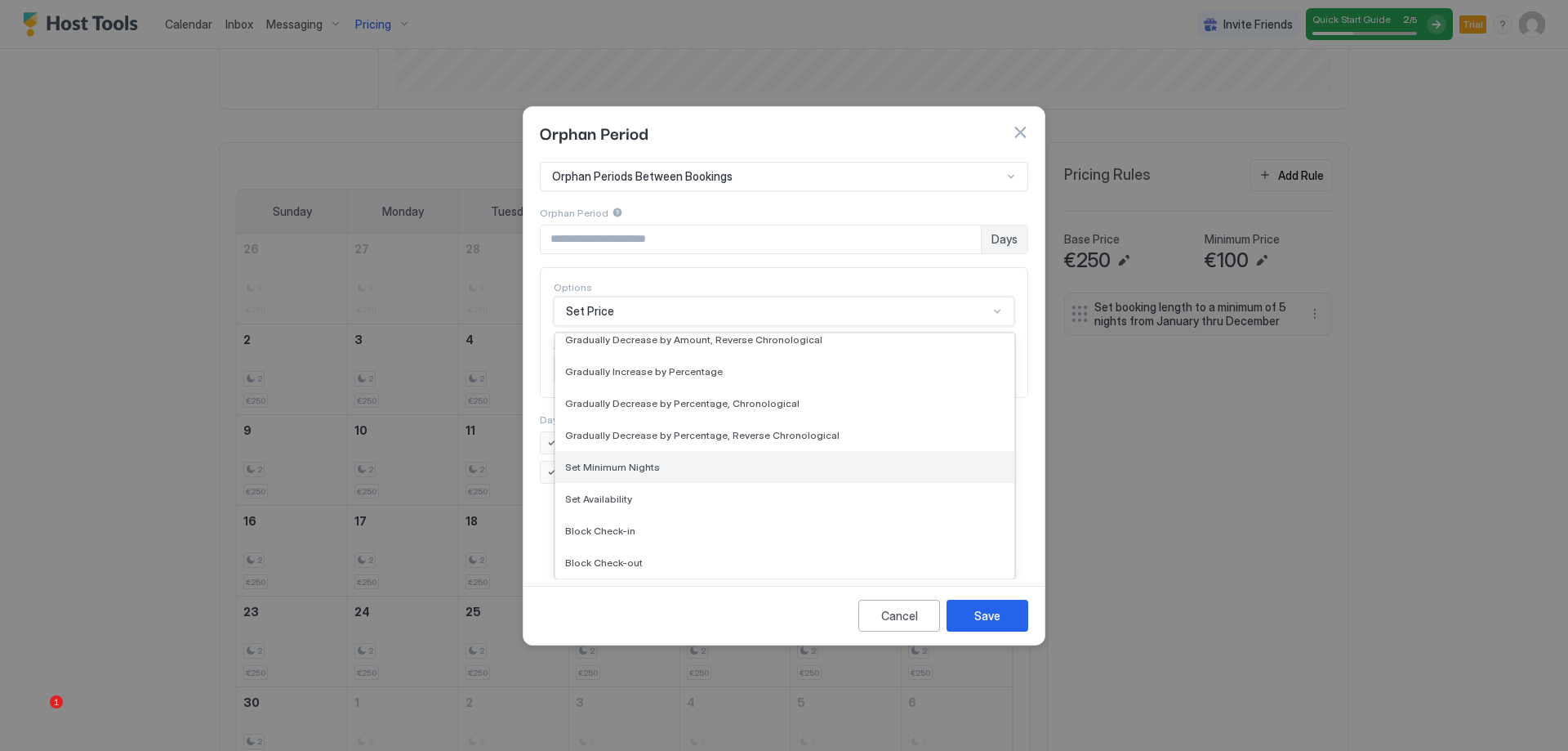 click on "Set Minimum Nights" at bounding box center (785, 467) 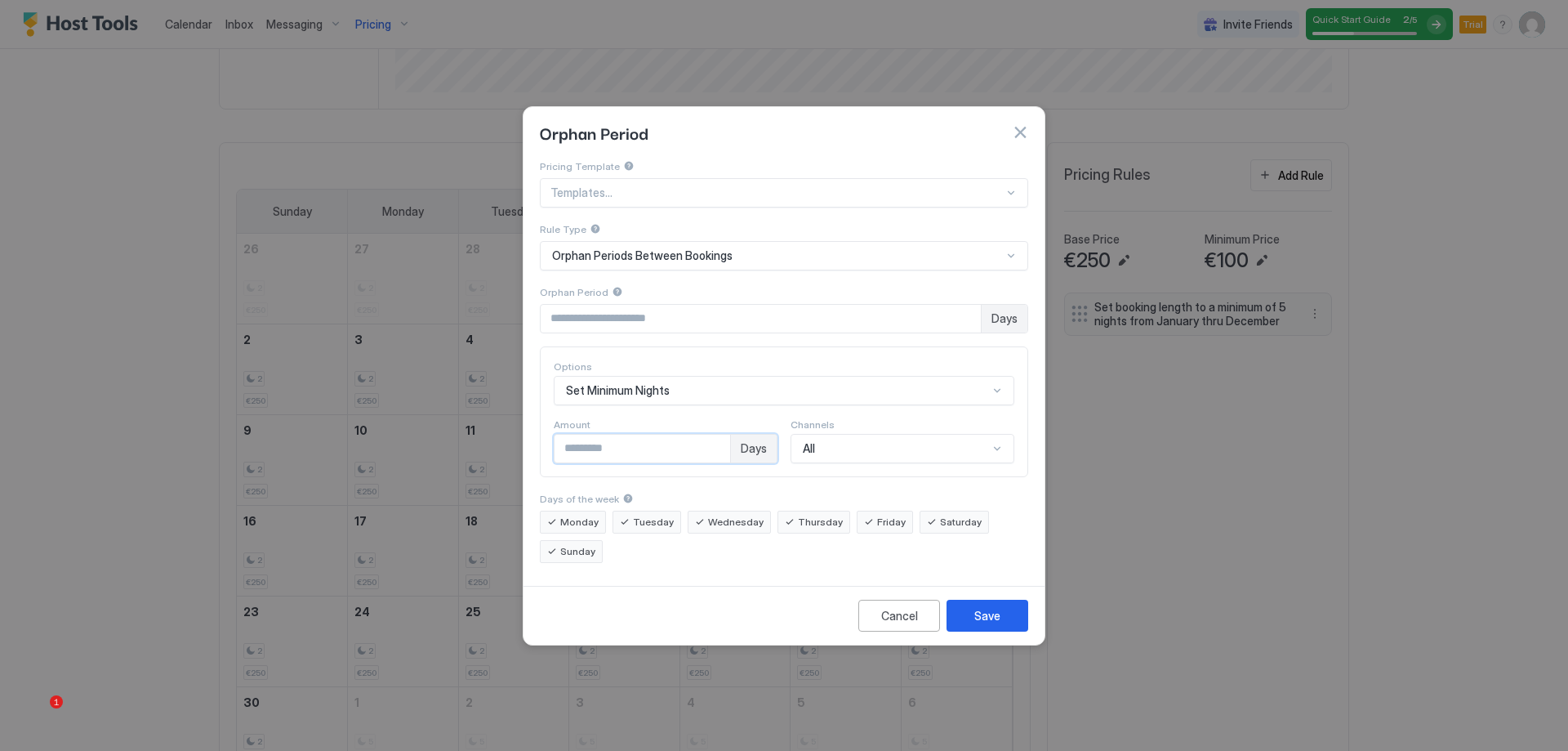 drag, startPoint x: 671, startPoint y: 440, endPoint x: 506, endPoint y: 413, distance: 167.1945 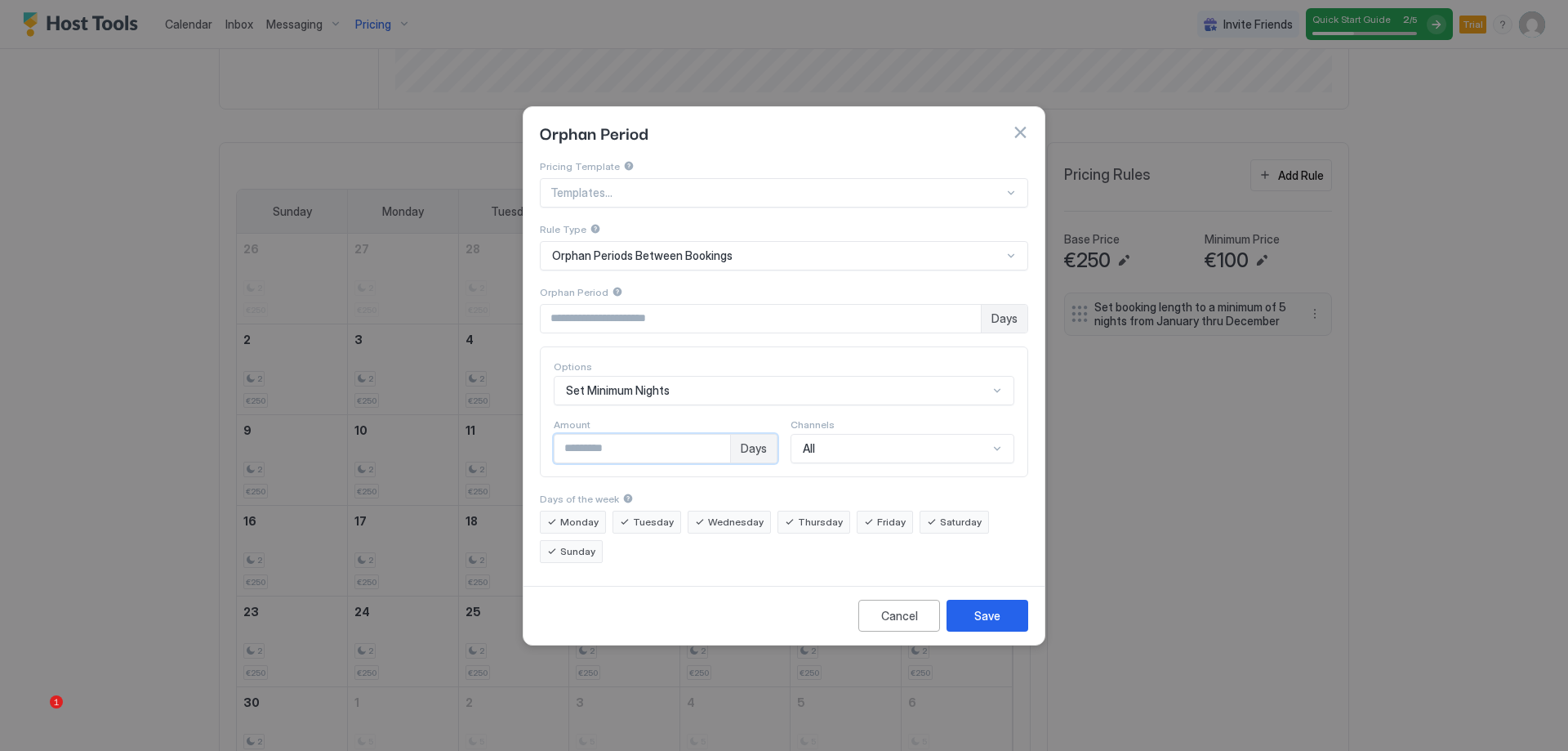 type on "*" 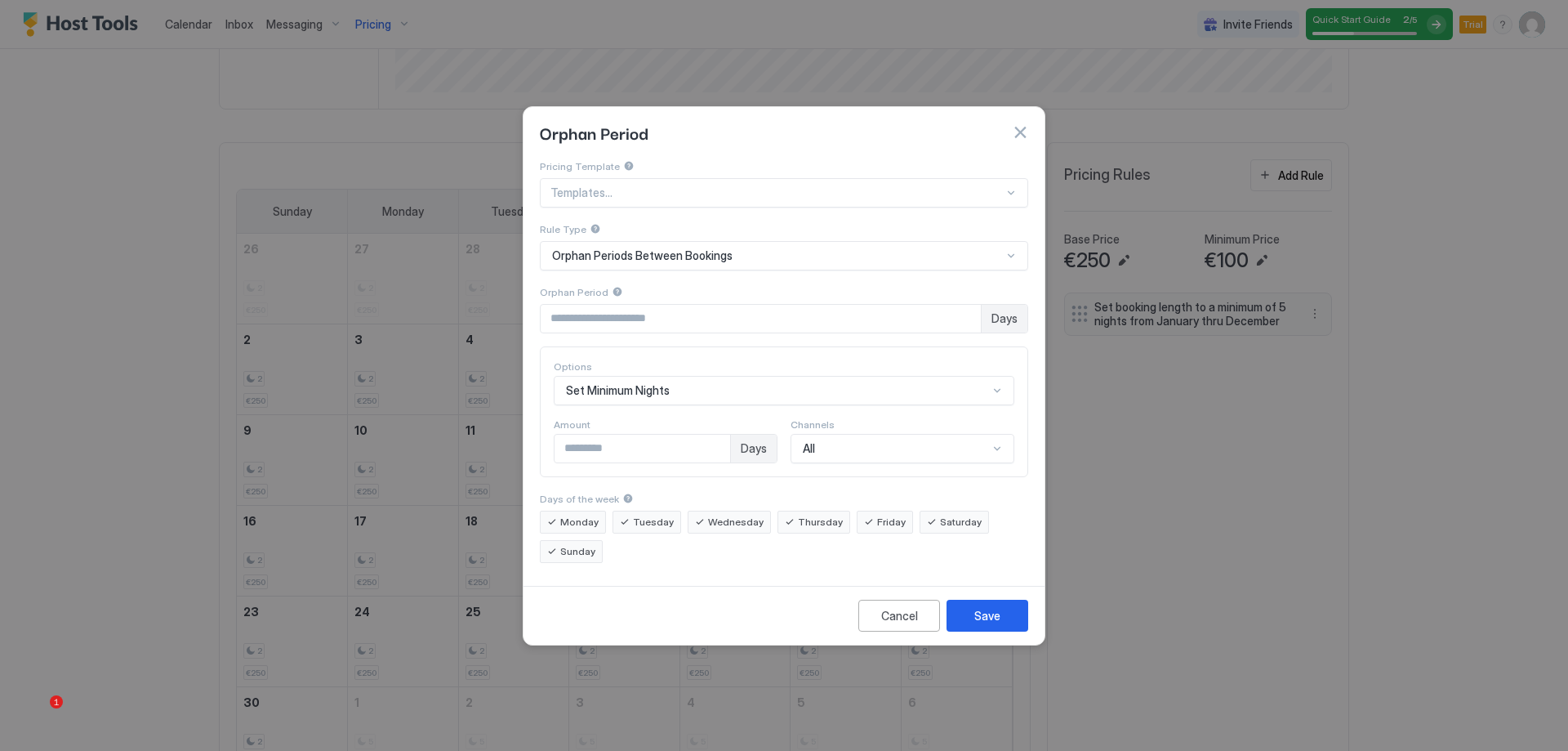 click on "Options" at bounding box center [784, 366] 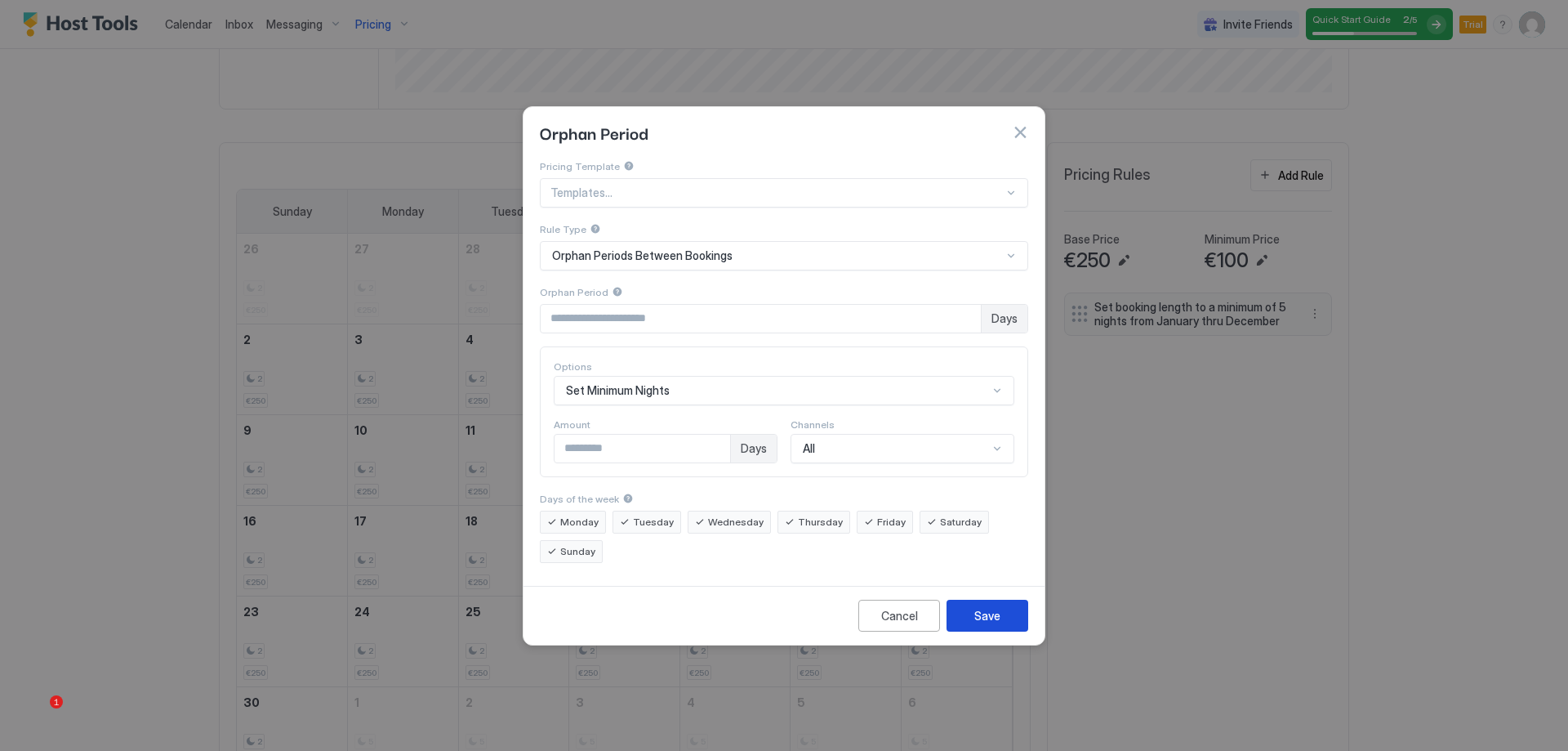 click on "Save" at bounding box center (987, 615) 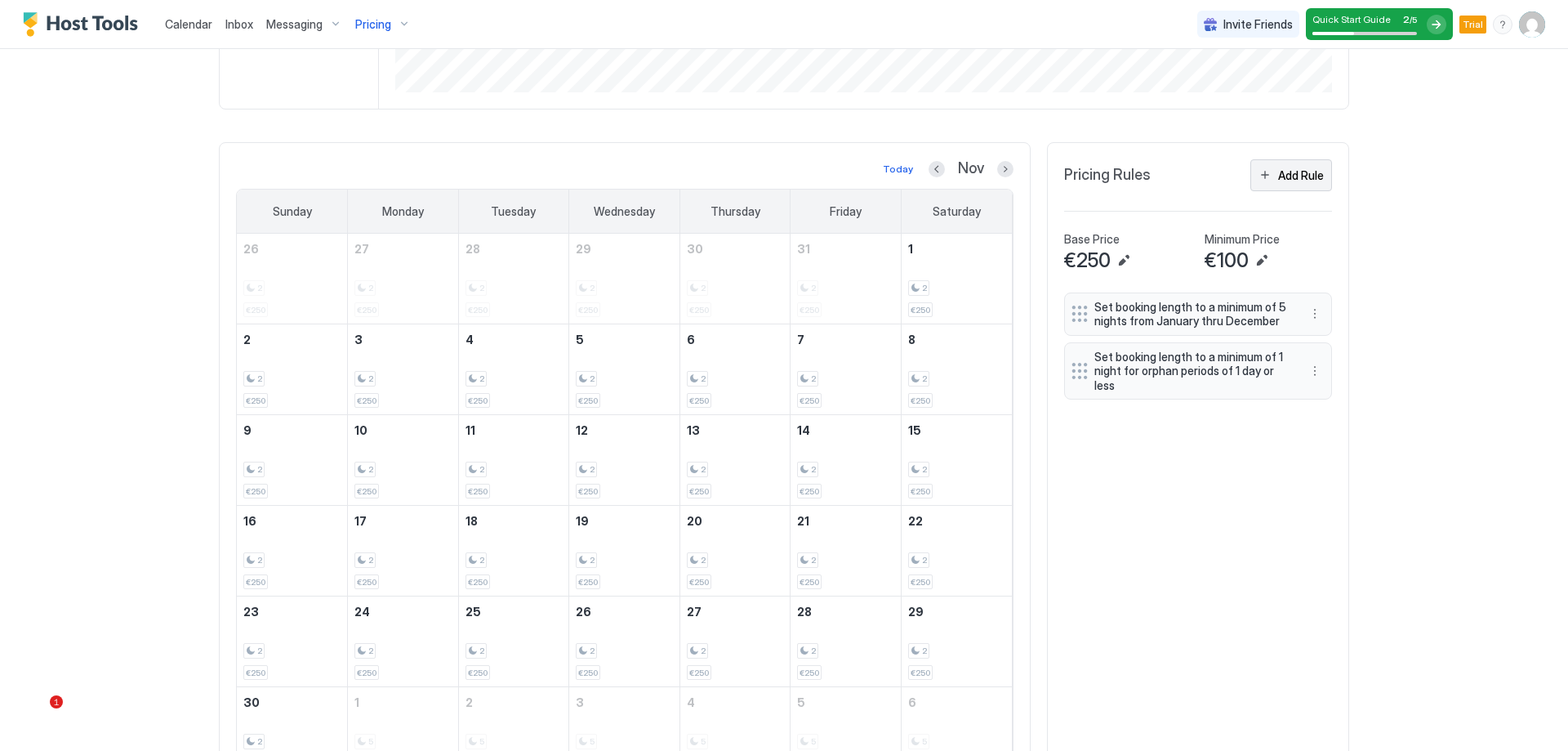 click on "Add Rule" at bounding box center (1301, 175) 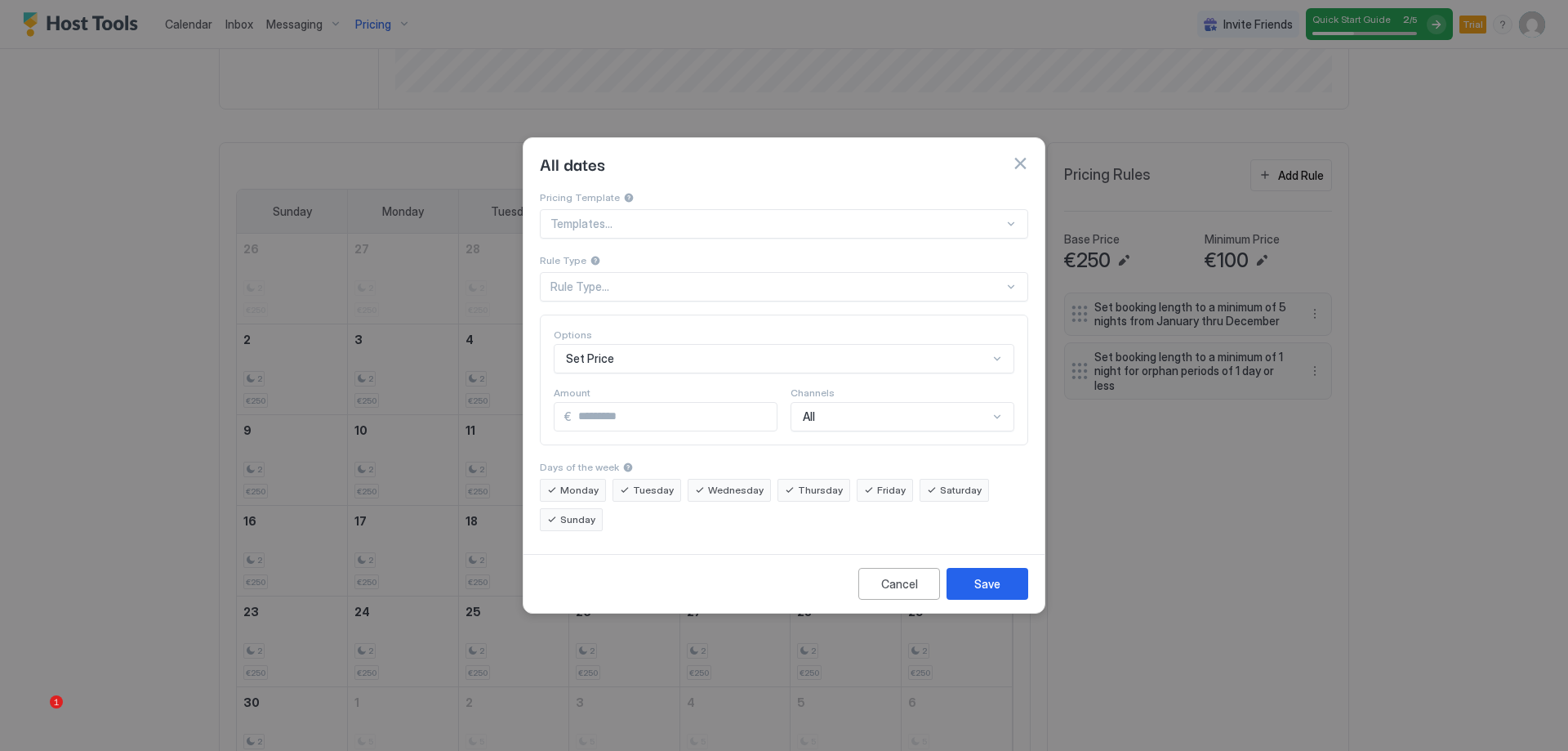click on "Rule Type..." at bounding box center [777, 287] 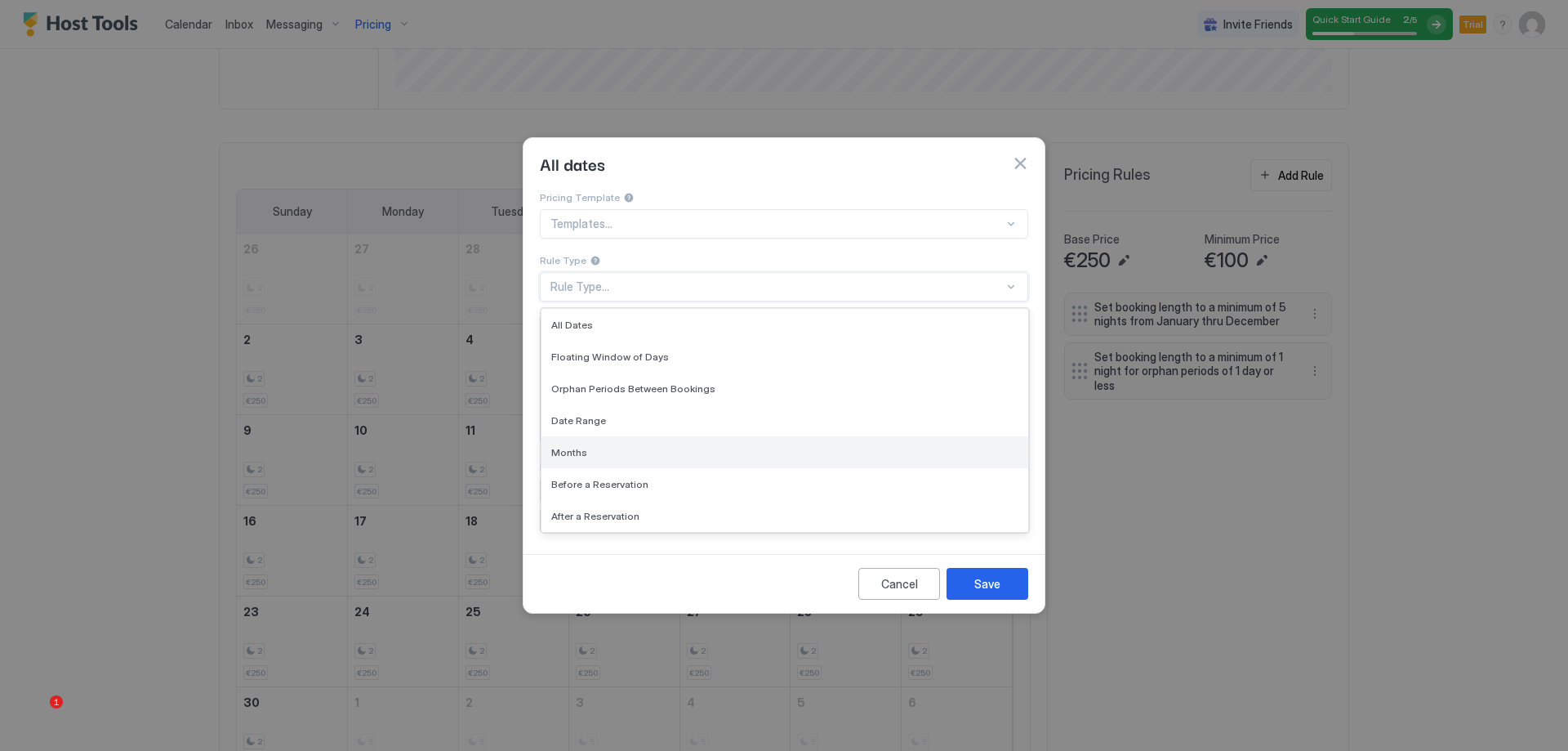 click on "Months" at bounding box center [785, 452] 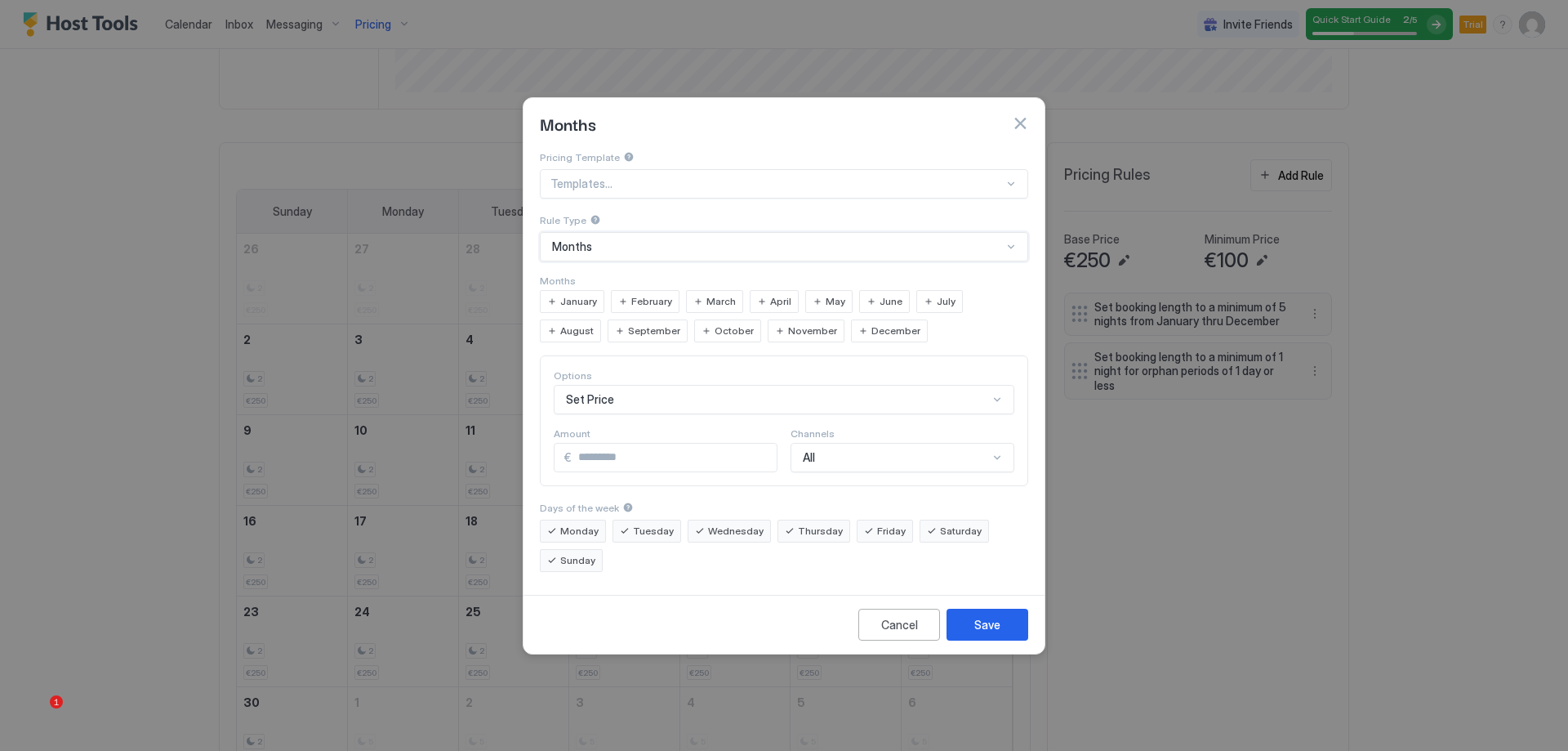 click on "November" at bounding box center (813, 331) 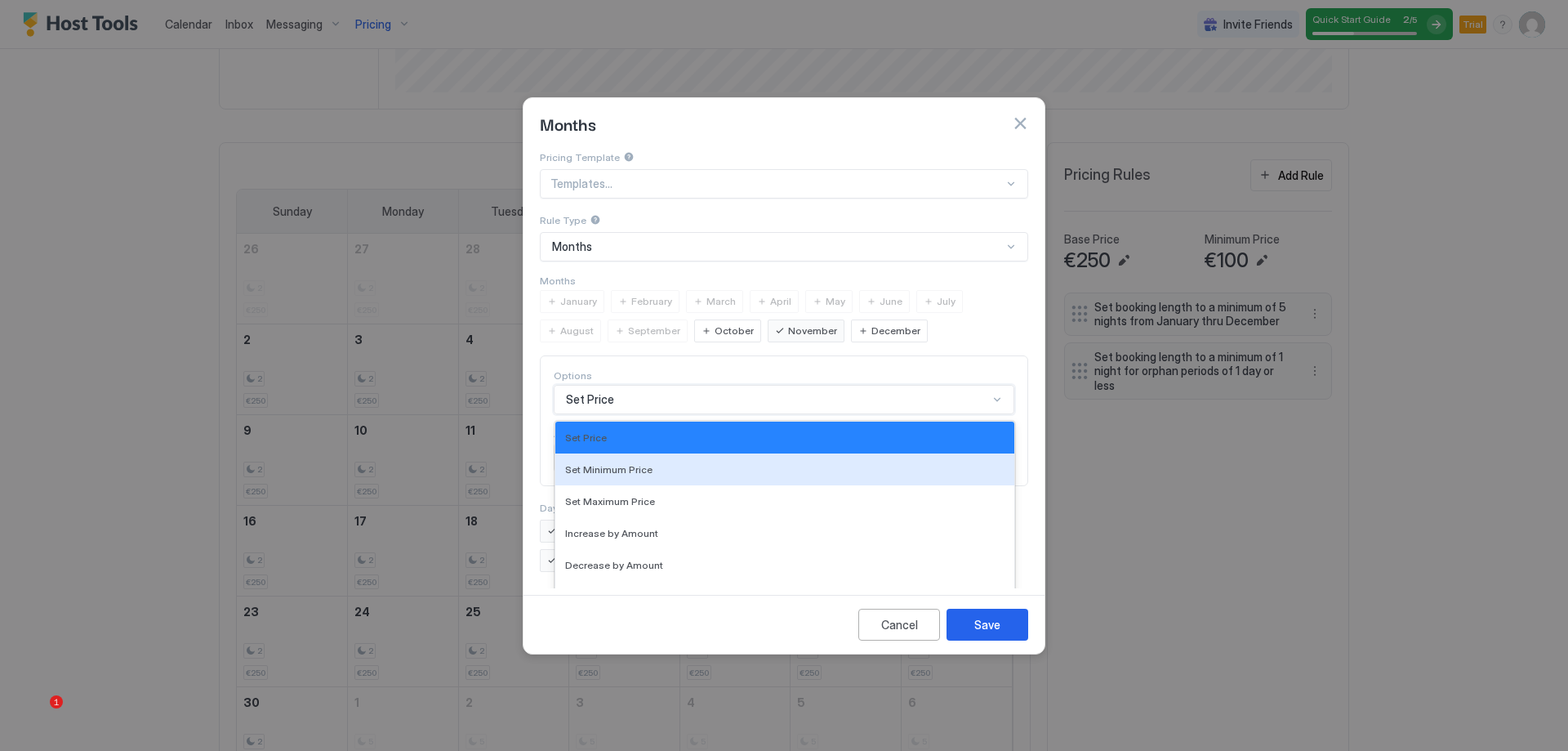 click on "17 results available. Use Up and Down to choose options, press Enter to select the currently focused option, press Escape to exit the menu, press Tab to select the option and exit the menu. Set Price Set Price Set Minimum Price Set Maximum Price Increase by Amount Decrease by Amount Increase by Percentage Decrease by Percentage Gradually Increase by Amount Gradually Decrease by Amount, Chronological Gradually Decrease by Amount, Reverse Chronological Gradually Increase by Percentage Gradually Decrease by Percentage, Chronological Gradually Decrease by Percentage, Reverse Chronological Set Minimum Nights Set Availability Block Check-in Block Check-out" at bounding box center (784, 400) 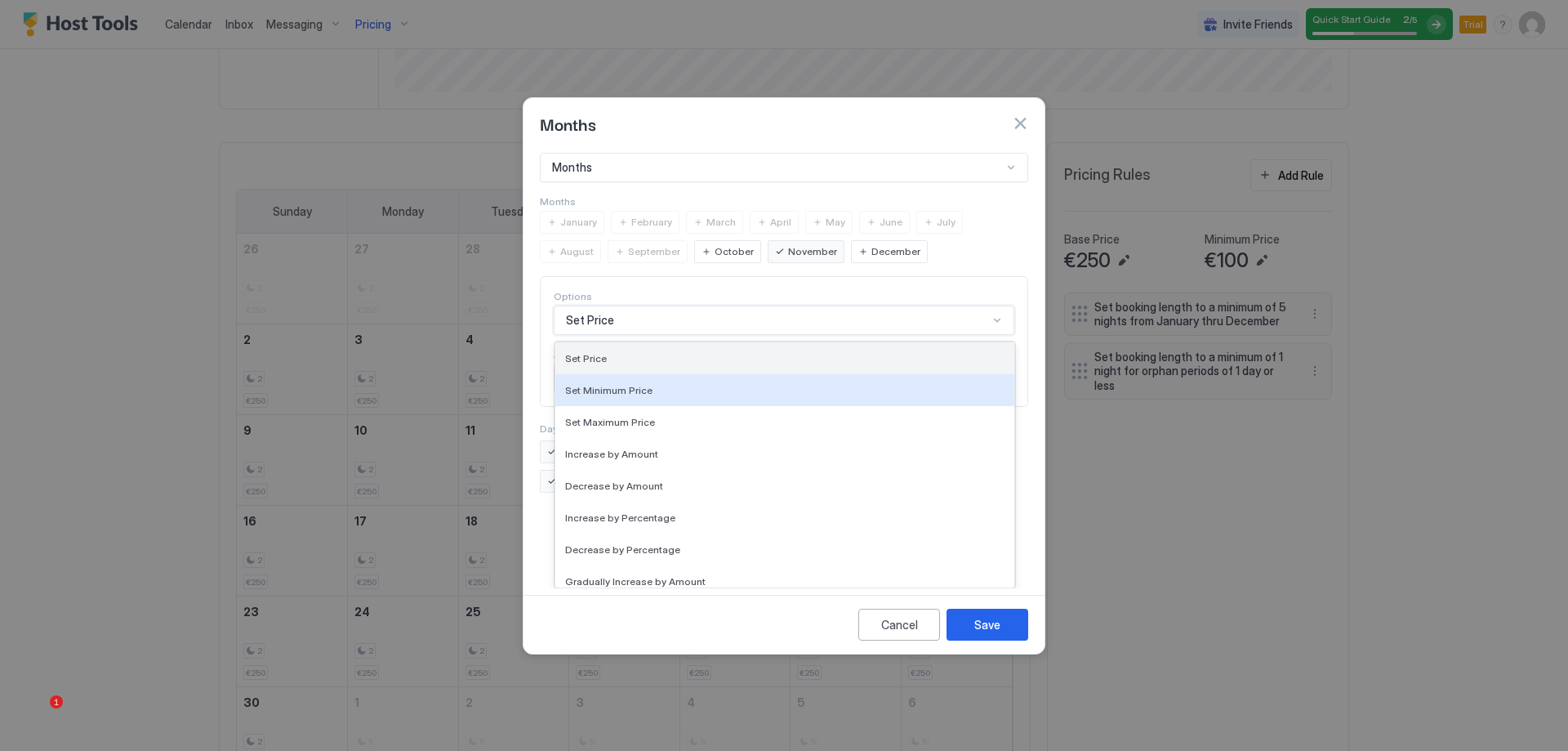drag, startPoint x: 719, startPoint y: 351, endPoint x: 744, endPoint y: 346, distance: 25.495098 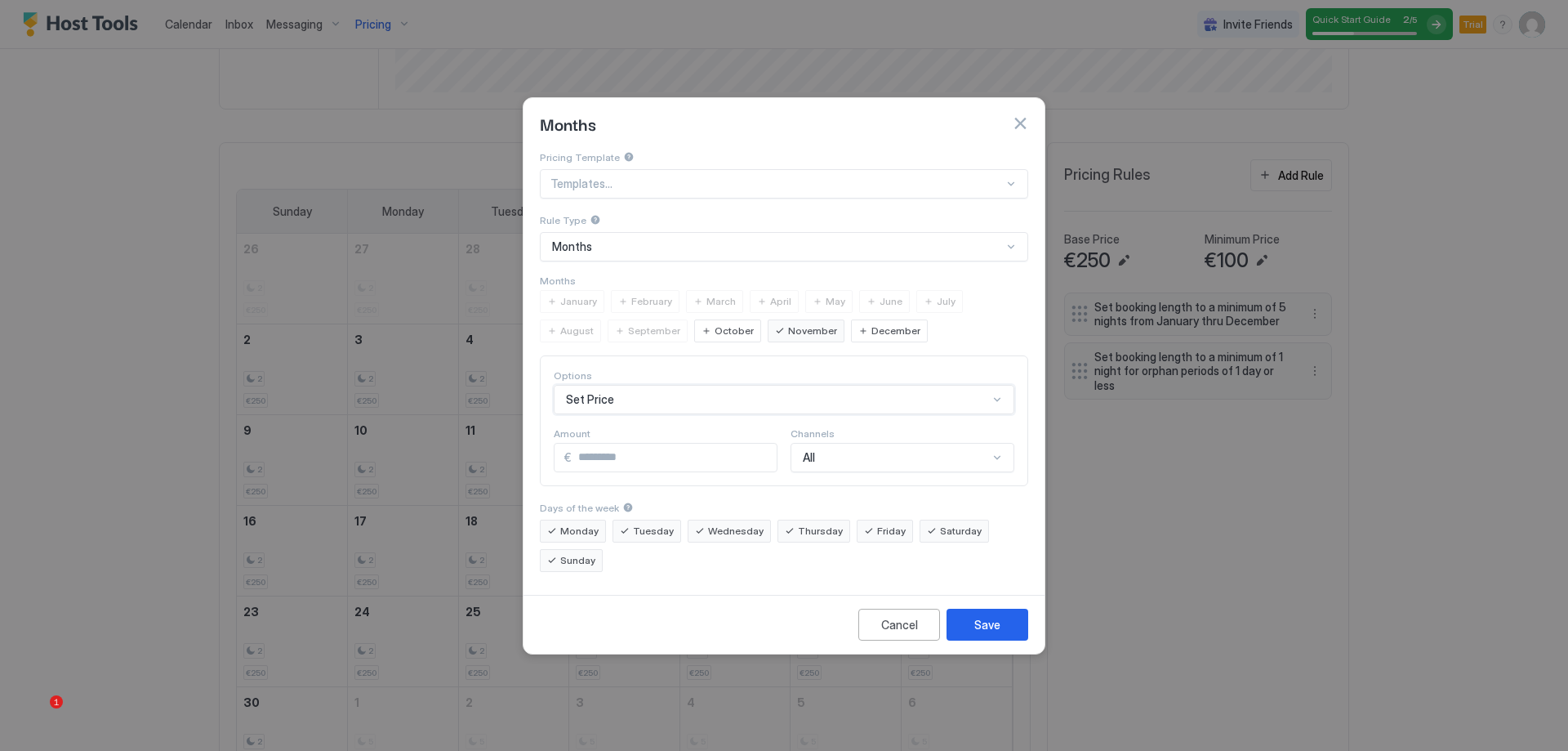 scroll, scrollTop: 0, scrollLeft: 0, axis: both 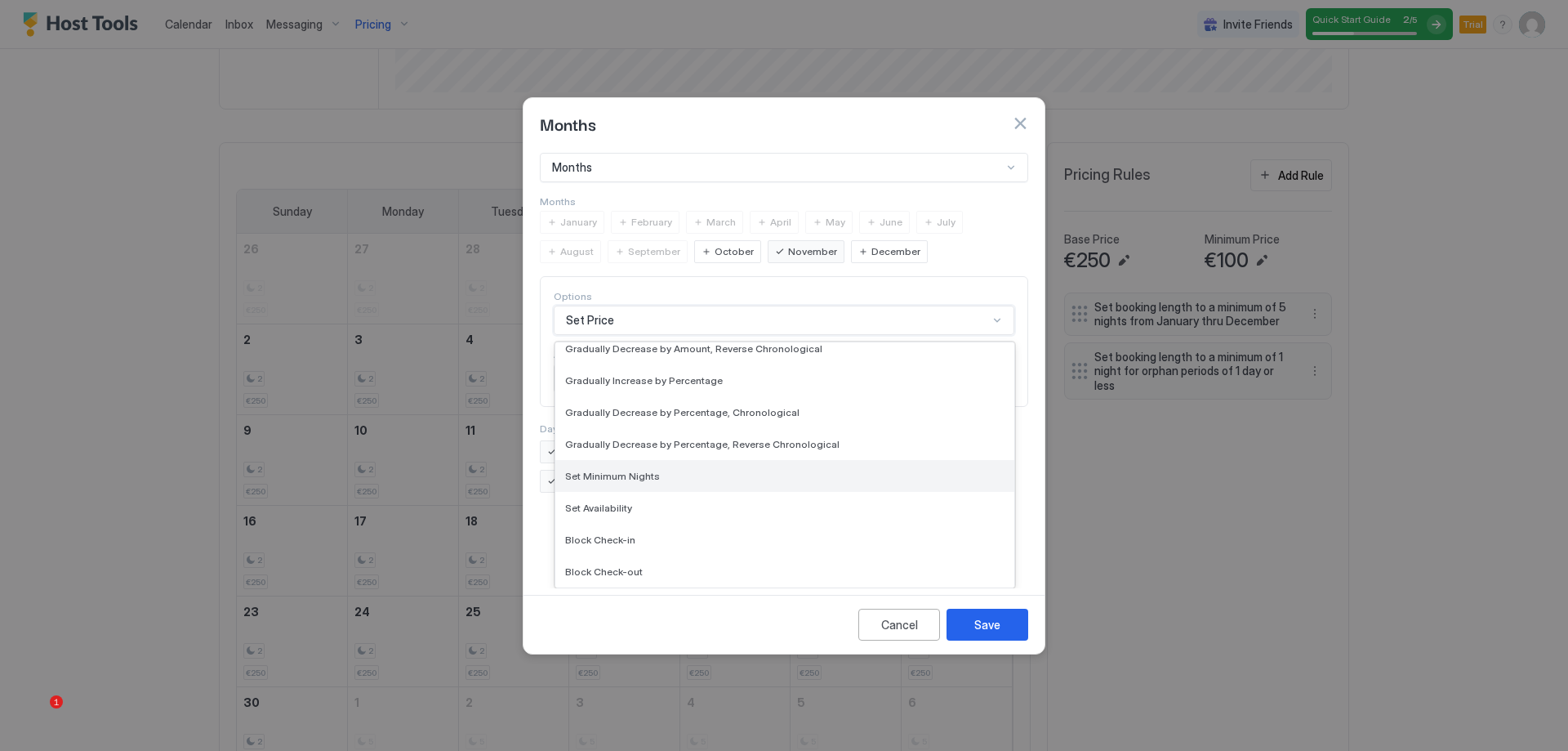 click on "Set Minimum Nights" at bounding box center (785, 476) 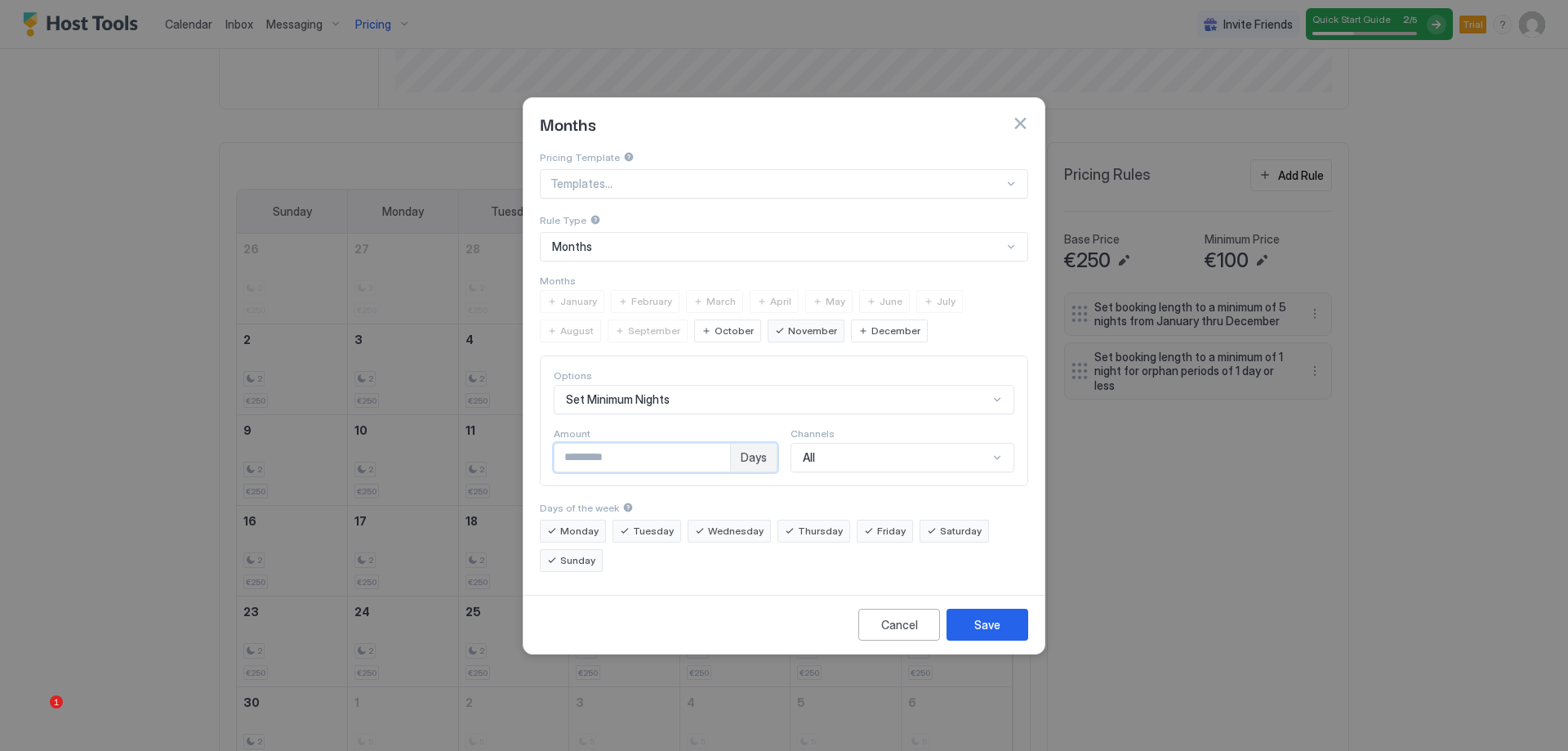 drag, startPoint x: 634, startPoint y: 463, endPoint x: 467, endPoint y: 434, distance: 169.49926 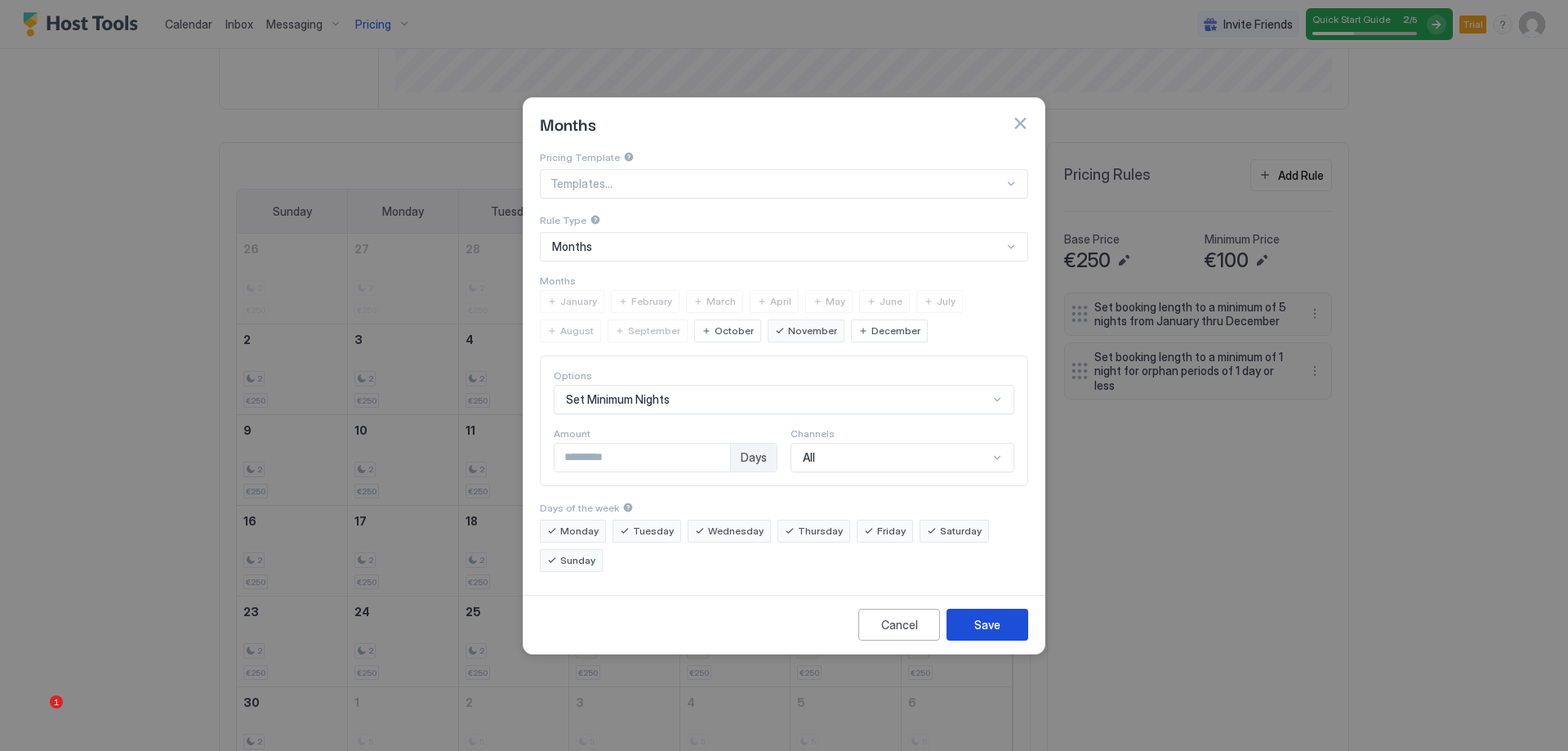 click on "Save" at bounding box center [987, 624] 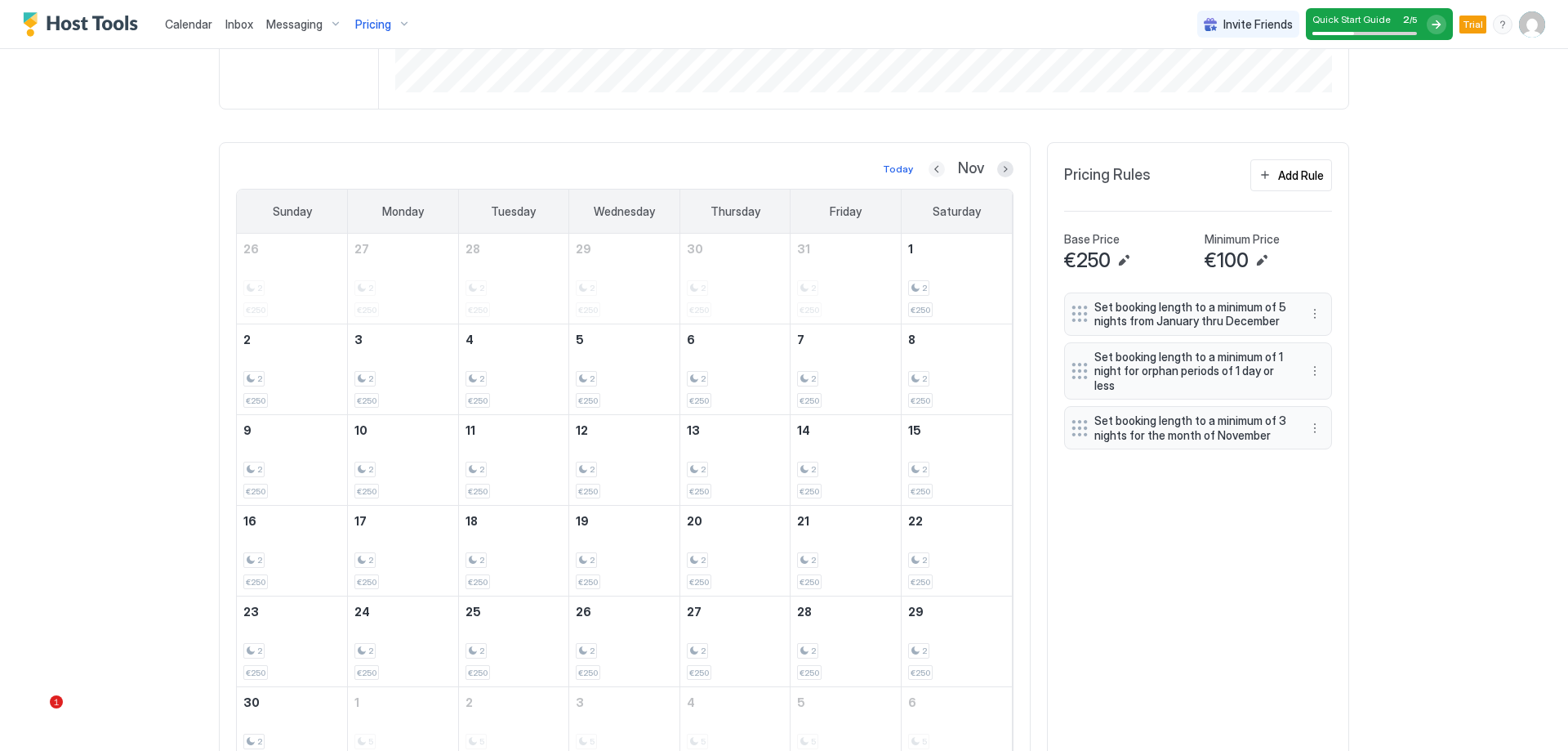 click at bounding box center [937, 169] 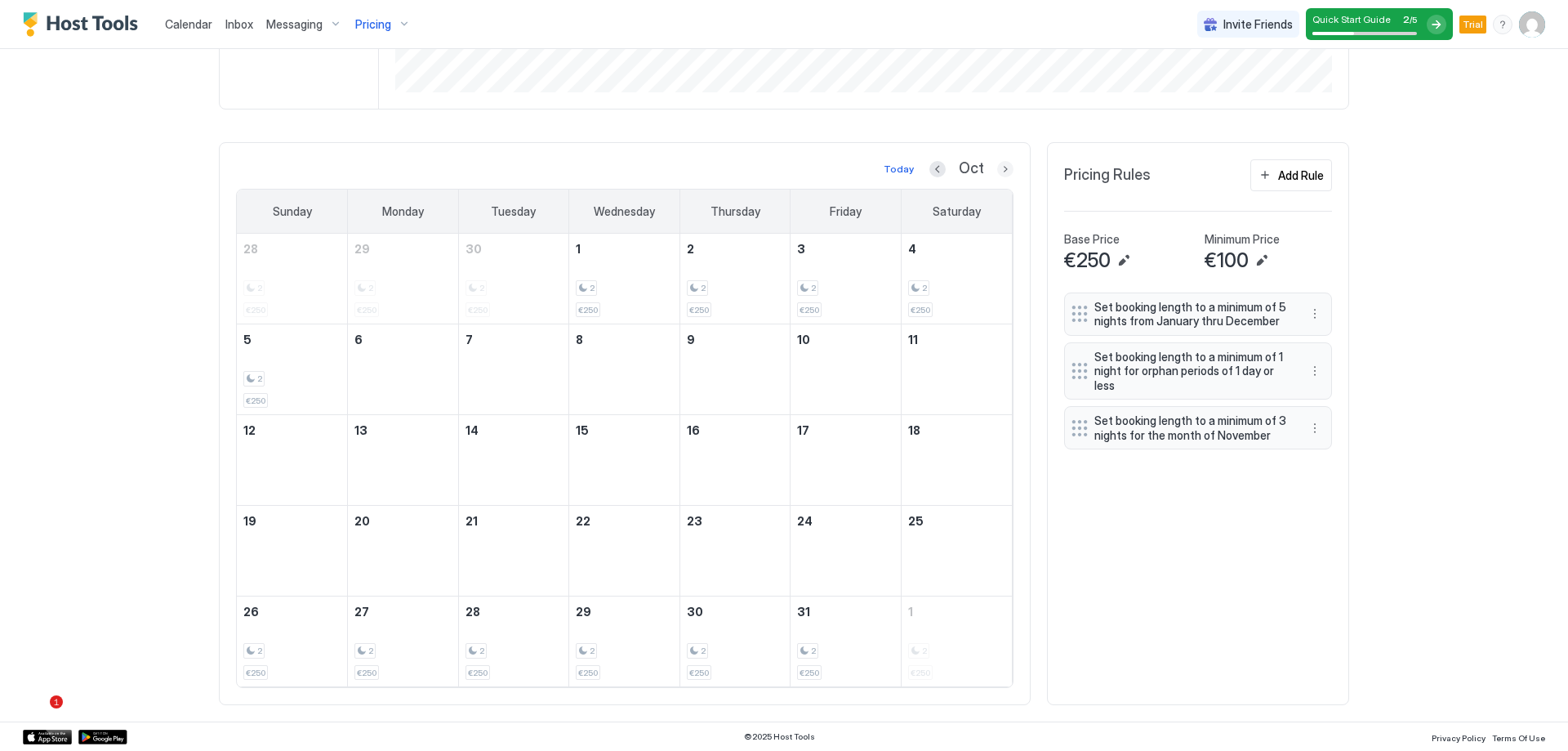 click at bounding box center [1005, 169] 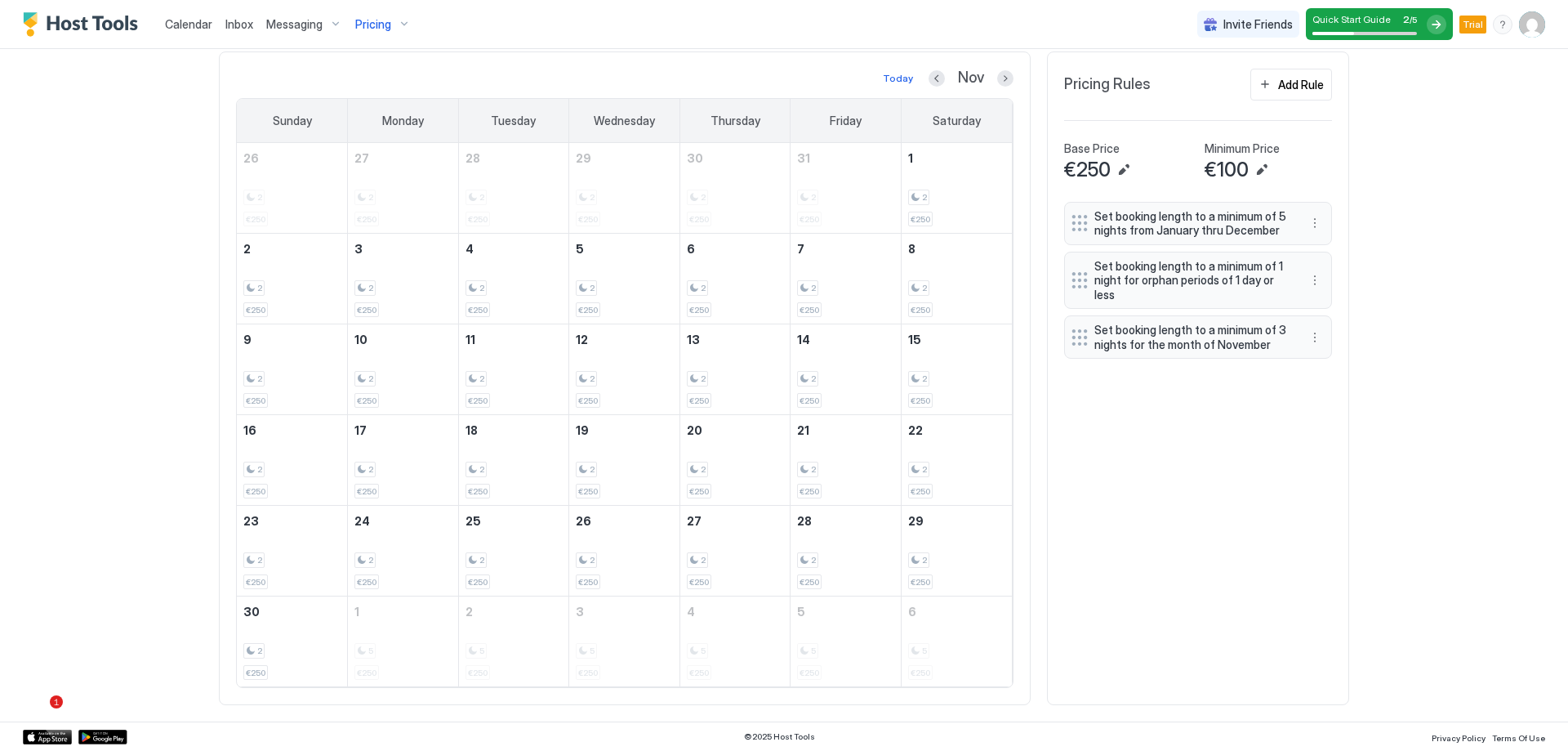 scroll, scrollTop: 521, scrollLeft: 0, axis: vertical 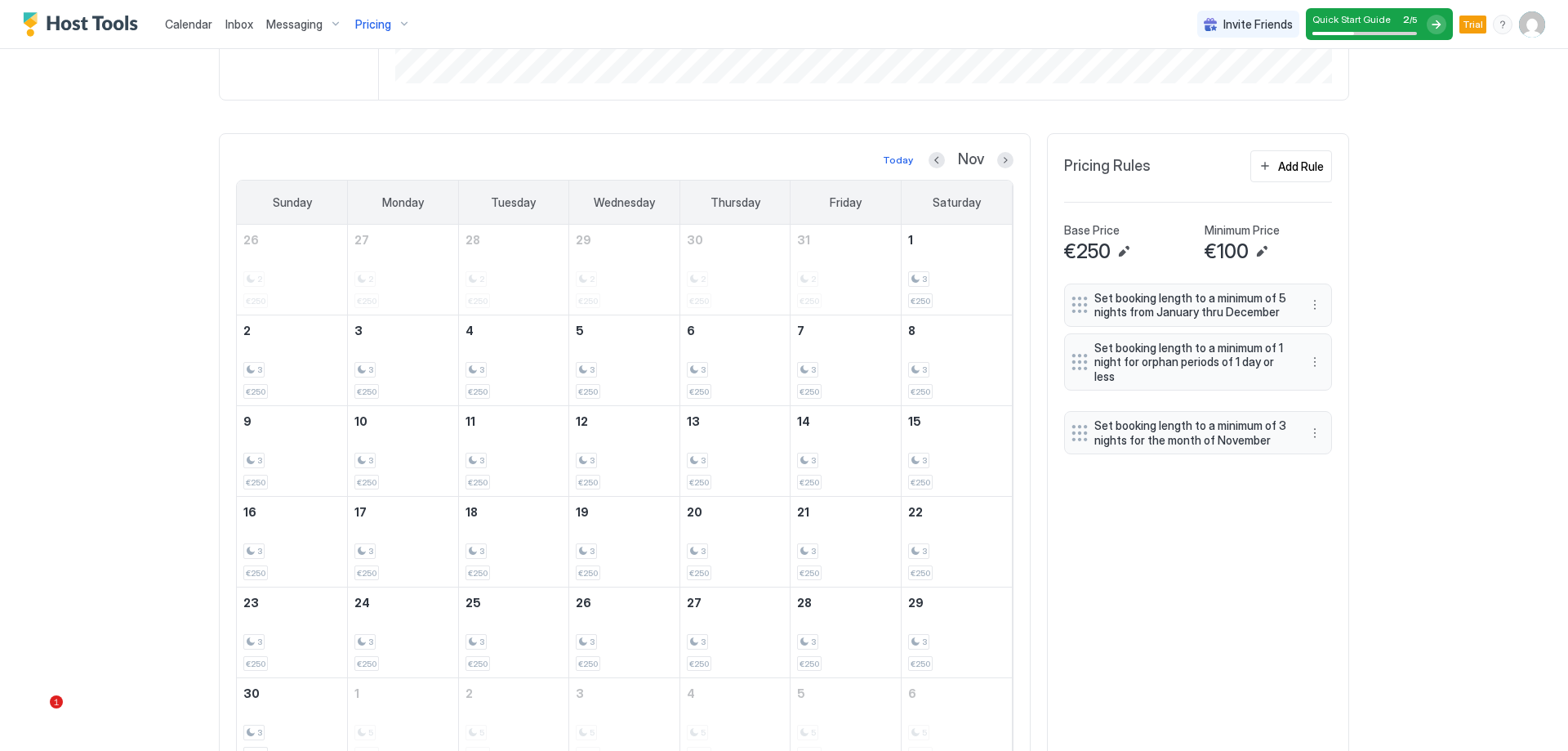 drag, startPoint x: 1075, startPoint y: 418, endPoint x: 1080, endPoint y: 432, distance: 14.866069 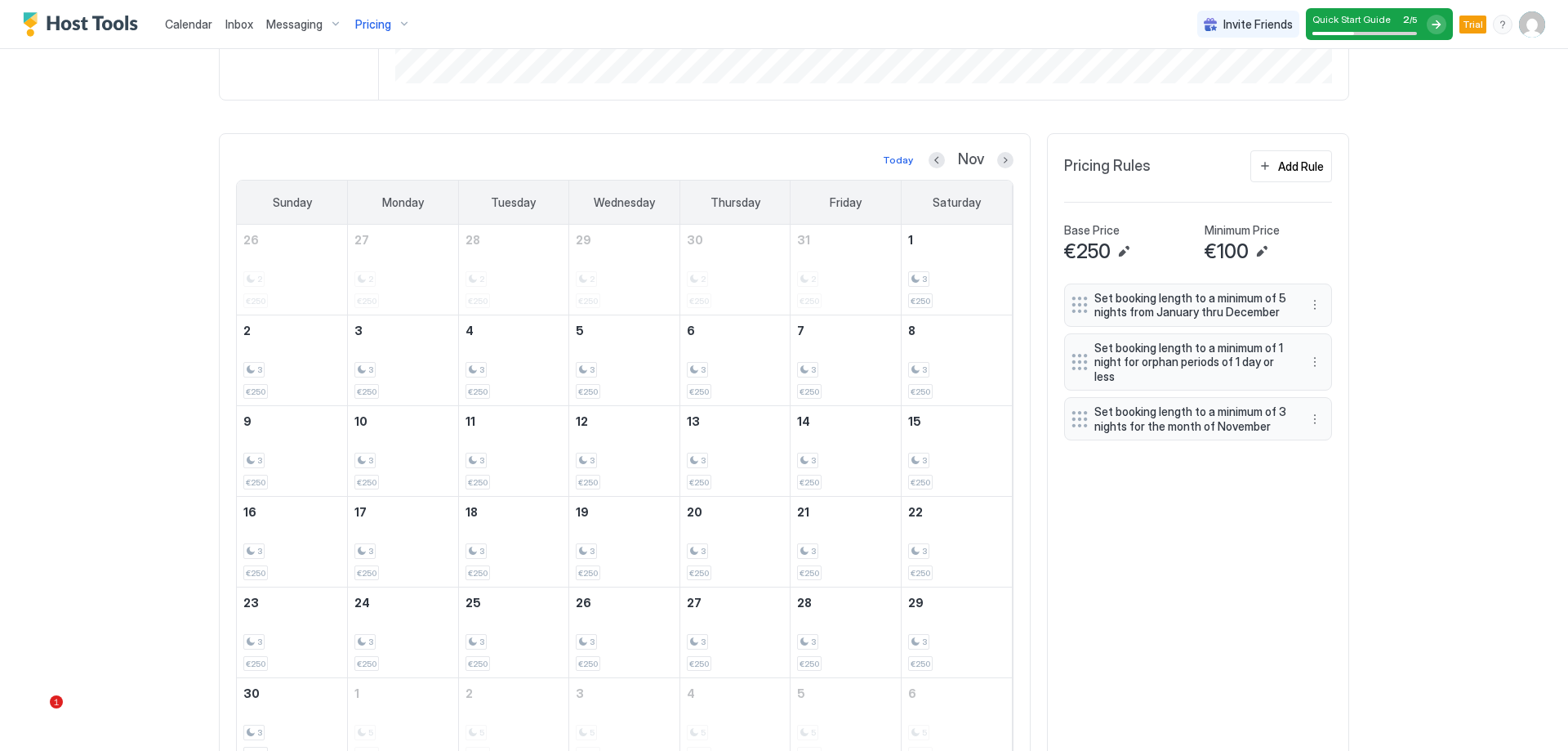 click on "Set booking length to a minimum of 5 nights from January thru December   Set booking length to a minimum of 1 night for orphan periods of 1 day or less   Set booking length to a minimum of 3 nights for the month of November" at bounding box center [1198, 527] 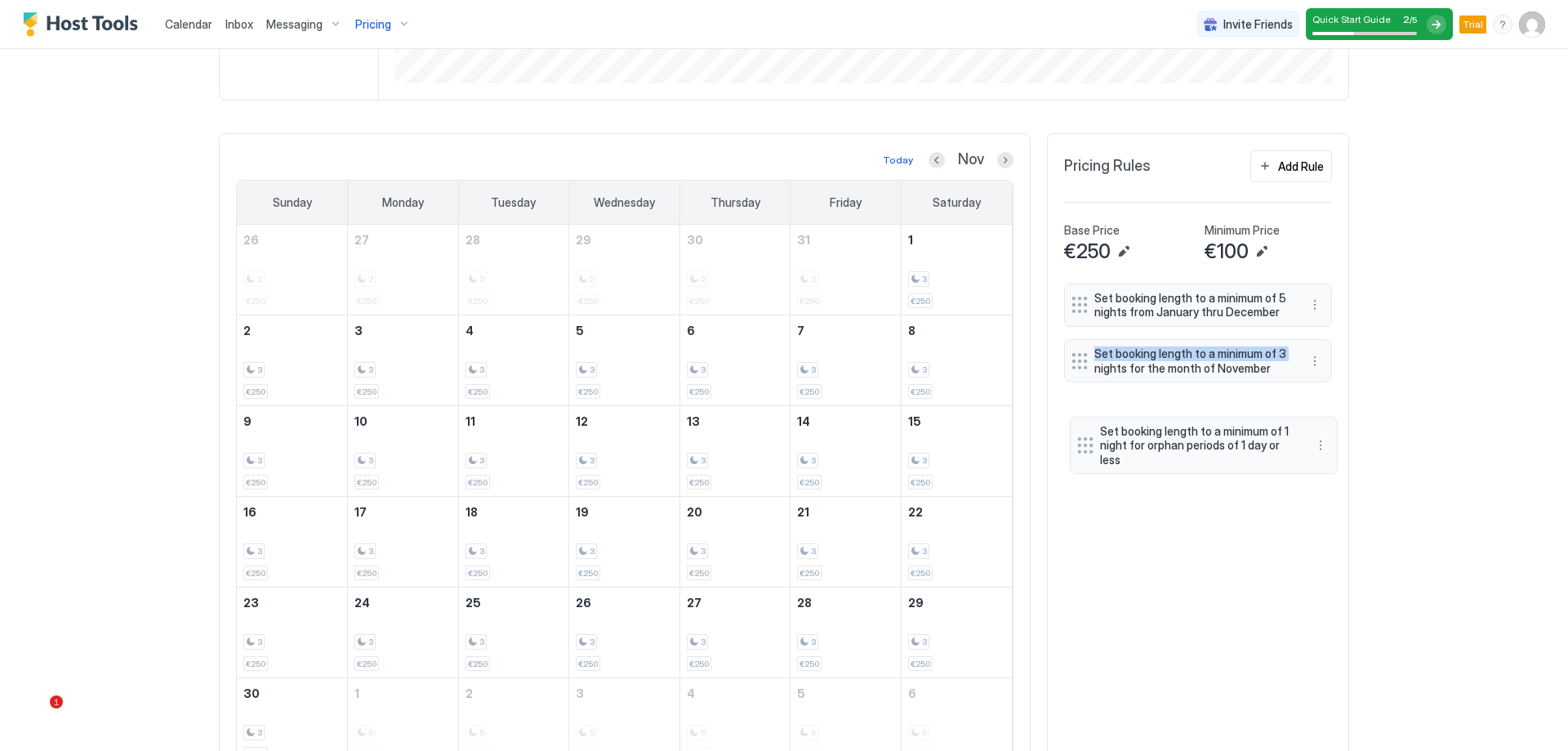 drag, startPoint x: 1077, startPoint y: 366, endPoint x: 1089, endPoint y: 449, distance: 83.863 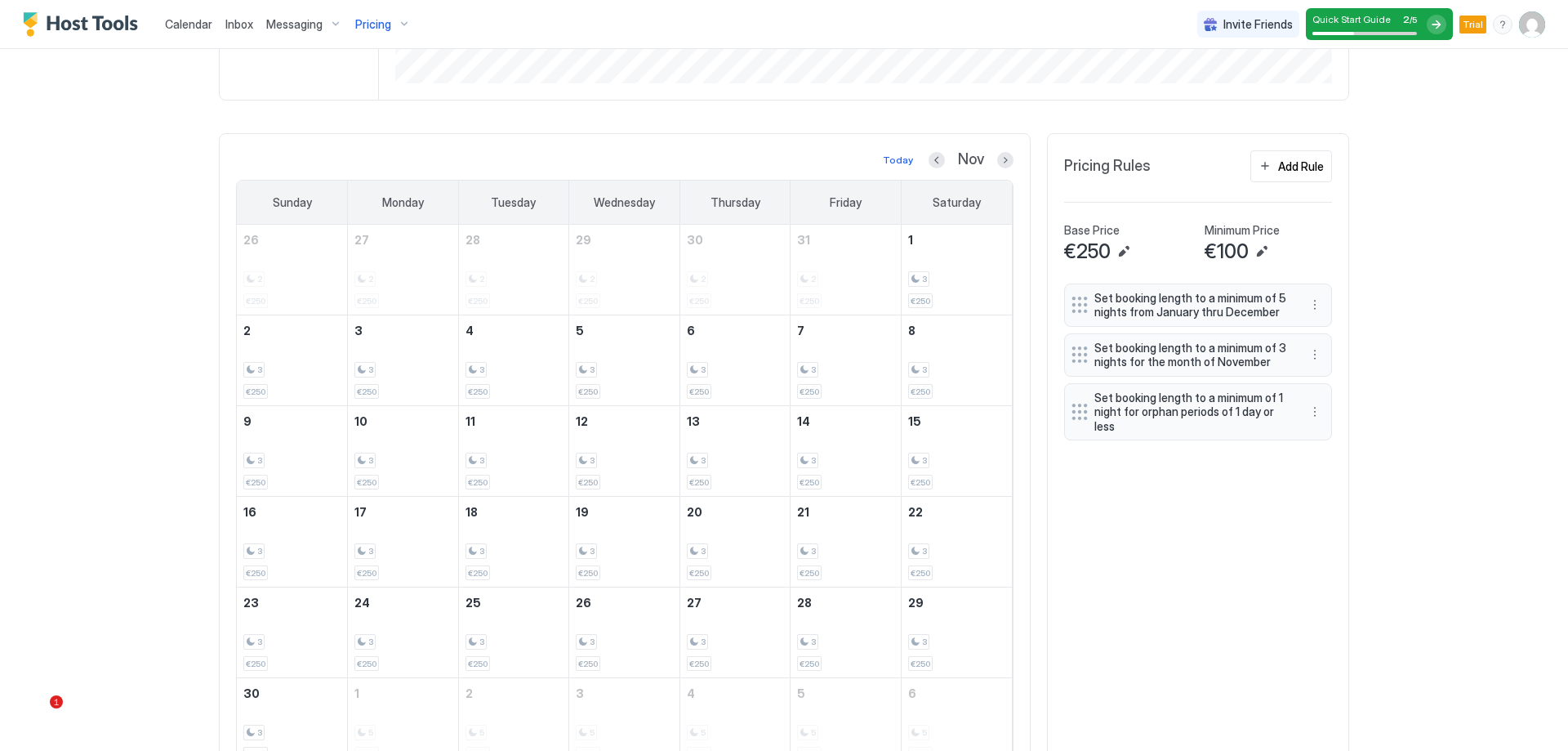 click on "Set booking length to a minimum of 5 nights from January thru December   Set booking length to a minimum of 3 nights for the month of November   Set booking length to a minimum of 1 night for orphan periods of 1 day or less" at bounding box center [1198, 527] 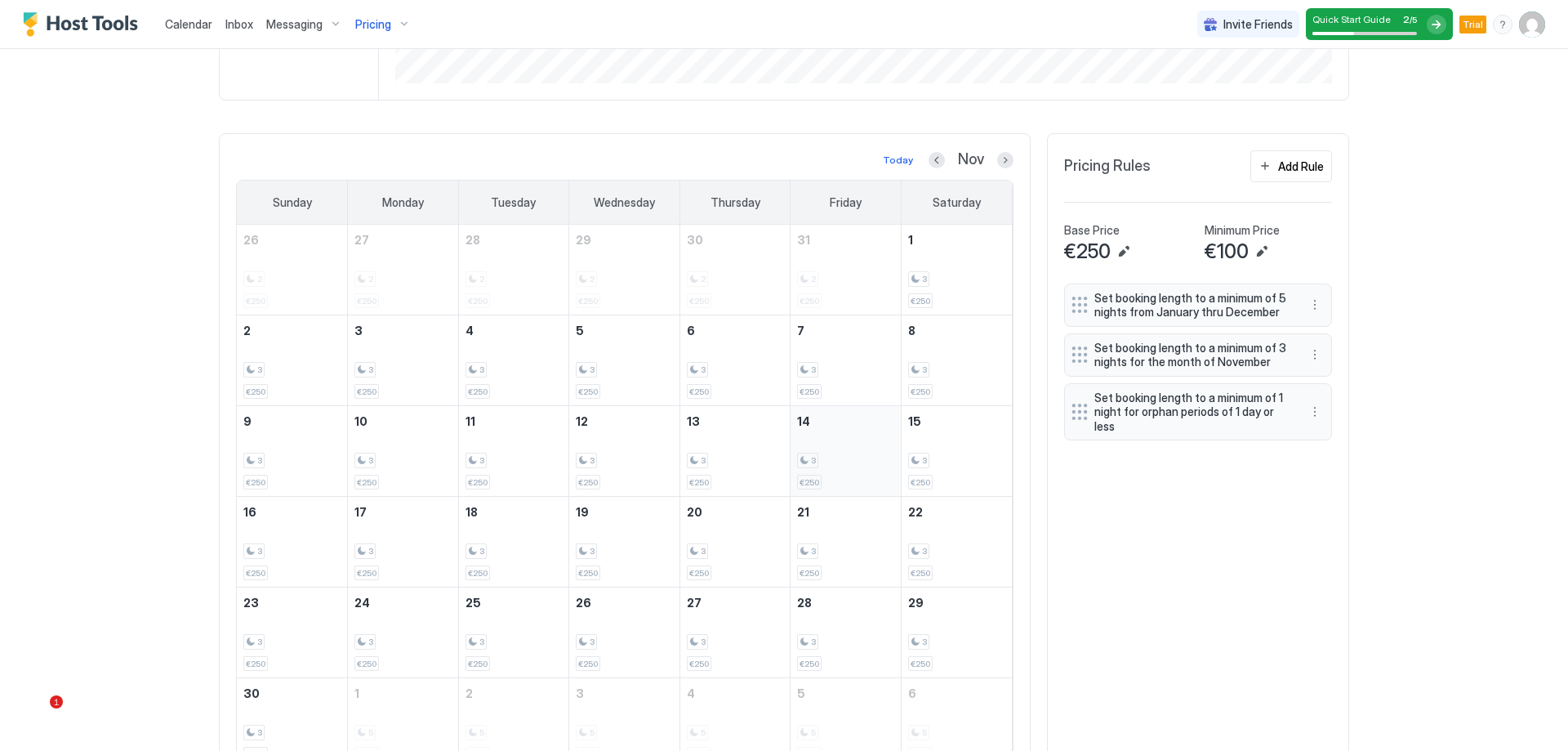 click on "3" at bounding box center [845, 460] 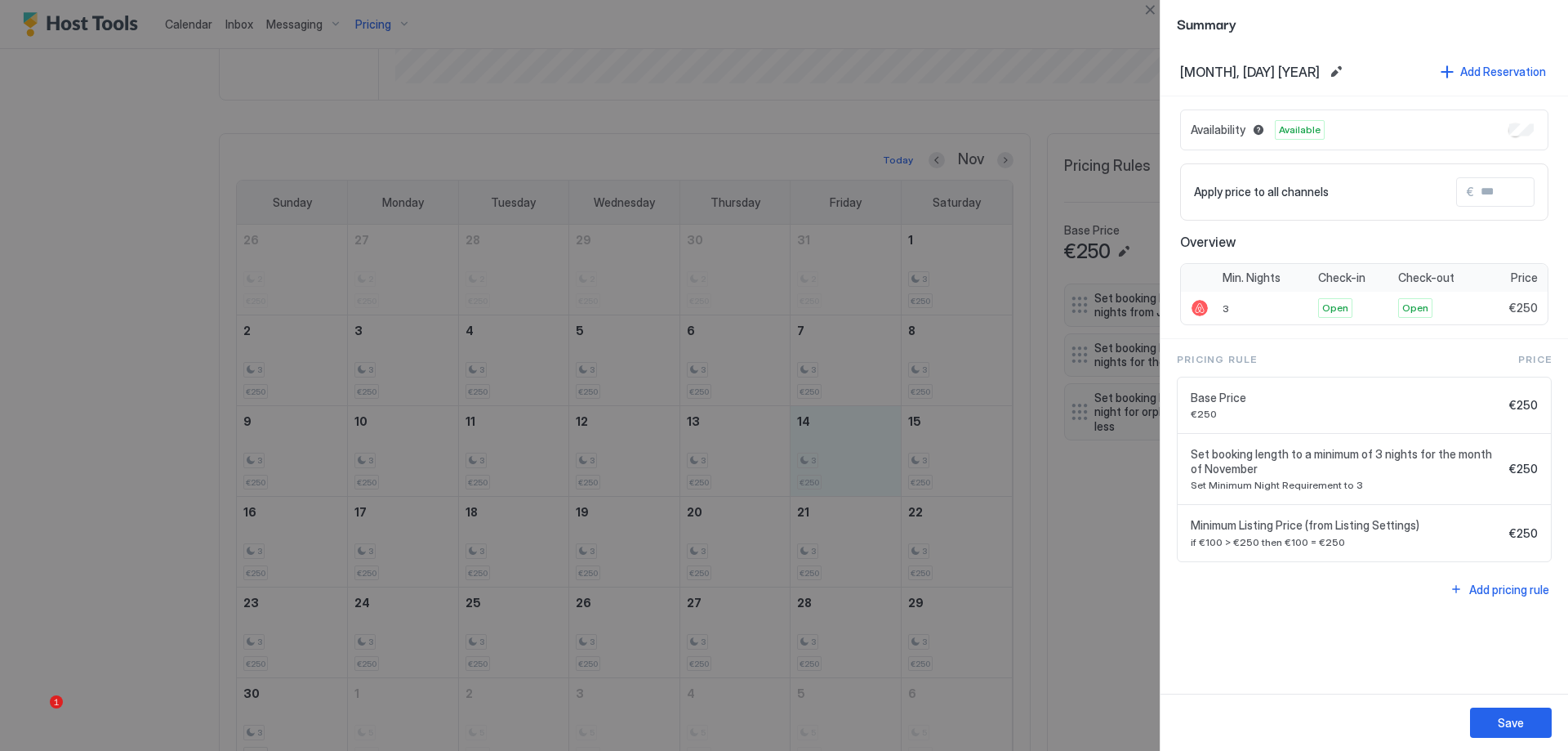 click at bounding box center (784, 375) 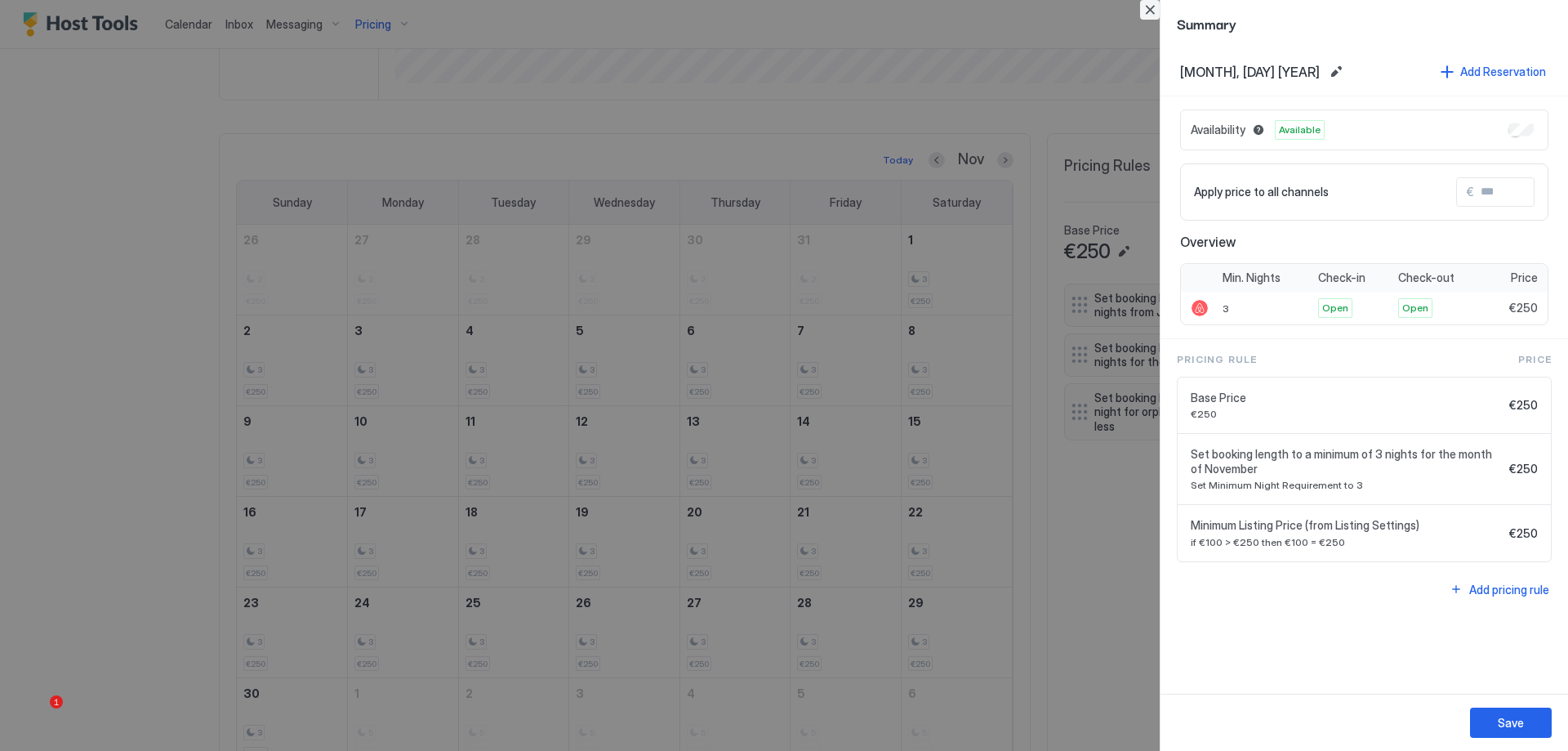 click at bounding box center (1150, 10) 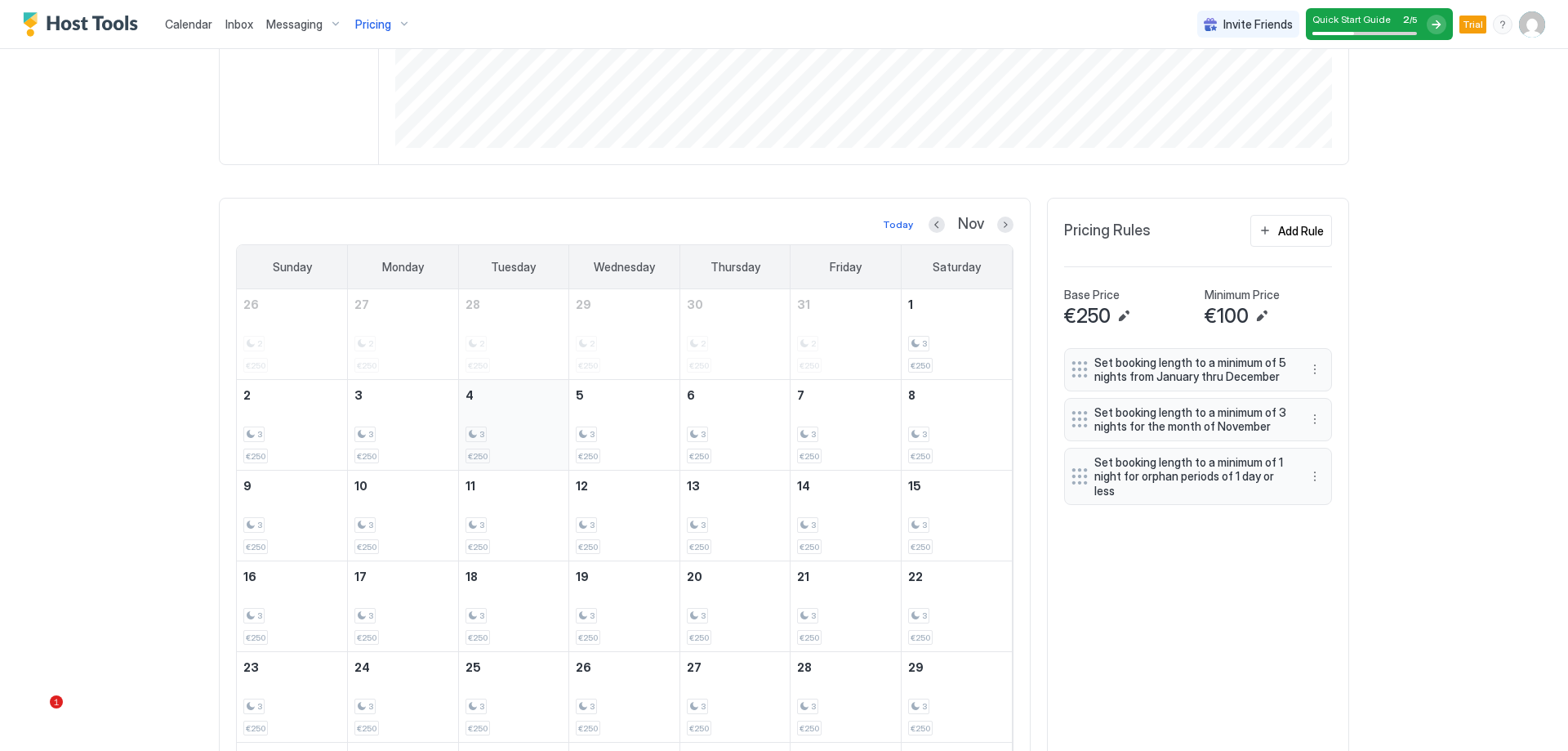 scroll, scrollTop: 603, scrollLeft: 0, axis: vertical 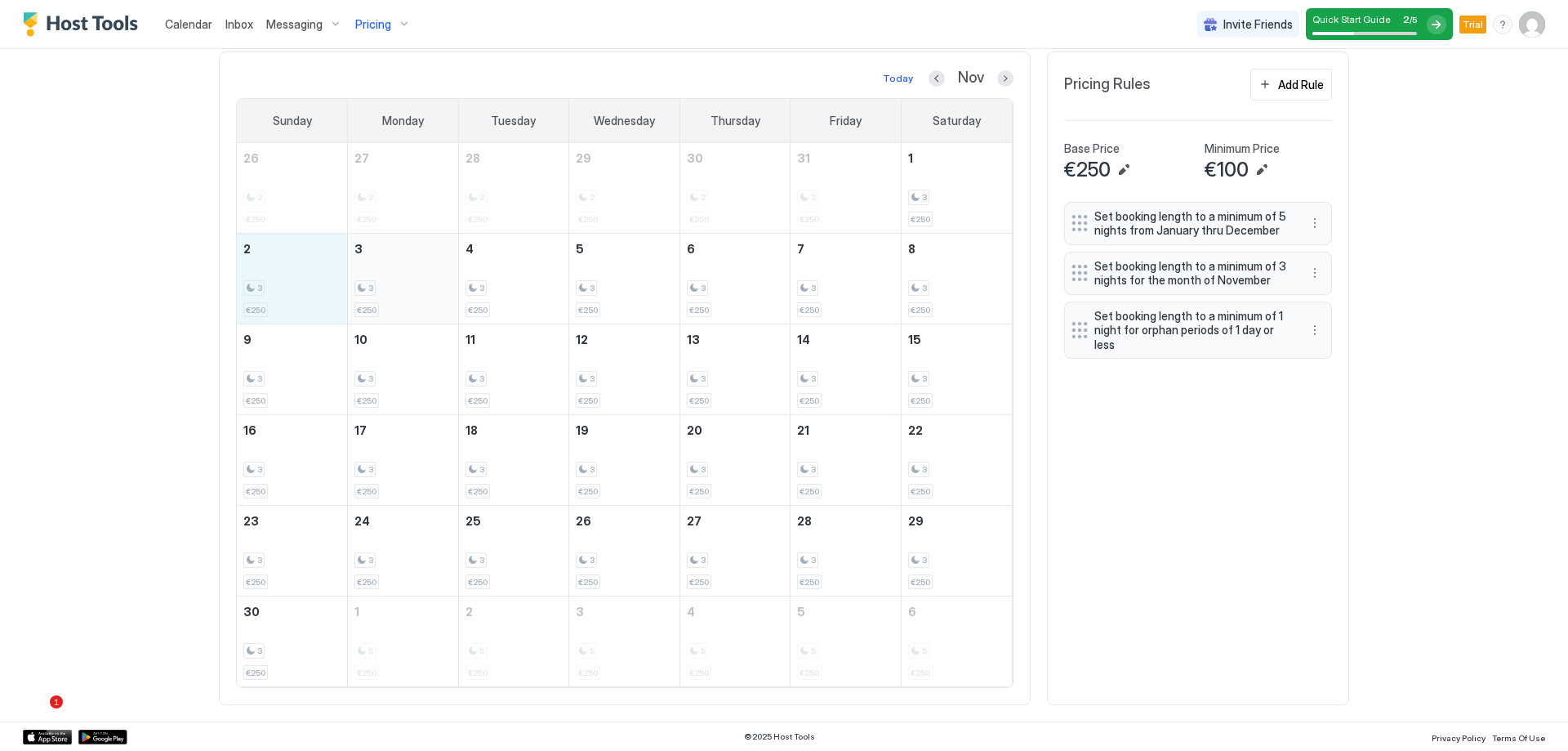 drag, startPoint x: 293, startPoint y: 271, endPoint x: 402, endPoint y: 274, distance: 109.04128 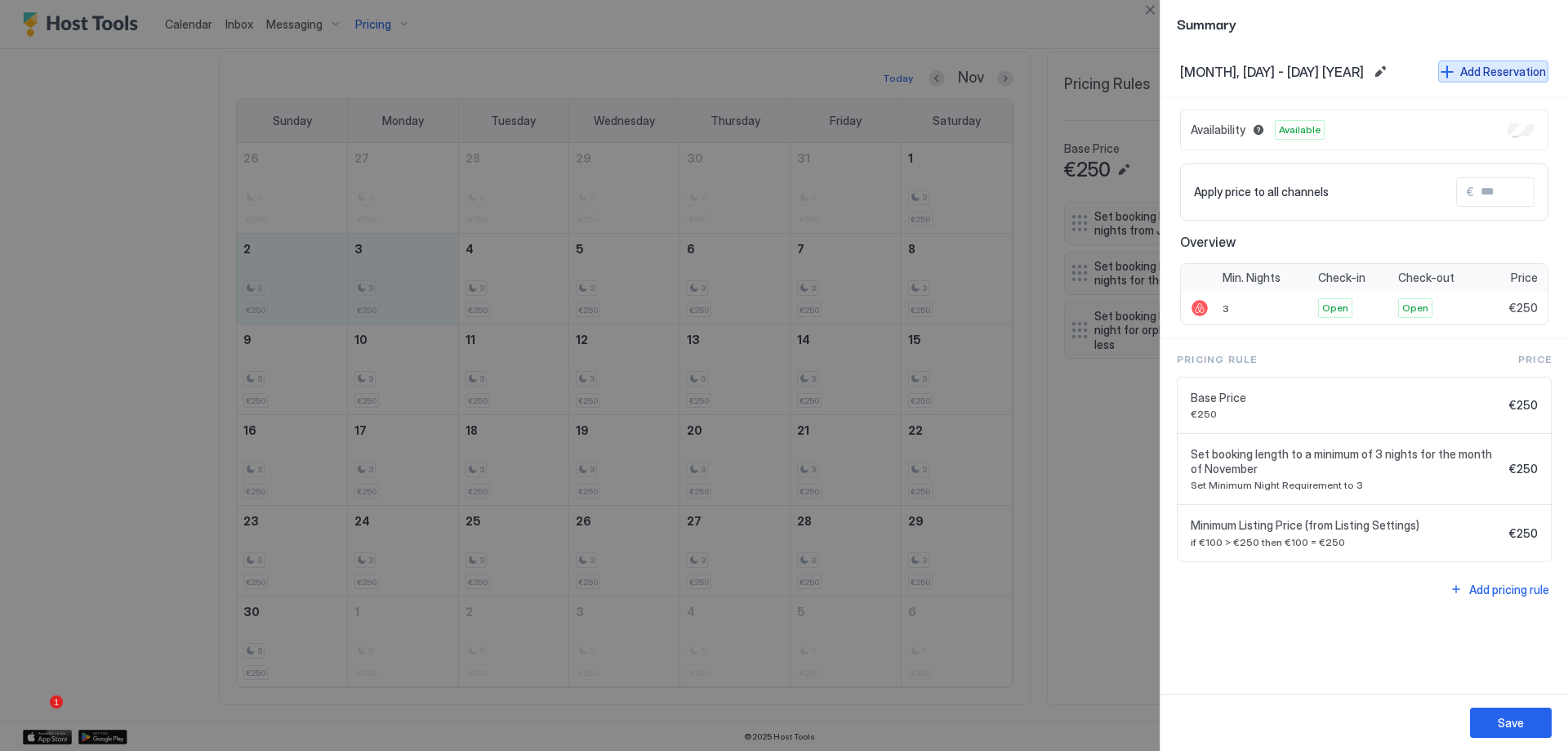 click on "Add Reservation" at bounding box center (1503, 71) 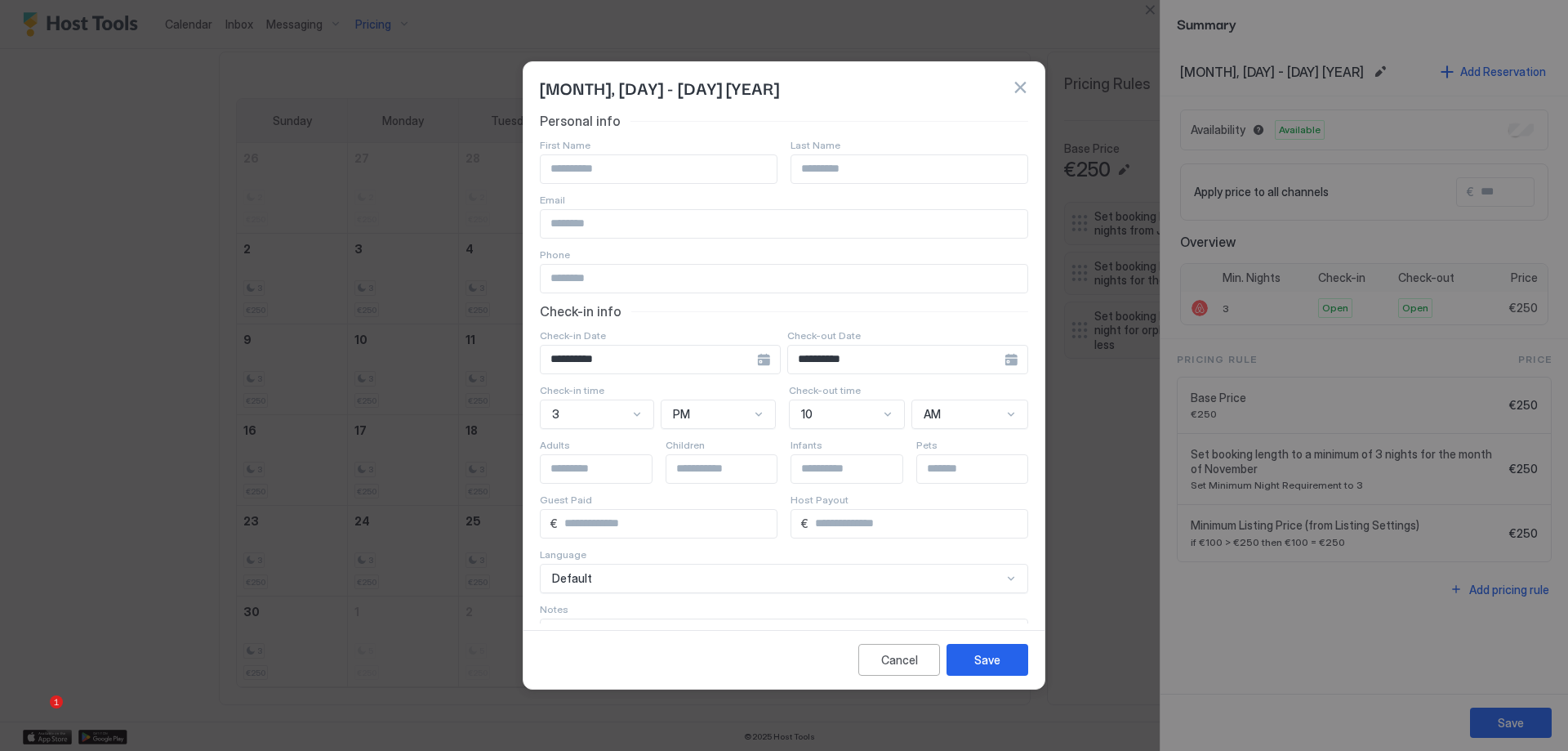 click at bounding box center [1020, 87] 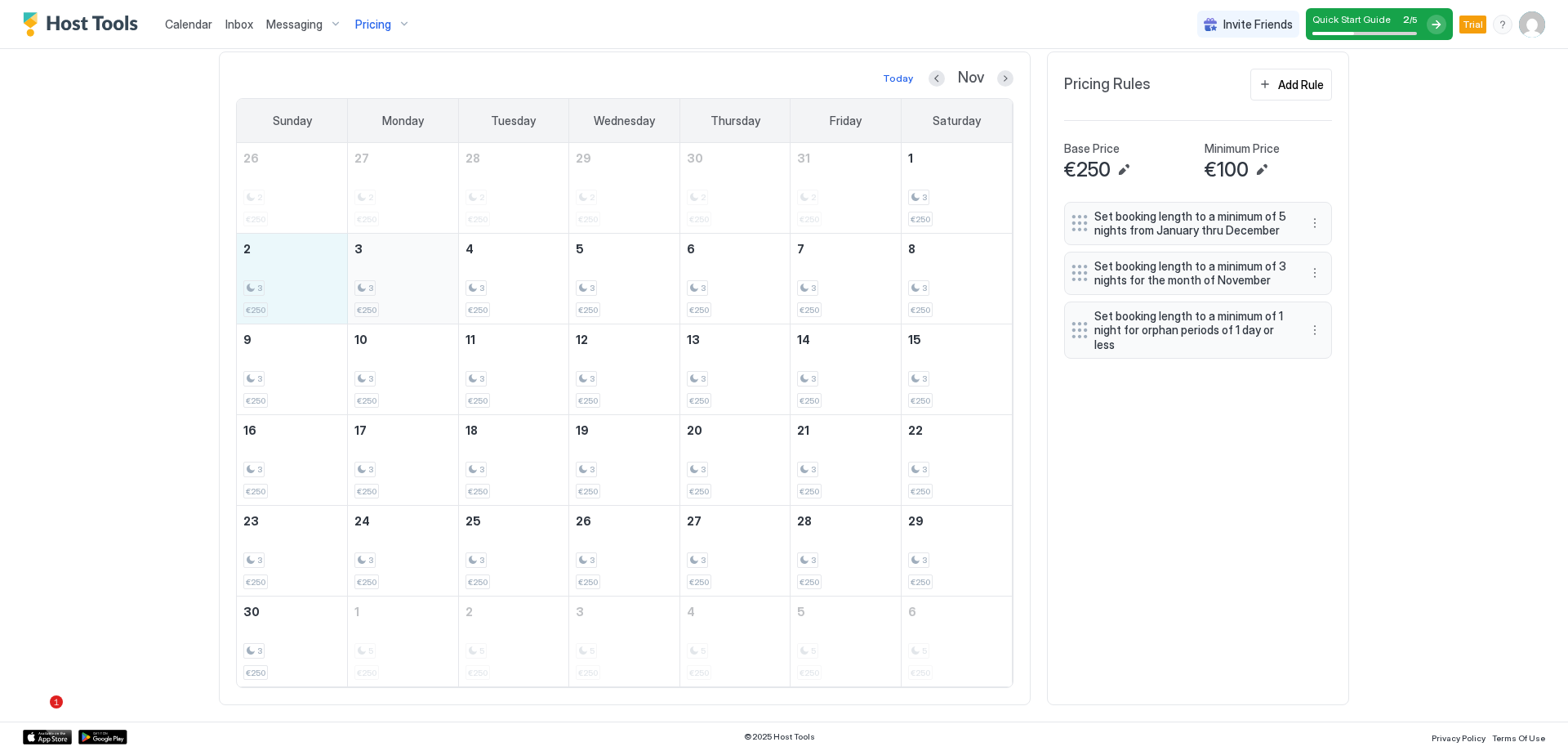 drag, startPoint x: 298, startPoint y: 275, endPoint x: 425, endPoint y: 273, distance: 127.01575 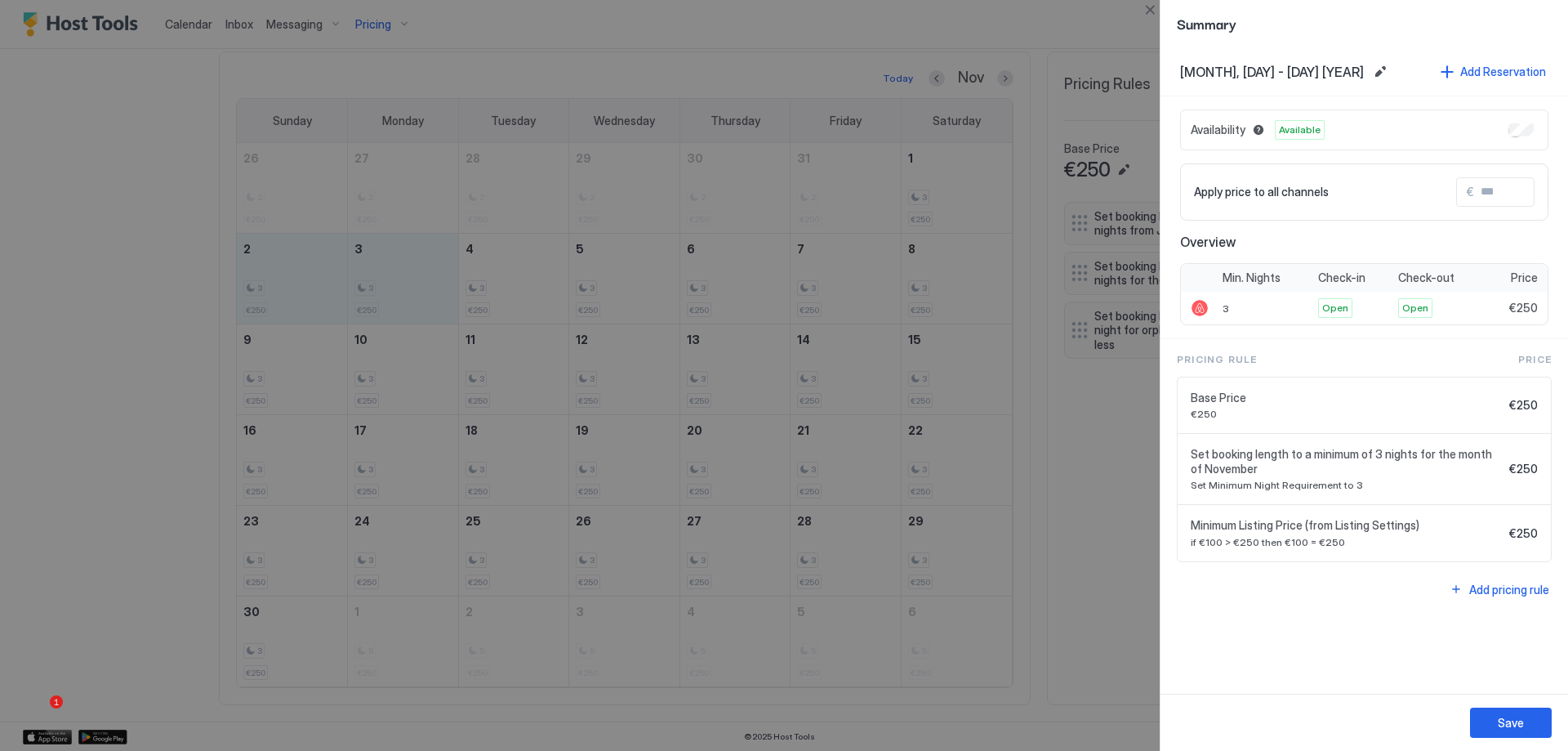 drag, startPoint x: 384, startPoint y: 369, endPoint x: 345, endPoint y: 355, distance: 41.4367 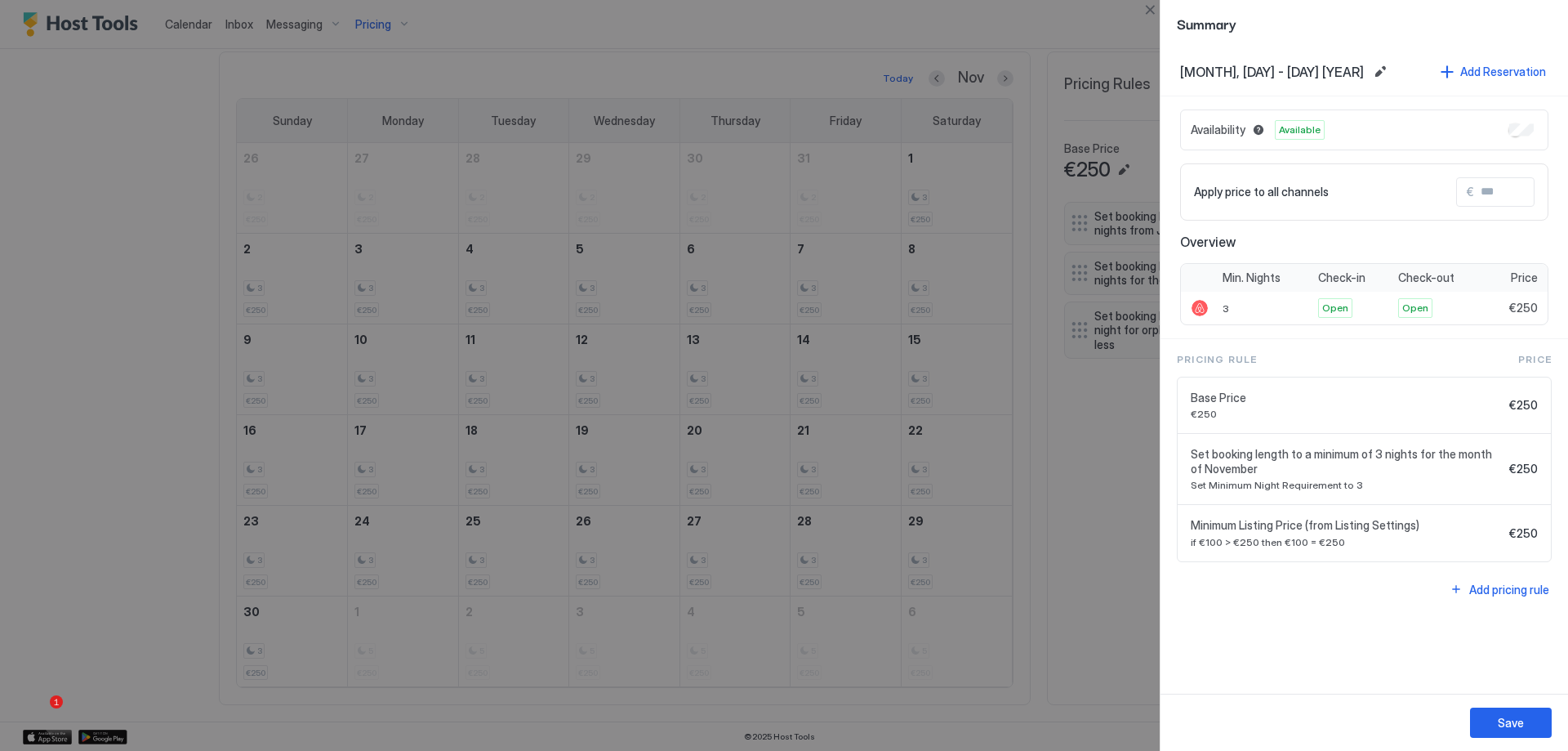 drag, startPoint x: 275, startPoint y: 291, endPoint x: 488, endPoint y: 280, distance: 213.28385 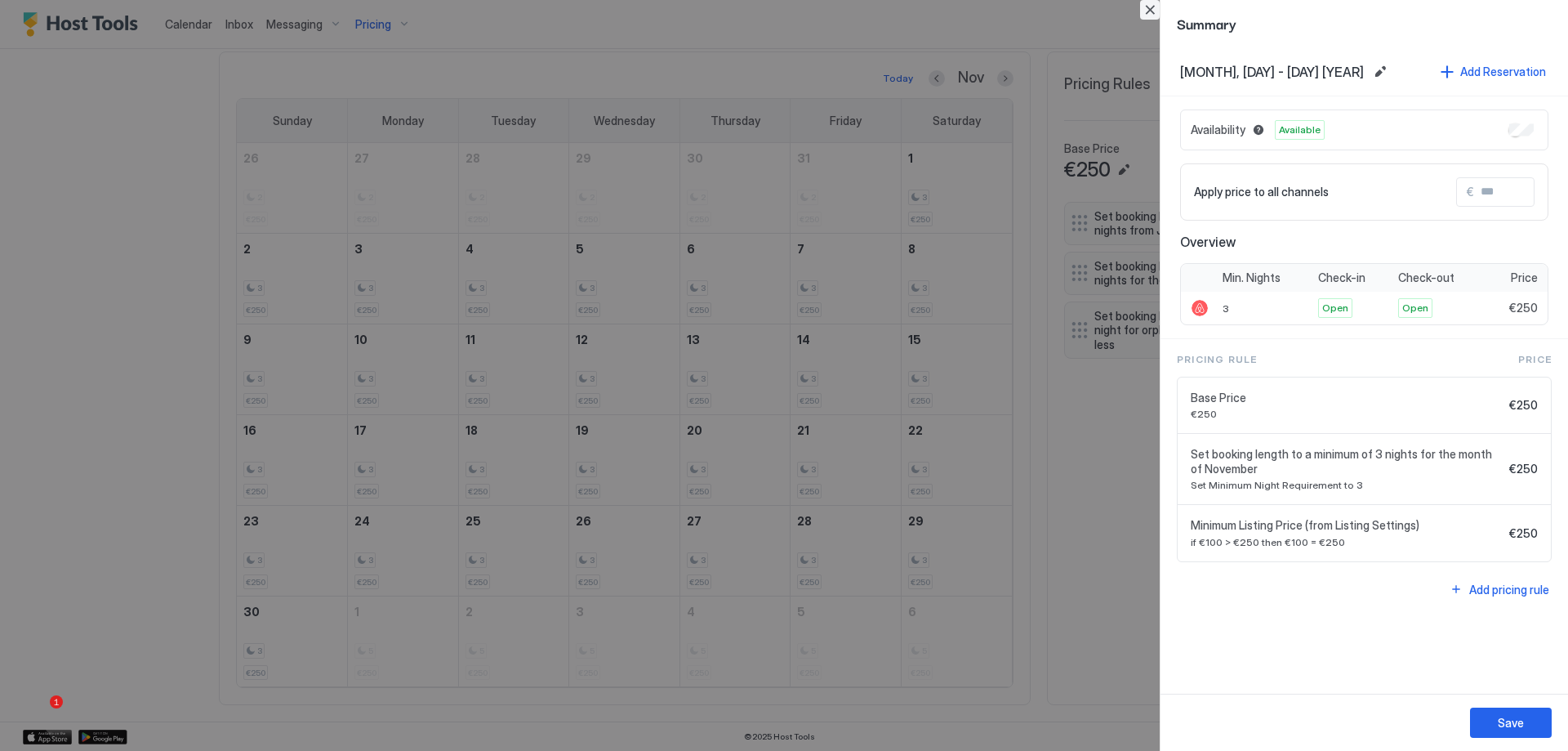 click at bounding box center [1150, 10] 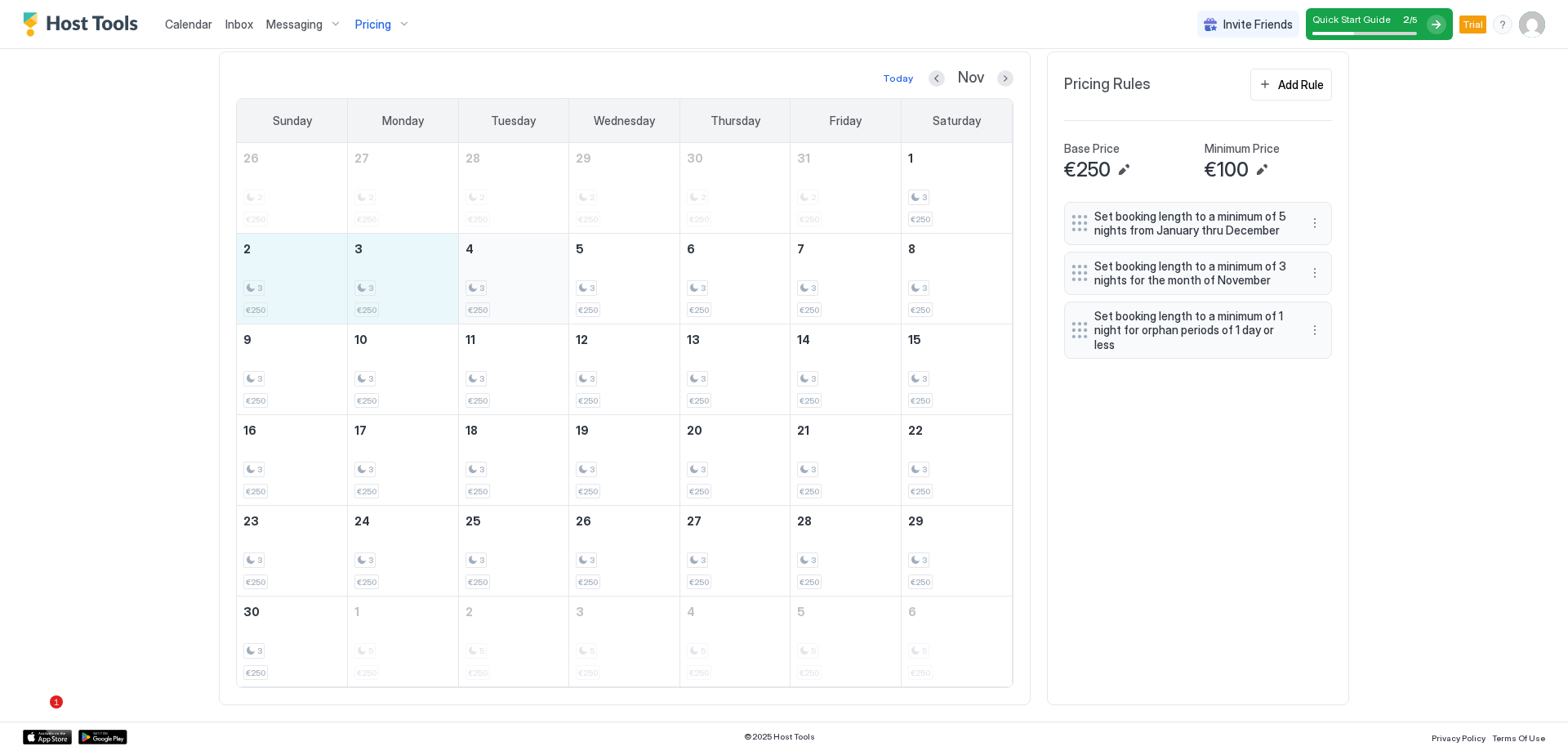 drag, startPoint x: 314, startPoint y: 275, endPoint x: 514, endPoint y: 263, distance: 200.35968 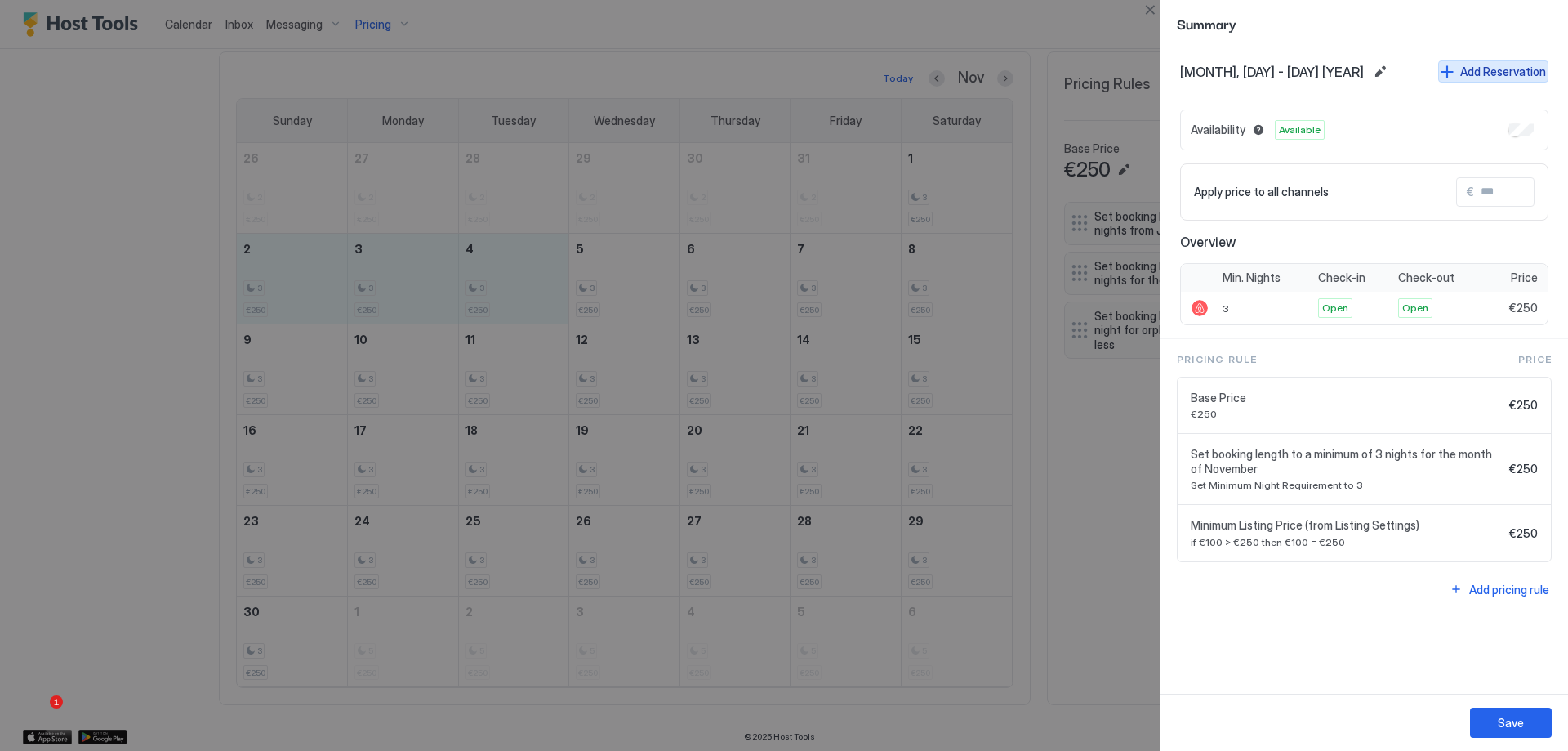 click on "Add Reservation" at bounding box center (1503, 71) 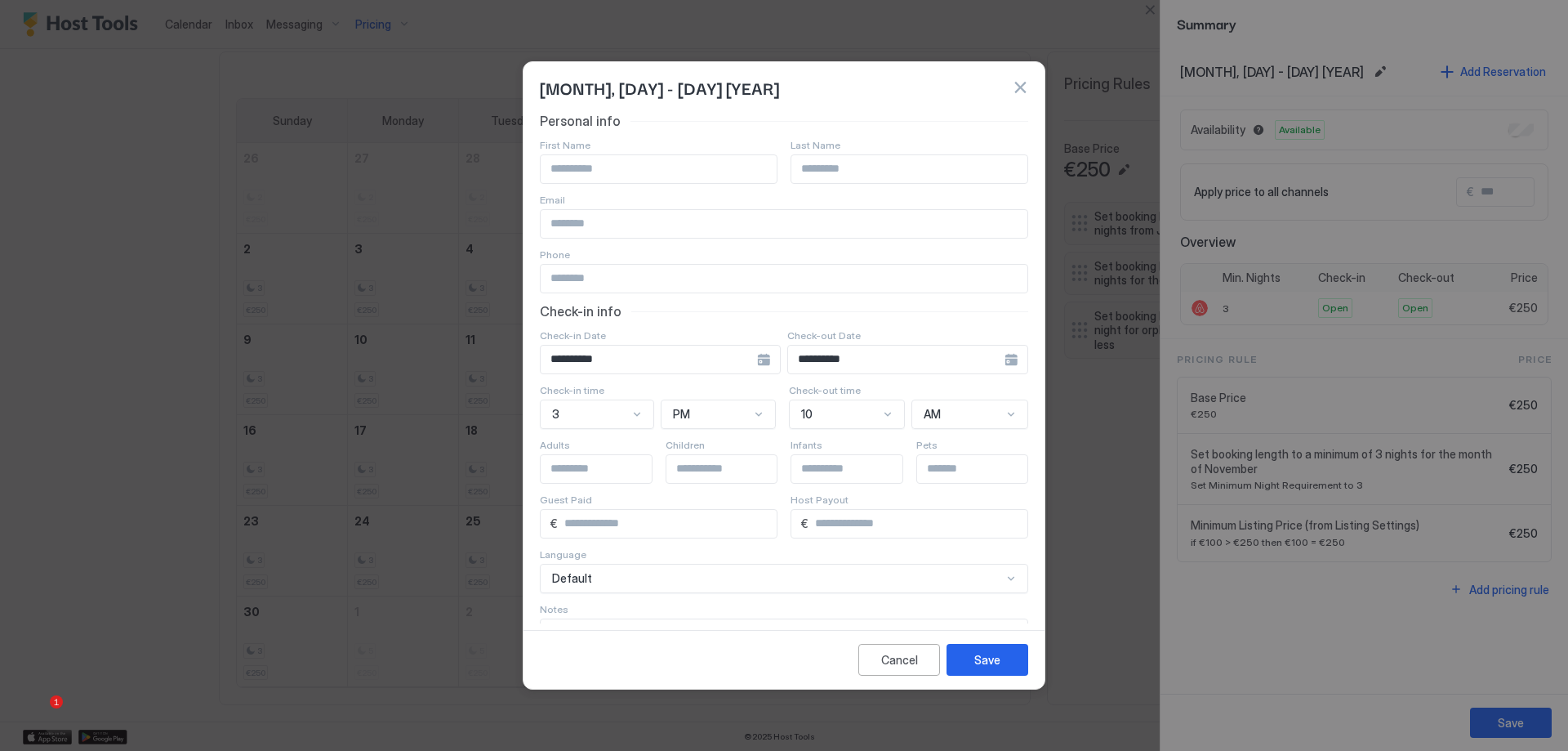 click on "**********" at bounding box center (660, 360) 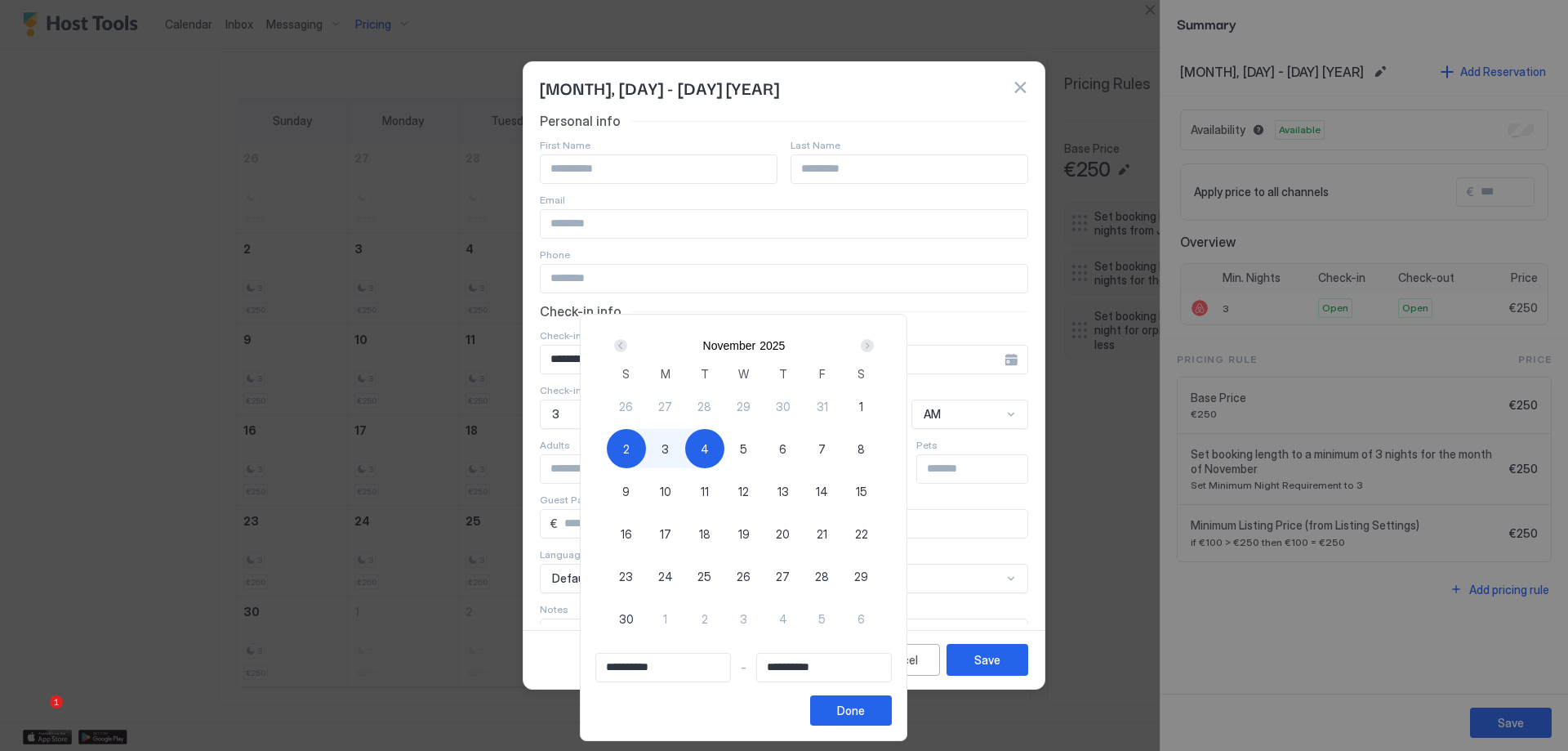 click at bounding box center [784, 375] 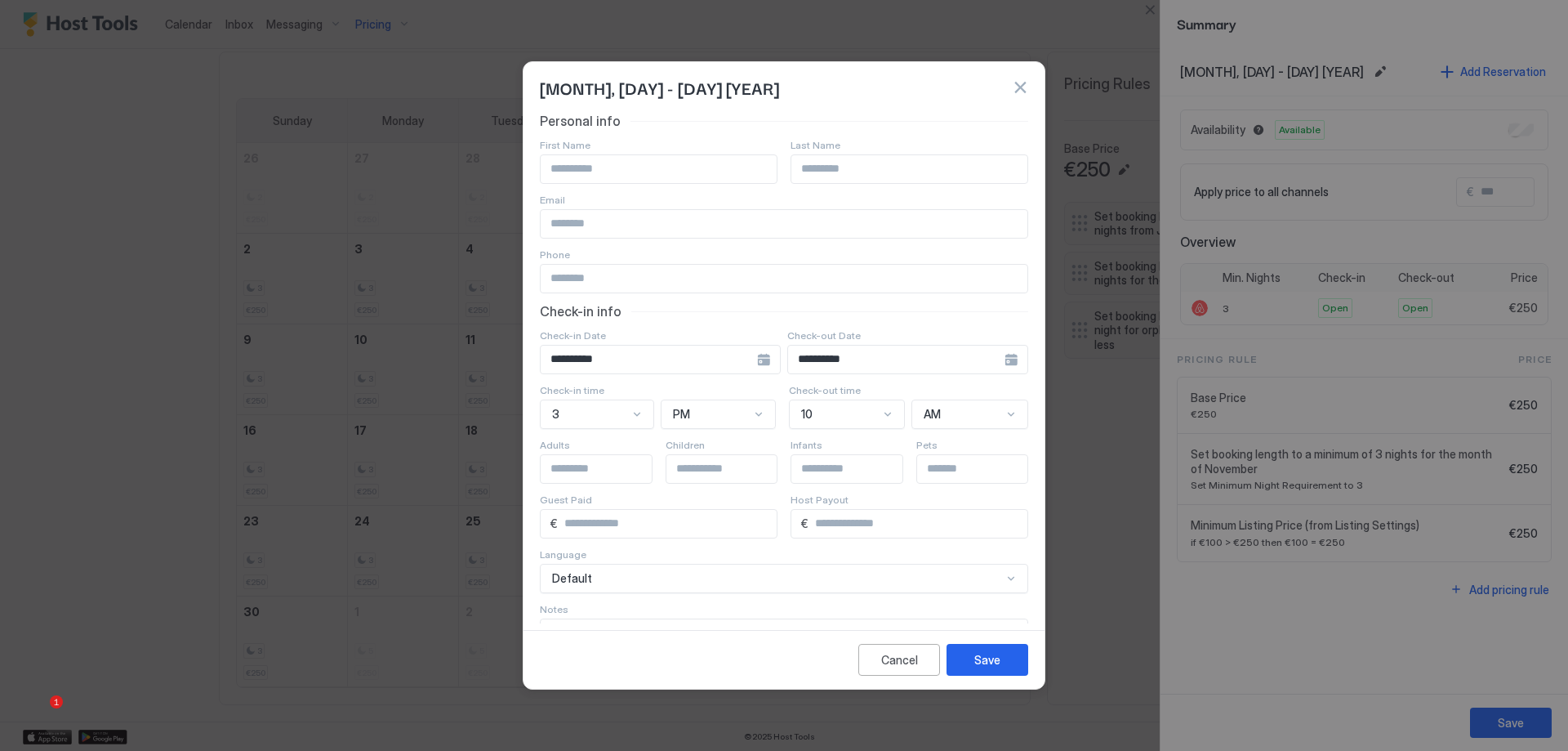 click at bounding box center (658, 169) 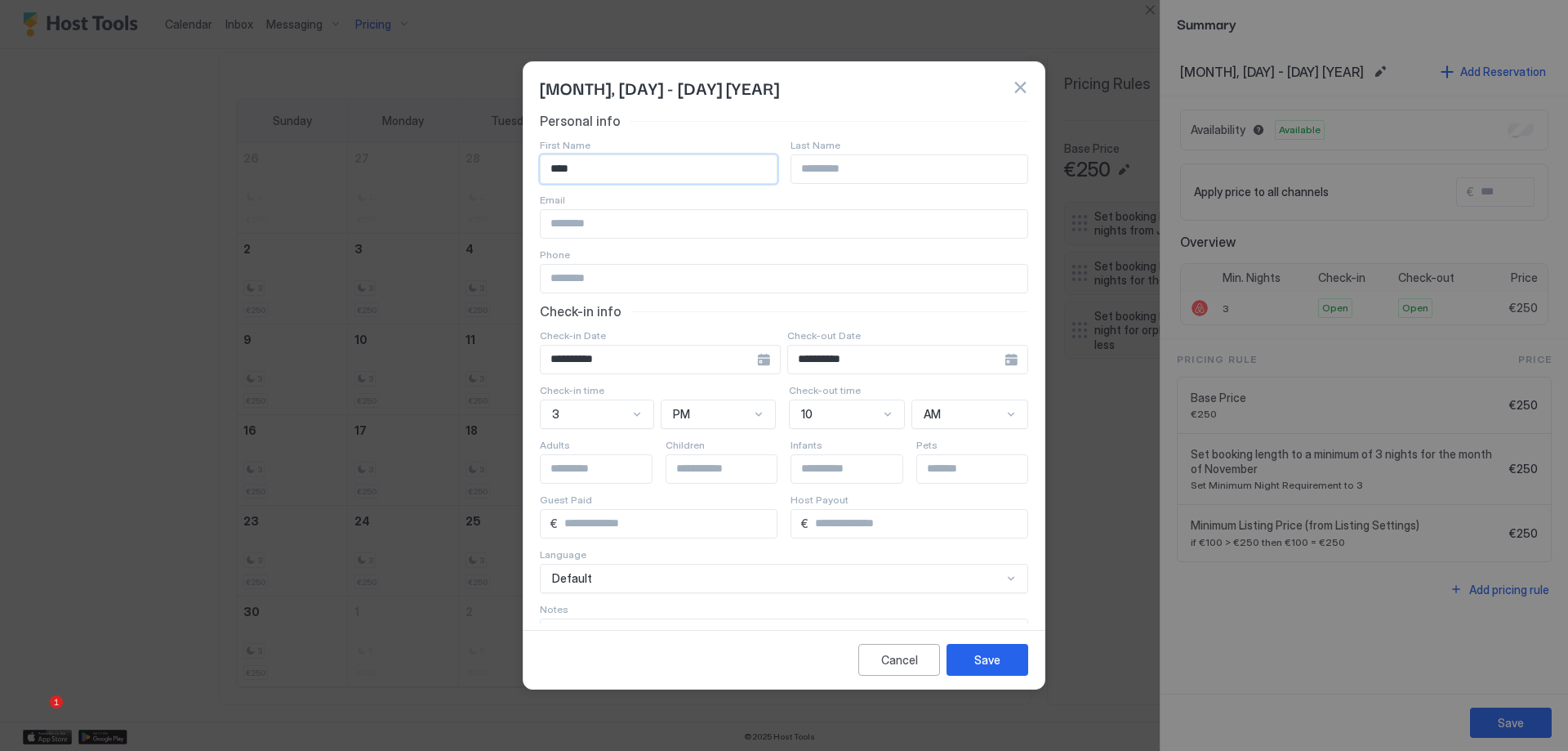 type on "****" 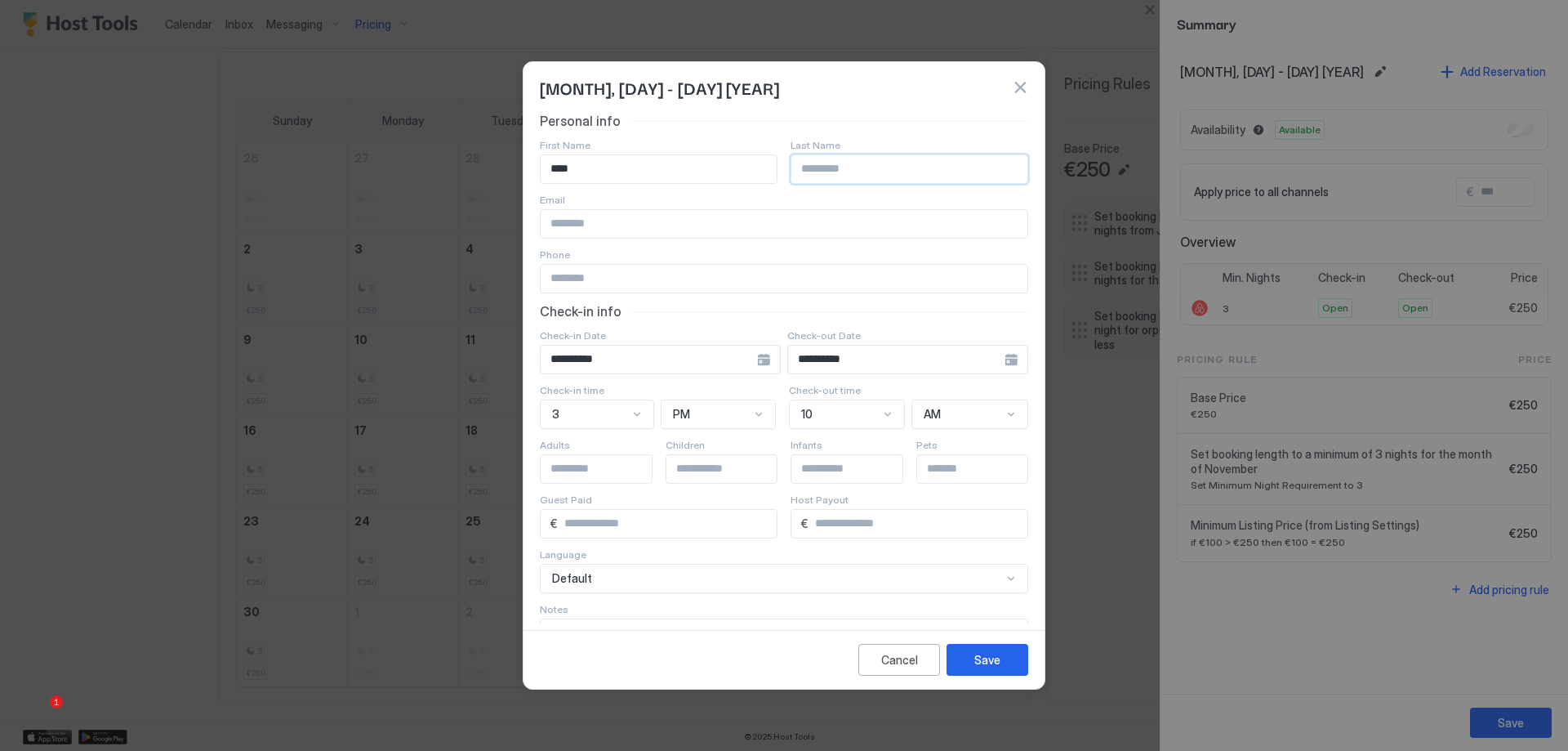 click on "Email" at bounding box center [658, 145] 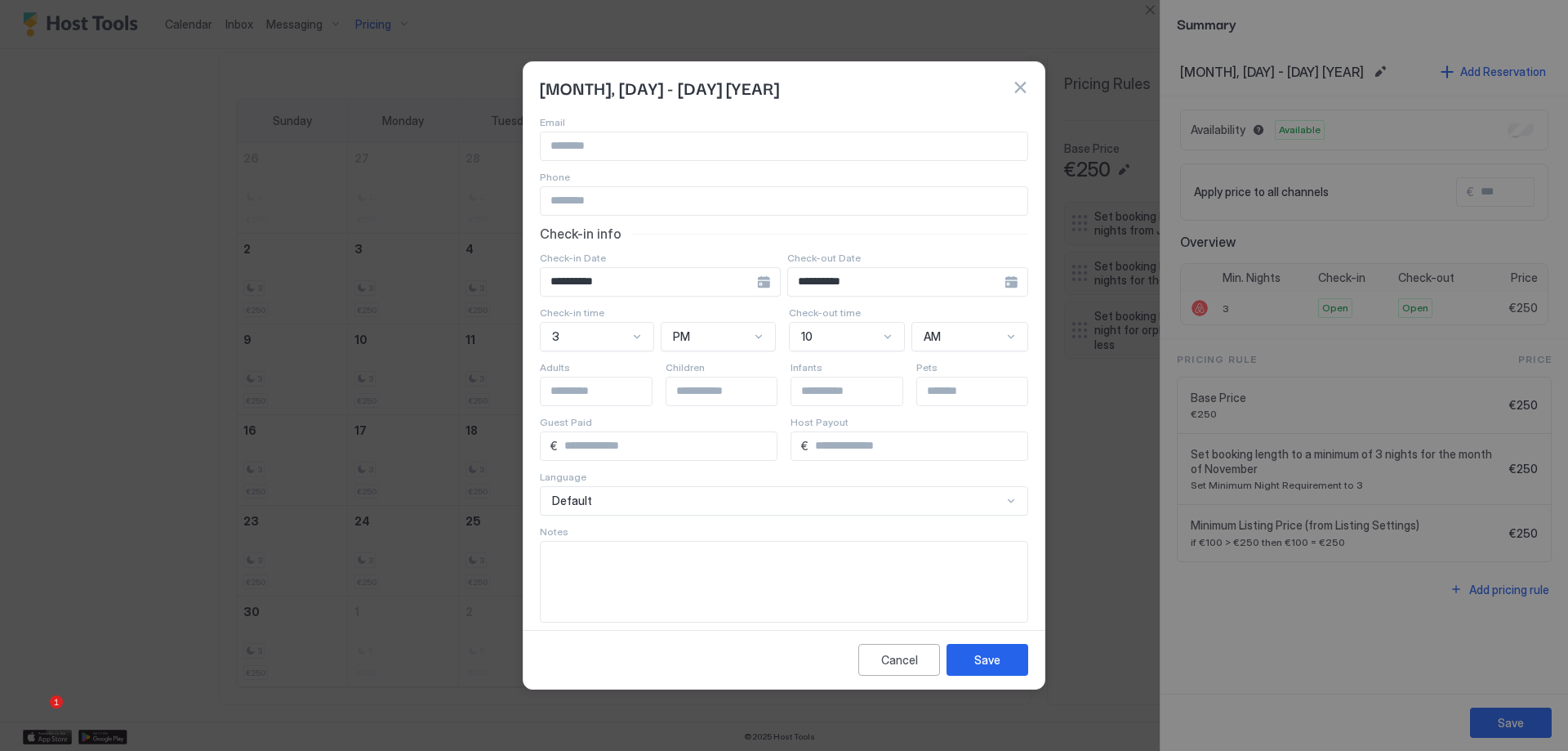 scroll, scrollTop: 93, scrollLeft: 0, axis: vertical 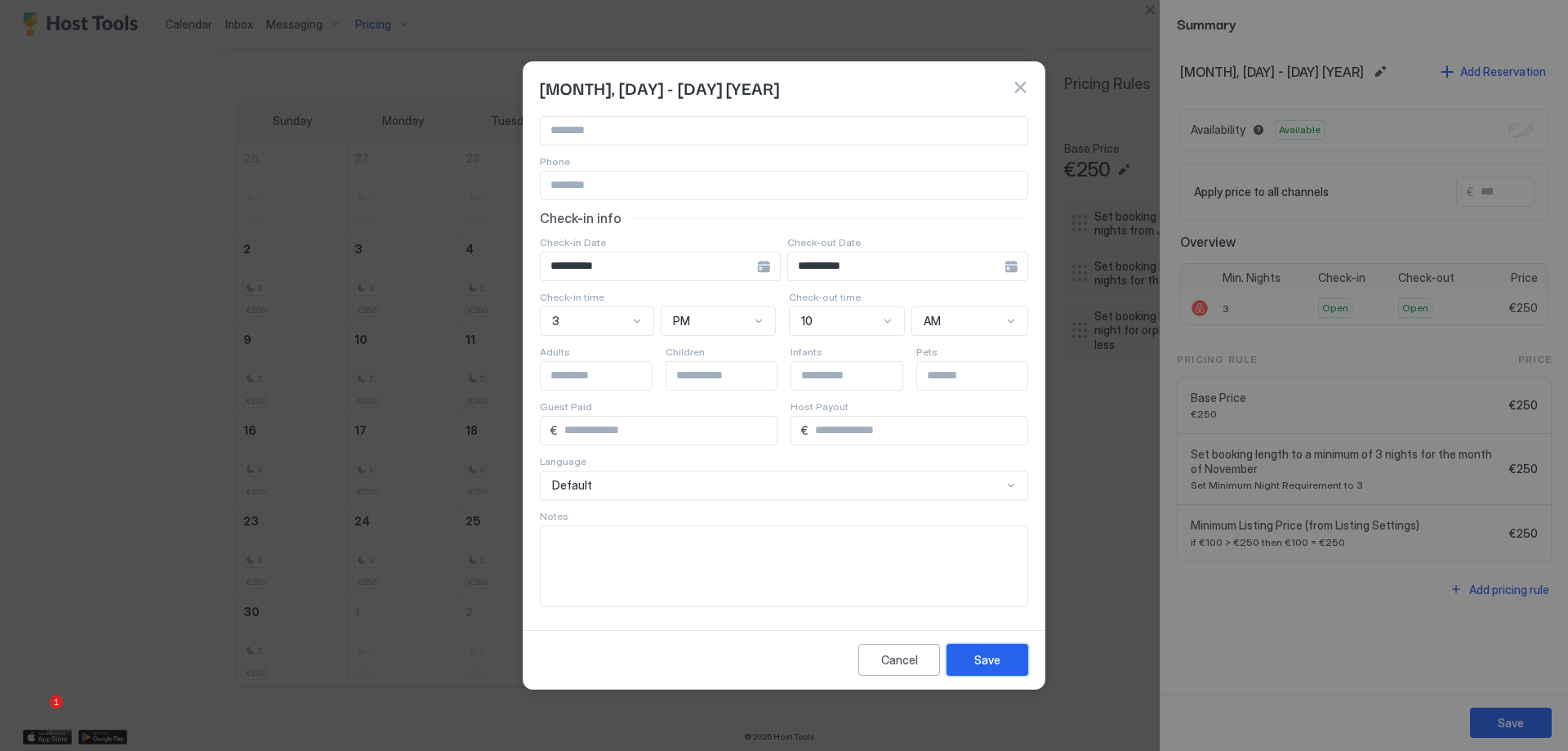 click on "Save" at bounding box center [987, 659] 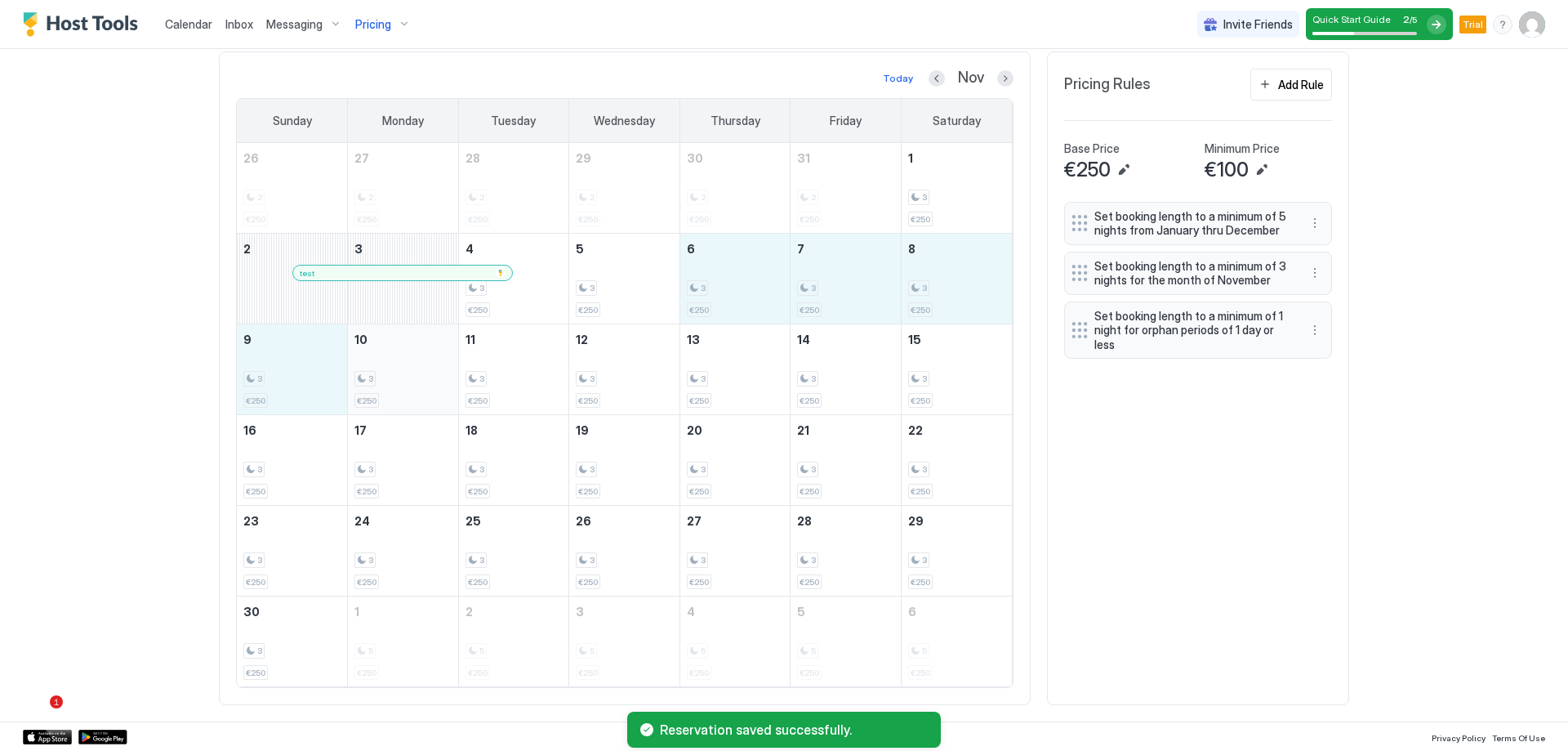drag, startPoint x: 746, startPoint y: 273, endPoint x: 397, endPoint y: 361, distance: 359.9236 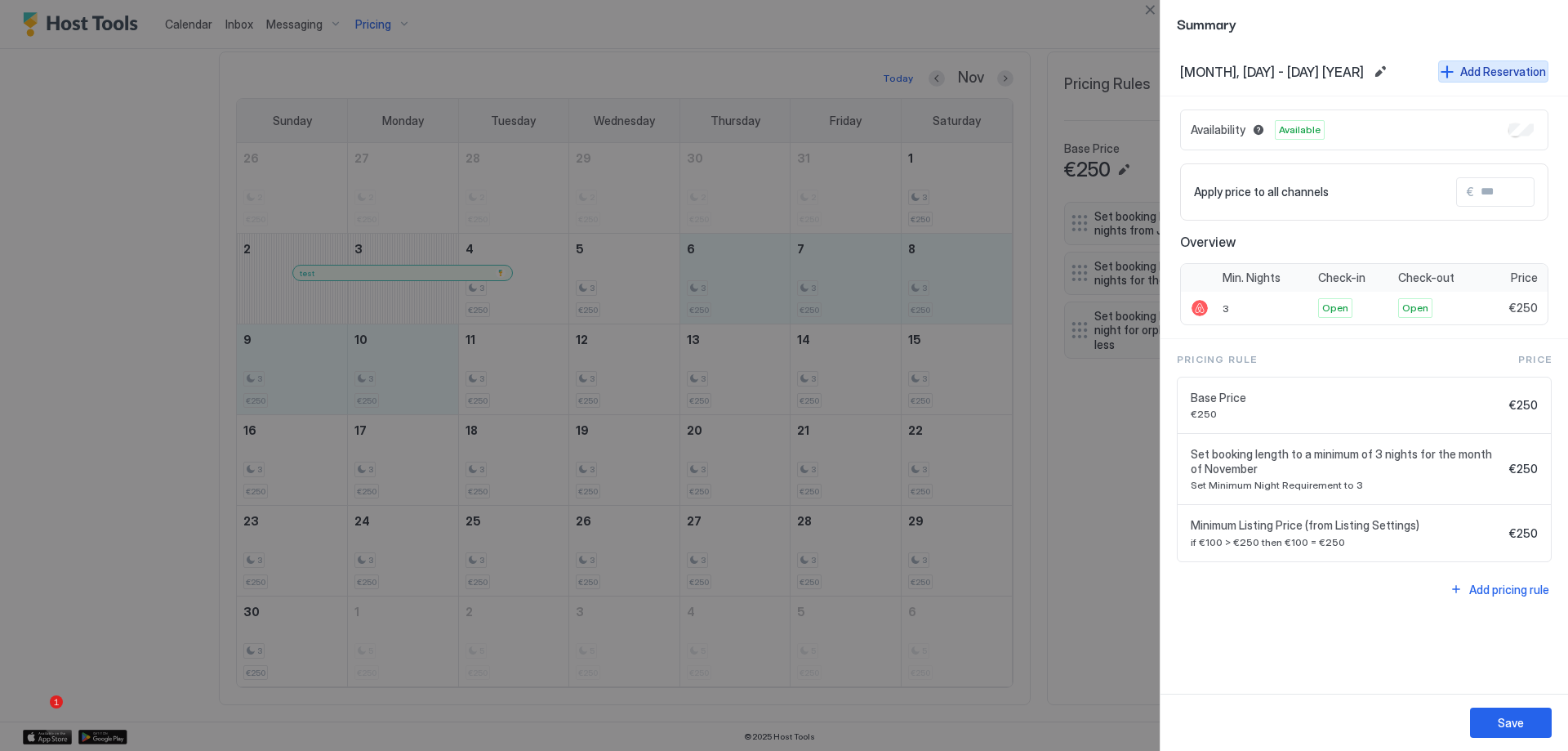 click on "Add Reservation" at bounding box center [1503, 71] 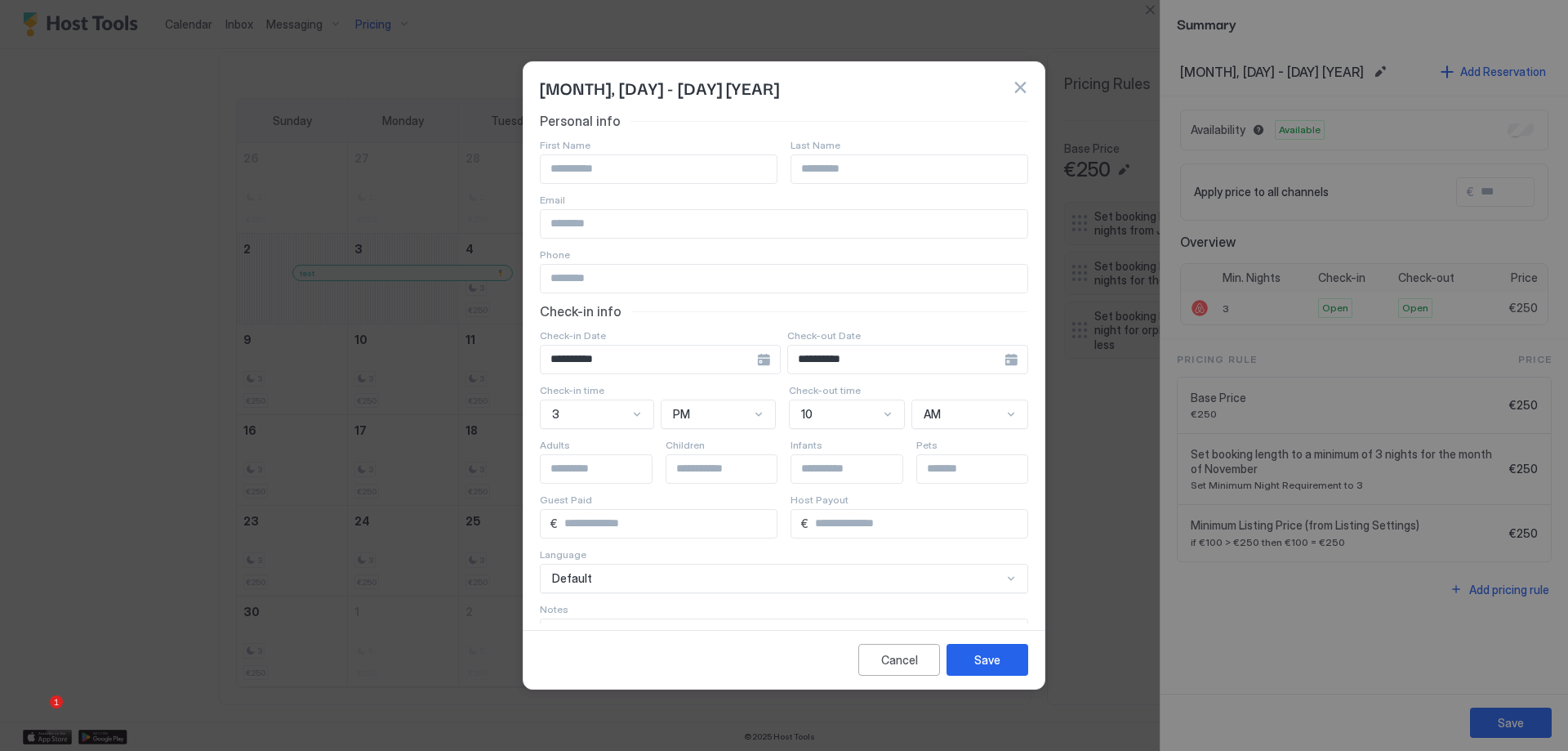 click at bounding box center [658, 169] 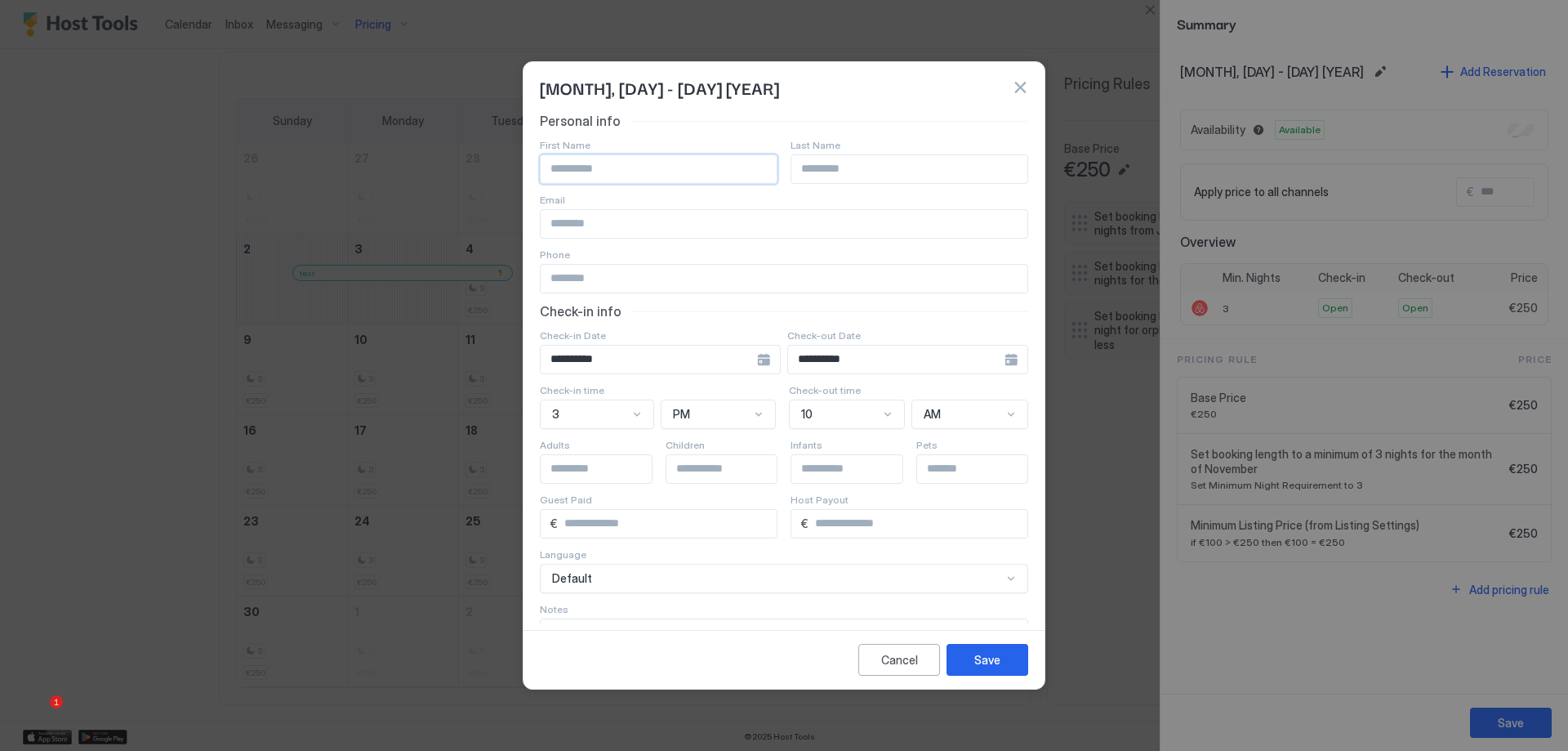 click at bounding box center (1020, 87) 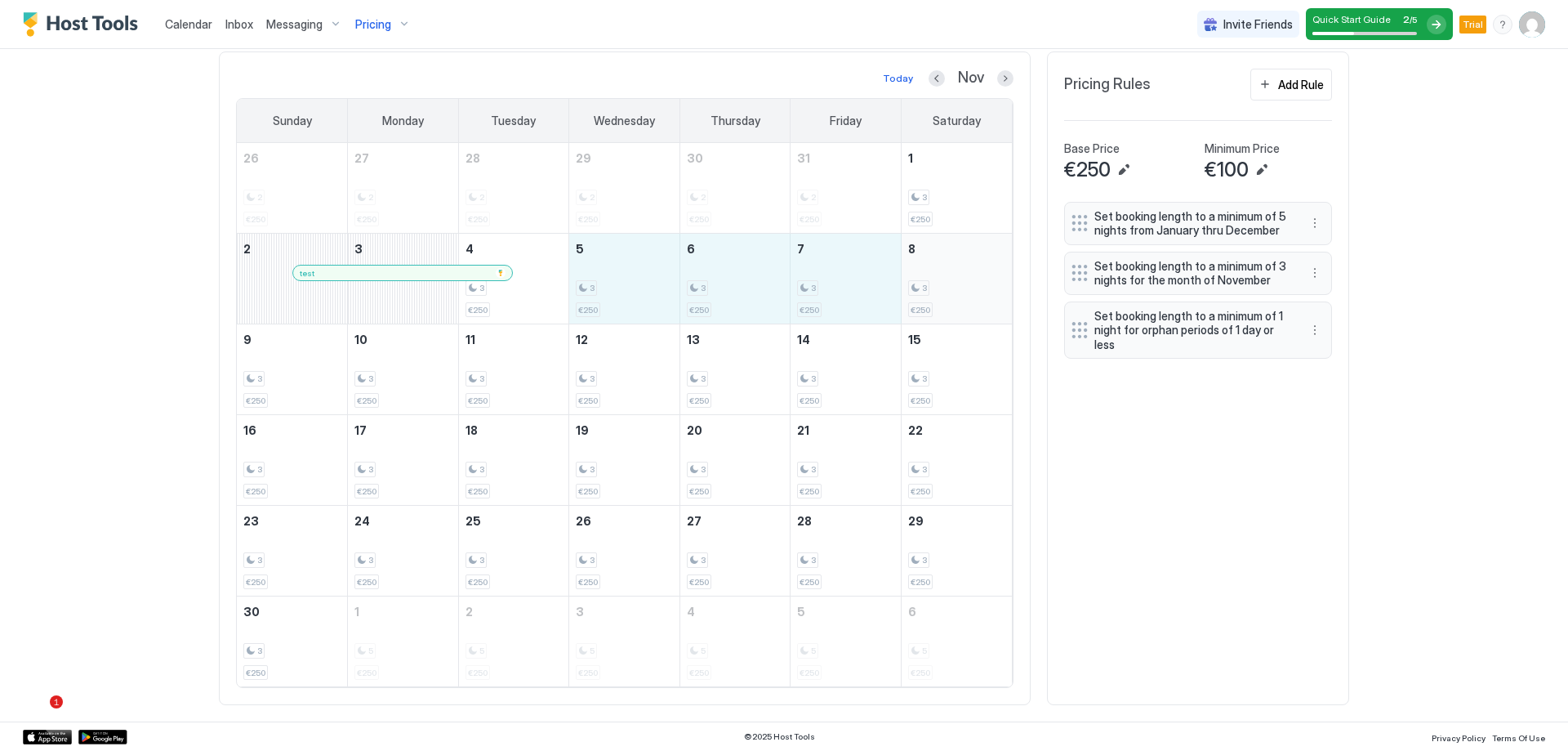 drag, startPoint x: 599, startPoint y: 267, endPoint x: 962, endPoint y: 287, distance: 363.55055 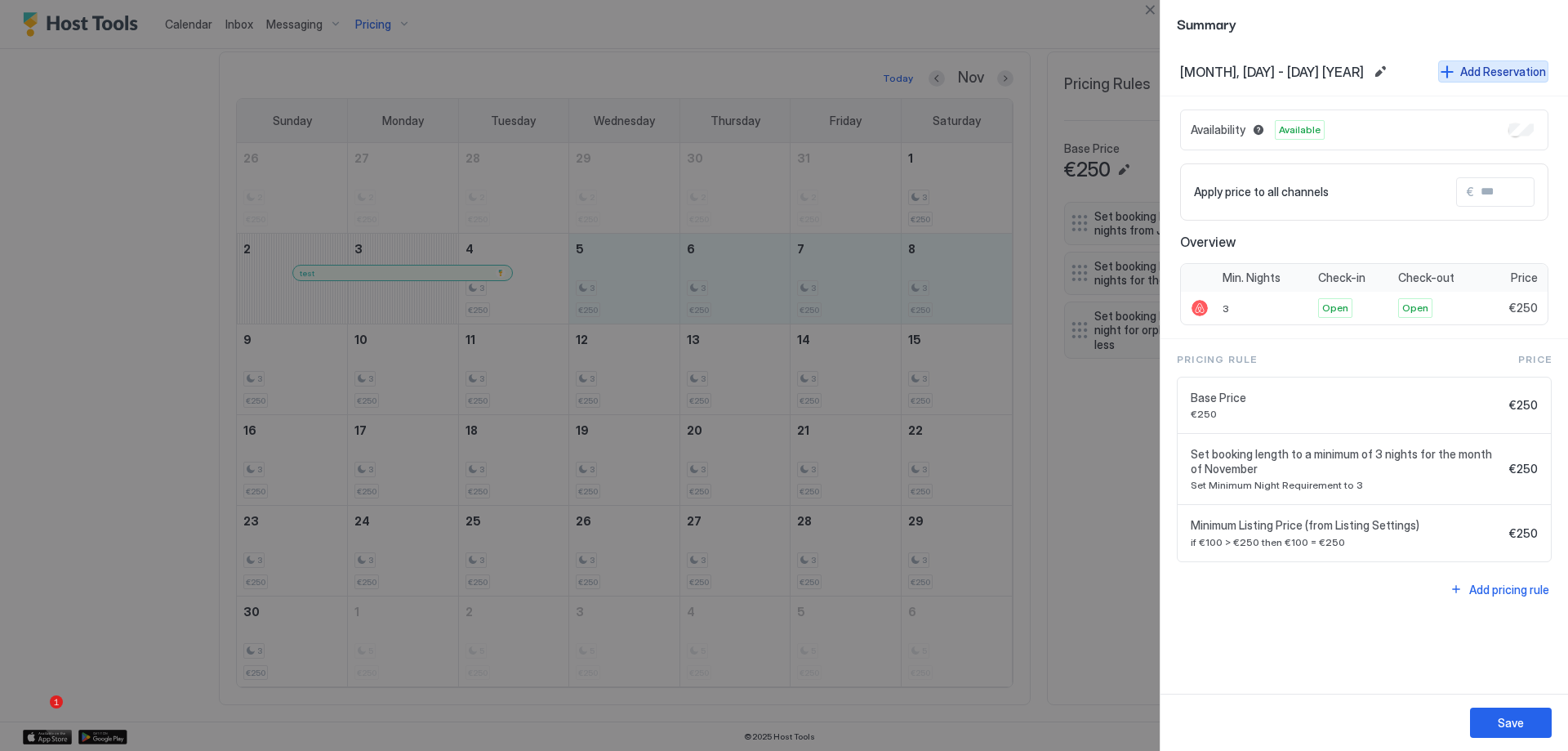 click on "Add Reservation" at bounding box center (1503, 71) 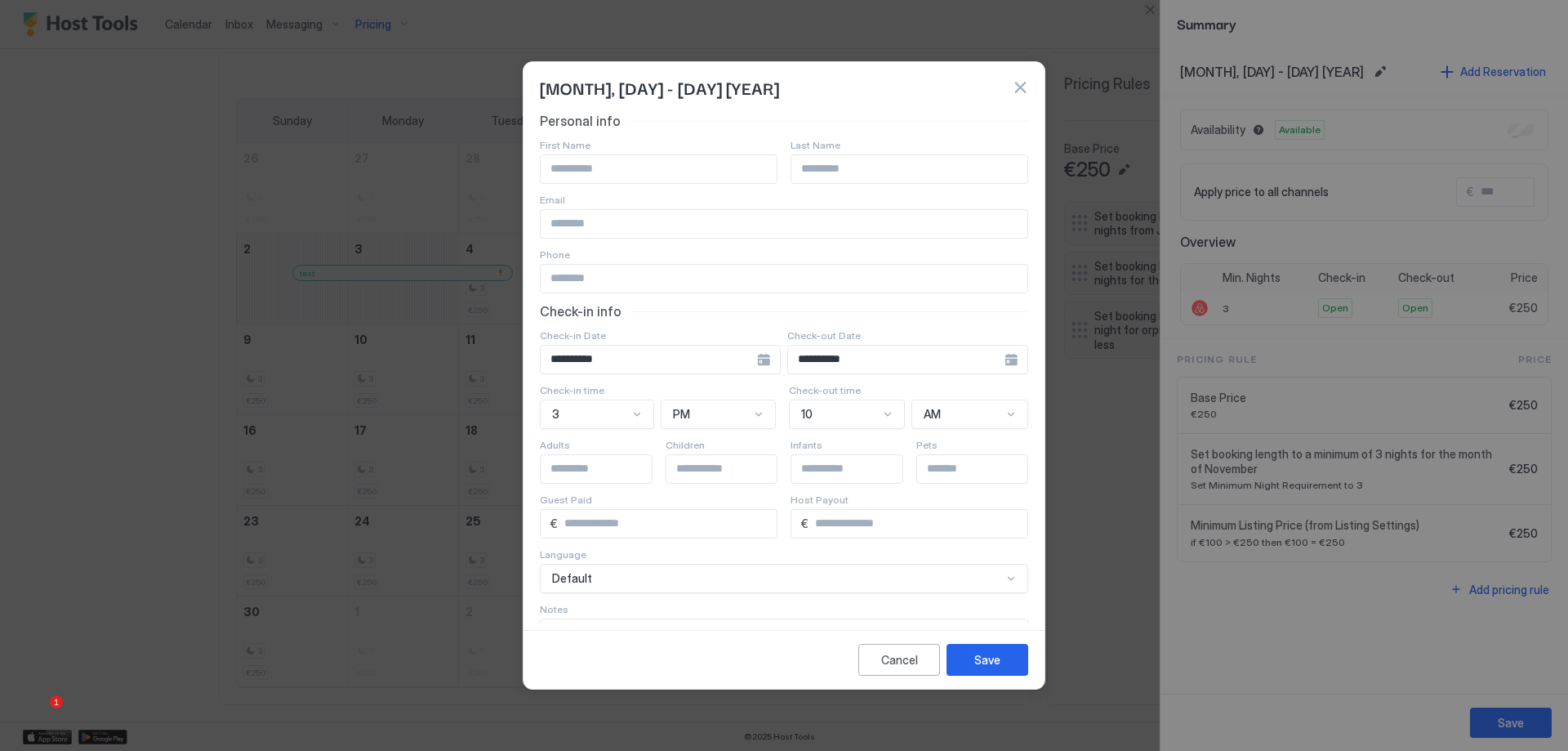 click at bounding box center (658, 169) 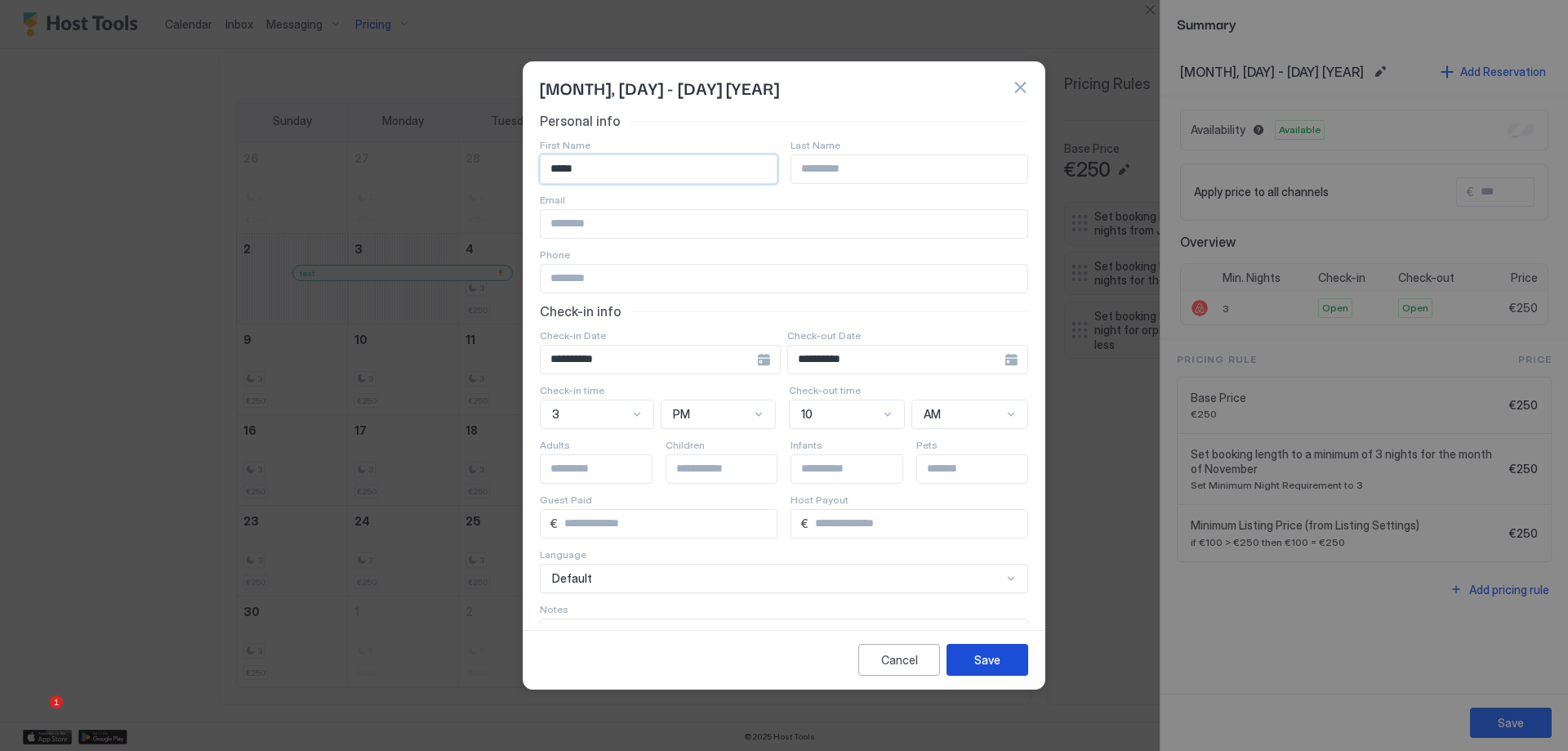 type on "*****" 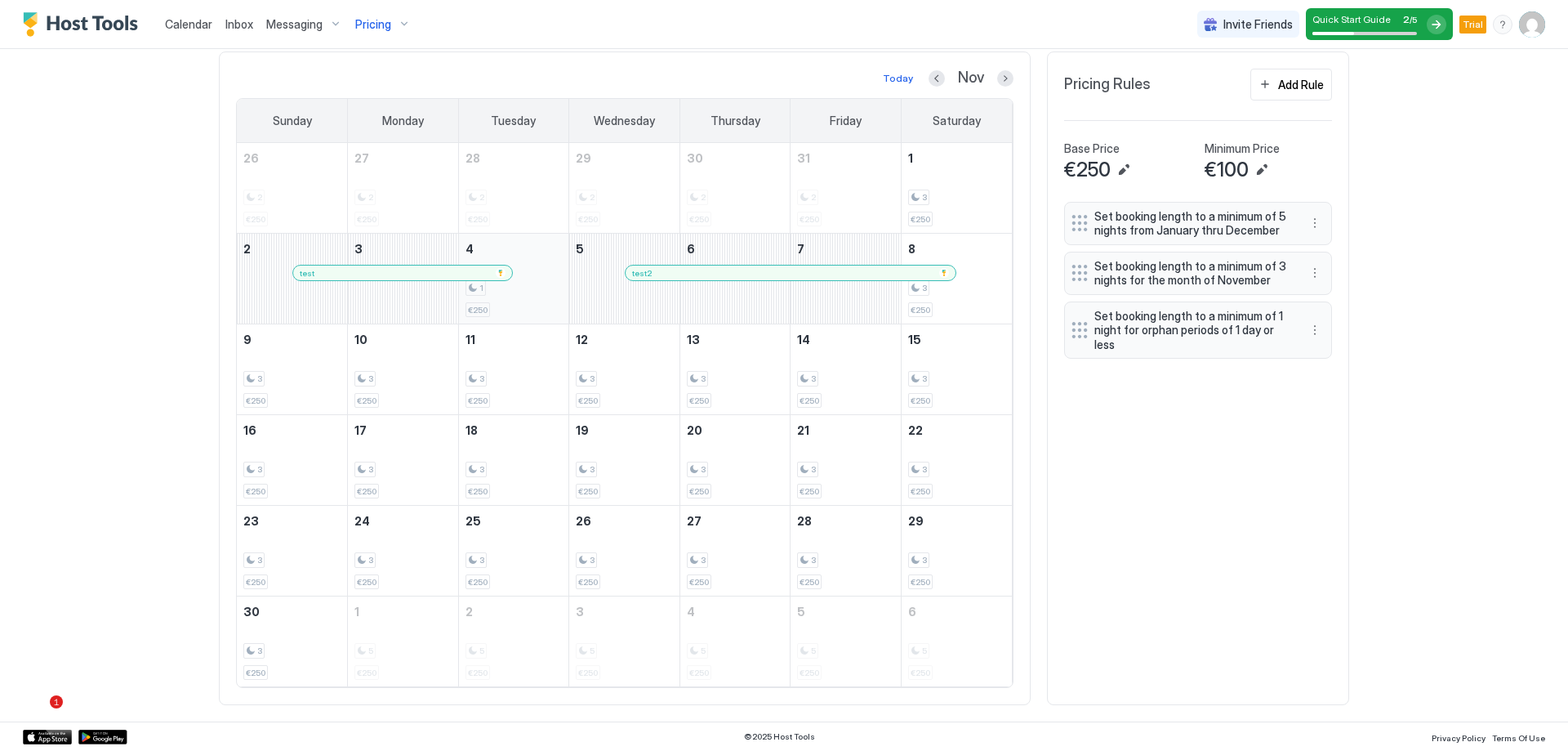 click on "1 €250" at bounding box center [514, 279] 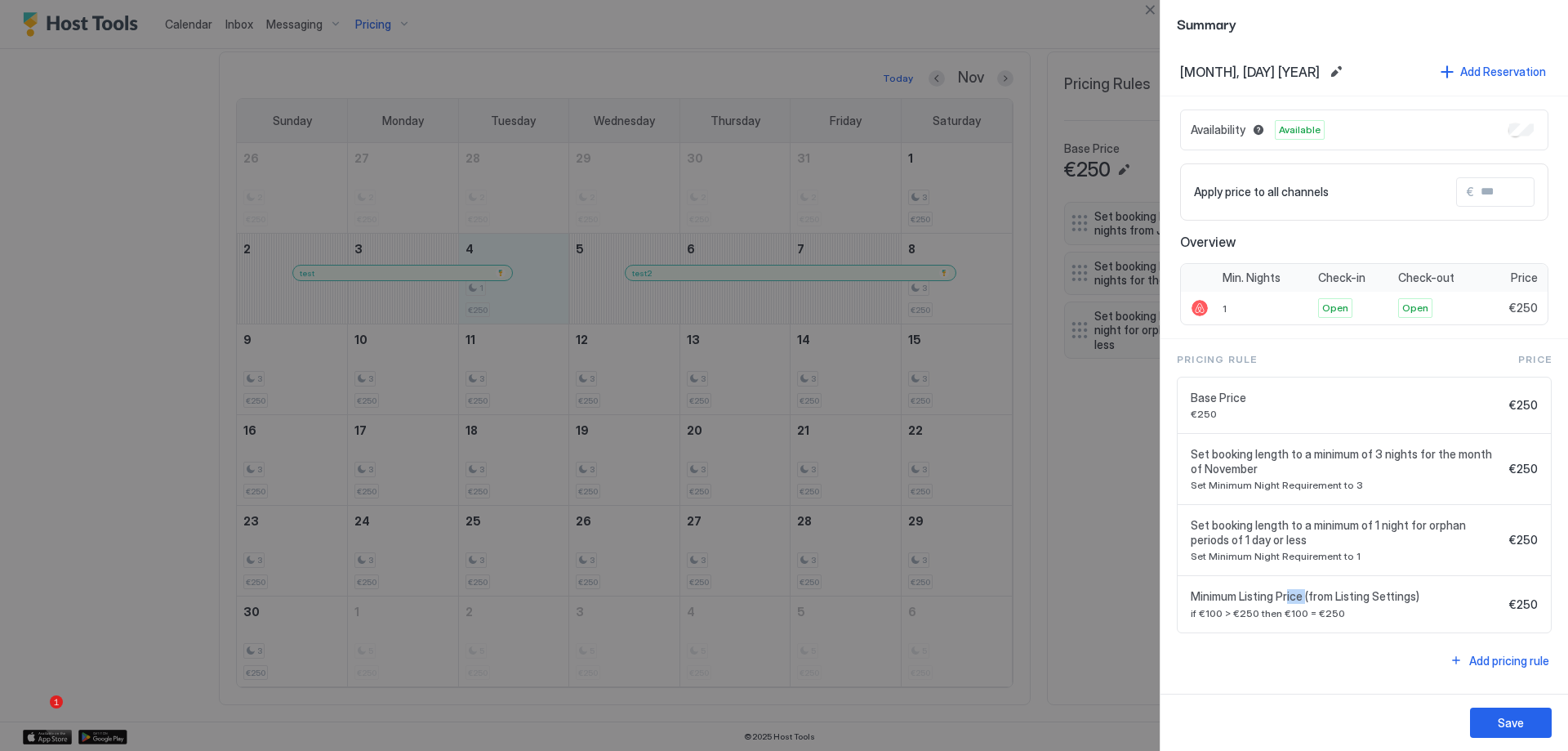 drag, startPoint x: 1288, startPoint y: 594, endPoint x: 1314, endPoint y: 591, distance: 26.1725 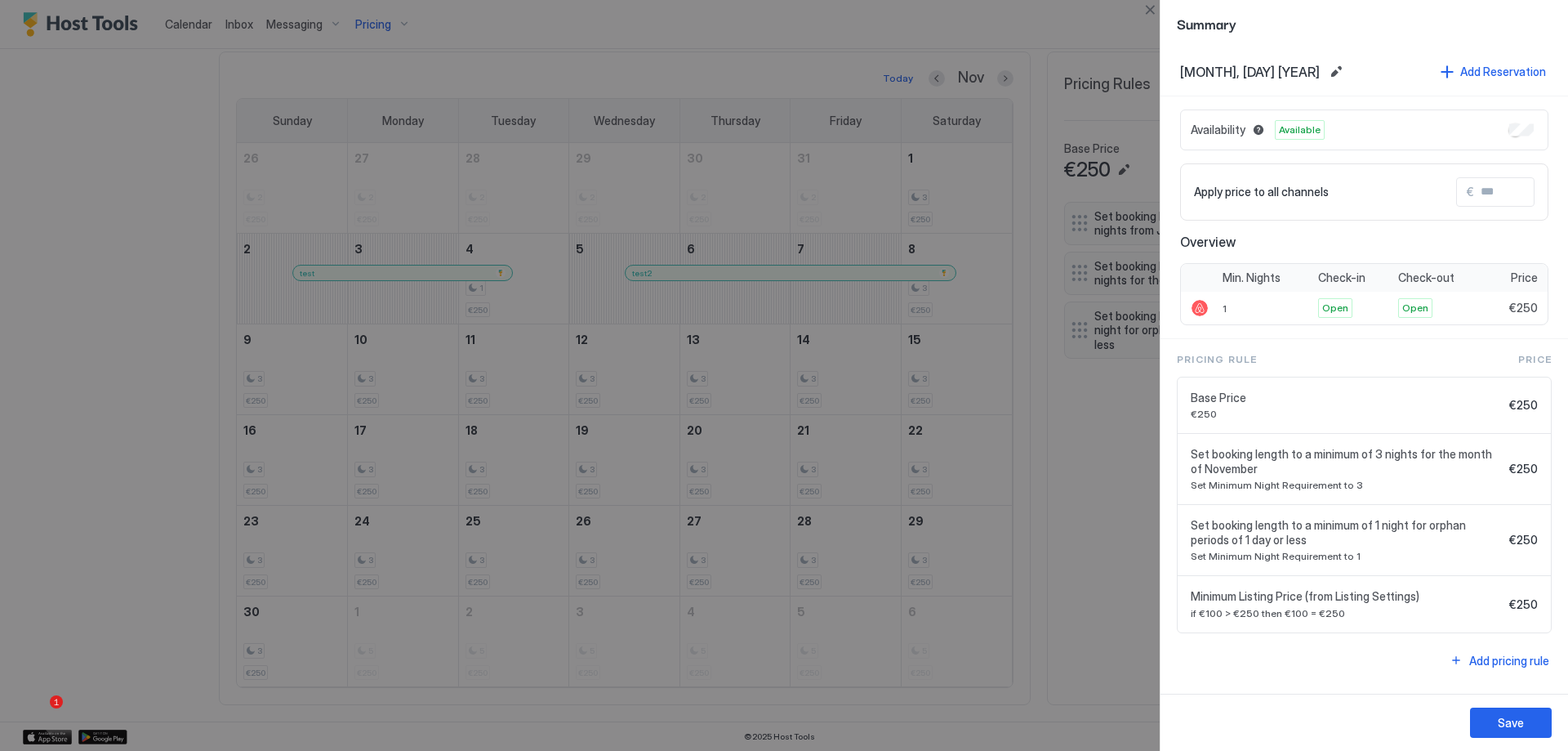 click on "Pricing Rule Price Base Price €250 €250 Set booking length to a minimum of 3 nights for the month of November Set Minimum Night Requirement to 3 €250 Set booking length to a minimum of 1 night for orphan periods of 1 day or less Set Minimum Night Requirement to 1 €250 Minimum Listing Price (from Listing Settings) if €100 > €250 then €100 = €250 €250 Add pricing rule" at bounding box center (1364, 512) 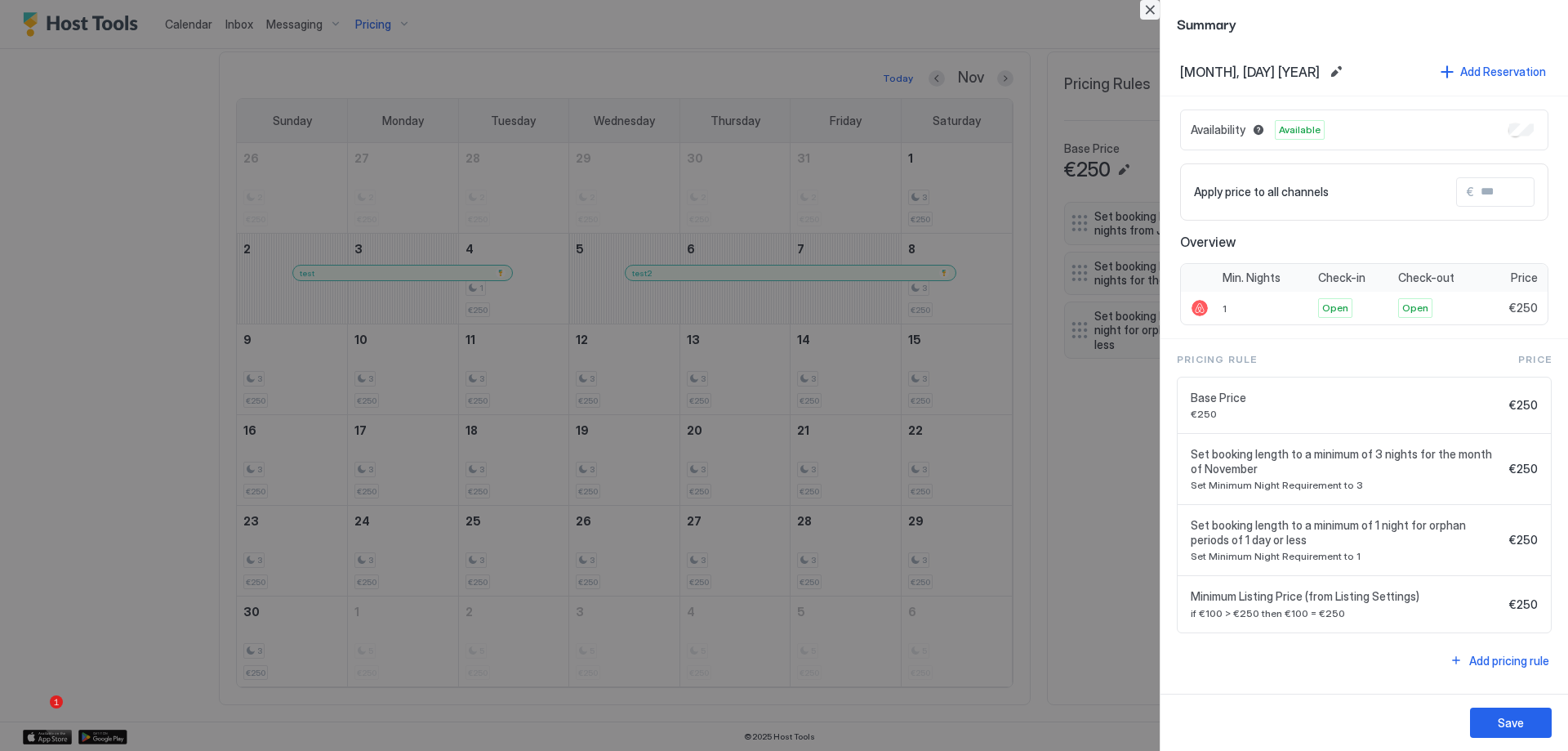 click at bounding box center [1150, 10] 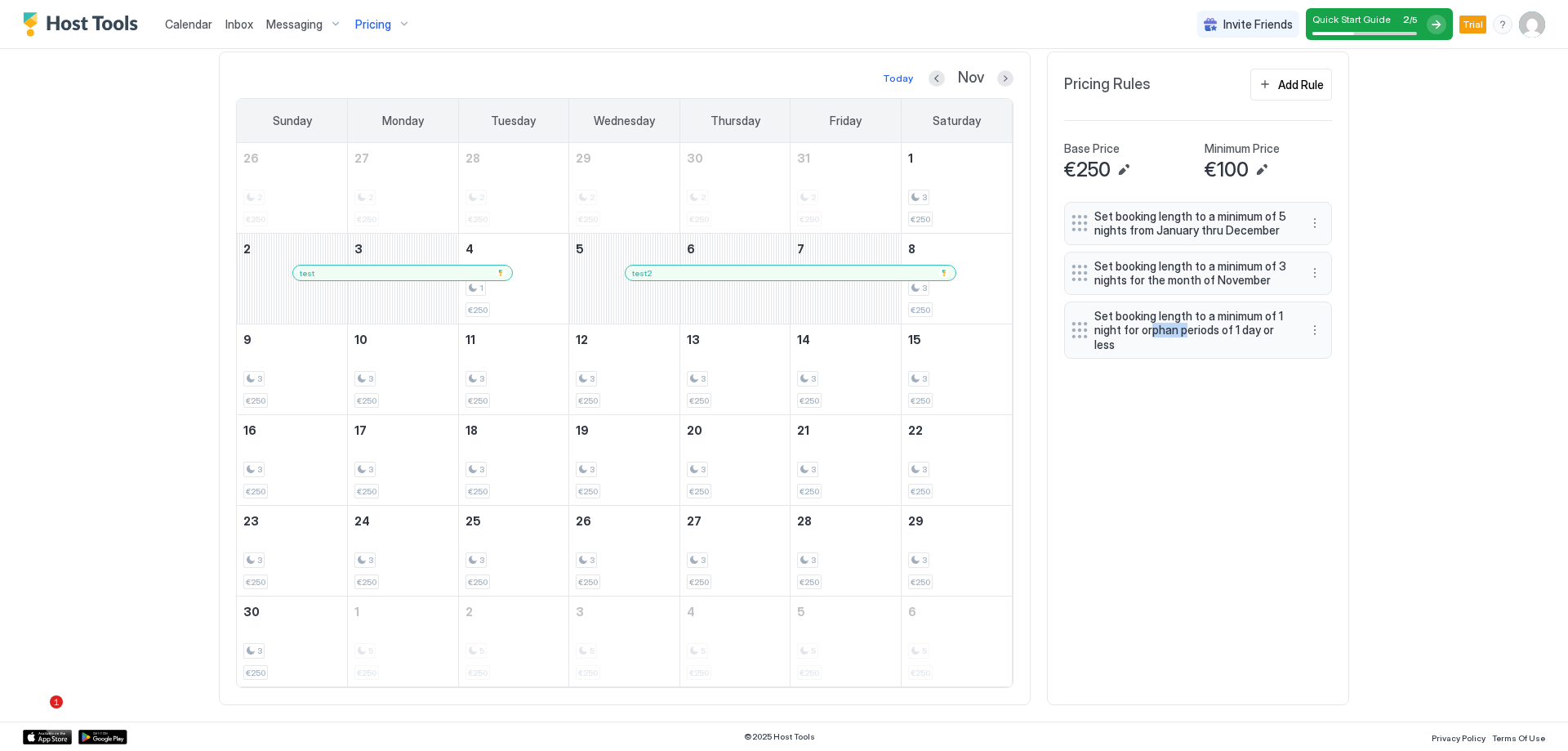 drag, startPoint x: 1179, startPoint y: 330, endPoint x: 1139, endPoint y: 335, distance: 40.311289 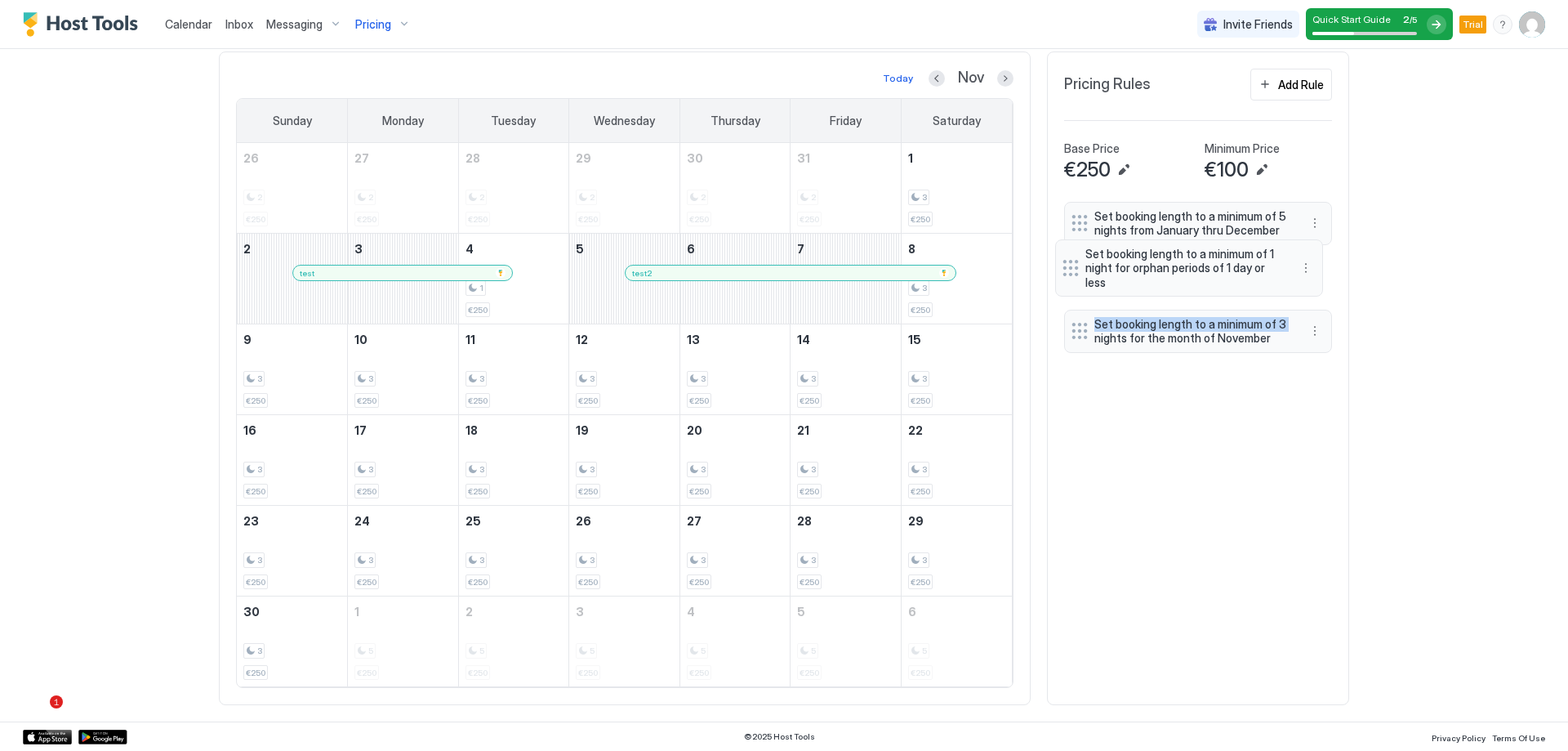 drag, startPoint x: 1075, startPoint y: 337, endPoint x: 1071, endPoint y: 275, distance: 62.128898 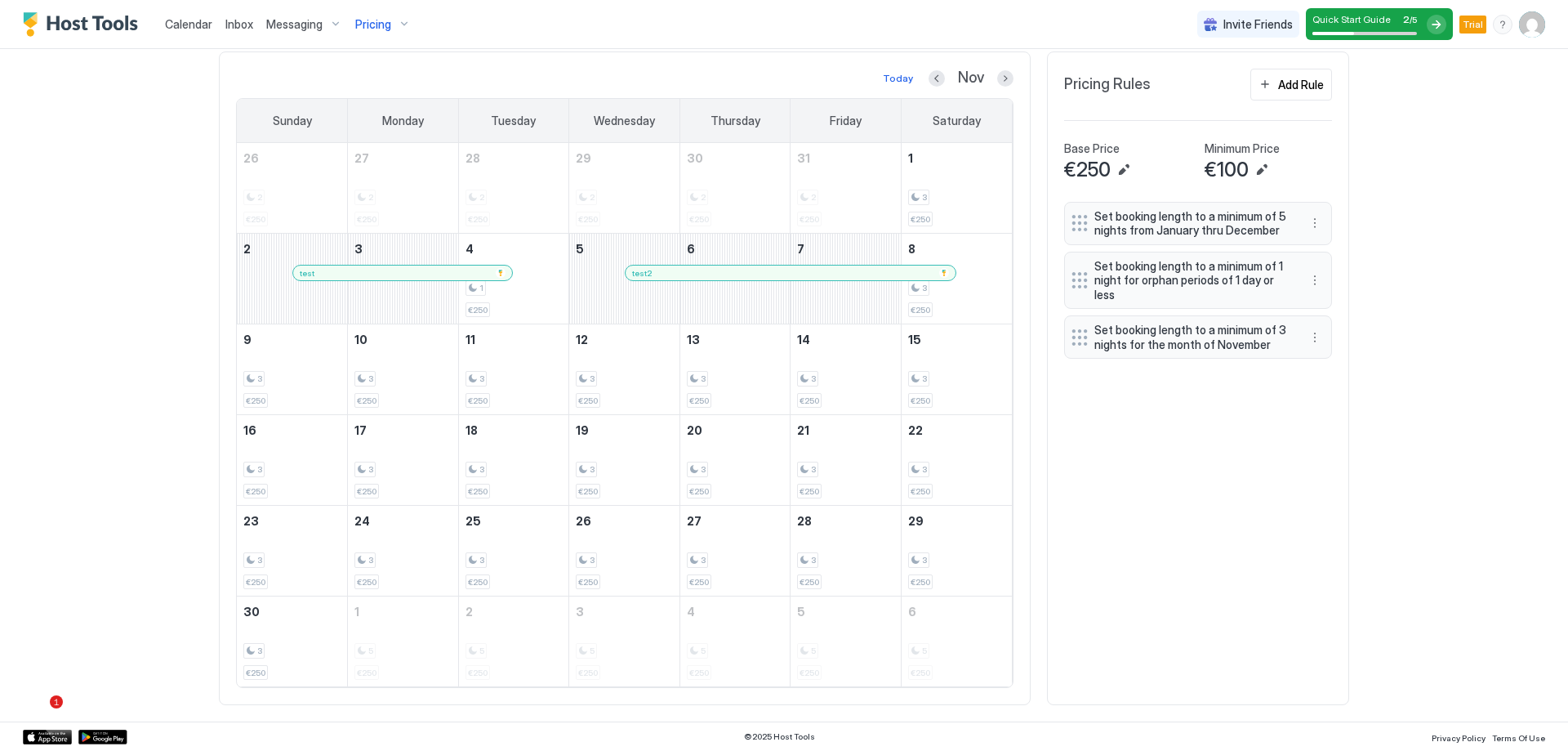 click on "Set booking length to a minimum of 5 nights from January thru December   Set booking length to a minimum of 1 night for orphan periods of 1 day or less   Set booking length to a minimum of 3 nights for the month of November" at bounding box center [1198, 445] 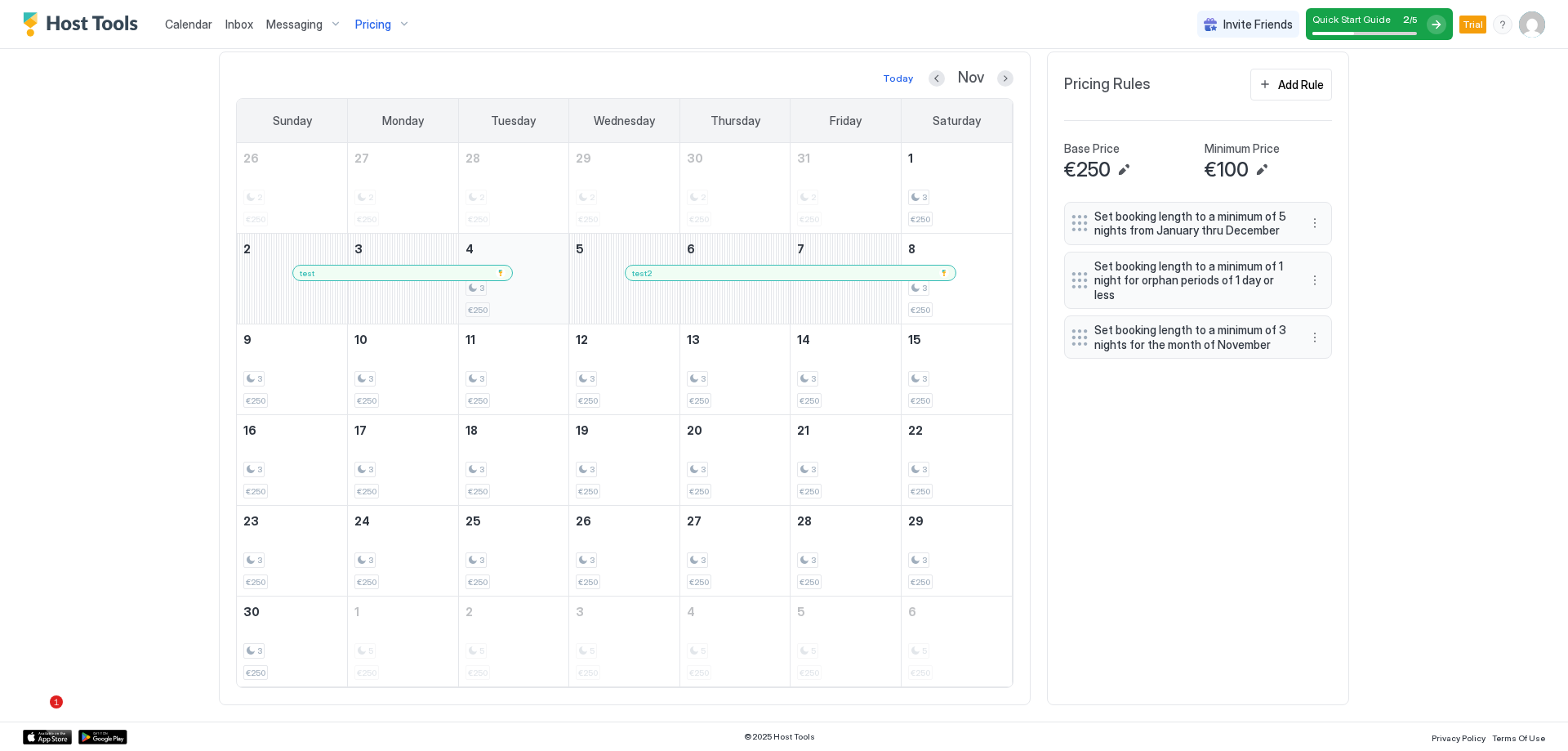 click on "3 €250" at bounding box center (514, 279) 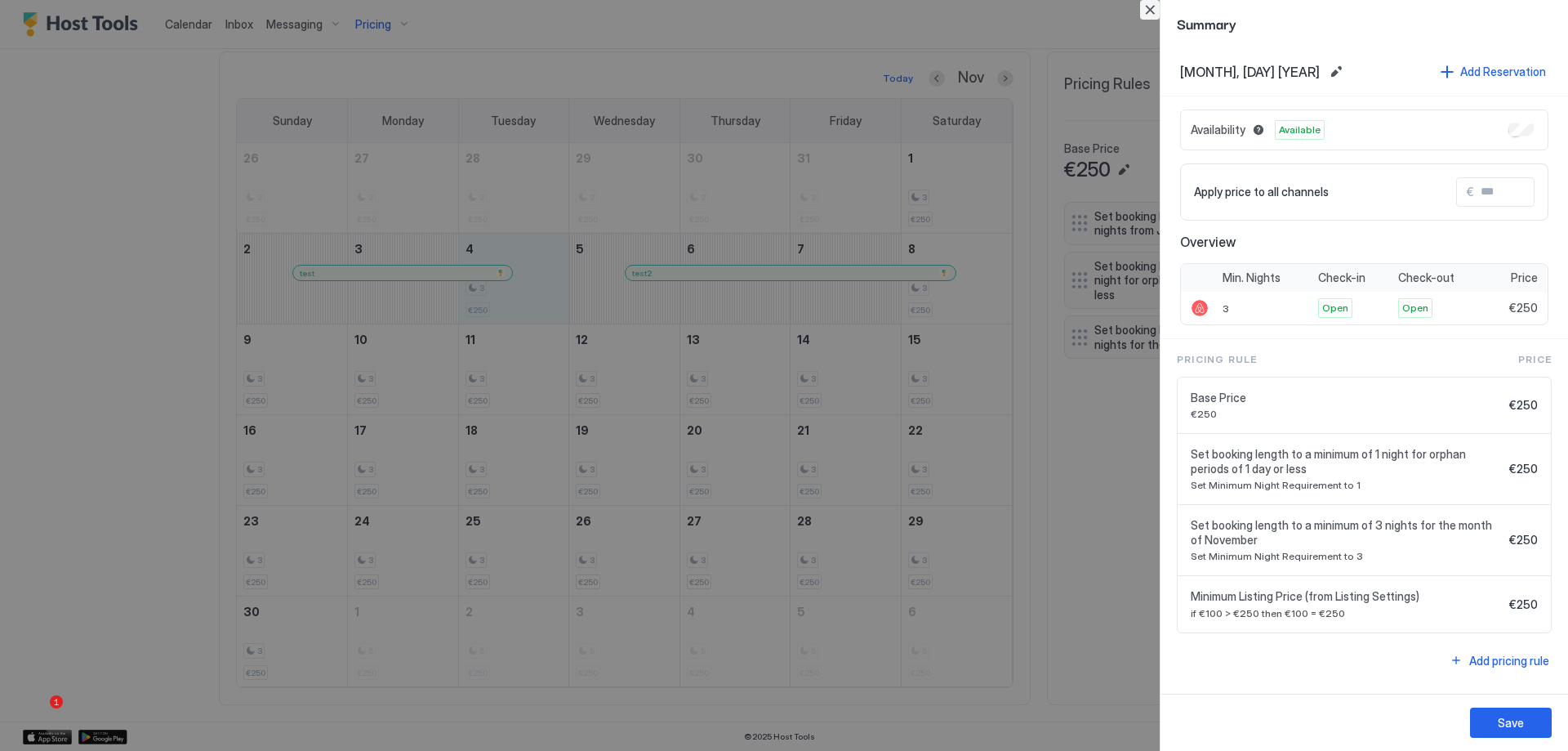 click at bounding box center (1150, 10) 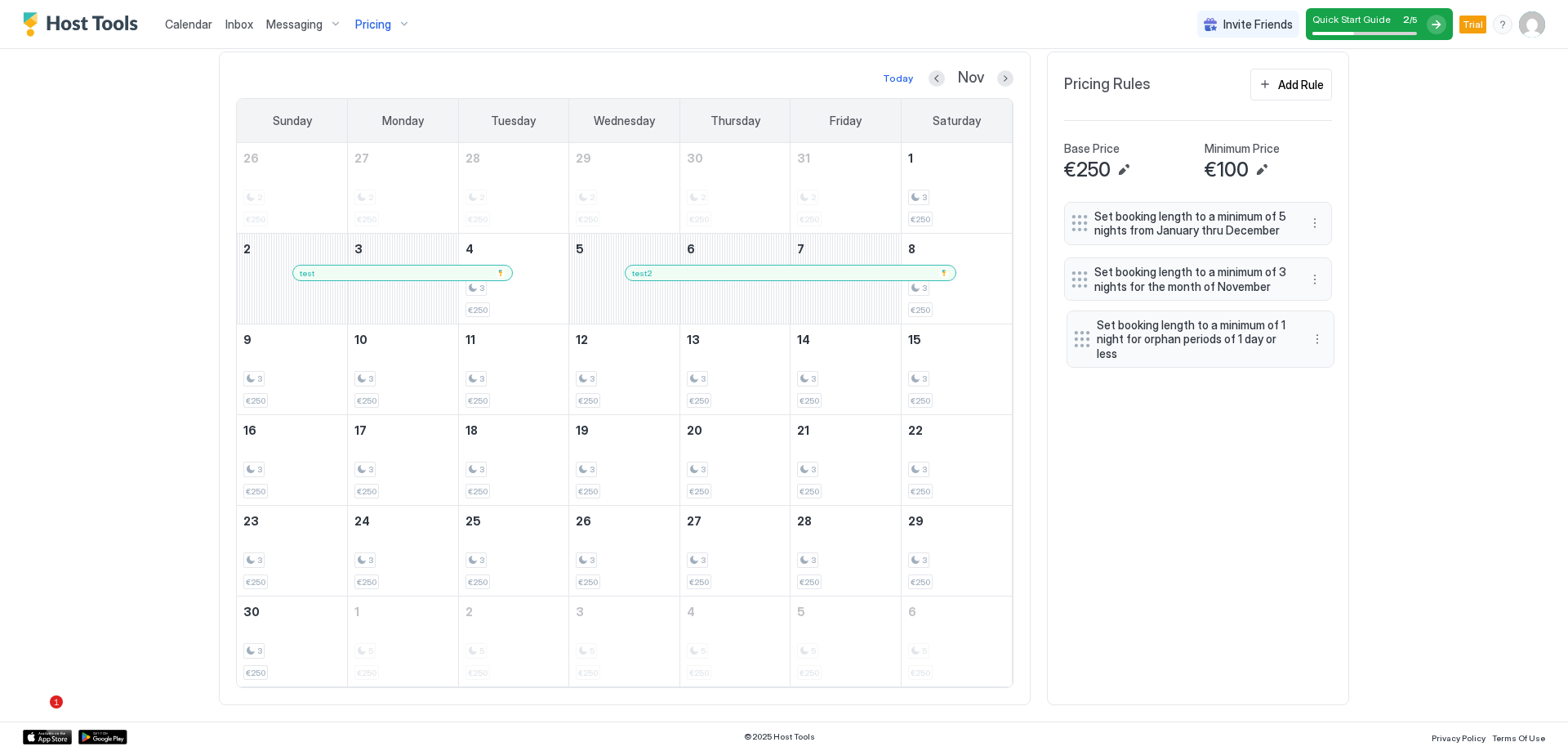 drag, startPoint x: 1071, startPoint y: 285, endPoint x: 1079, endPoint y: 344, distance: 59.539903 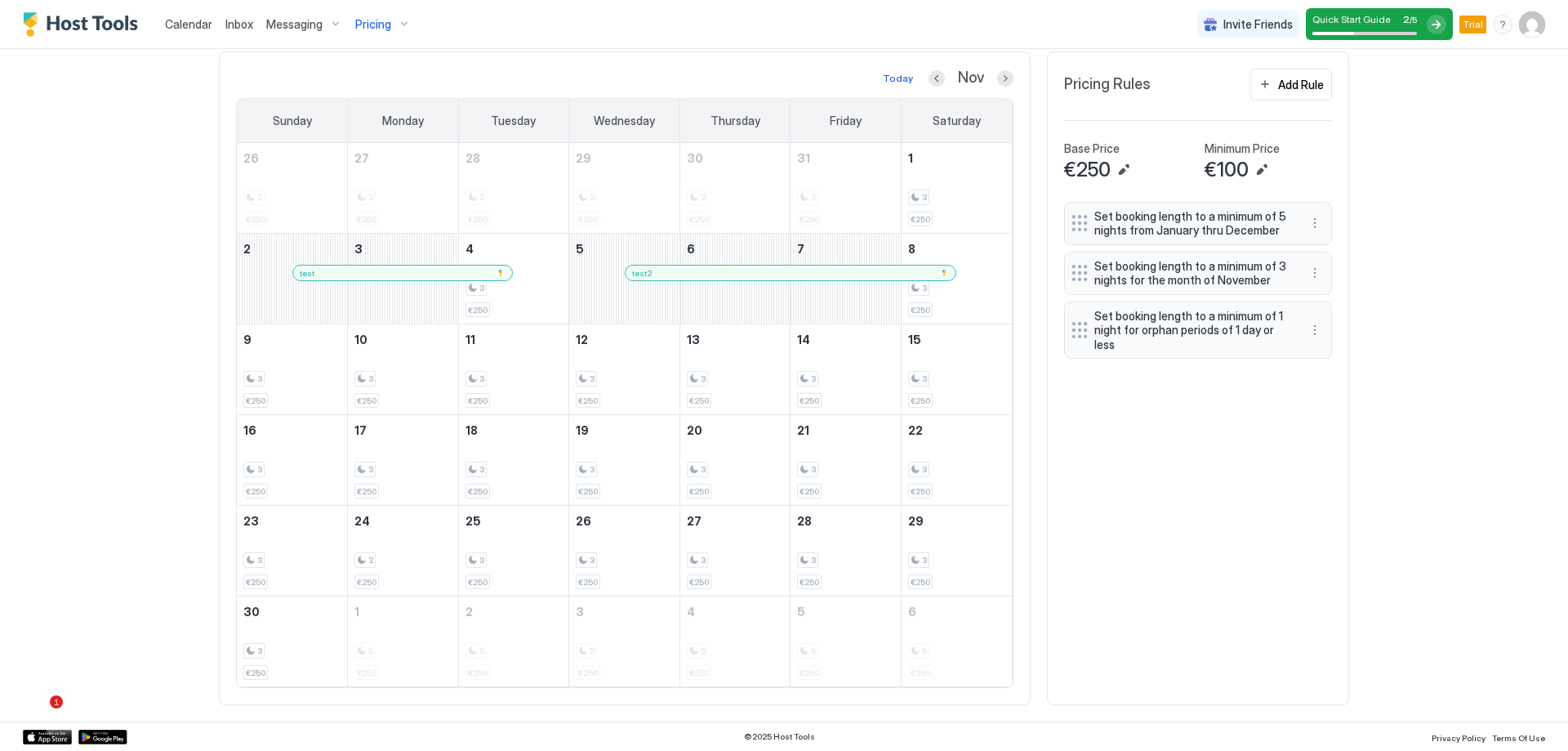 click on "Set booking length to a minimum of 5 nights from January thru December   Set booking length to a minimum of 3 nights for the month of November   Set booking length to a minimum of 1 night for orphan periods of 1 day or less" at bounding box center (1198, 445) 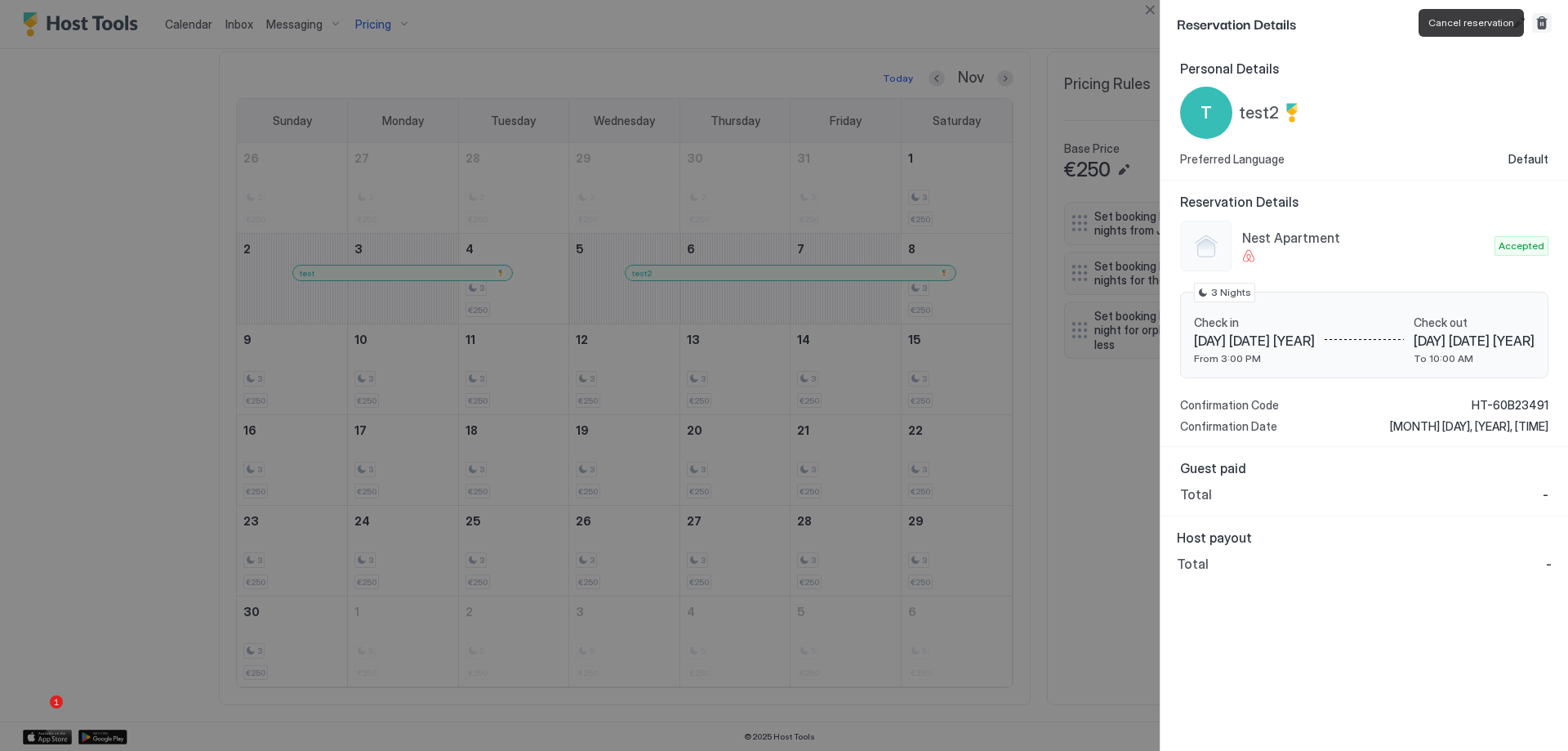 click at bounding box center (1542, 23) 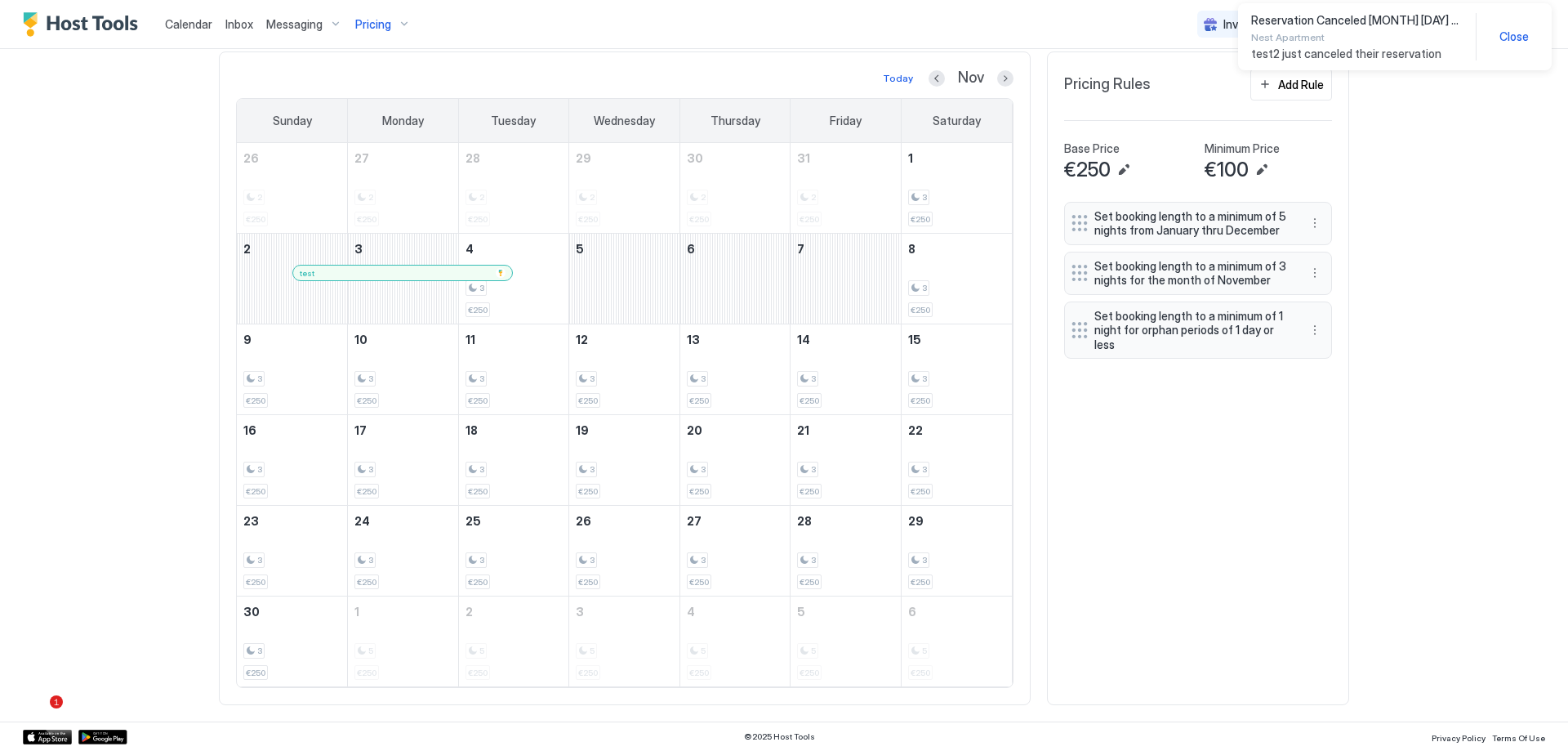 click at bounding box center [406, 273] 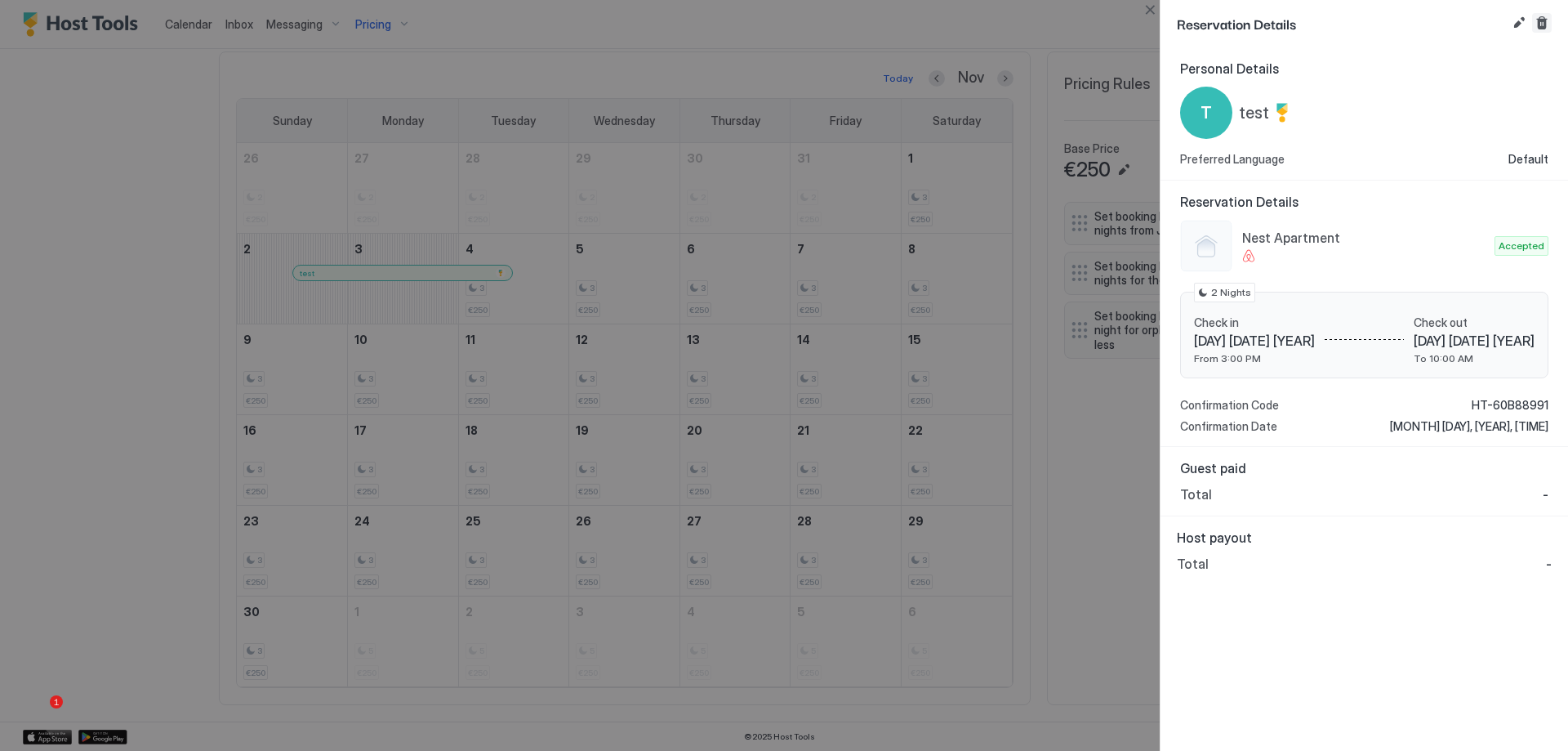click at bounding box center (1542, 23) 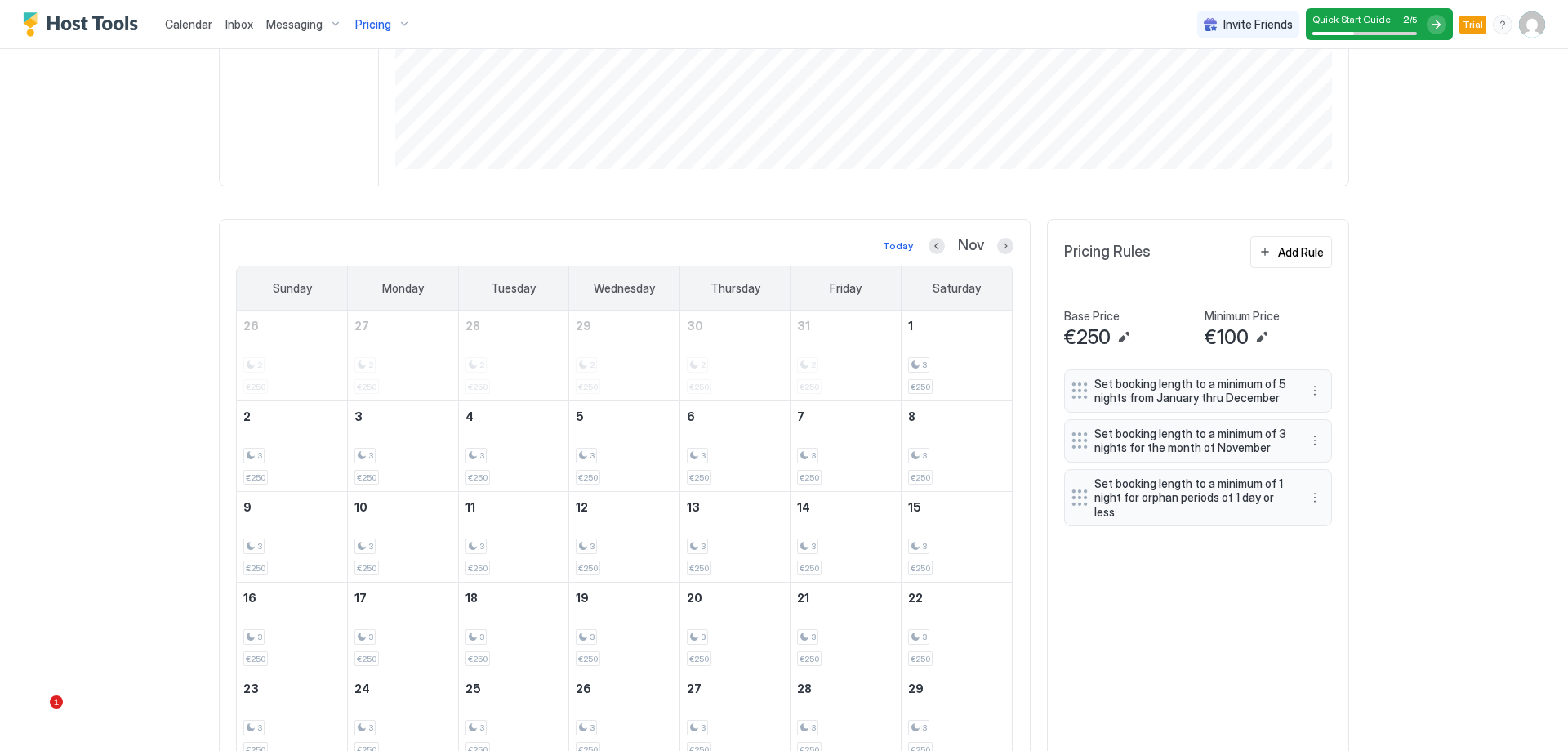 scroll, scrollTop: 440, scrollLeft: 0, axis: vertical 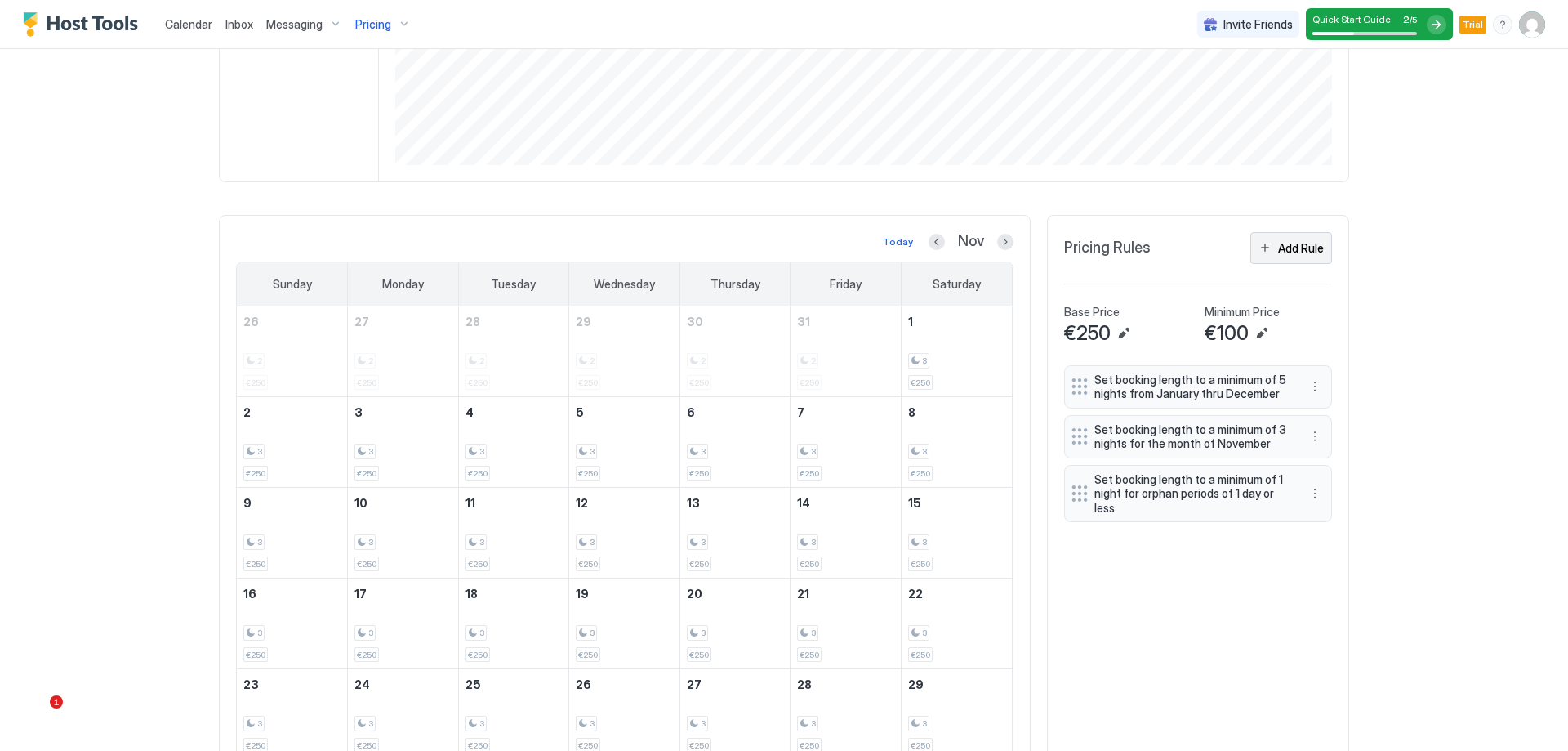 click on "Add Rule" at bounding box center [1291, 248] 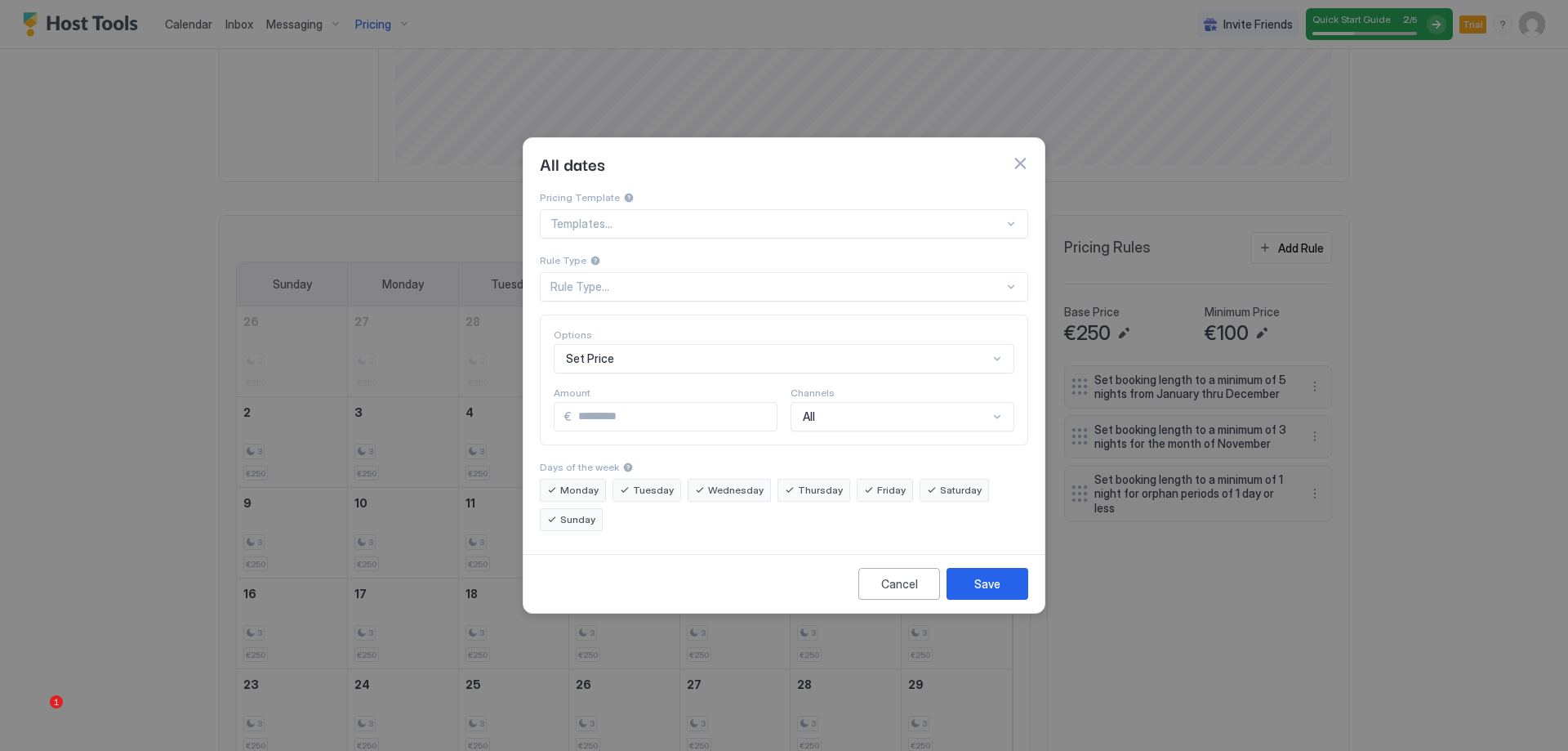 click on "Set Price" at bounding box center (784, 359) 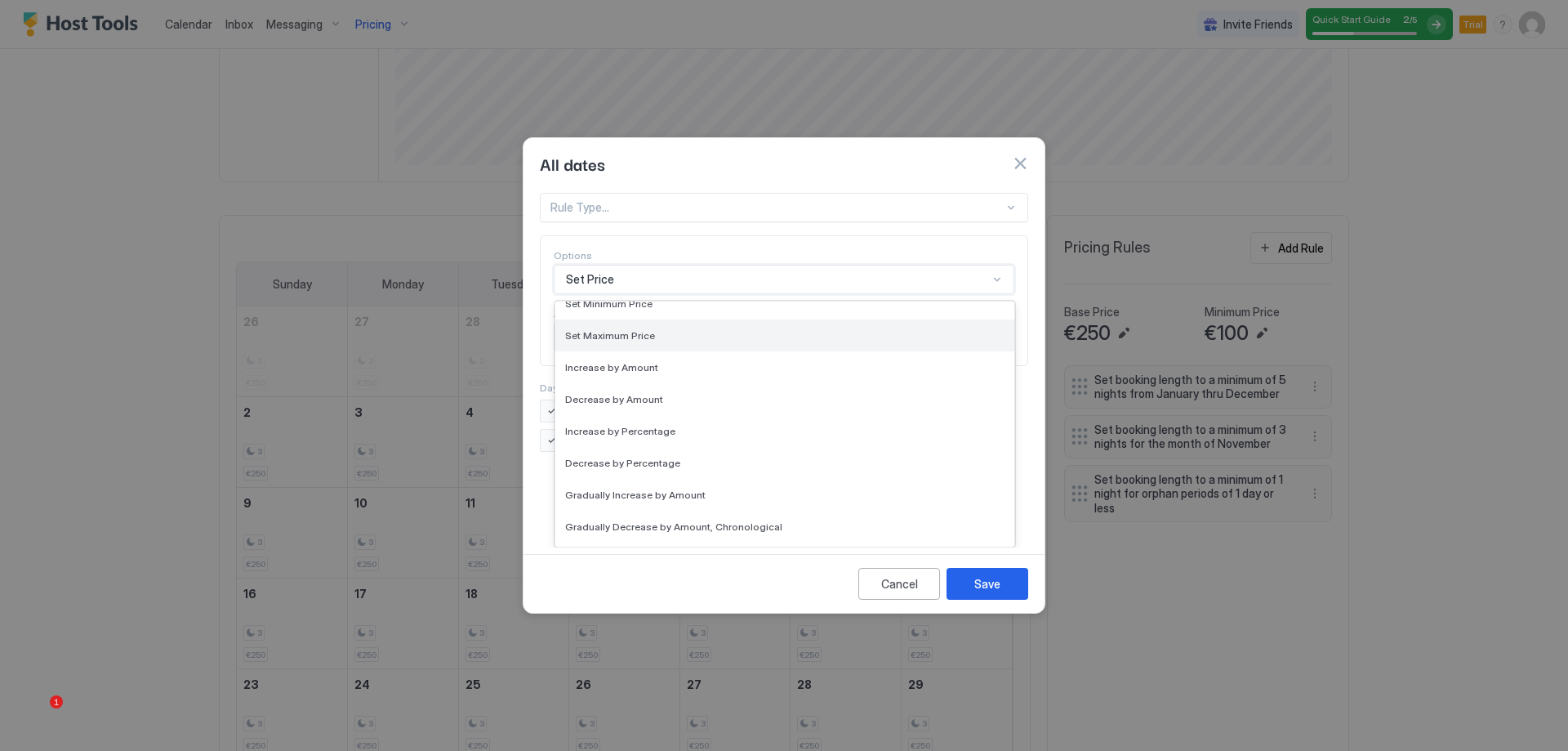 scroll, scrollTop: 82, scrollLeft: 0, axis: vertical 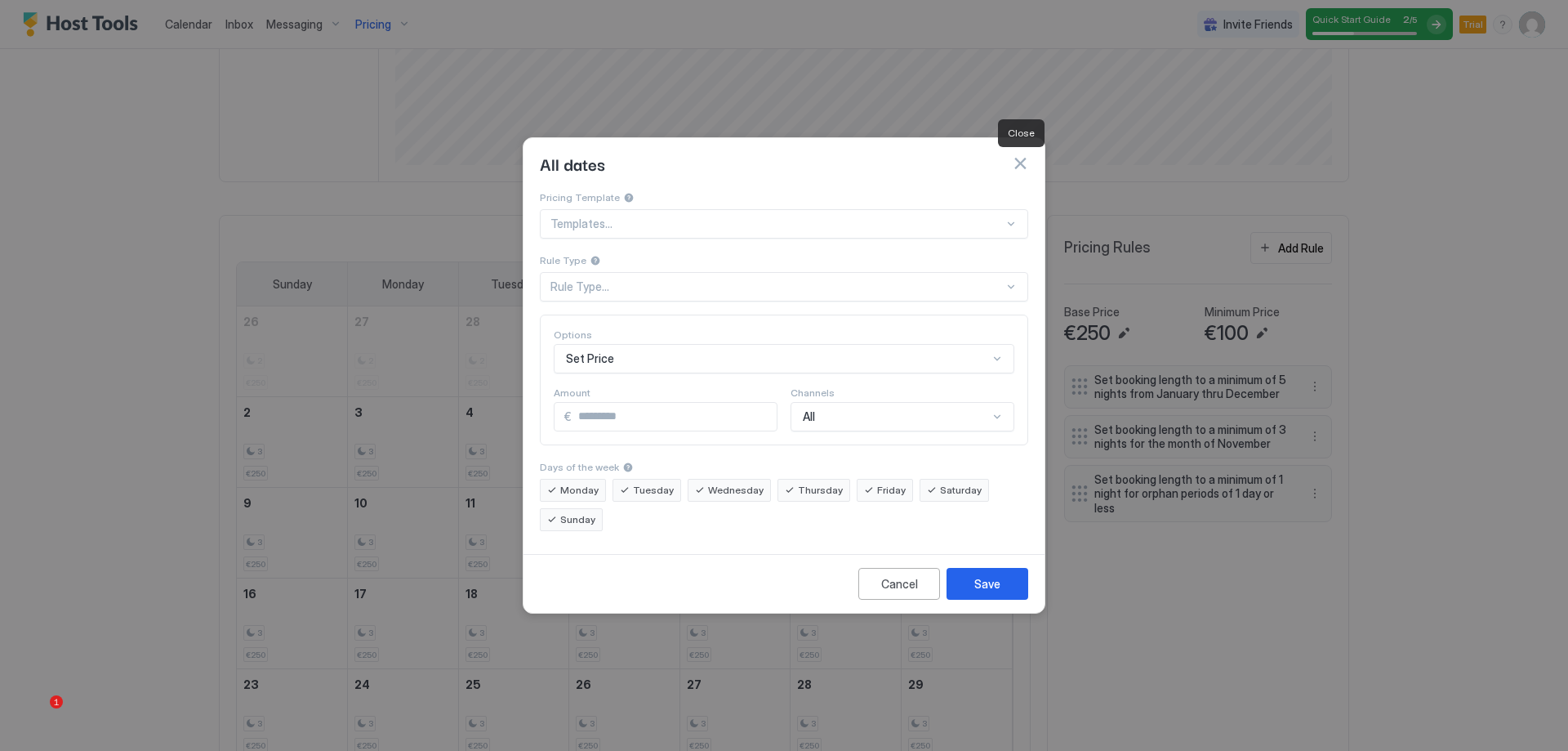 click at bounding box center [1020, 163] 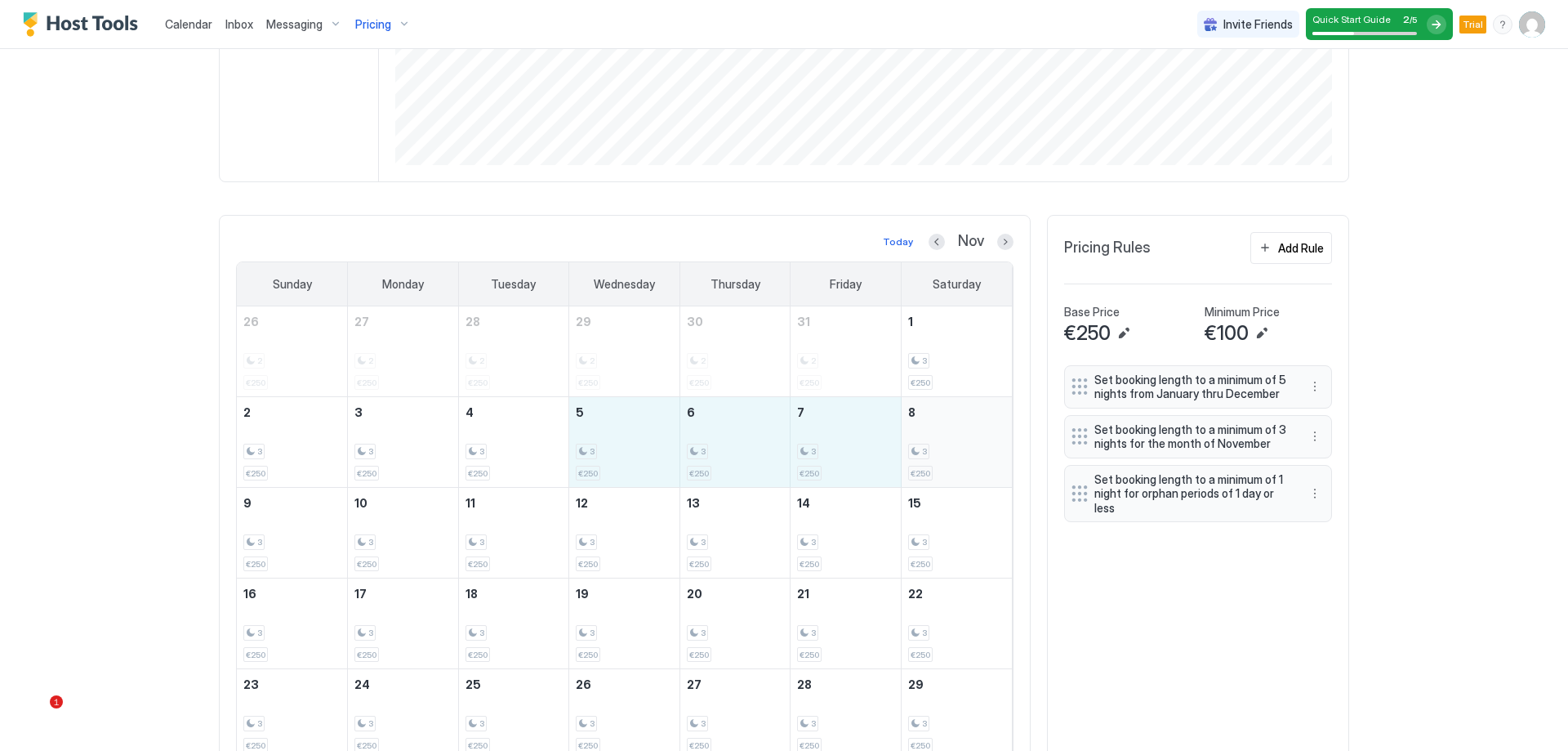 drag, startPoint x: 628, startPoint y: 442, endPoint x: 938, endPoint y: 427, distance: 310.3627 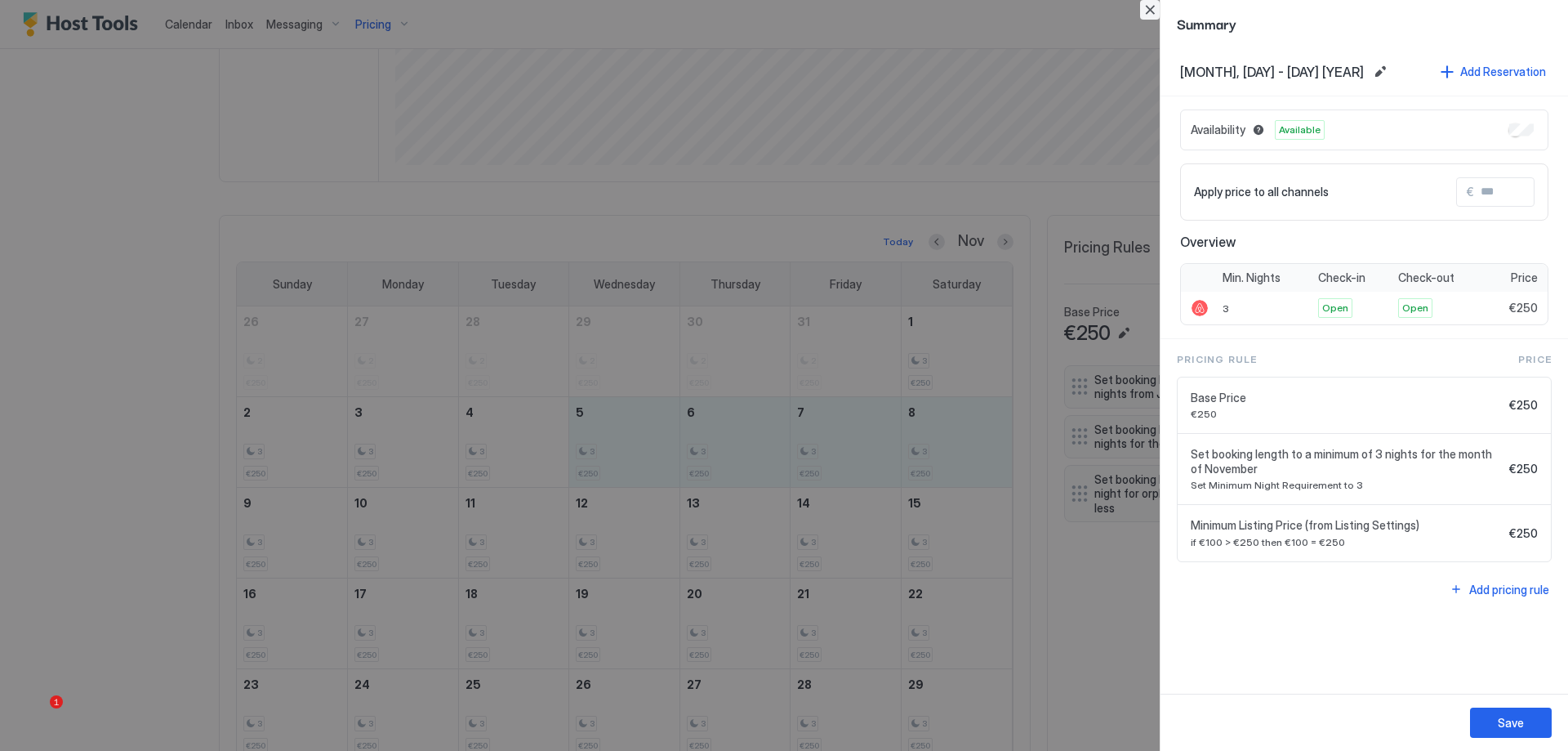 click at bounding box center [1150, 10] 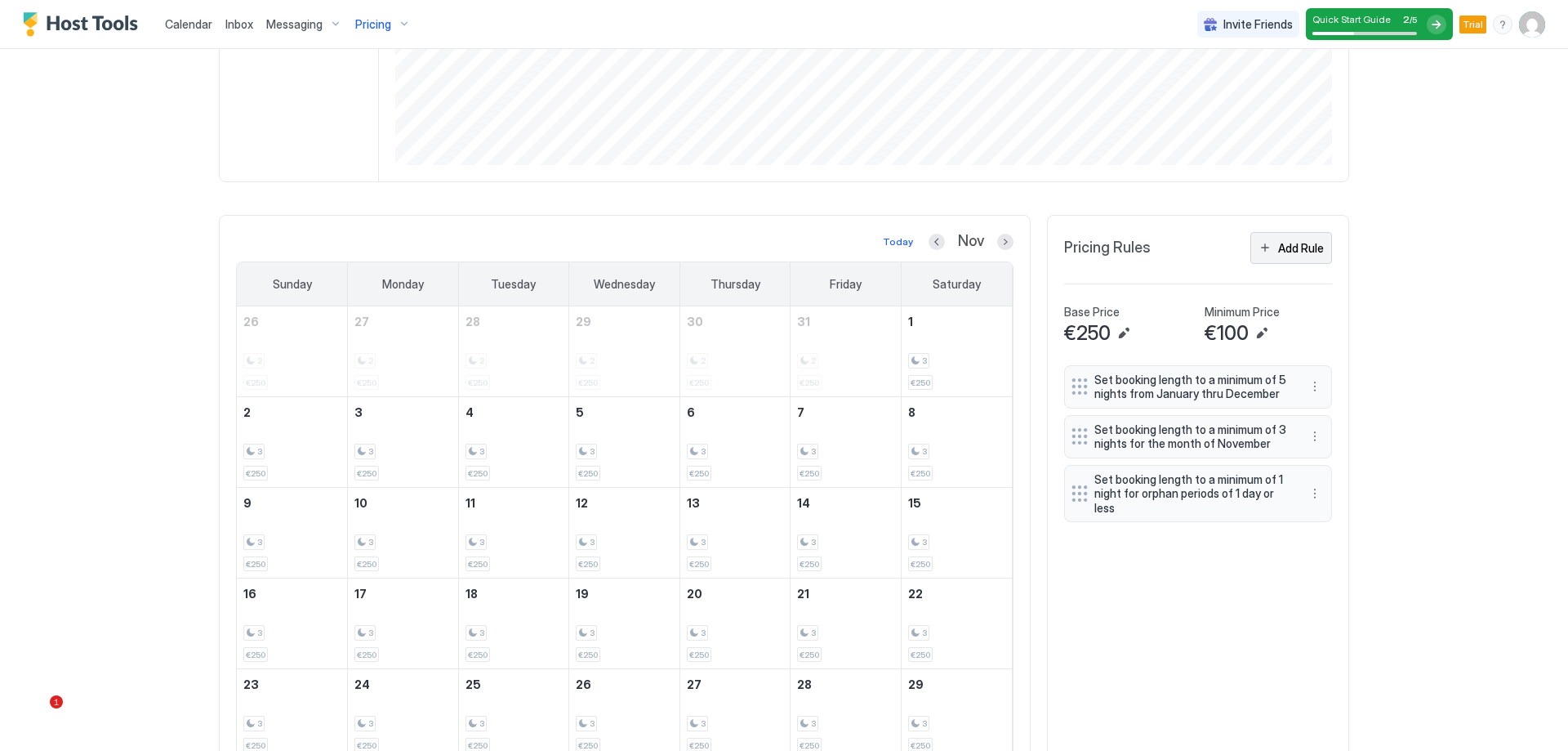 click on "Add Rule" at bounding box center (1301, 248) 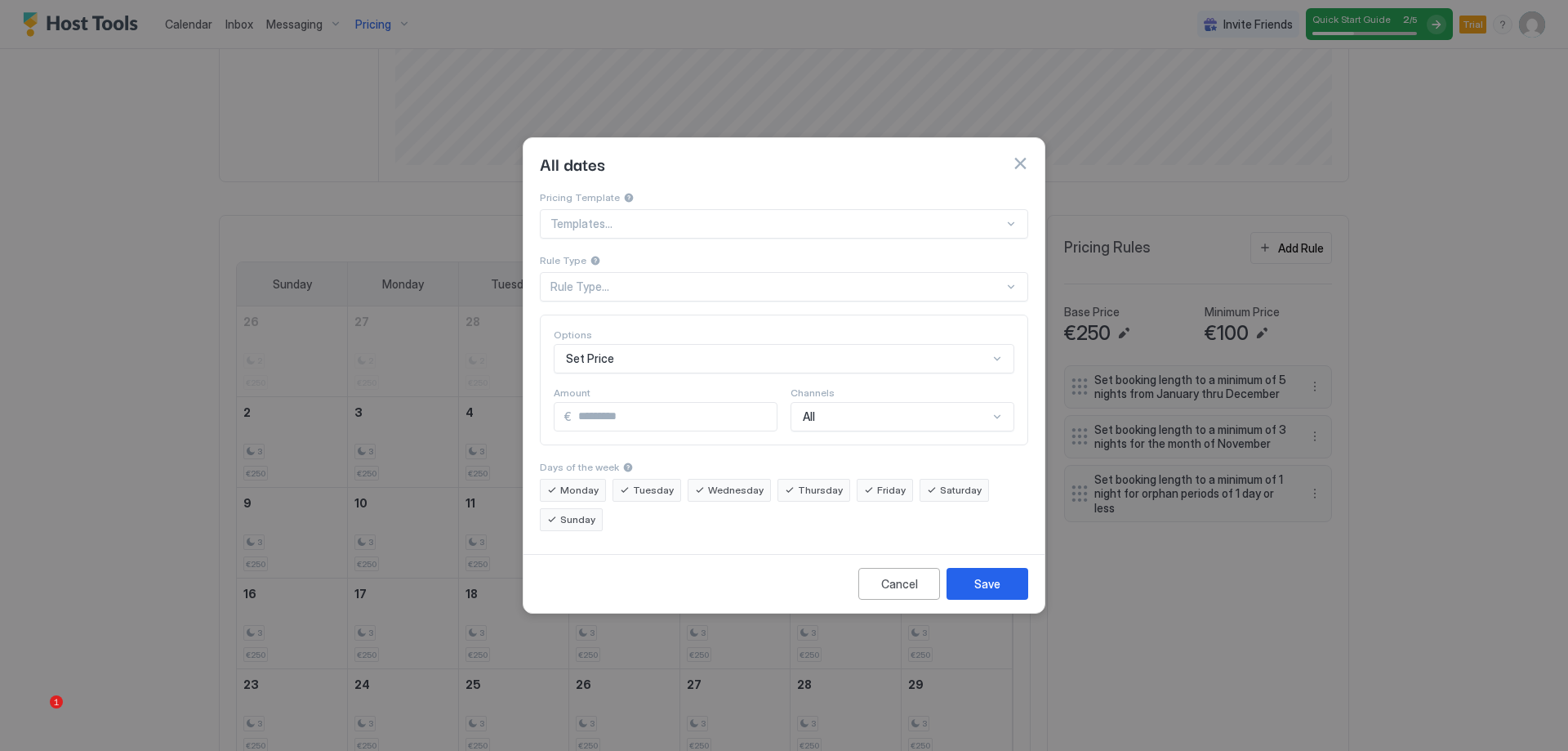 click on "Rule Type..." at bounding box center (777, 287) 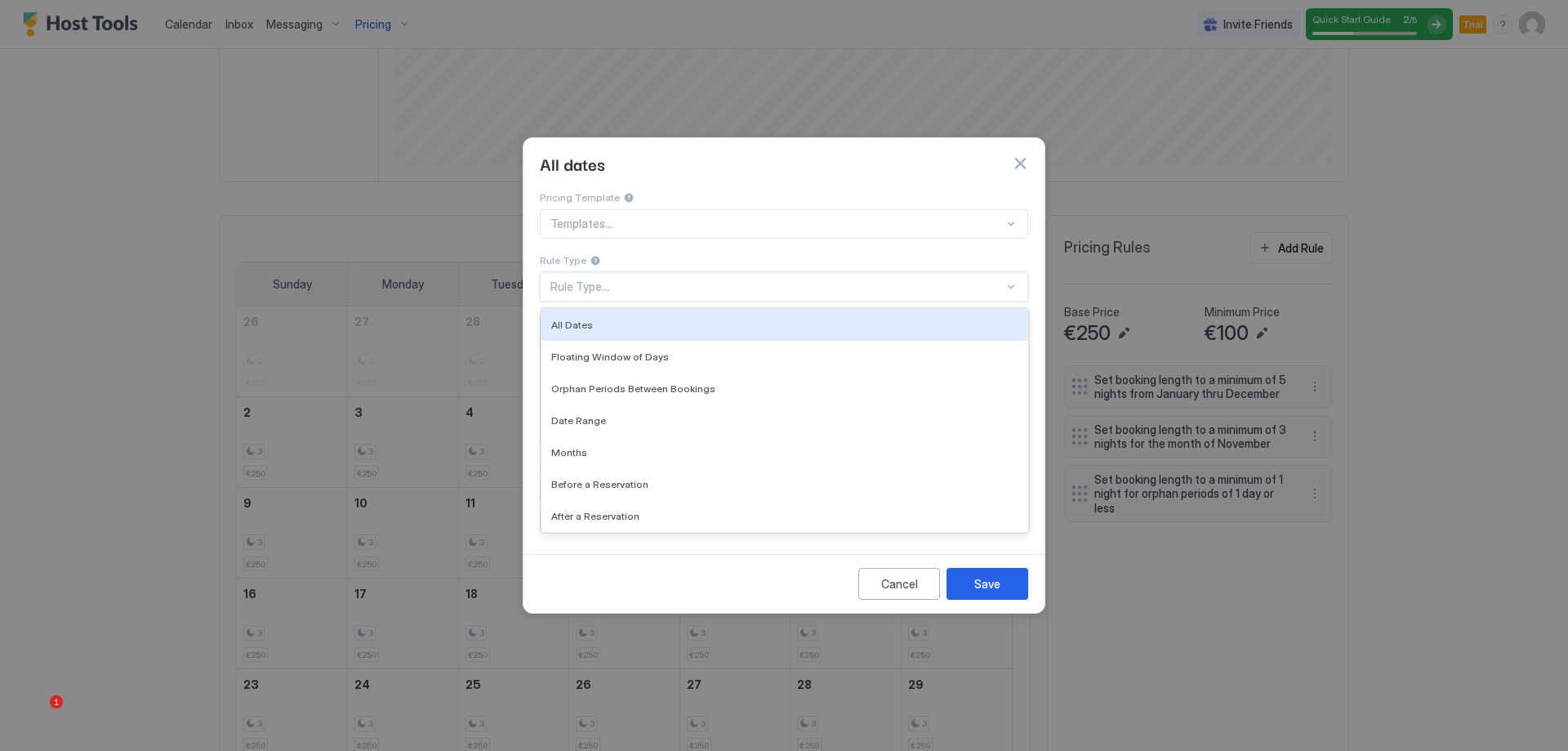 click on "Rule Type..." at bounding box center (777, 287) 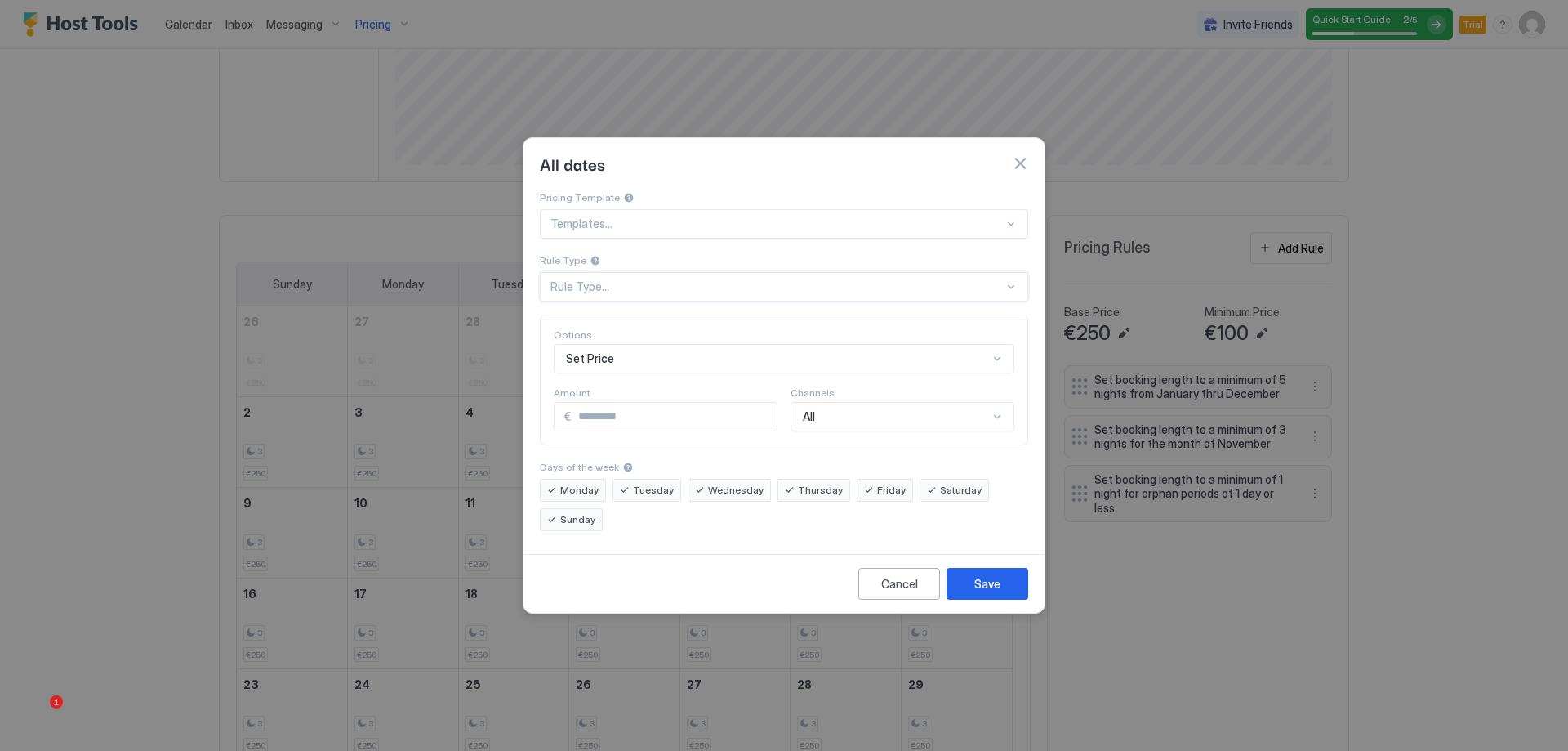 click on "All dates" at bounding box center [784, 163] 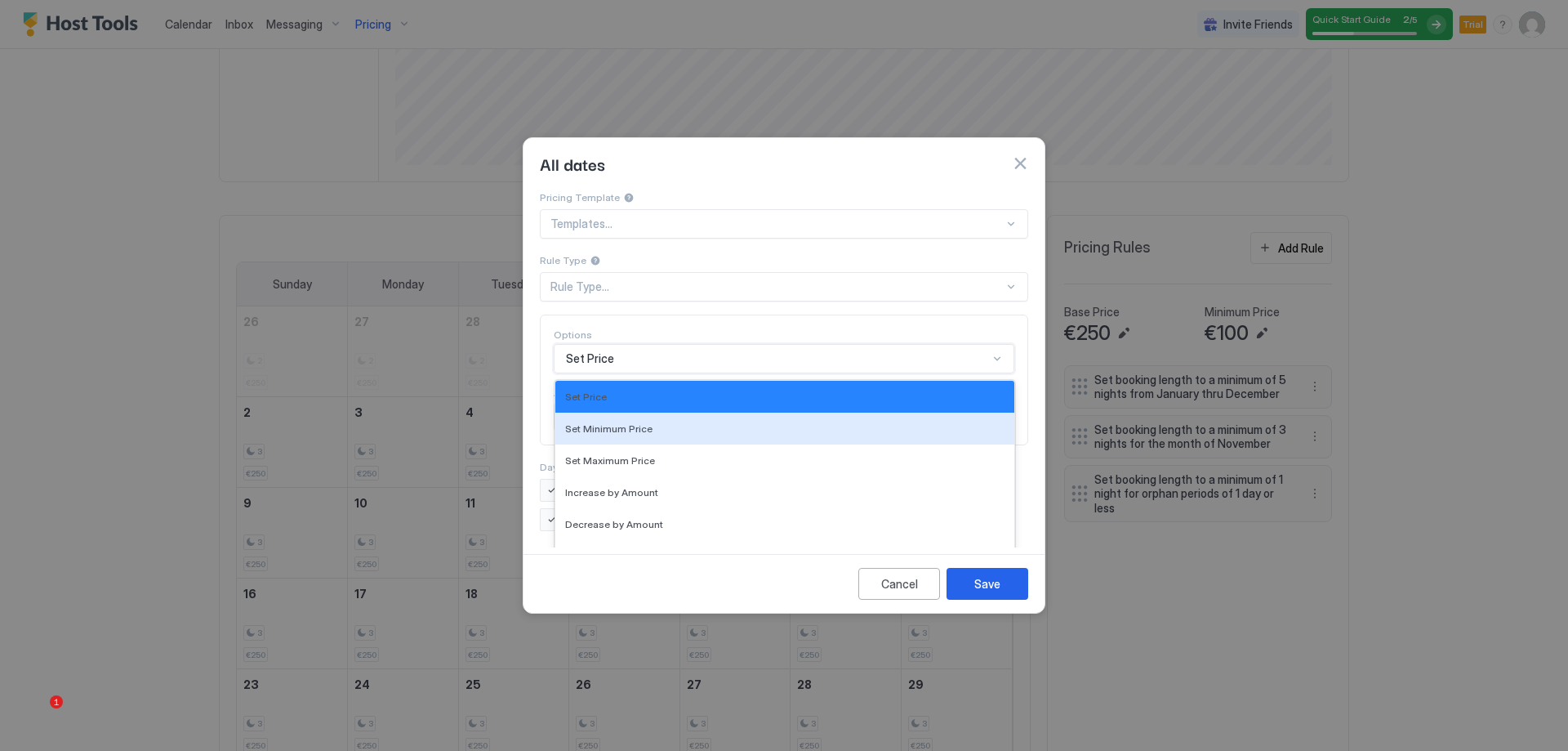 click on "17 results available. Use Up and Down to choose options, press Enter to select the currently focused option, press Escape to exit the menu, press Tab to select the option and exit the menu. Set Price Set Price Set Minimum Price Set Maximum Price Increase by Amount Decrease by Amount Increase by Percentage Decrease by Percentage Gradually Increase by Amount Gradually Decrease by Amount, Chronological Gradually Decrease by Amount, Reverse Chronological Gradually Increase by Percentage Gradually Decrease by Percentage, Chronological Gradually Decrease by Percentage, Reverse Chronological Set Minimum Nights Set Availability Block Check-in Block Check-out" at bounding box center [784, 359] 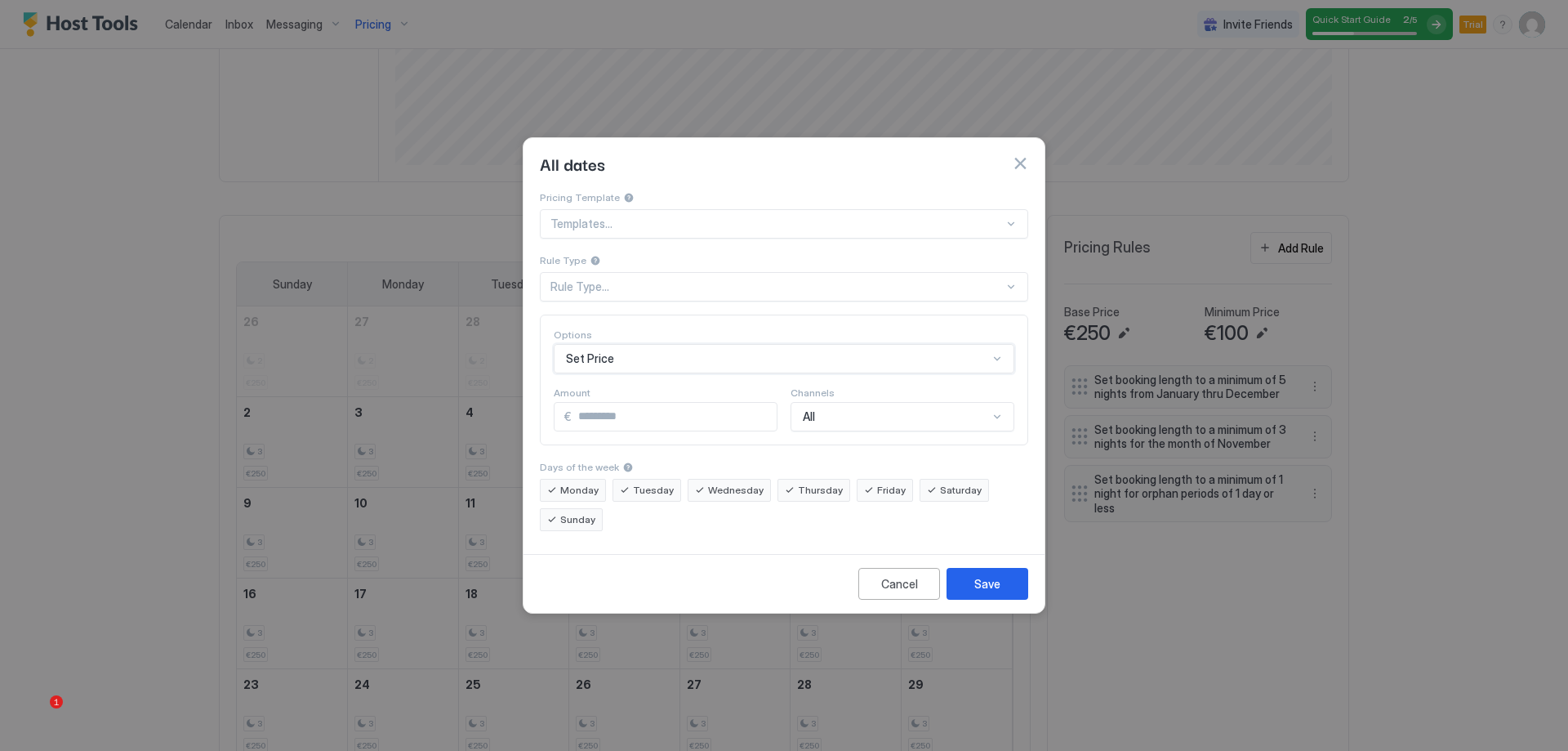 scroll, scrollTop: 0, scrollLeft: 0, axis: both 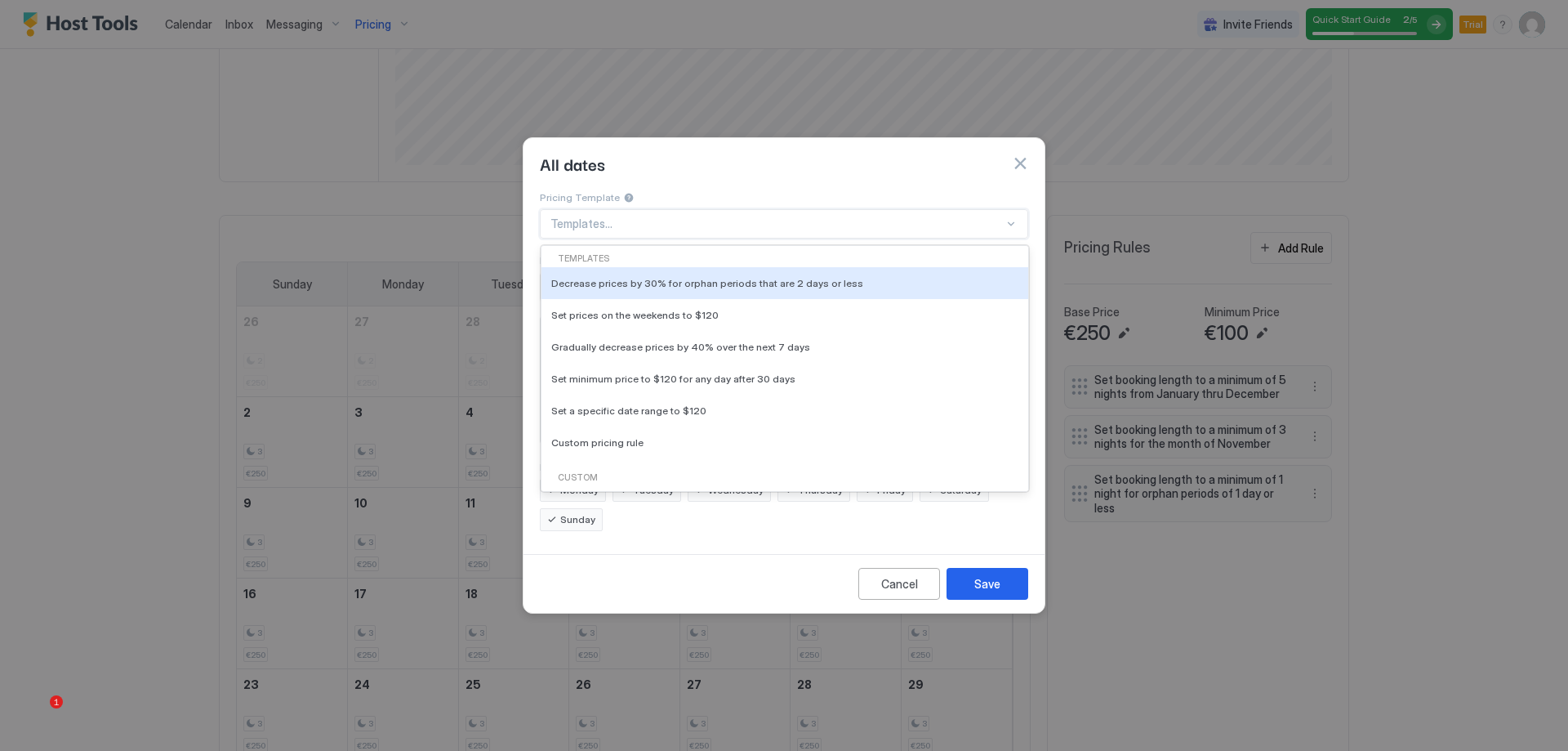 click on "All dates" at bounding box center [784, 163] 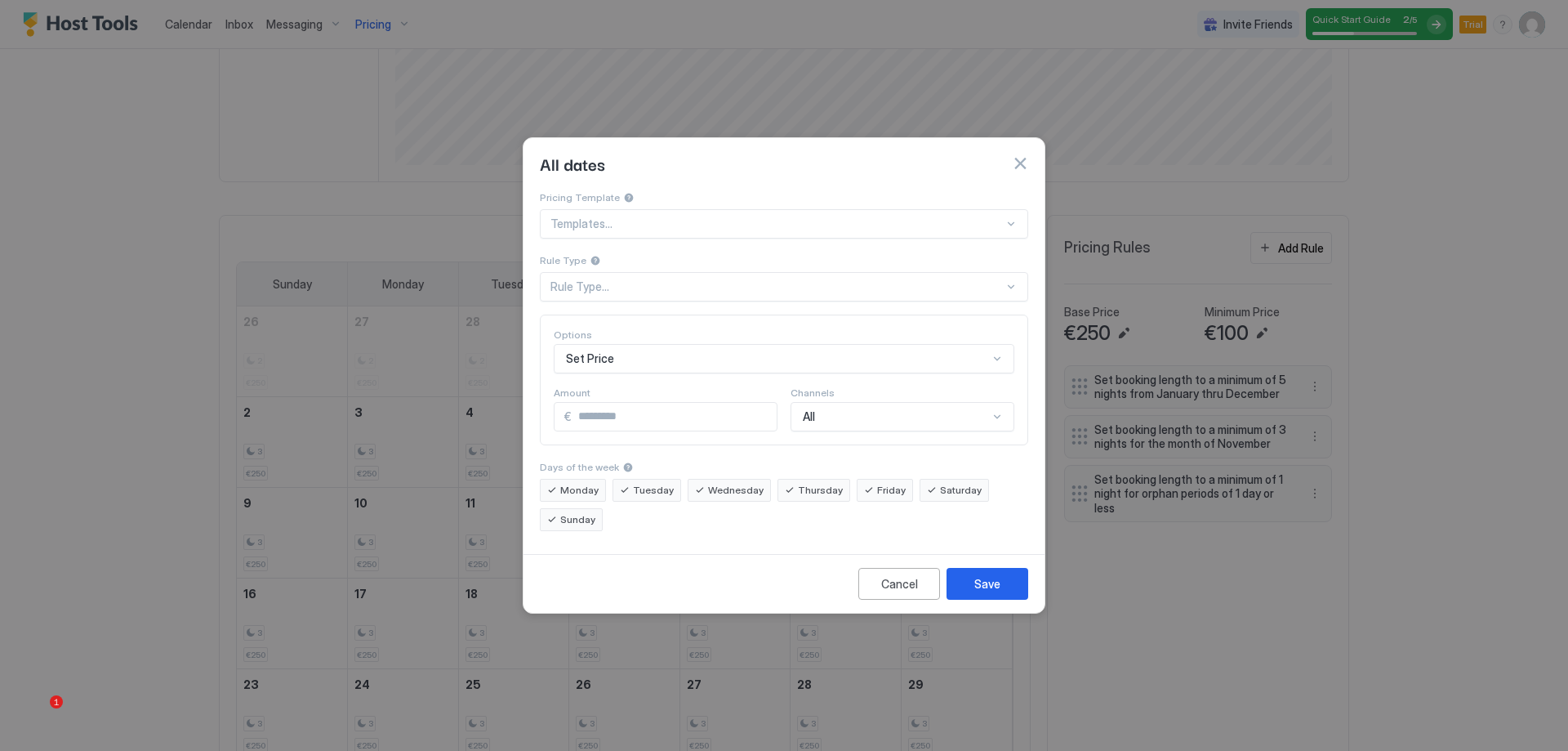 click on "Rule Type..." at bounding box center (777, 287) 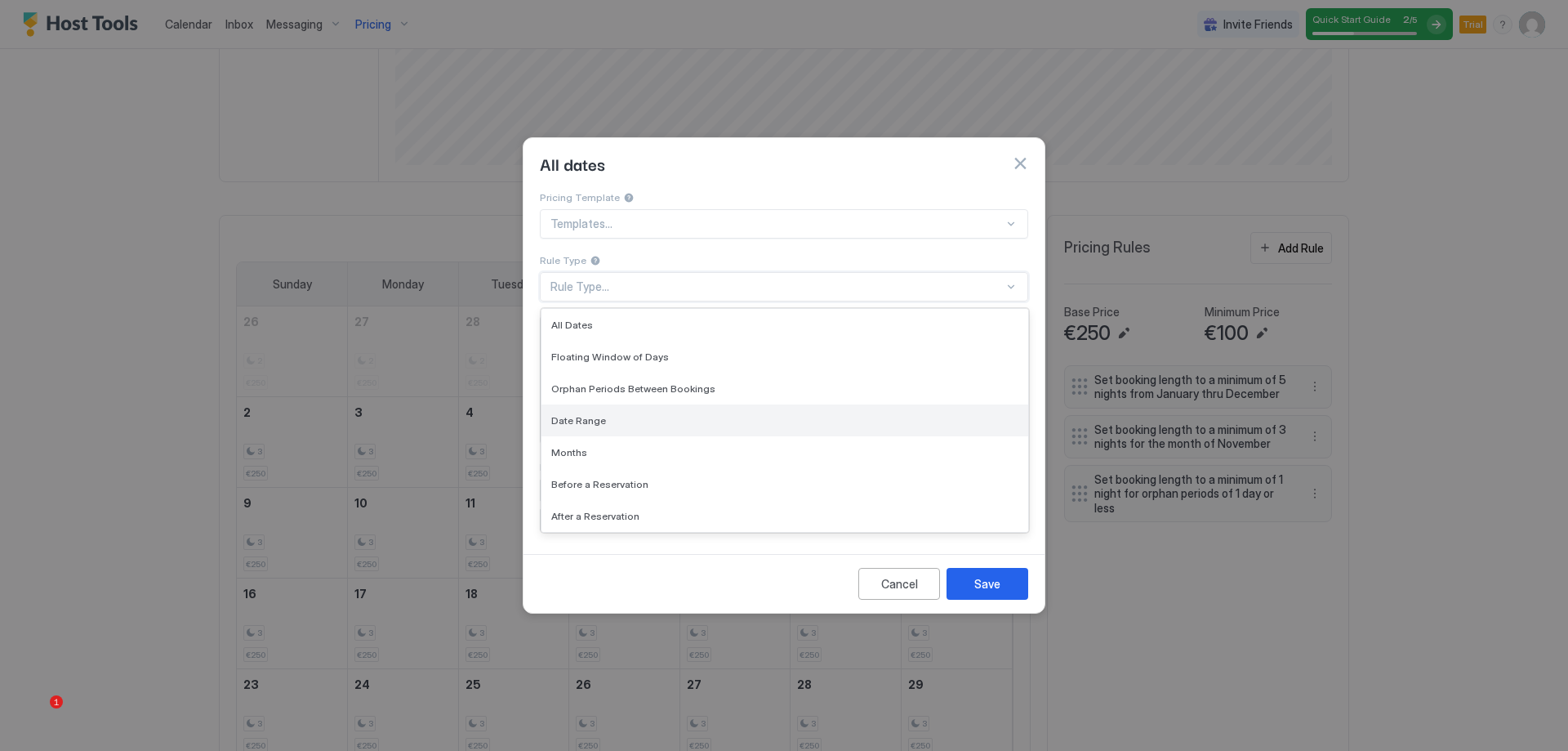 click on "Date Range" at bounding box center [785, 420] 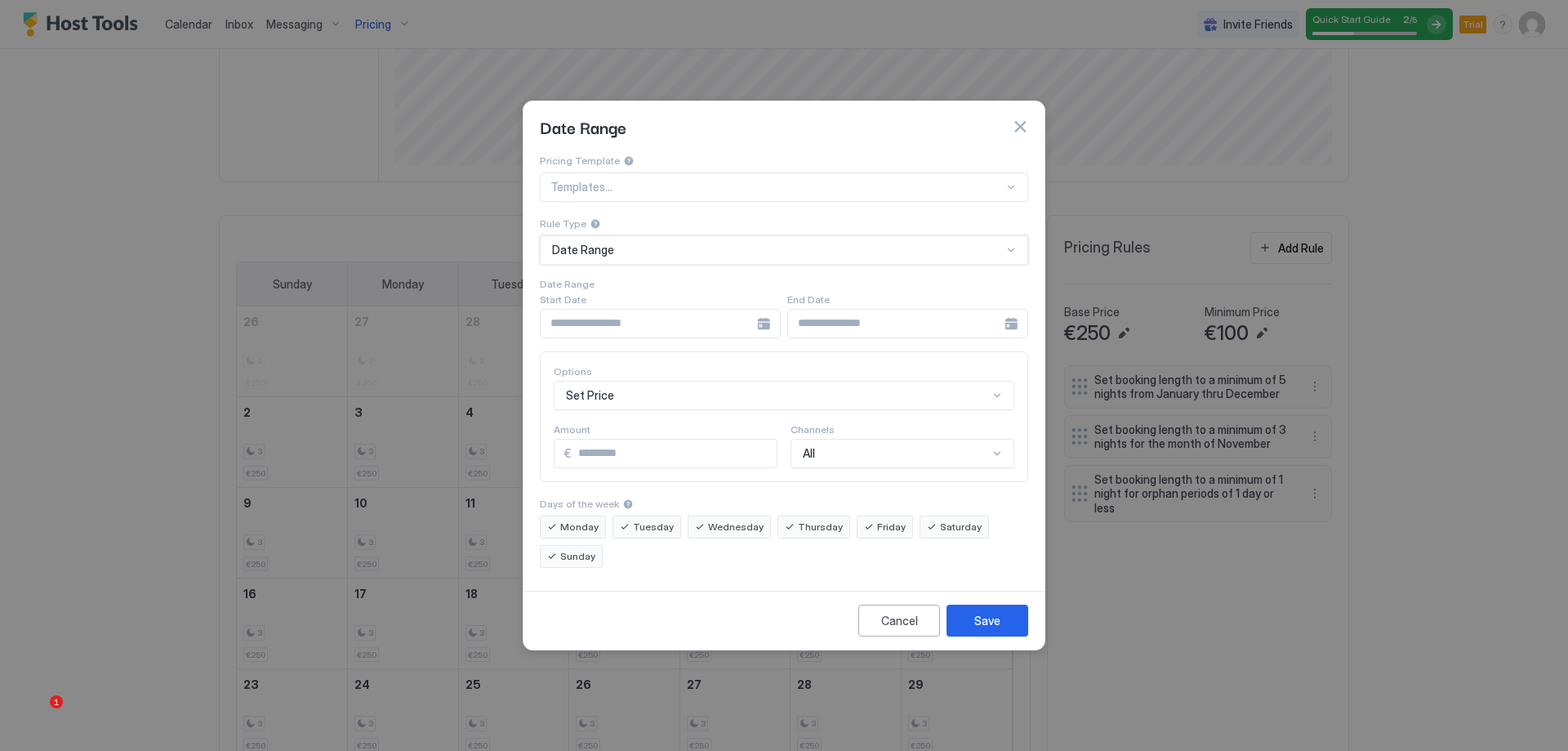 click at bounding box center [660, 324] 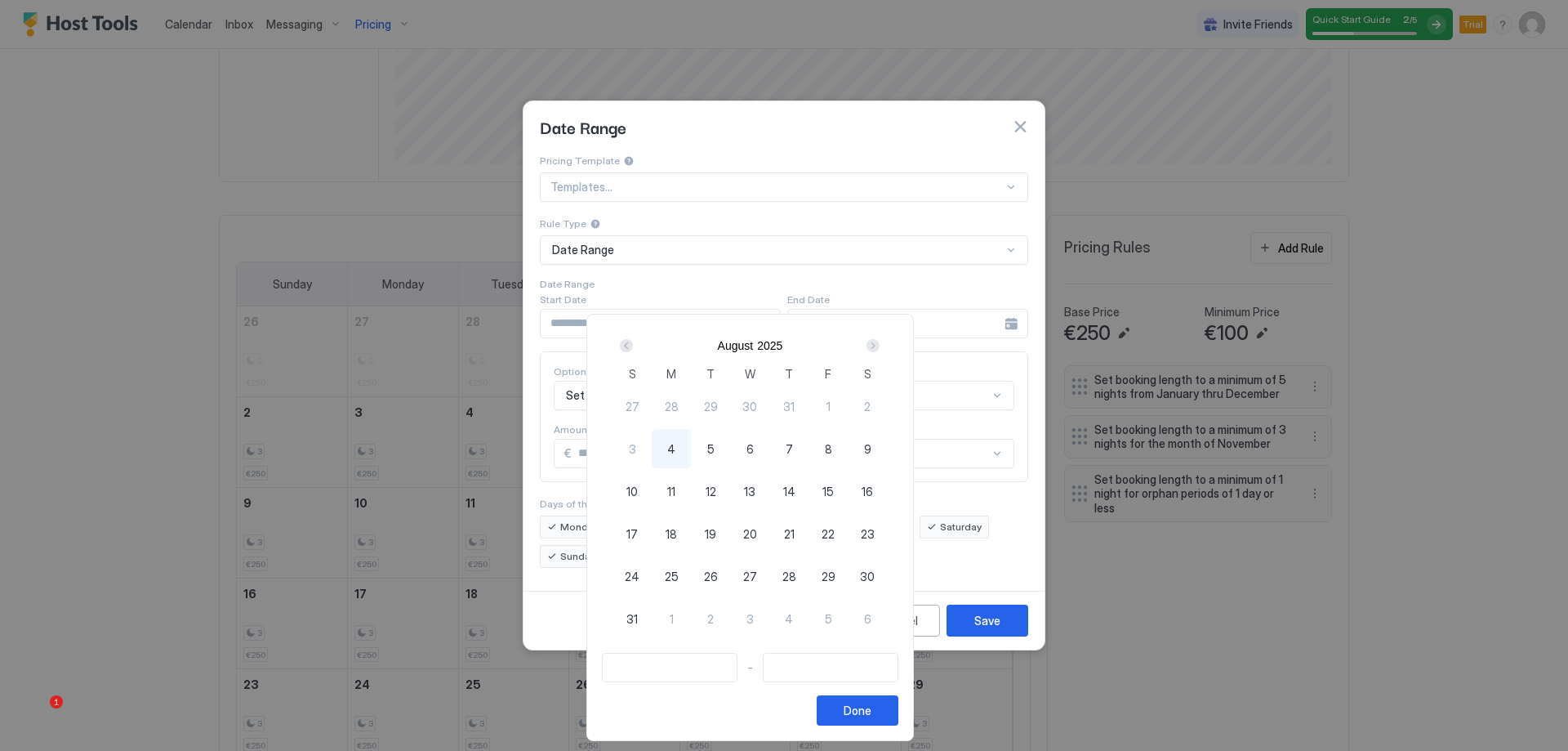 click at bounding box center [873, 346] 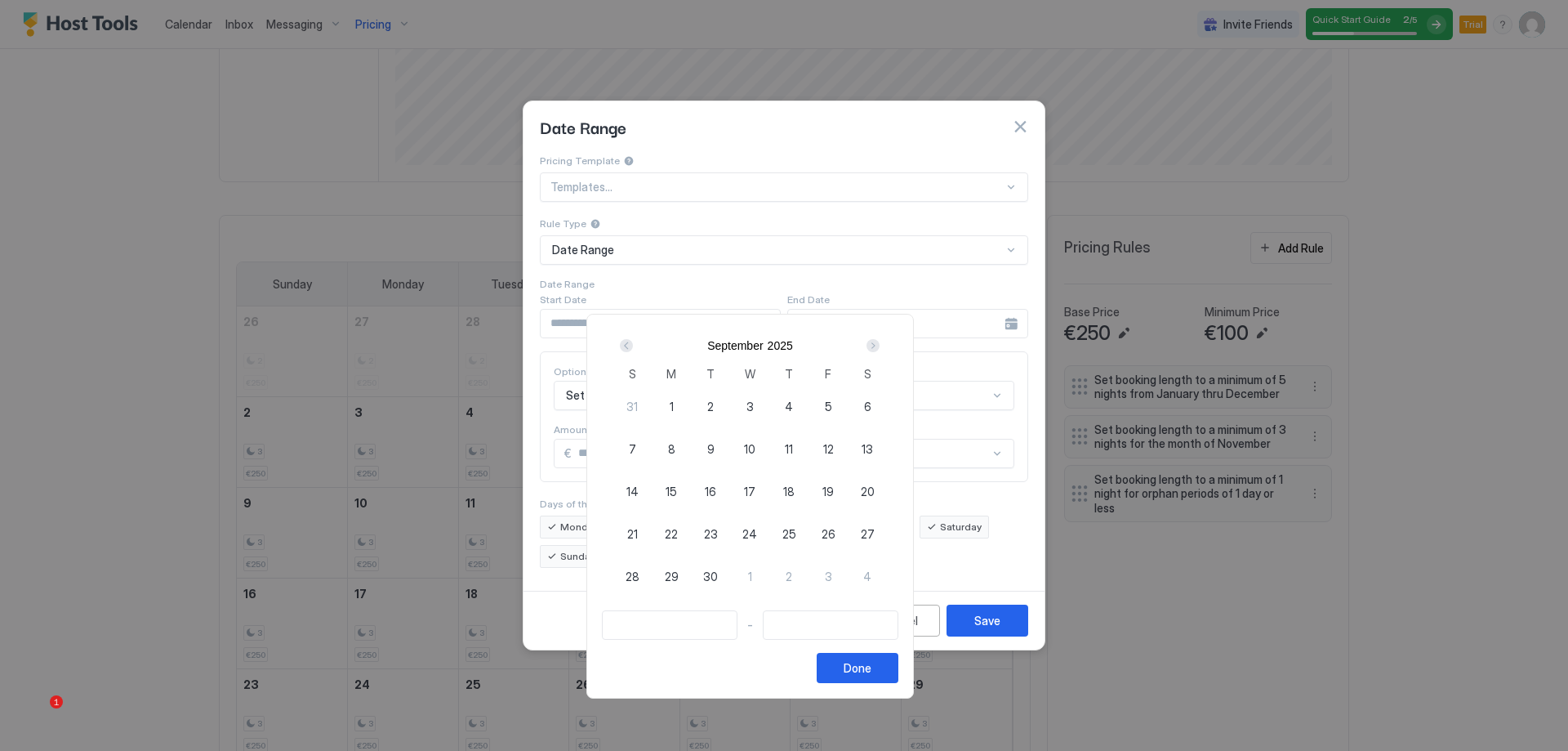 click at bounding box center (873, 346) 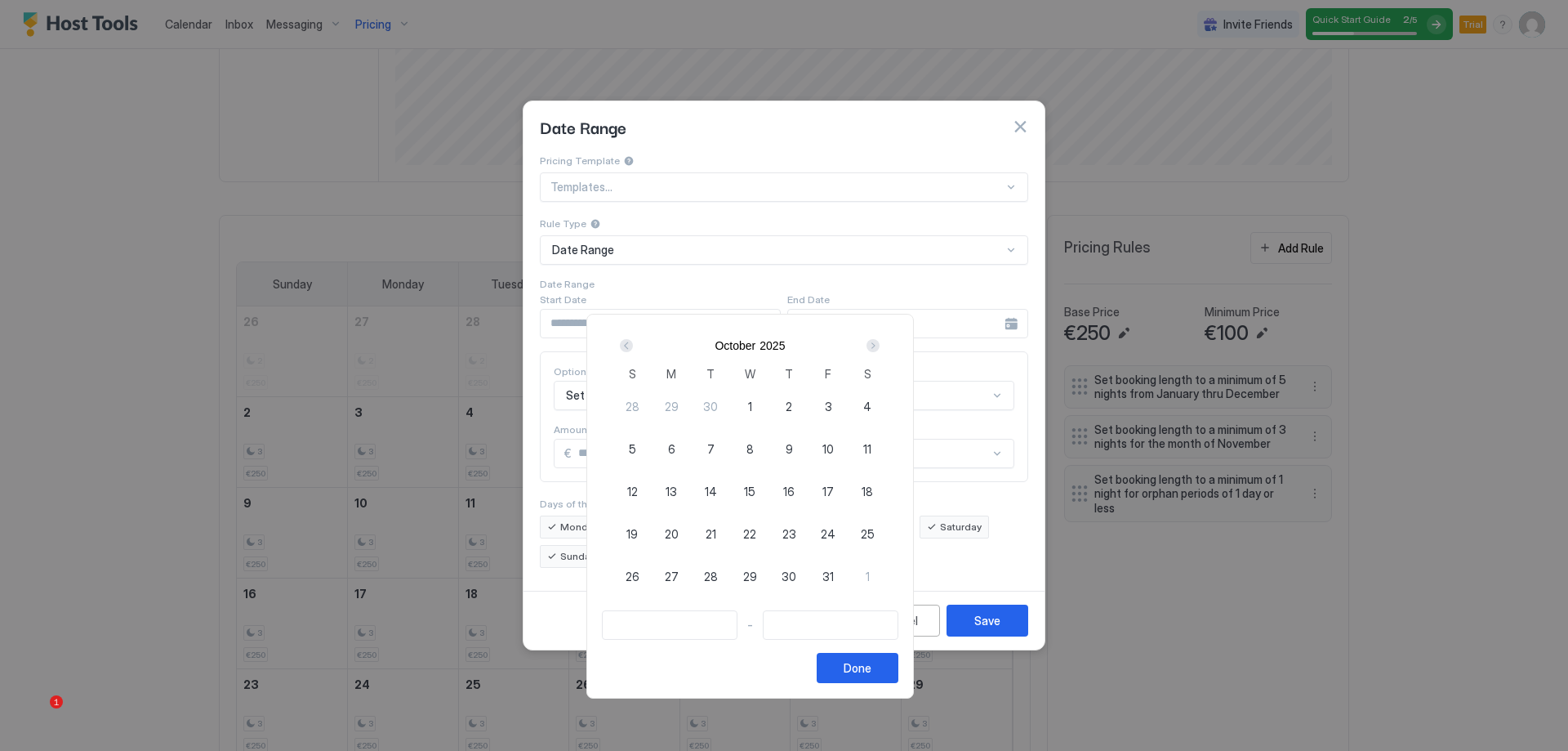 click at bounding box center (873, 346) 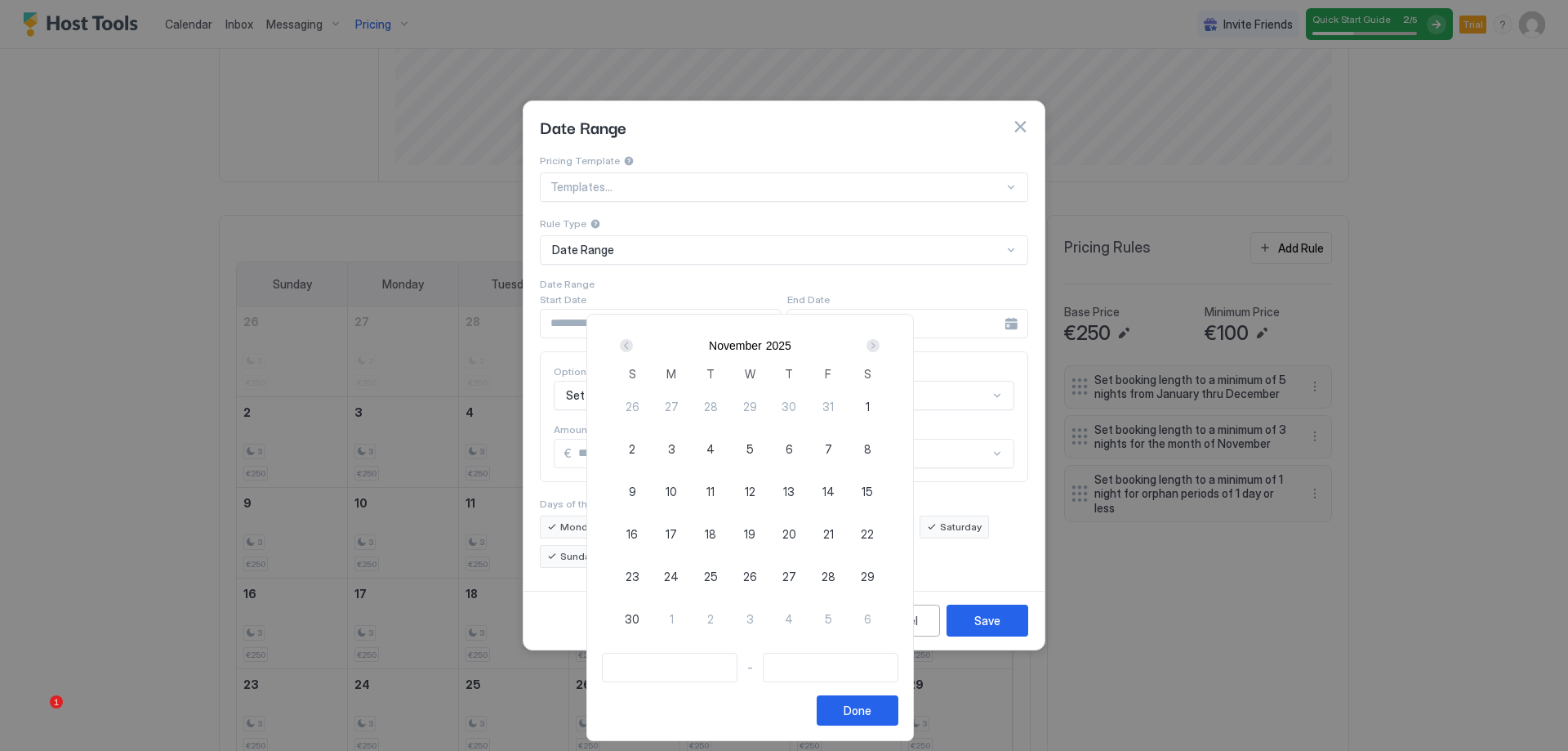 click at bounding box center (873, 346) 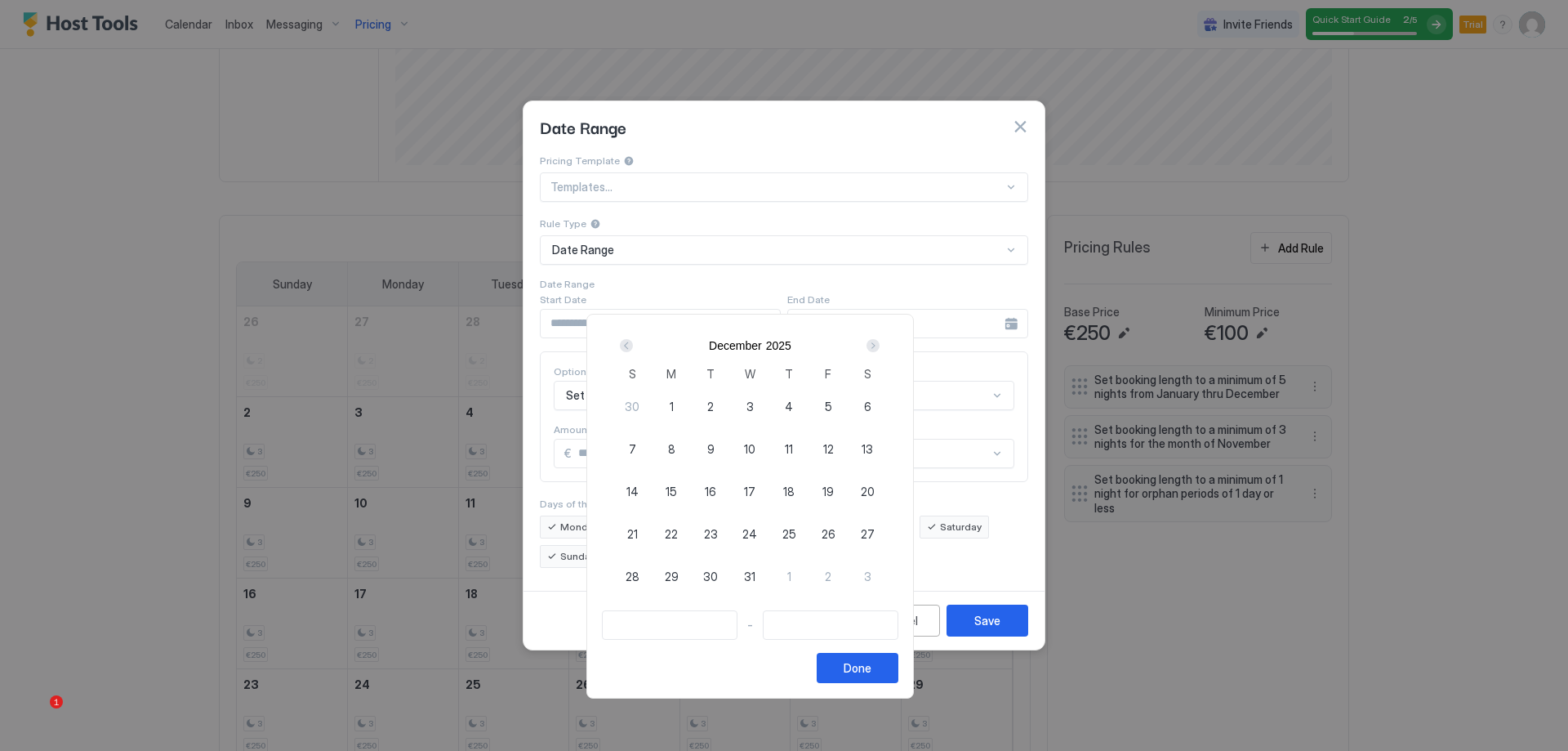 click on "24" at bounding box center [750, 534] 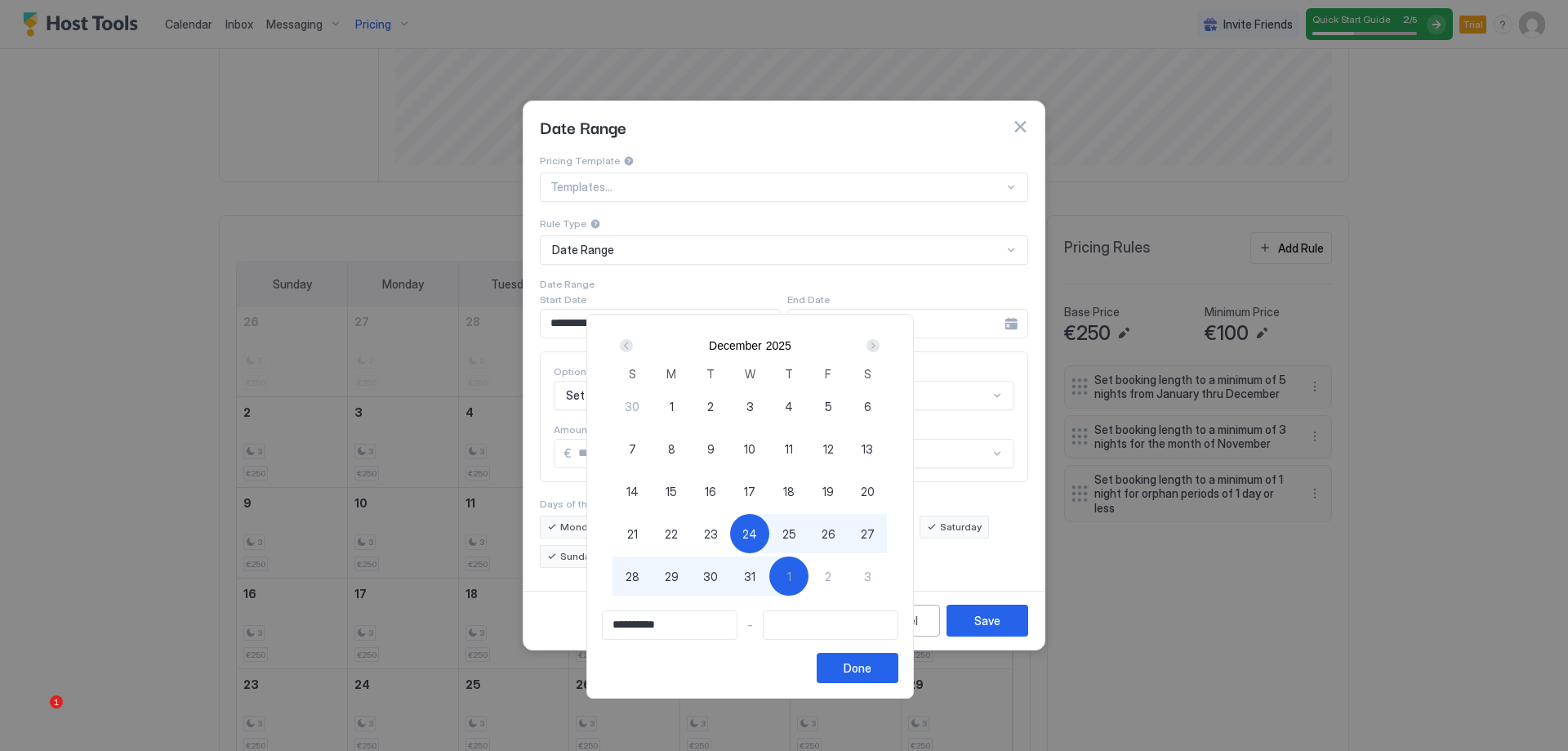 type on "**********" 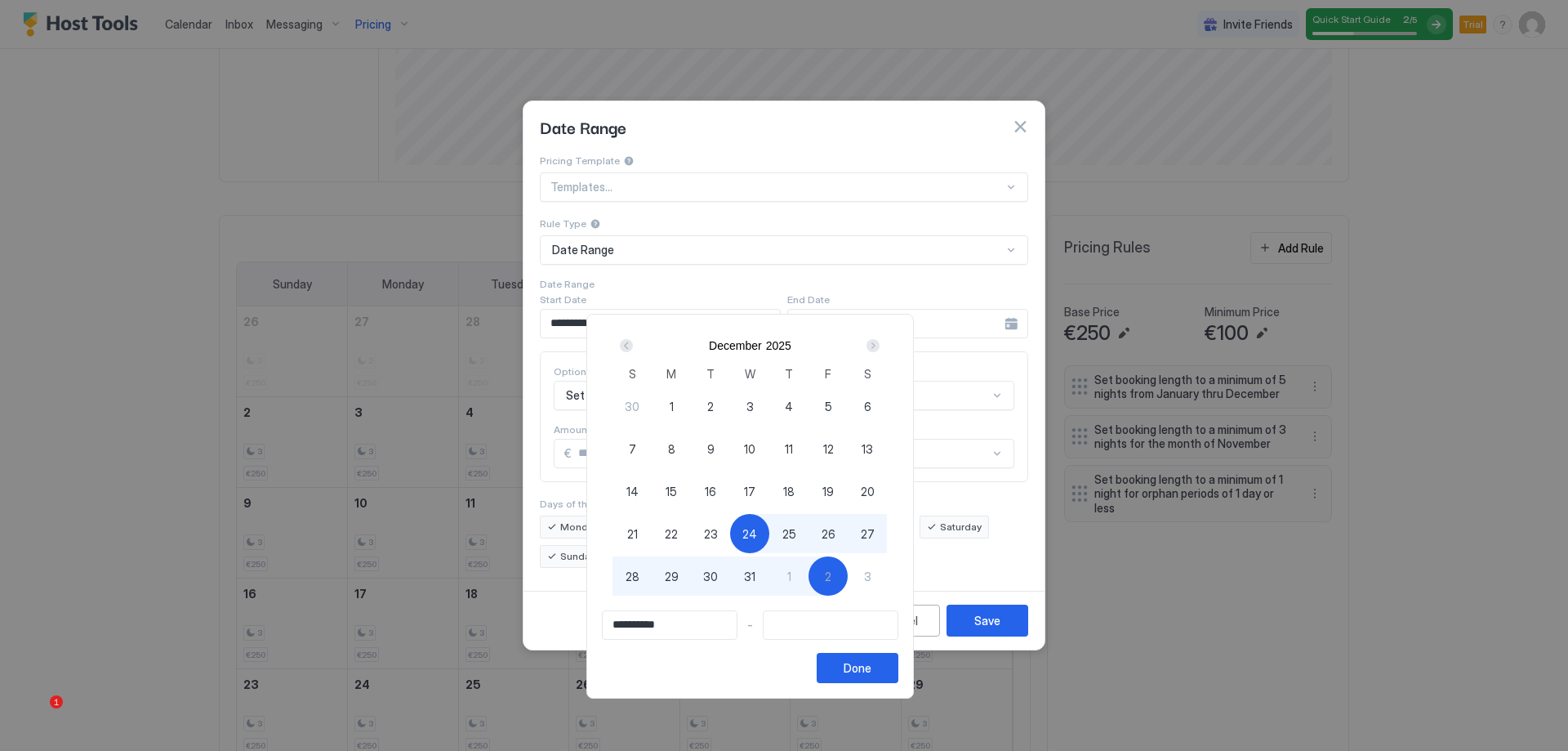 click on "2" at bounding box center (828, 576) 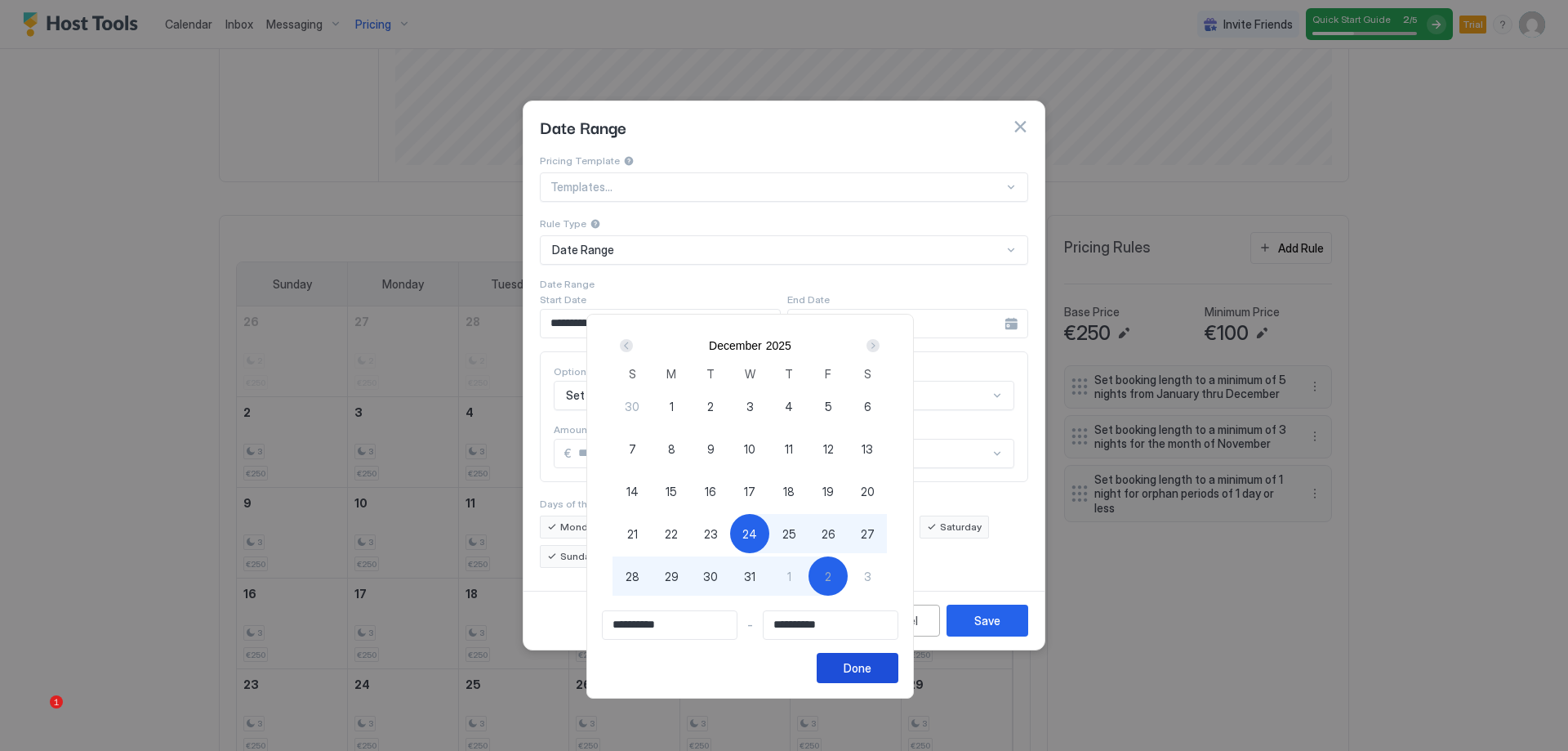 click on "Done" at bounding box center [858, 668] 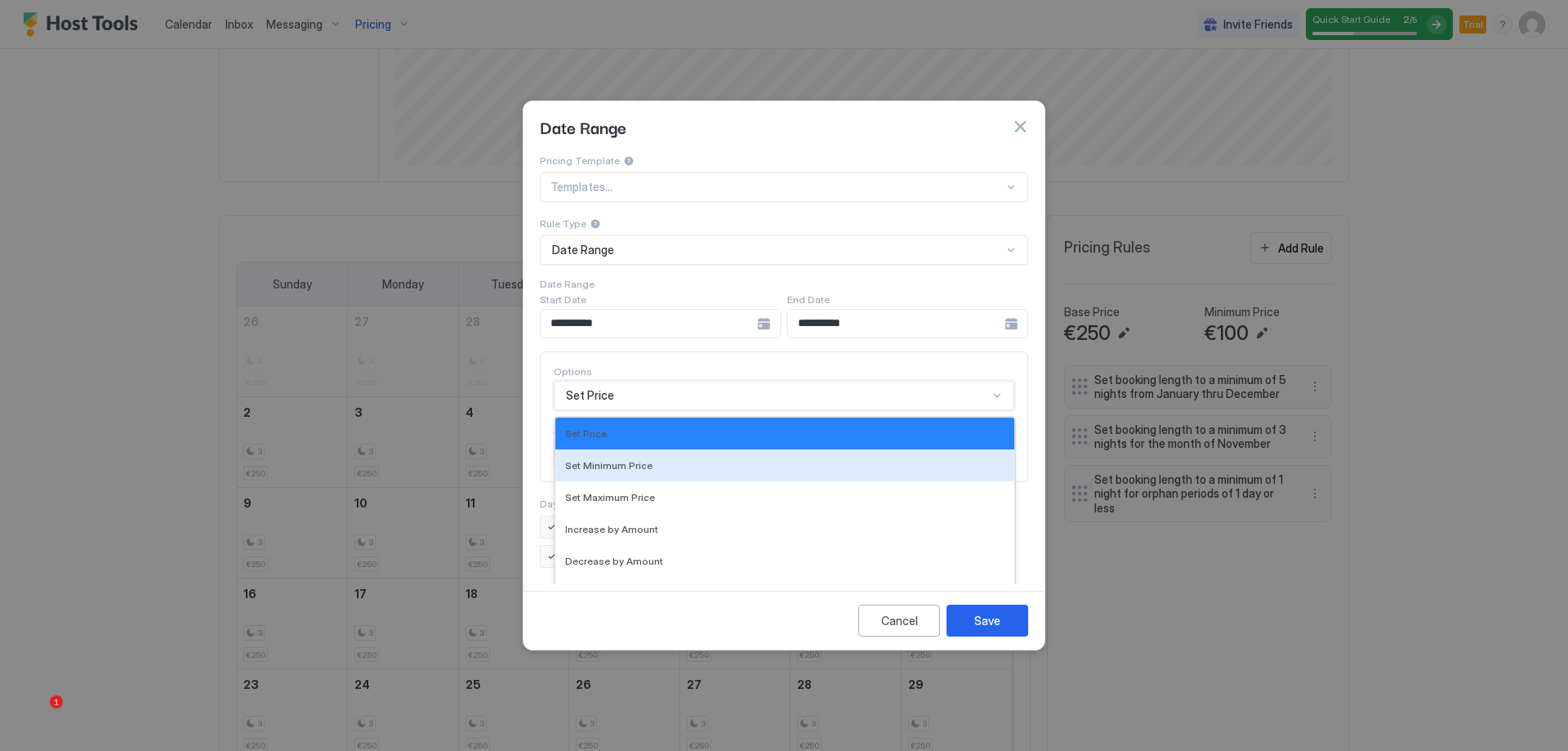 click on "17 results available. Use Up and Down to choose options, press Enter to select the currently focused option, press Escape to exit the menu, press Tab to select the option and exit the menu. Set Price Set Price Set Minimum Price Set Maximum Price Increase by Amount Decrease by Amount Increase by Percentage Decrease by Percentage Gradually Increase by Amount Gradually Decrease by Amount, Chronological Gradually Decrease by Amount, Reverse Chronological Gradually Increase by Percentage Gradually Decrease by Percentage, Chronological Gradually Decrease by Percentage, Reverse Chronological Set Minimum Nights Set Availability Block Check-in Block Check-out" at bounding box center [784, 396] 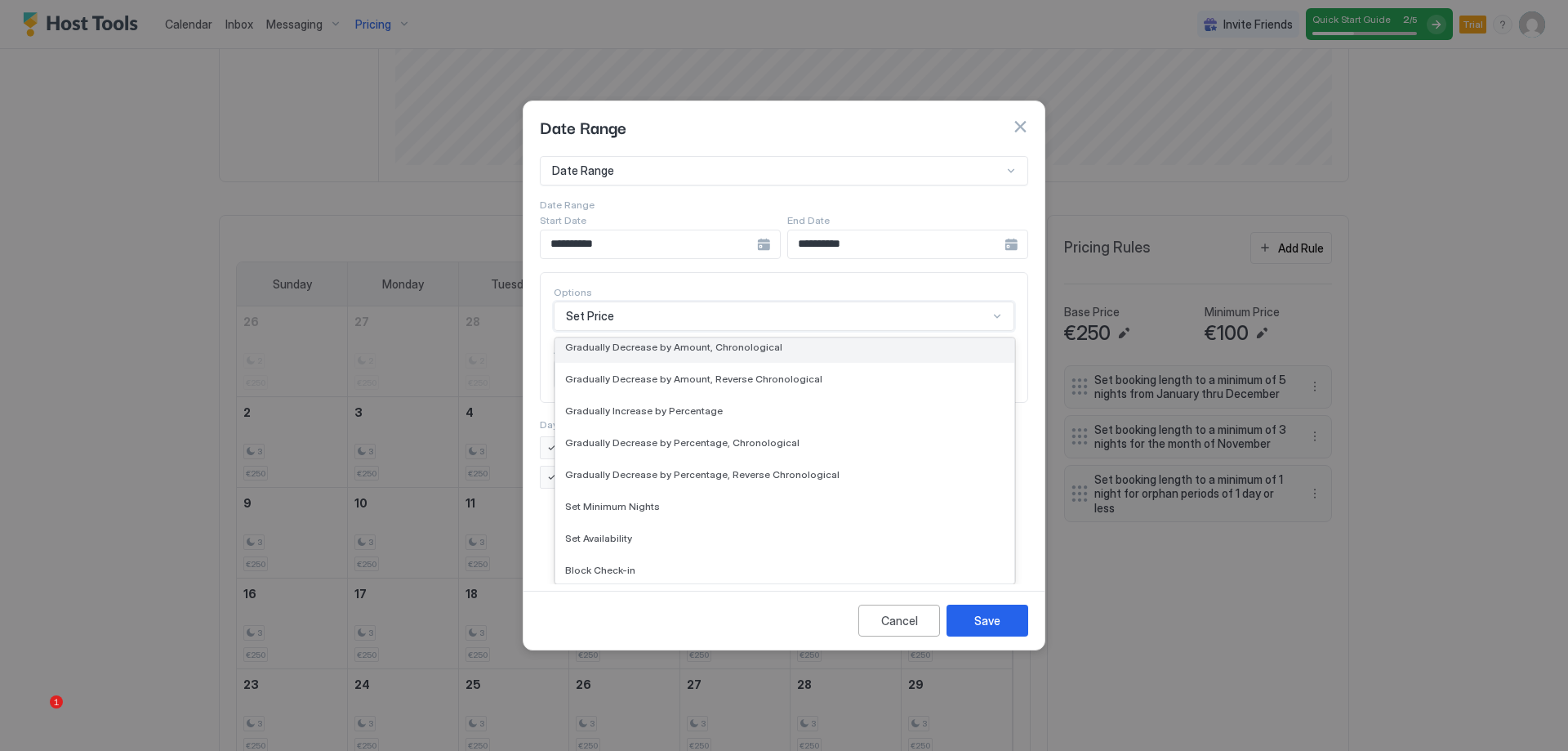 scroll, scrollTop: 297, scrollLeft: 0, axis: vertical 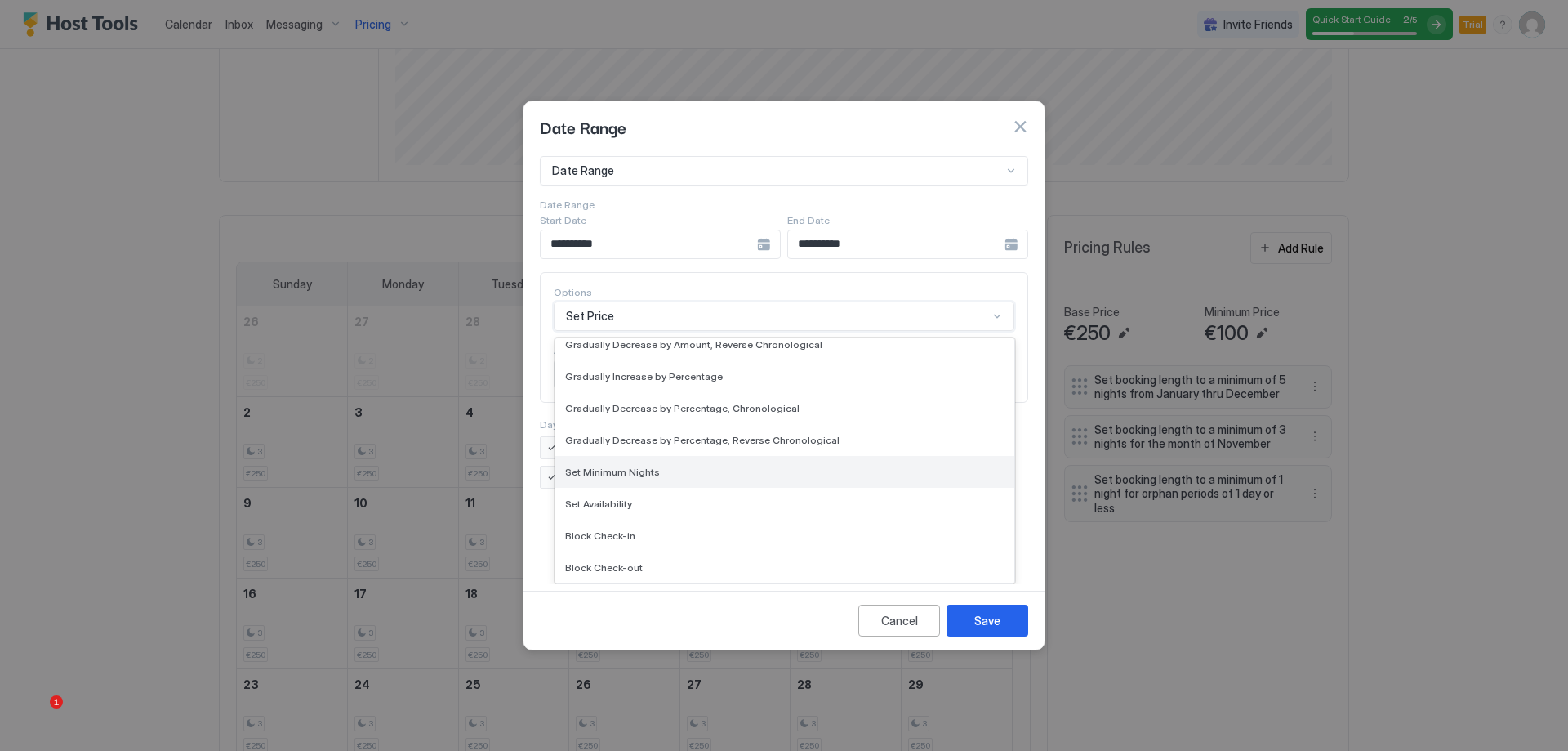click on "Set Minimum Nights" at bounding box center [612, 472] 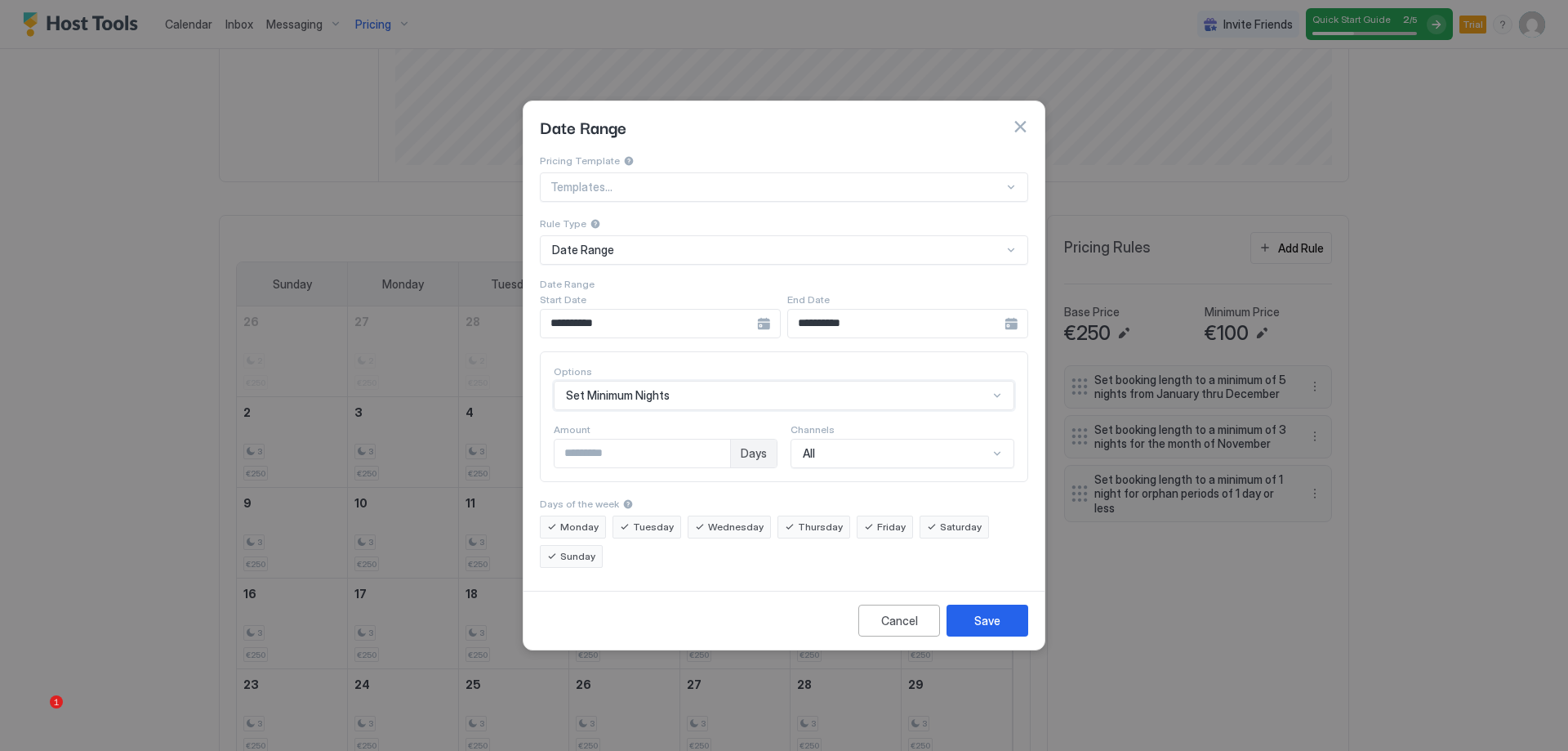 drag, startPoint x: 621, startPoint y: 451, endPoint x: 494, endPoint y: 449, distance: 127.01575 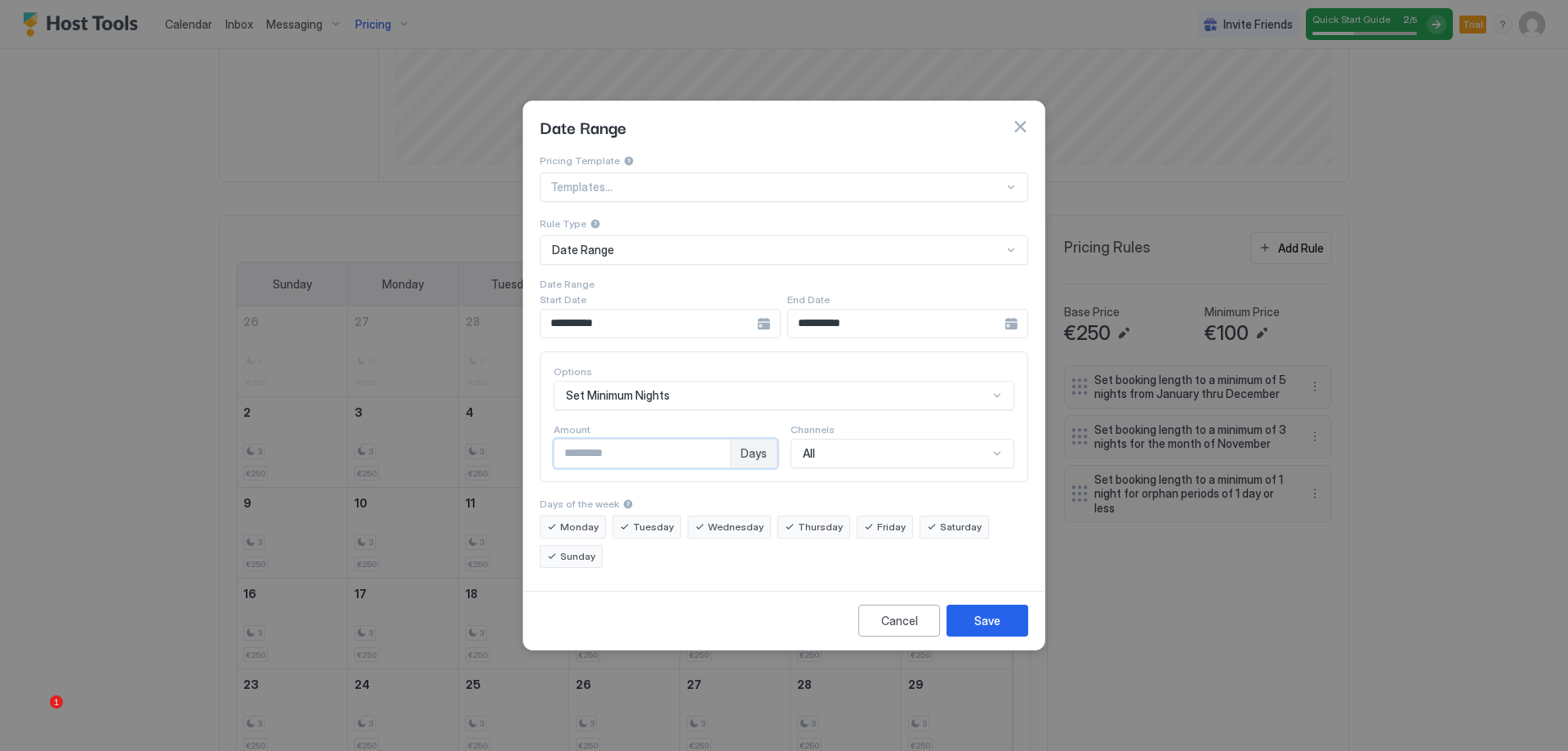 type on "*" 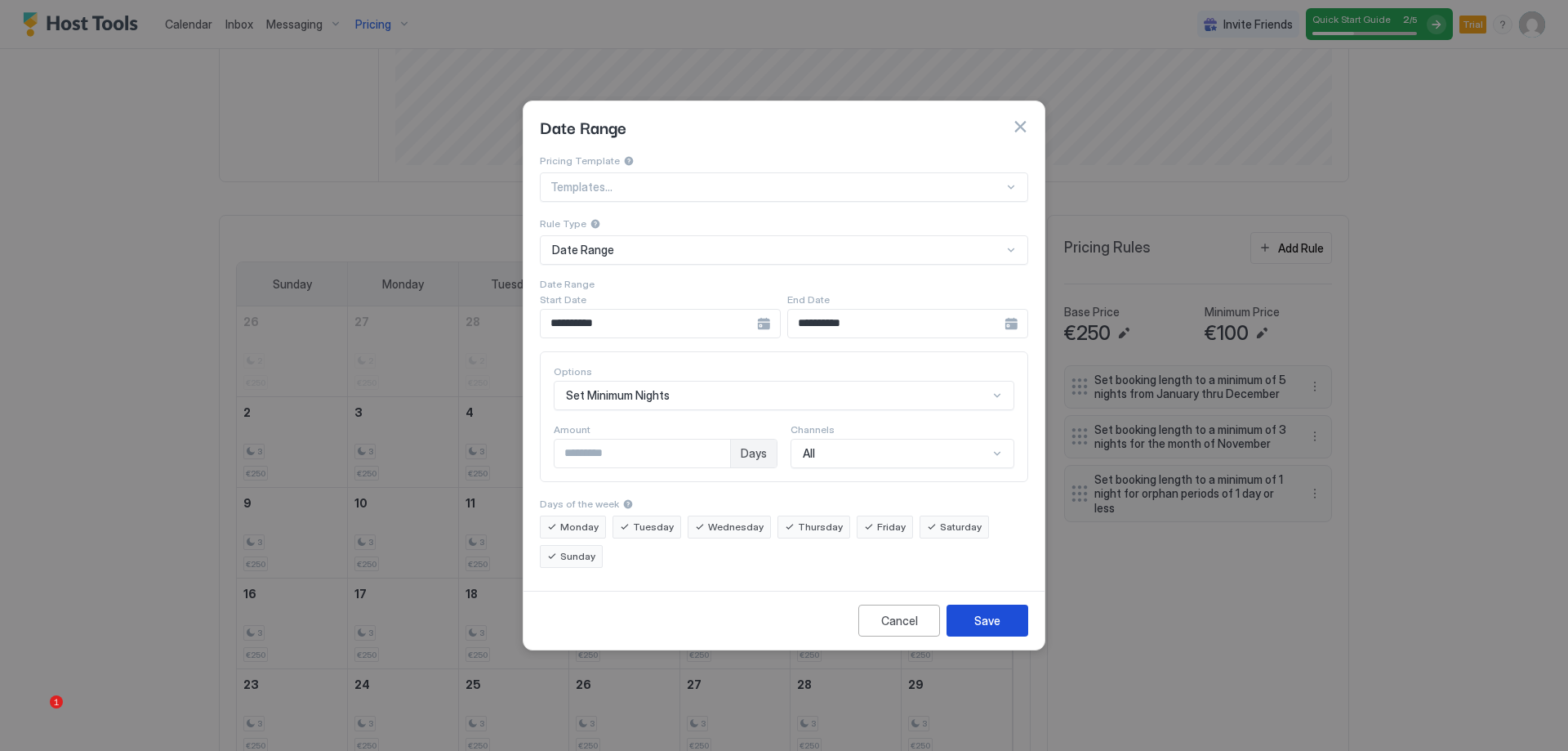 click on "Save" at bounding box center (987, 620) 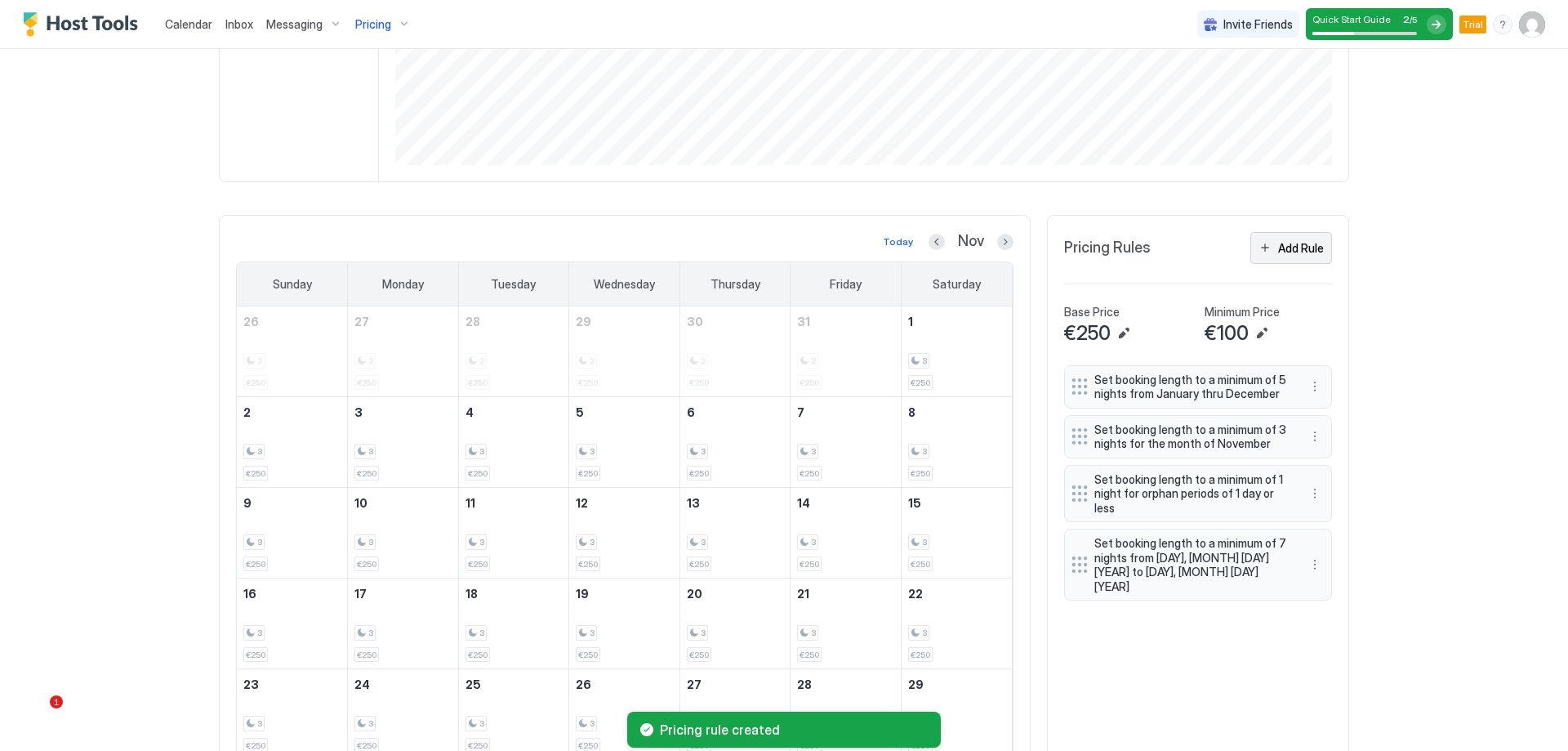 click on "Add Rule" at bounding box center [1301, 248] 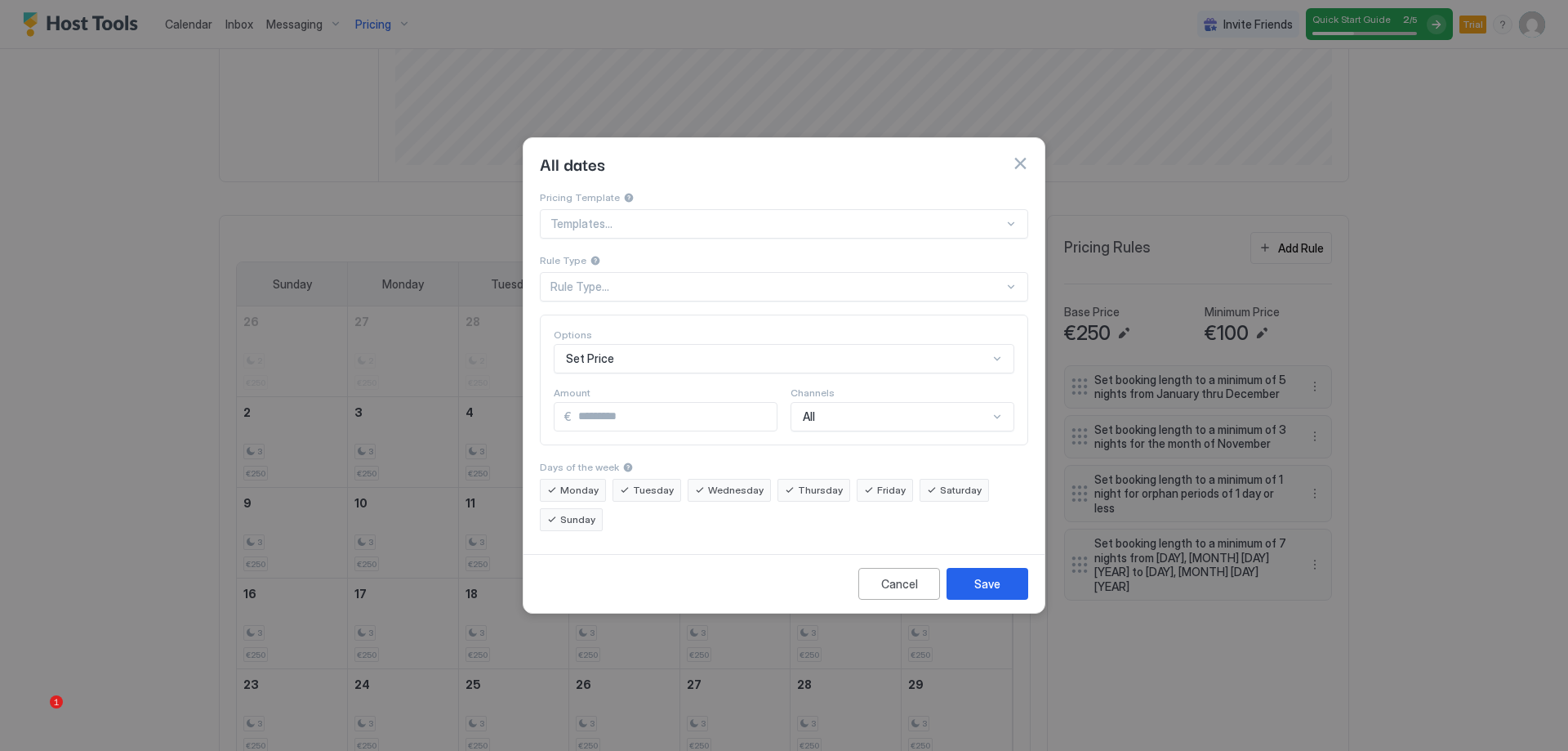 click on "Rule Type..." at bounding box center (777, 287) 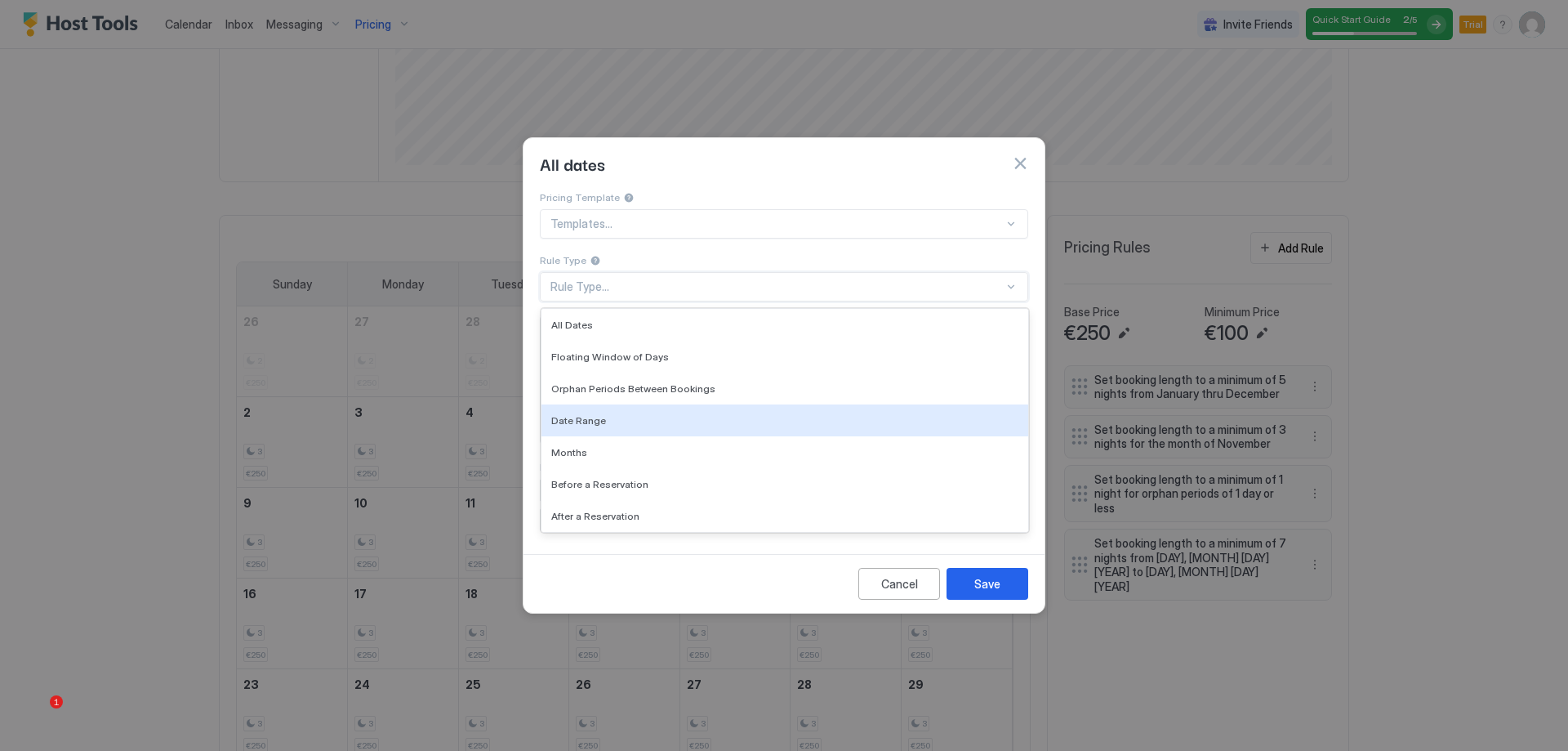 click on "Date Range" at bounding box center (785, 420) 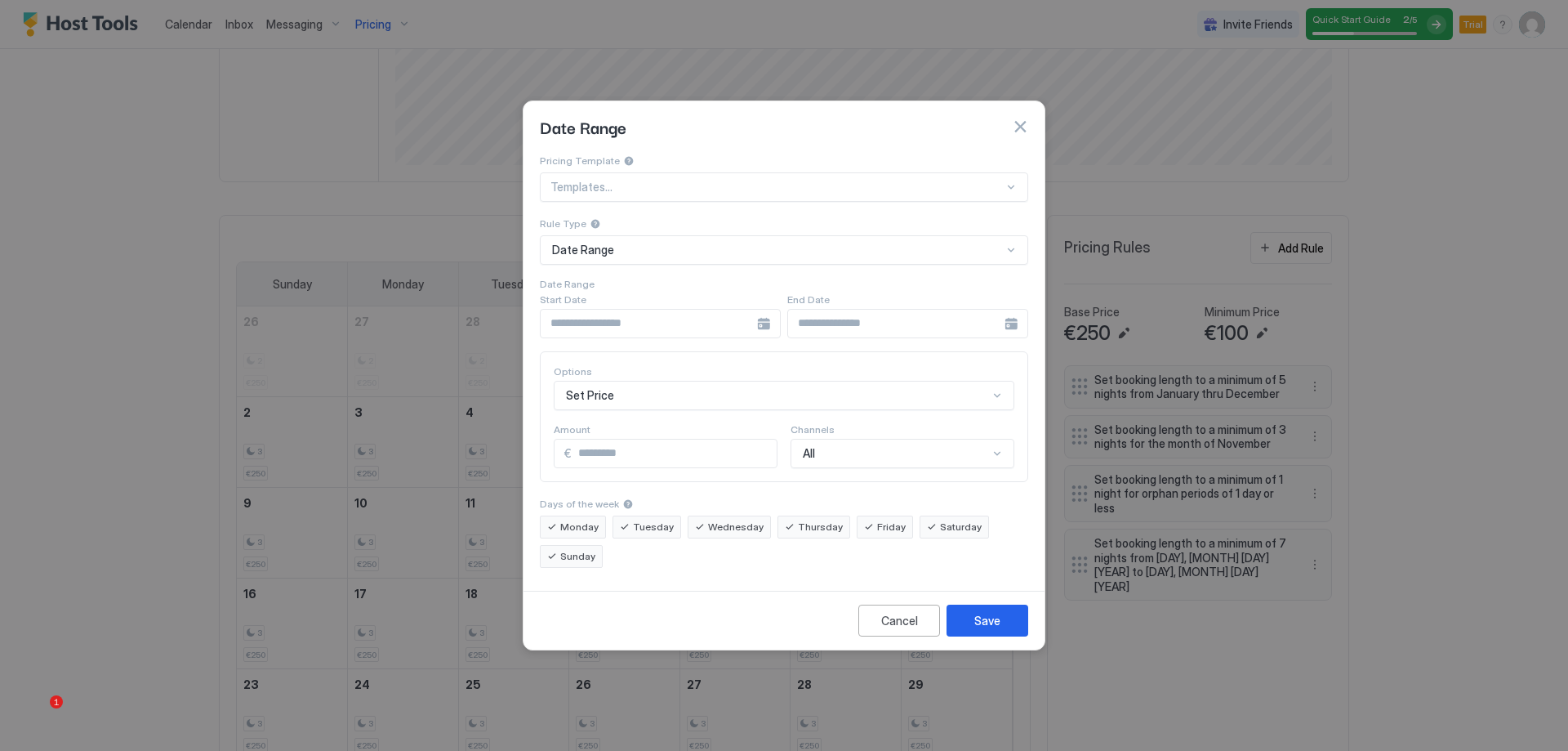 click at bounding box center (660, 324) 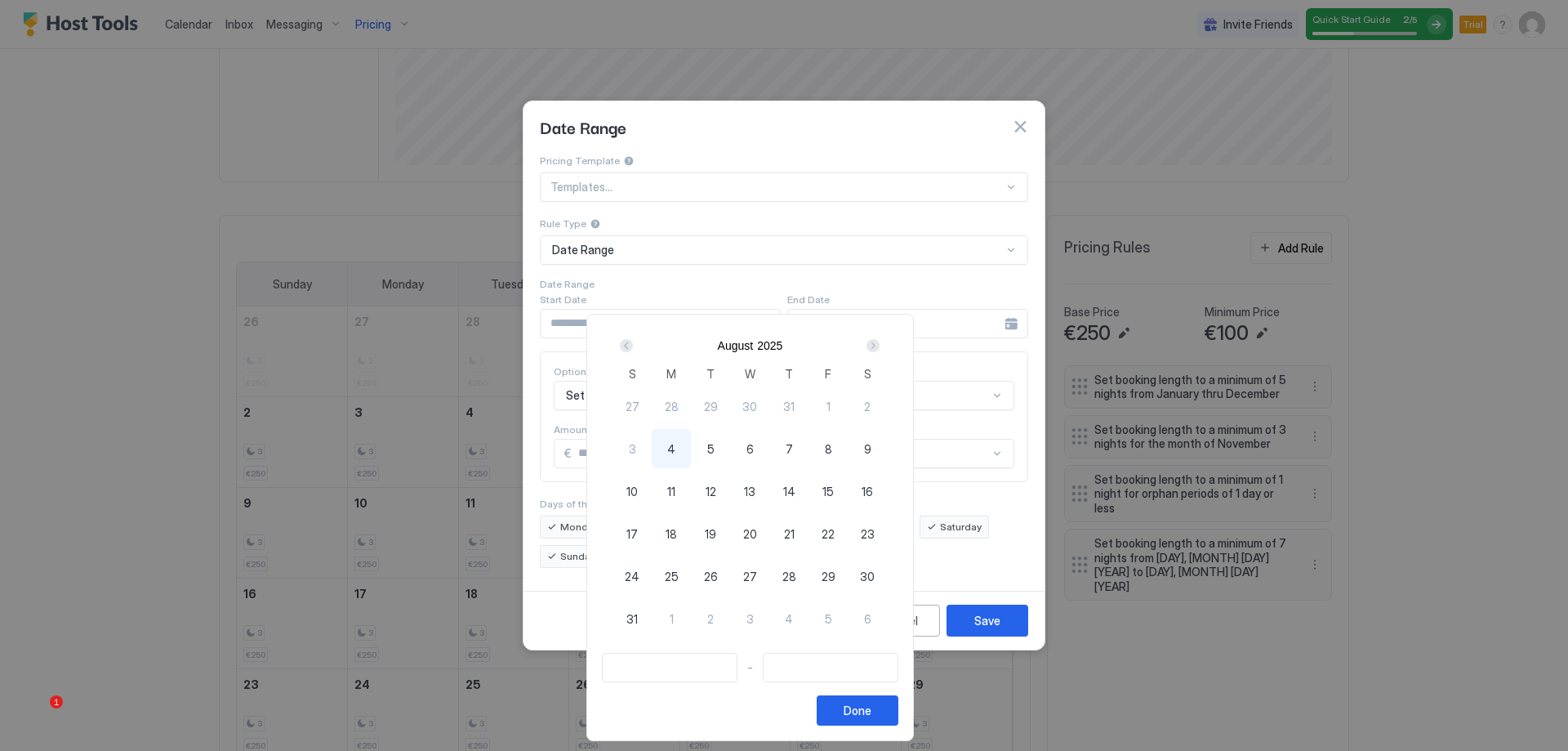 click at bounding box center [873, 346] 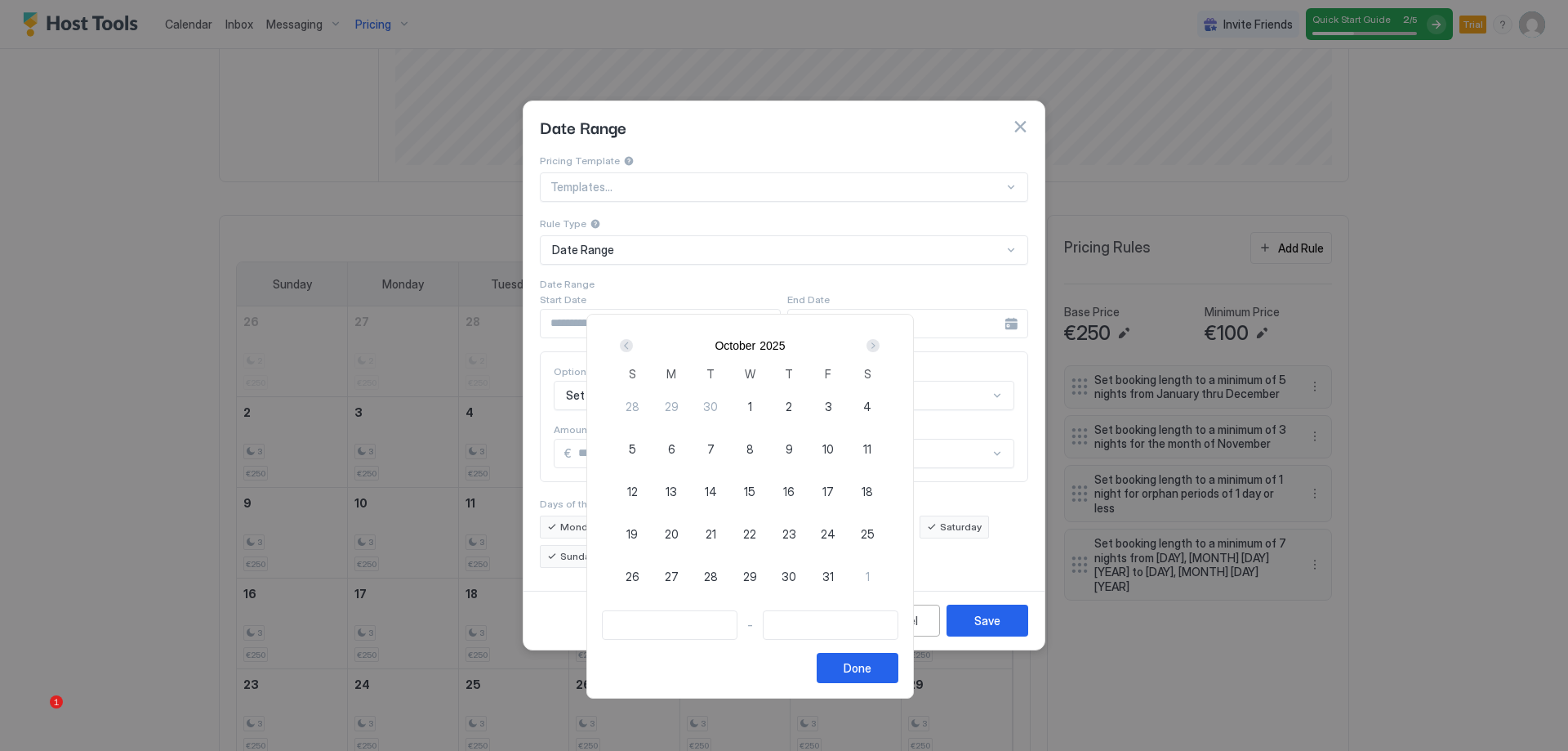 click at bounding box center [873, 346] 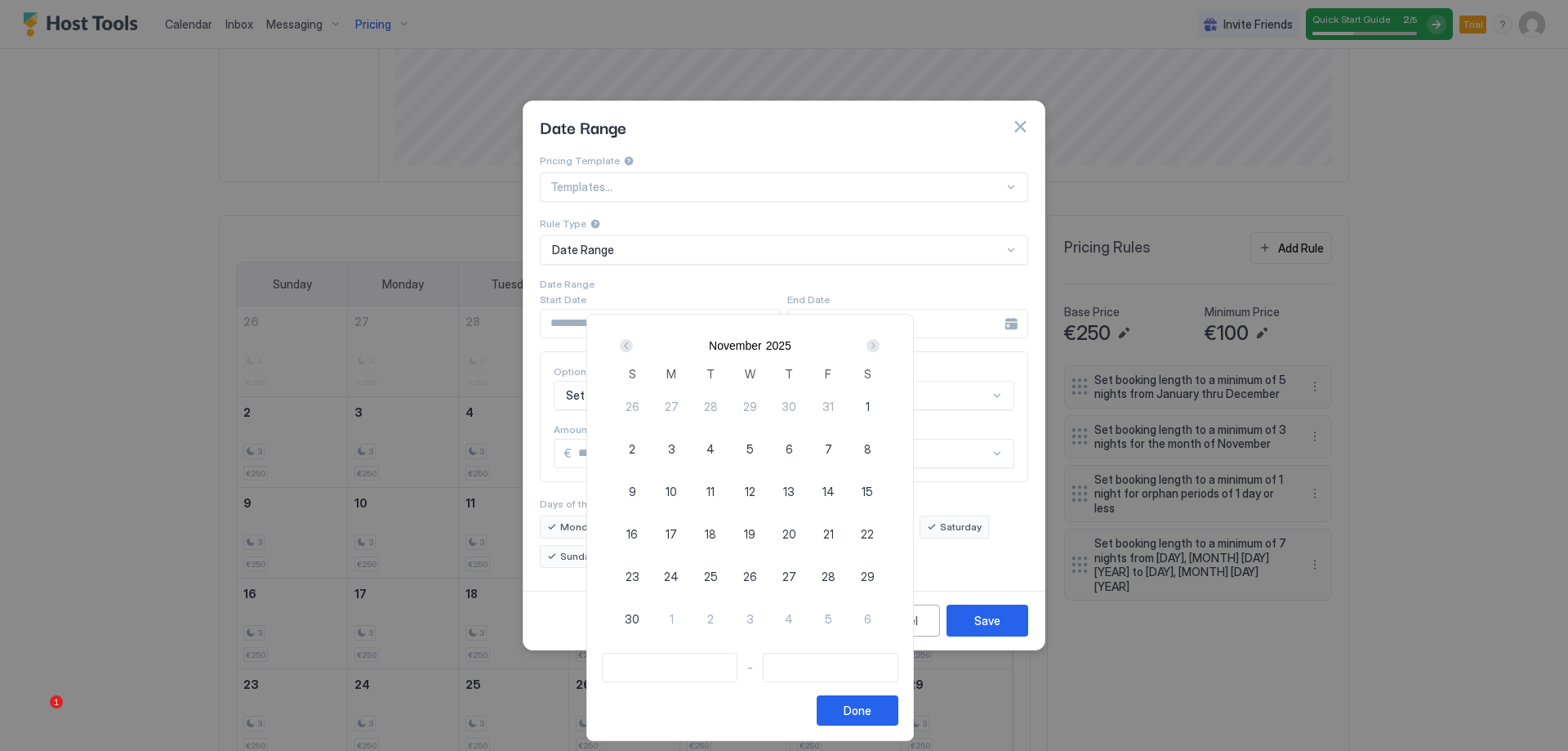 click at bounding box center (873, 346) 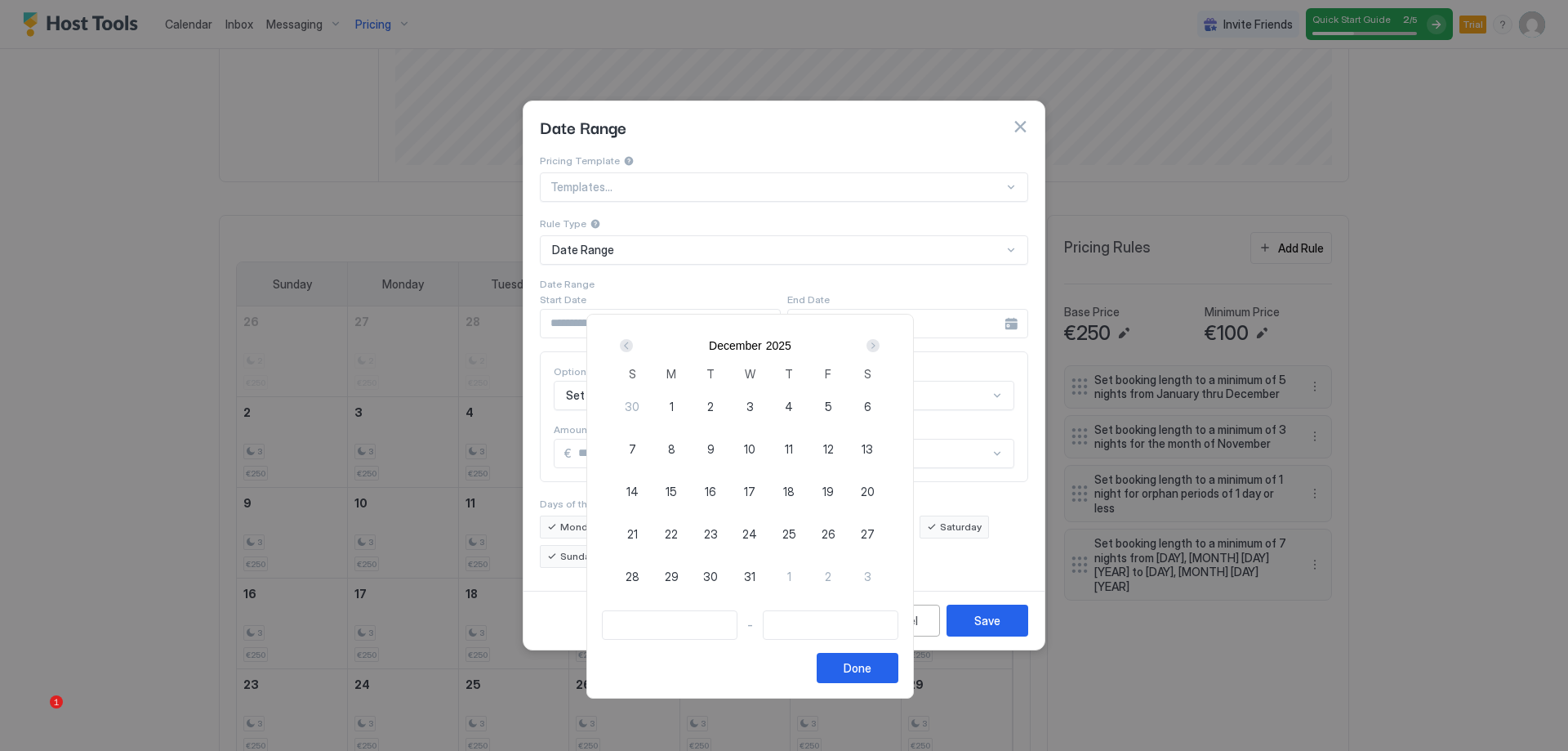 click on "24" at bounding box center (750, 534) 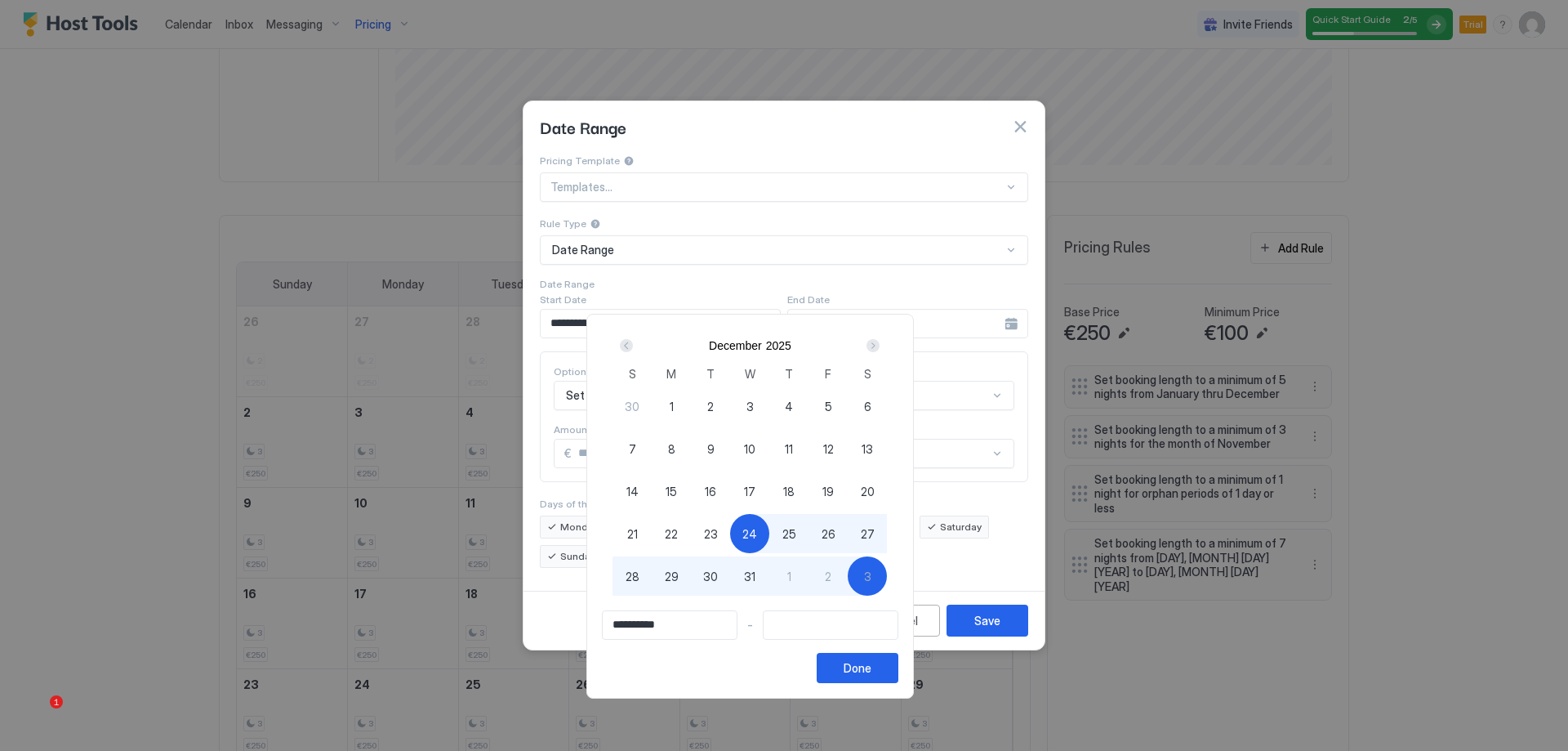 type on "**********" 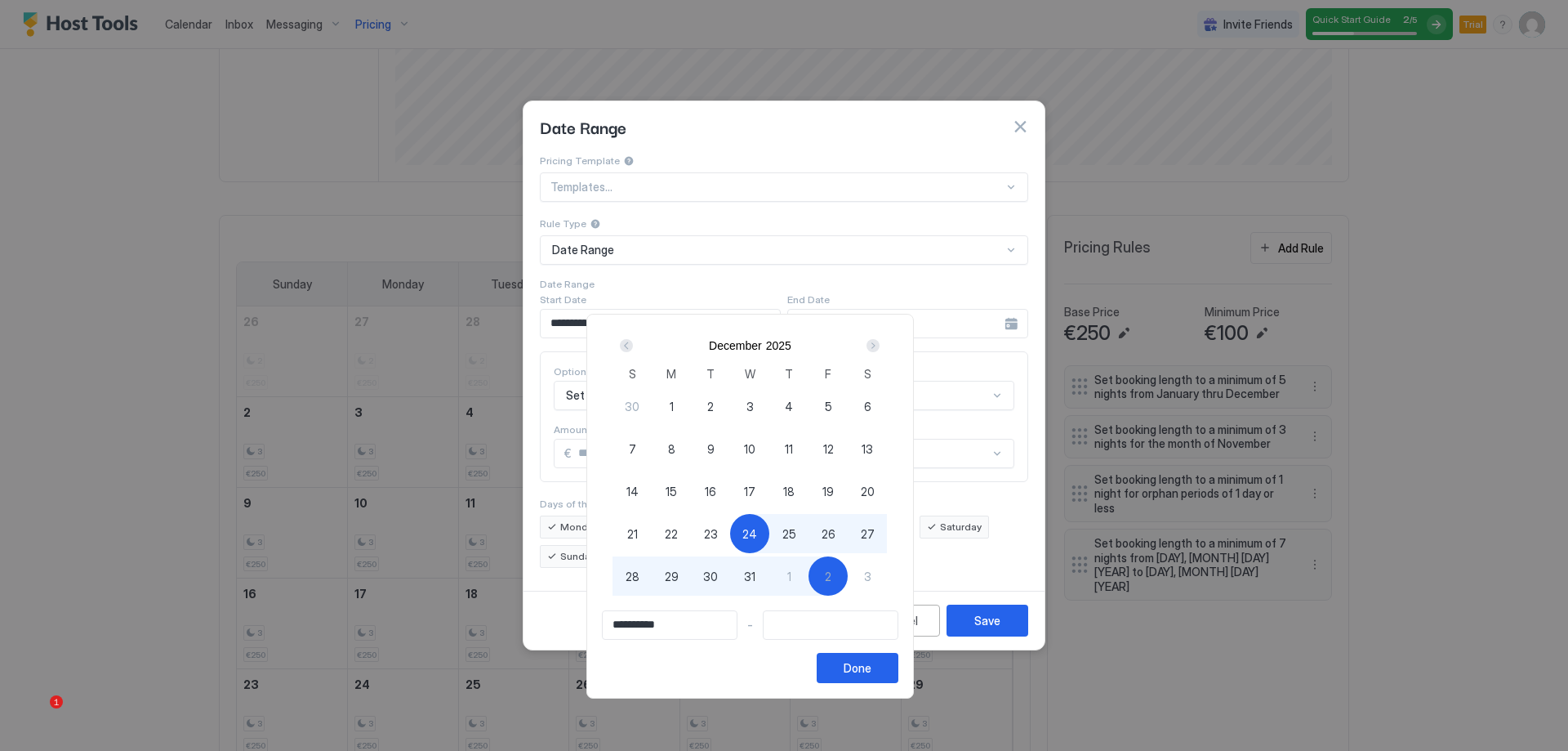 drag, startPoint x: 862, startPoint y: 575, endPoint x: 871, endPoint y: 592, distance: 19.23538 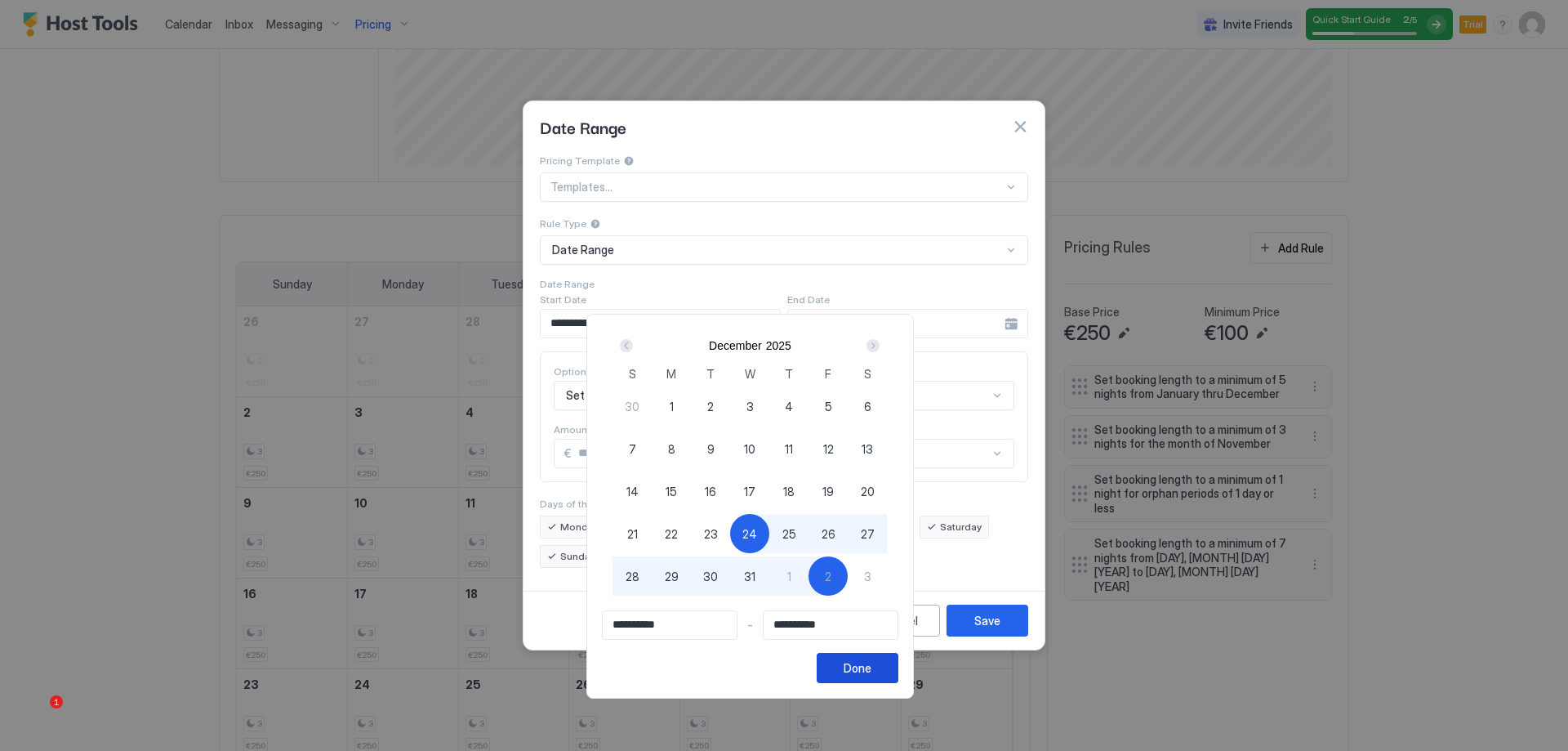 click on "Done" at bounding box center [858, 668] 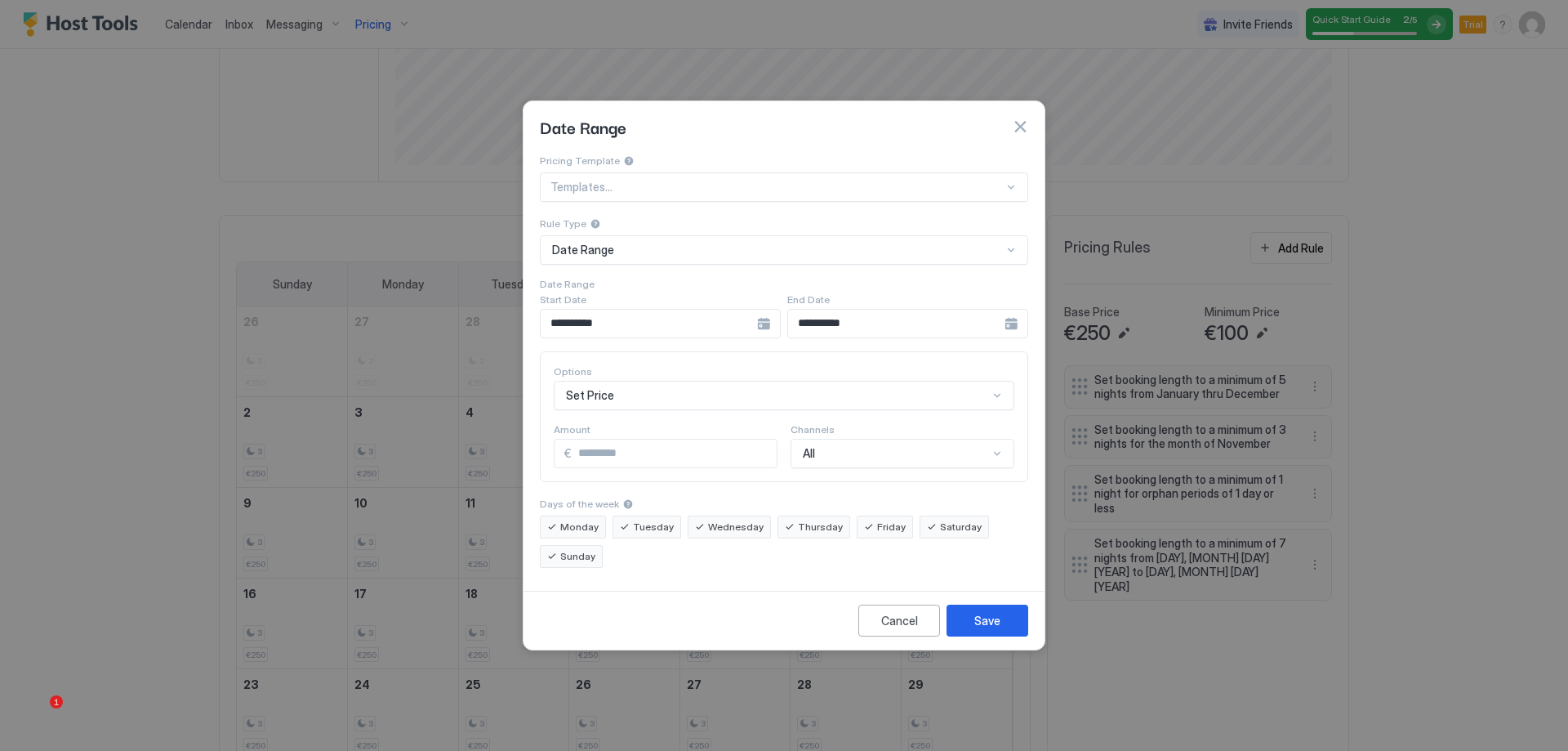 click on "Set Price" at bounding box center (784, 396) 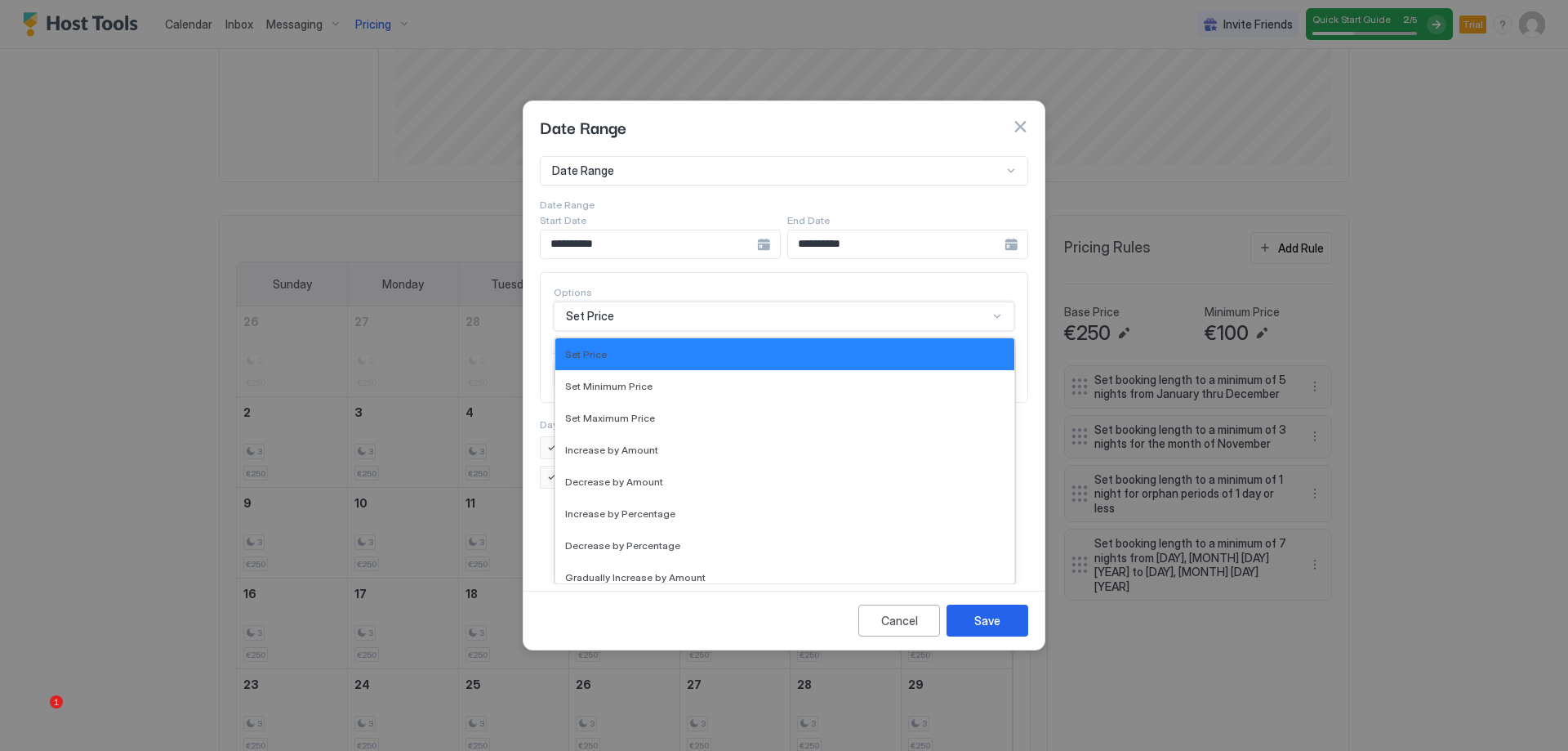 scroll, scrollTop: 0, scrollLeft: 0, axis: both 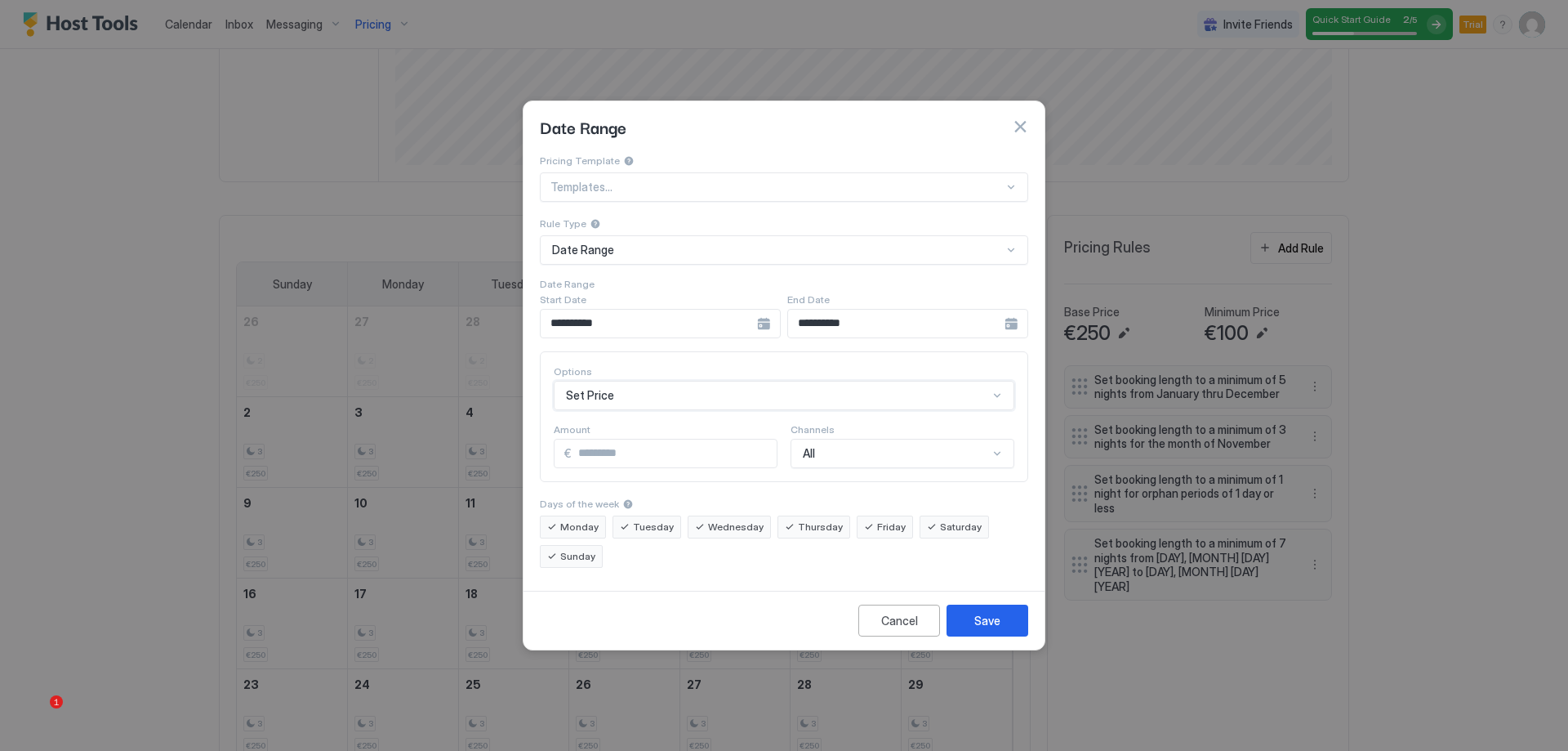 click on "**********" at bounding box center [784, 360] 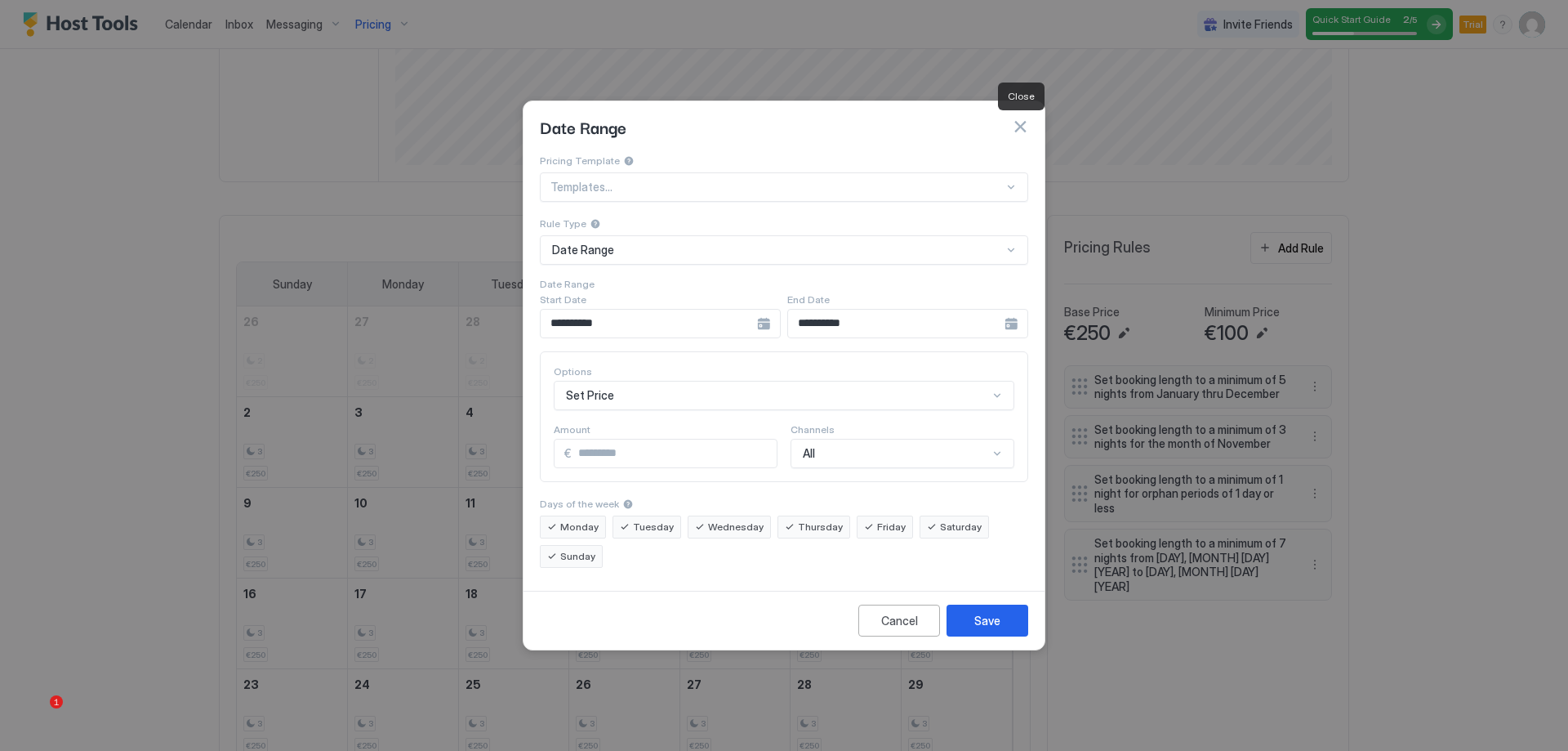 click at bounding box center [1020, 127] 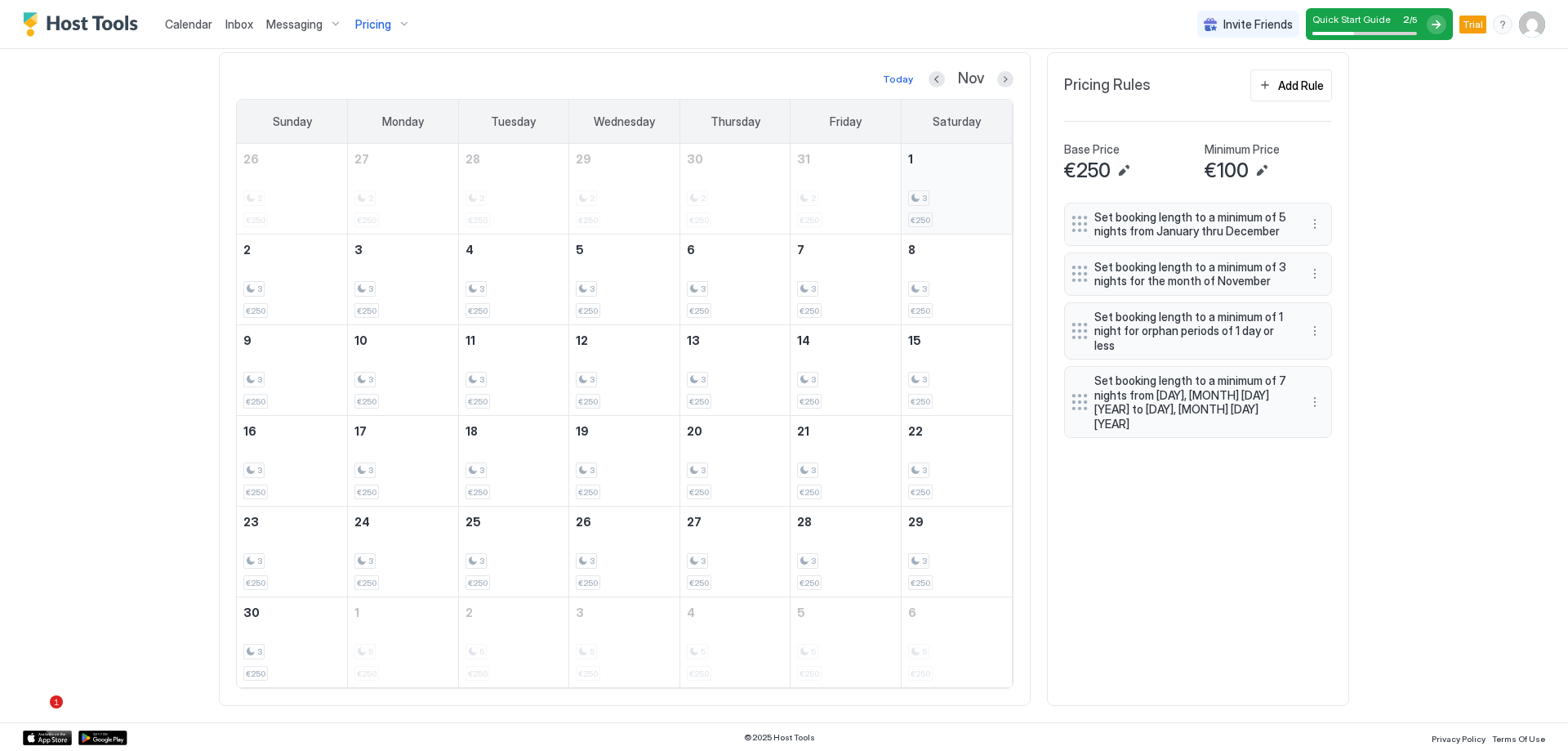 scroll, scrollTop: 603, scrollLeft: 0, axis: vertical 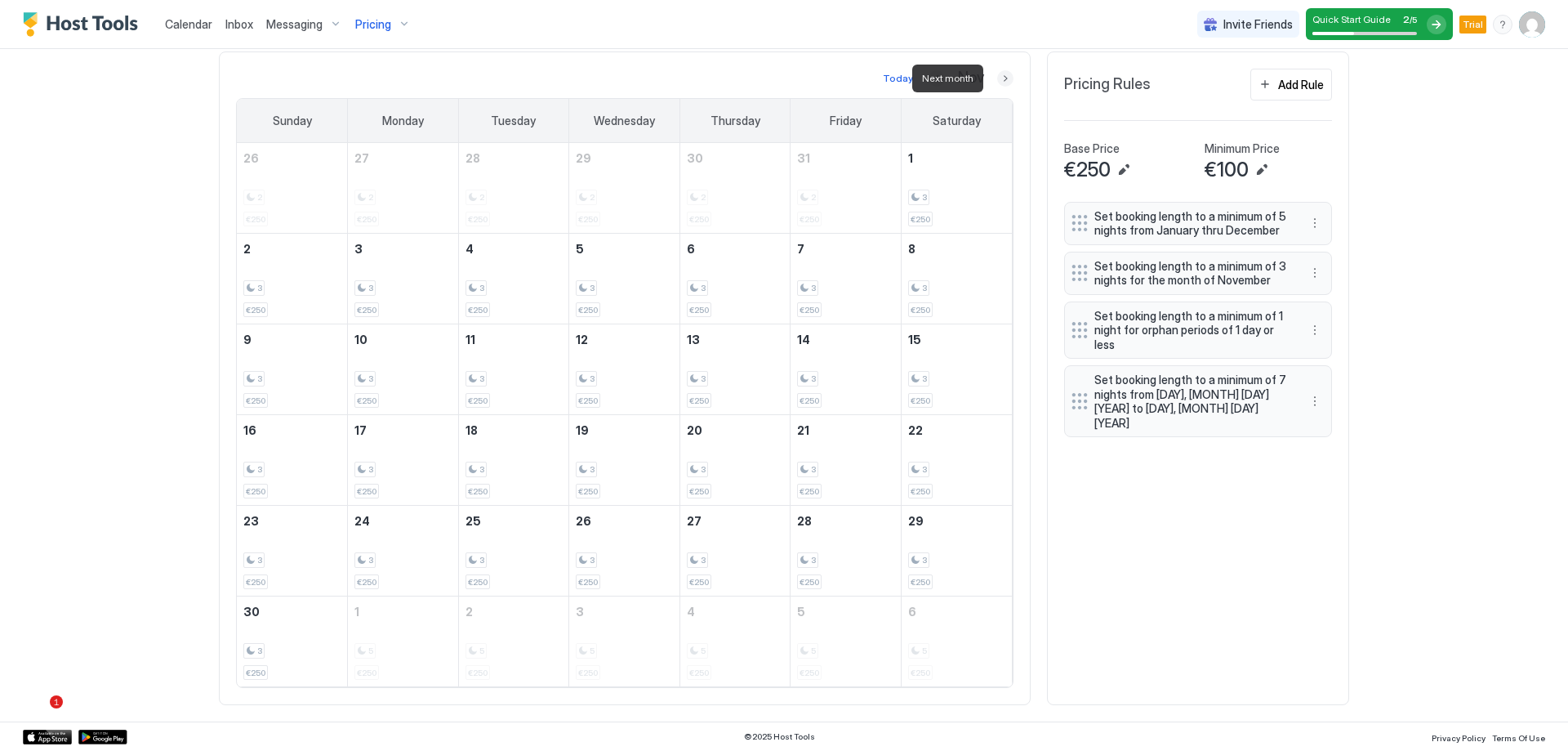 click at bounding box center (1005, 78) 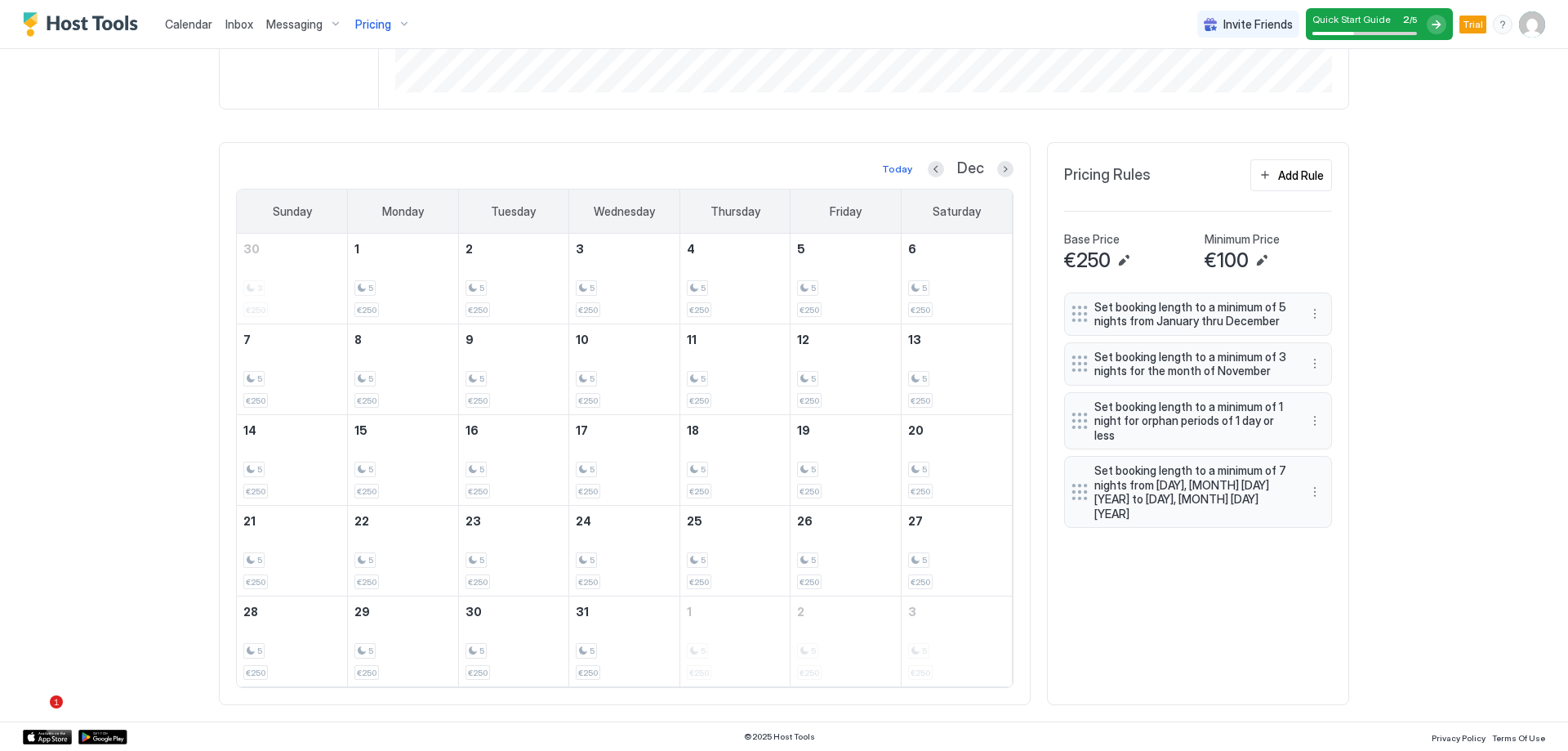 scroll, scrollTop: 512, scrollLeft: 0, axis: vertical 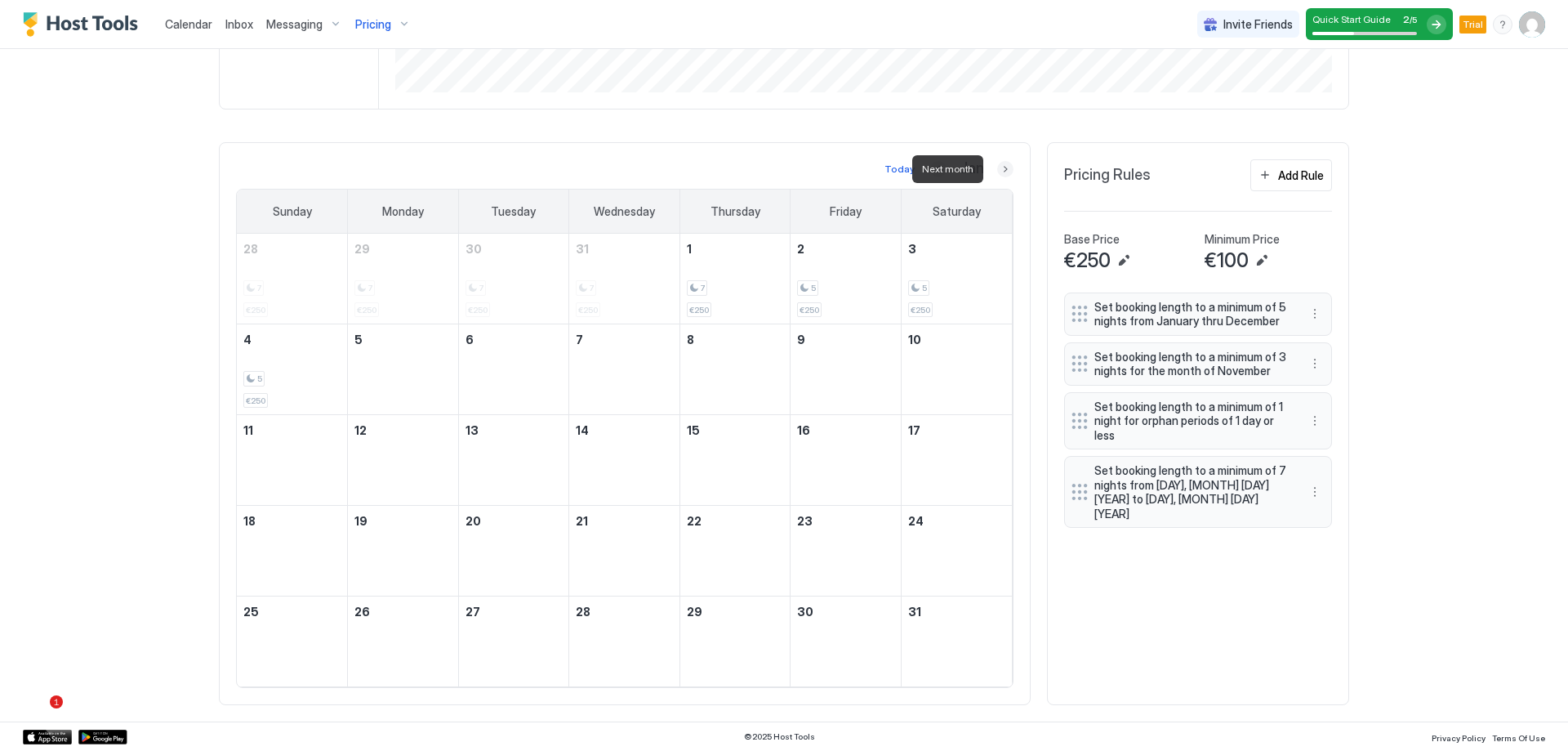 click at bounding box center [1005, 169] 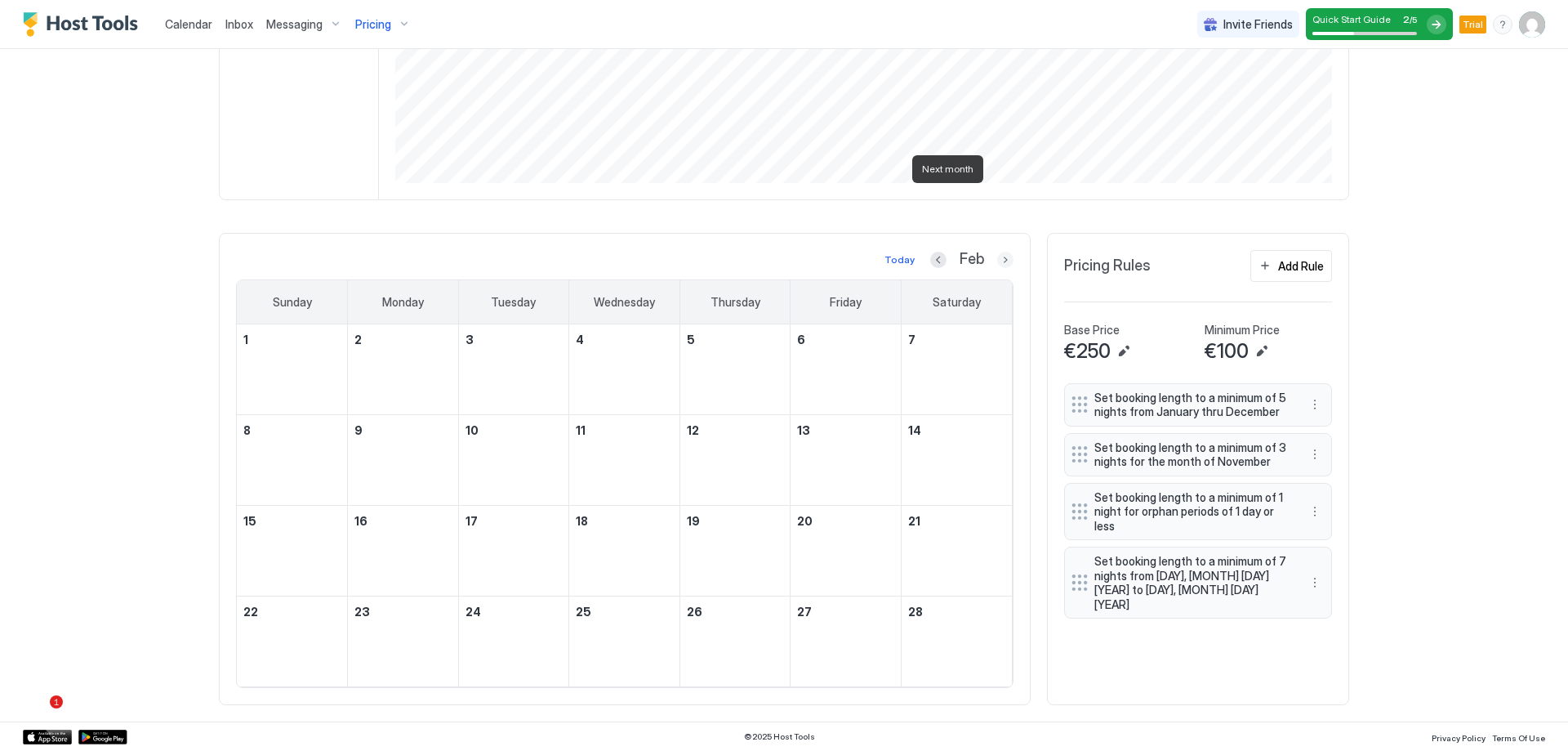 scroll, scrollTop: 422, scrollLeft: 0, axis: vertical 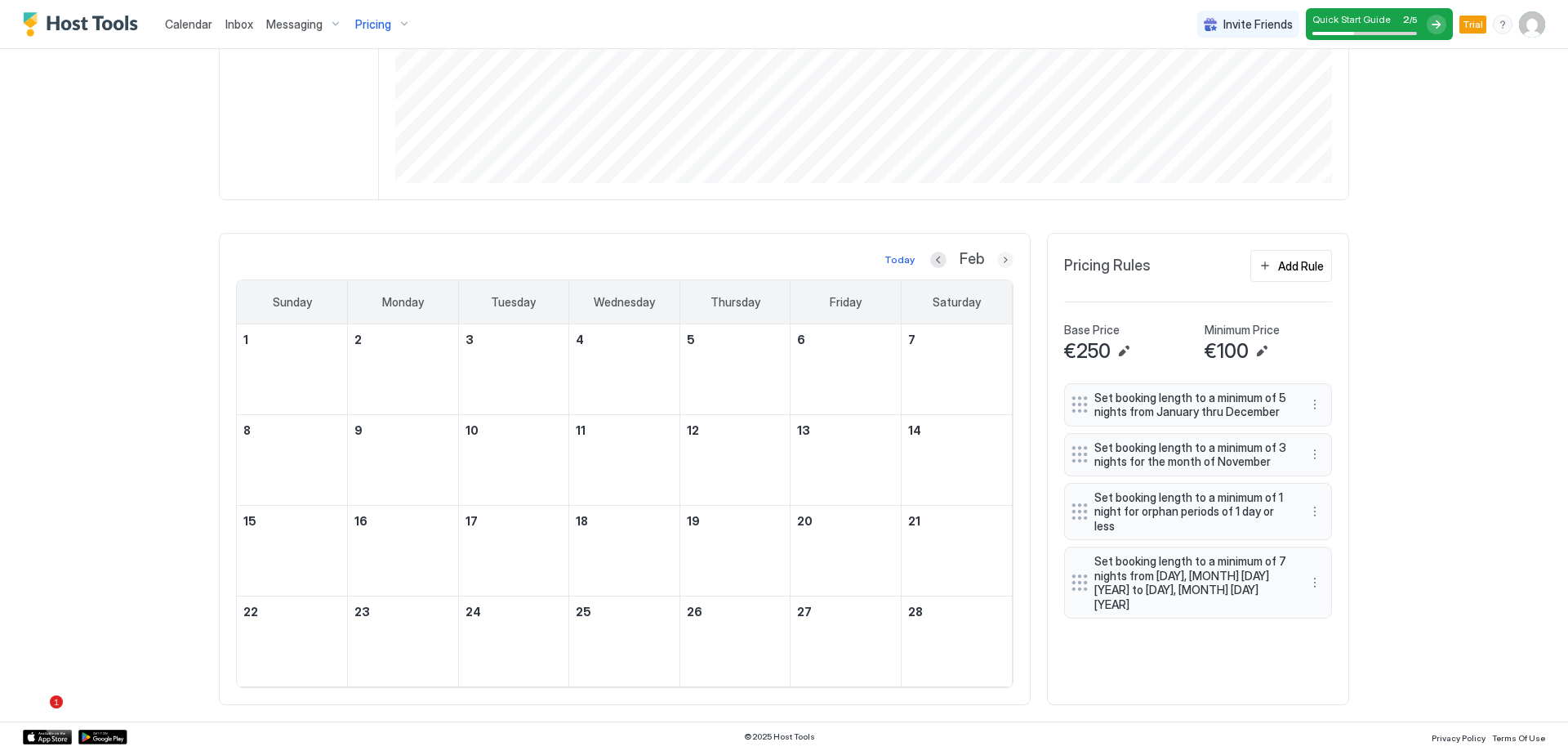 click at bounding box center [1005, 260] 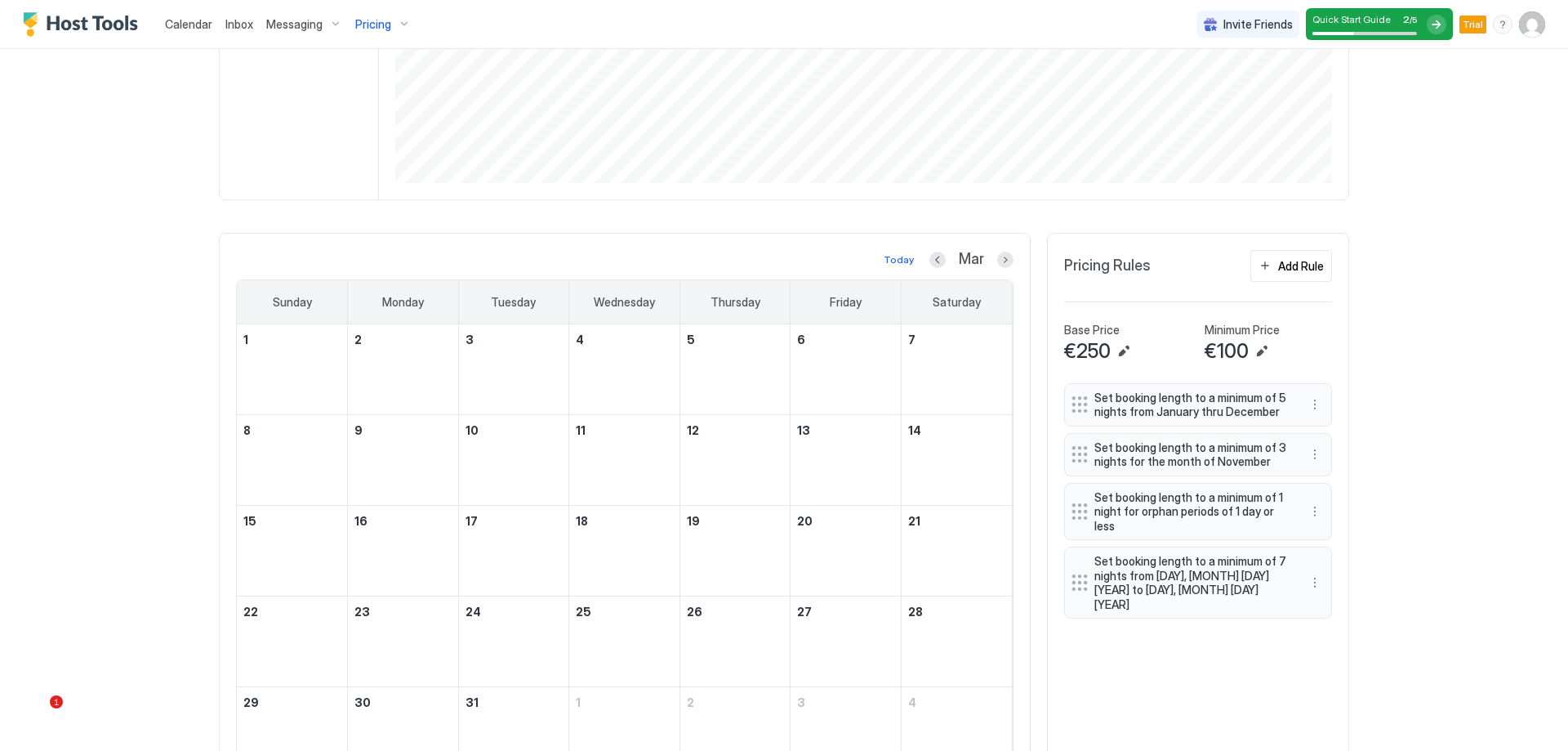 scroll, scrollTop: 512, scrollLeft: 0, axis: vertical 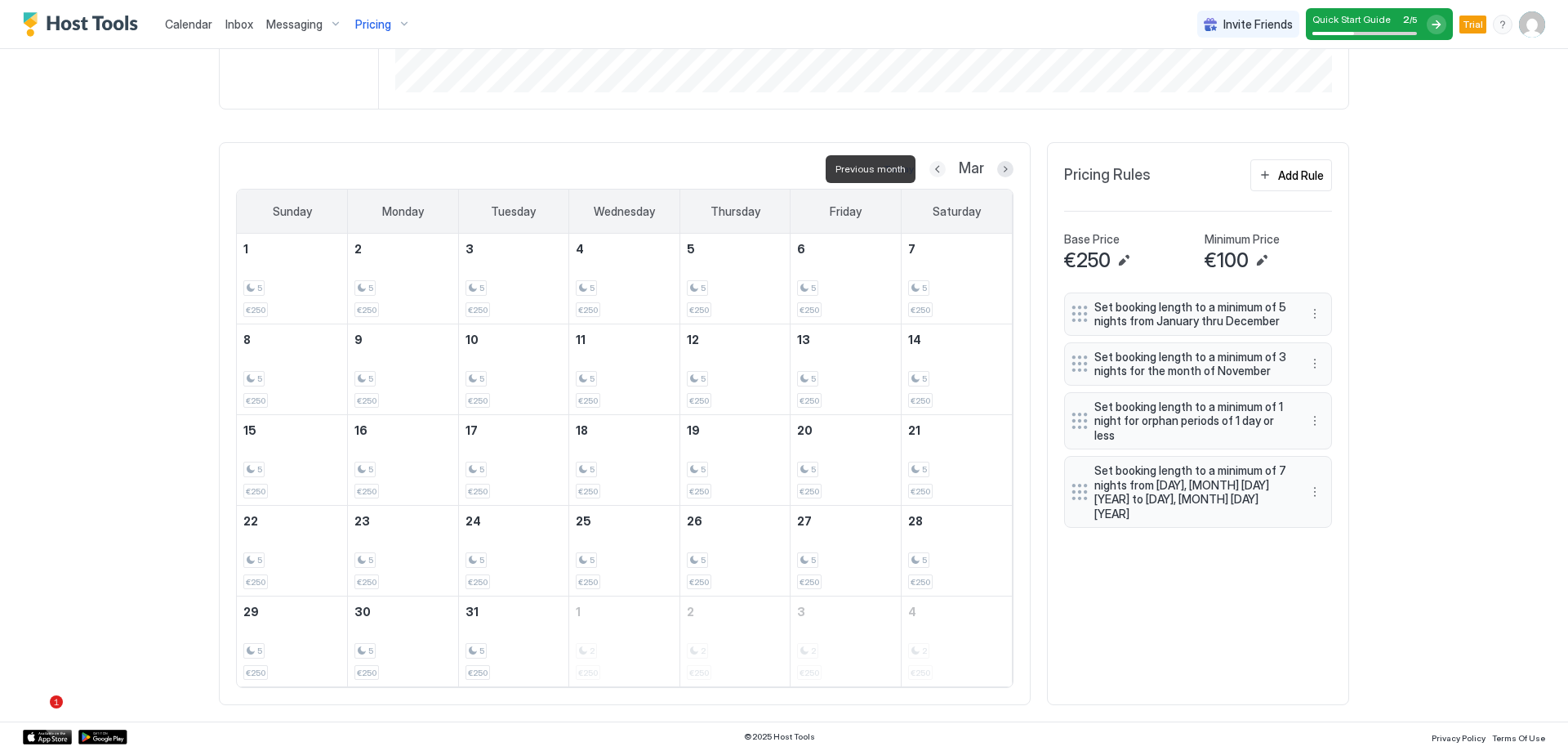 click at bounding box center [938, 169] 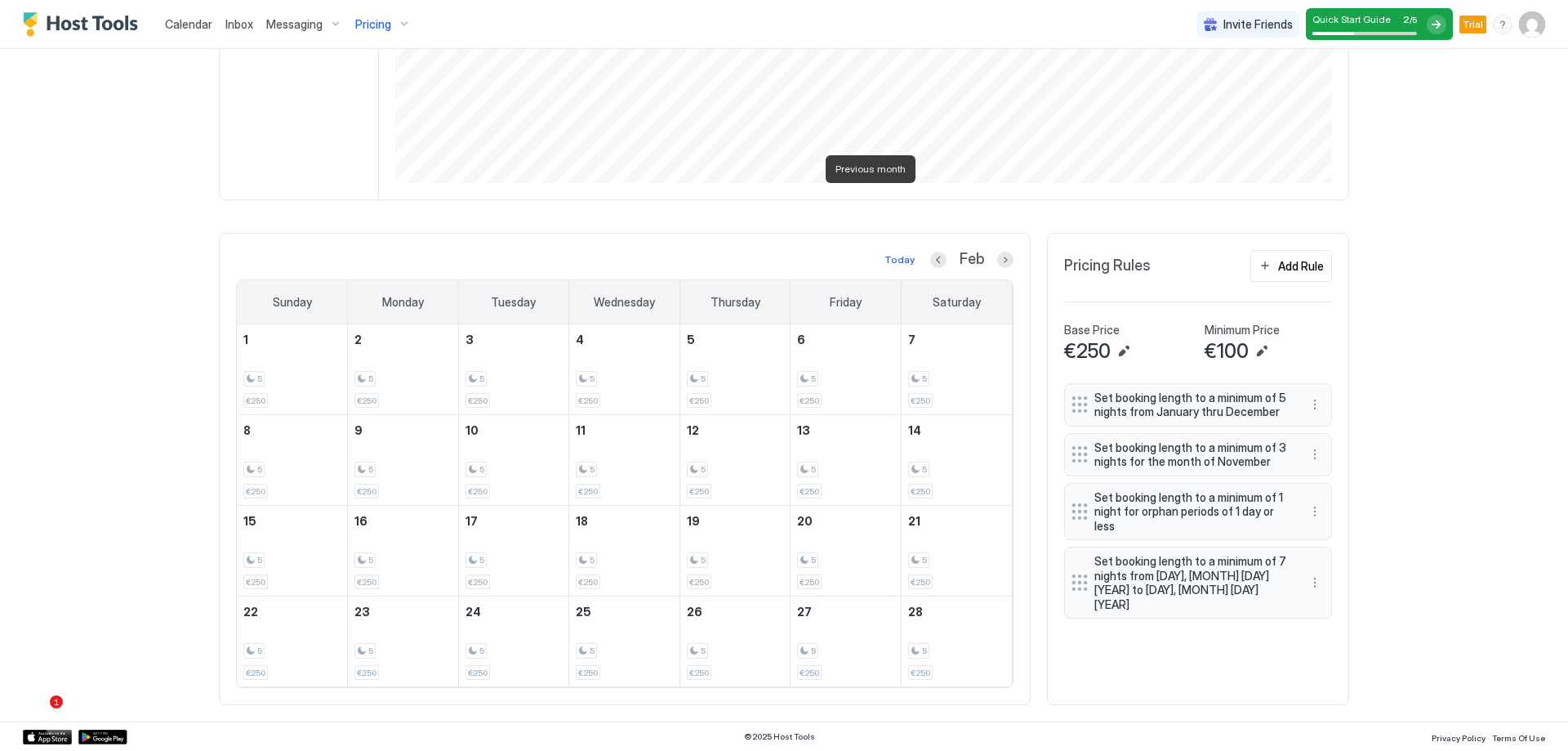 scroll, scrollTop: 422, scrollLeft: 0, axis: vertical 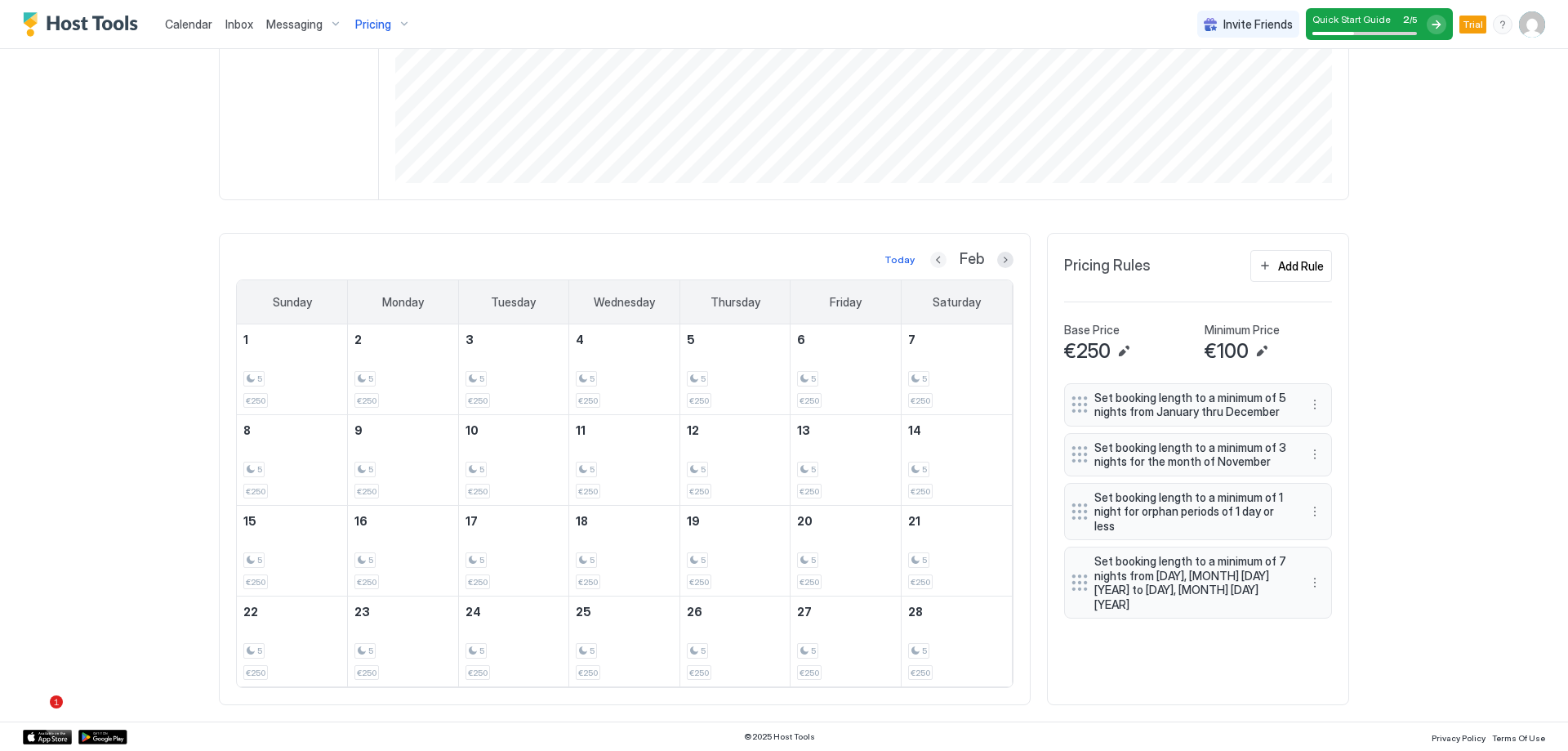 click at bounding box center [938, 260] 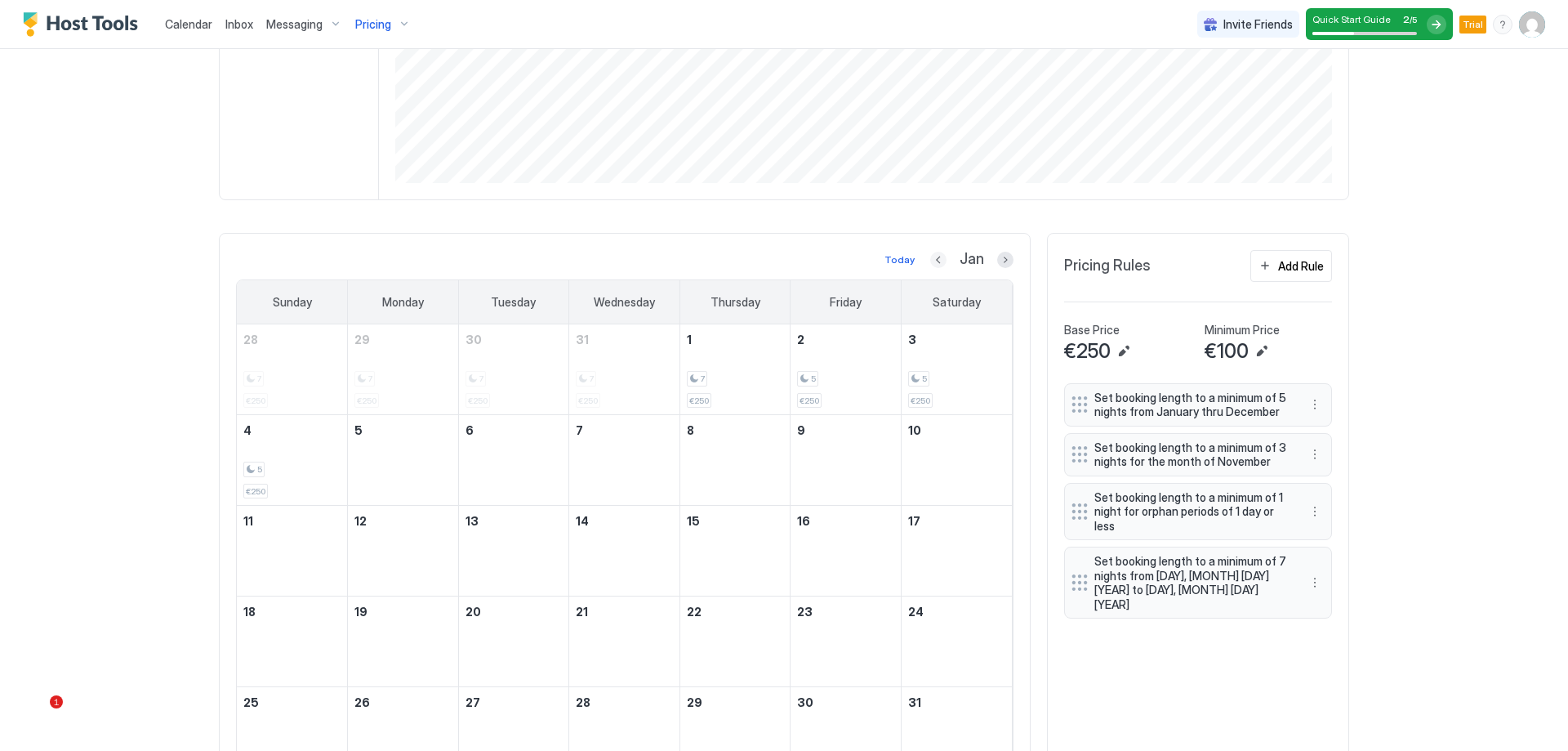 click at bounding box center (938, 260) 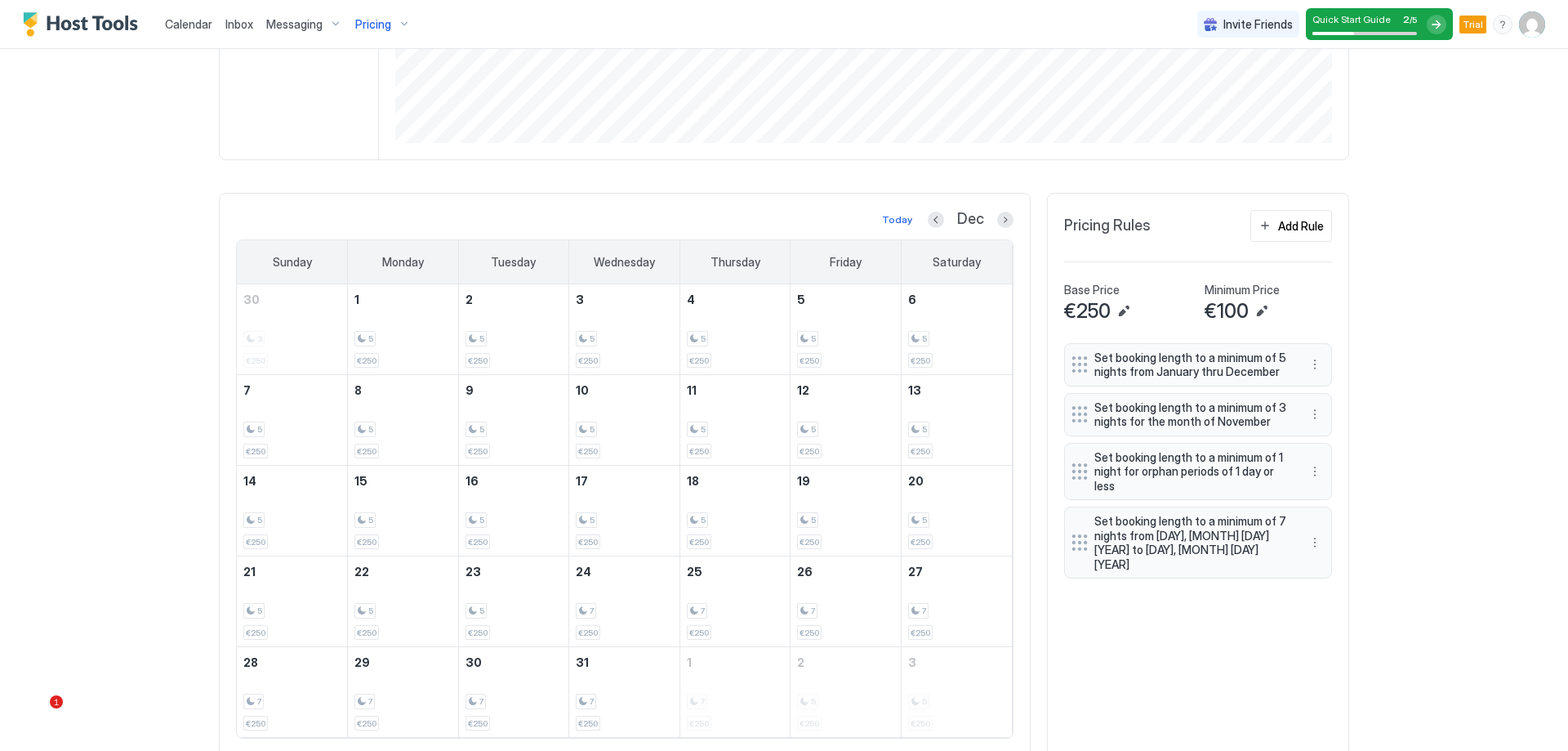 scroll, scrollTop: 431, scrollLeft: 0, axis: vertical 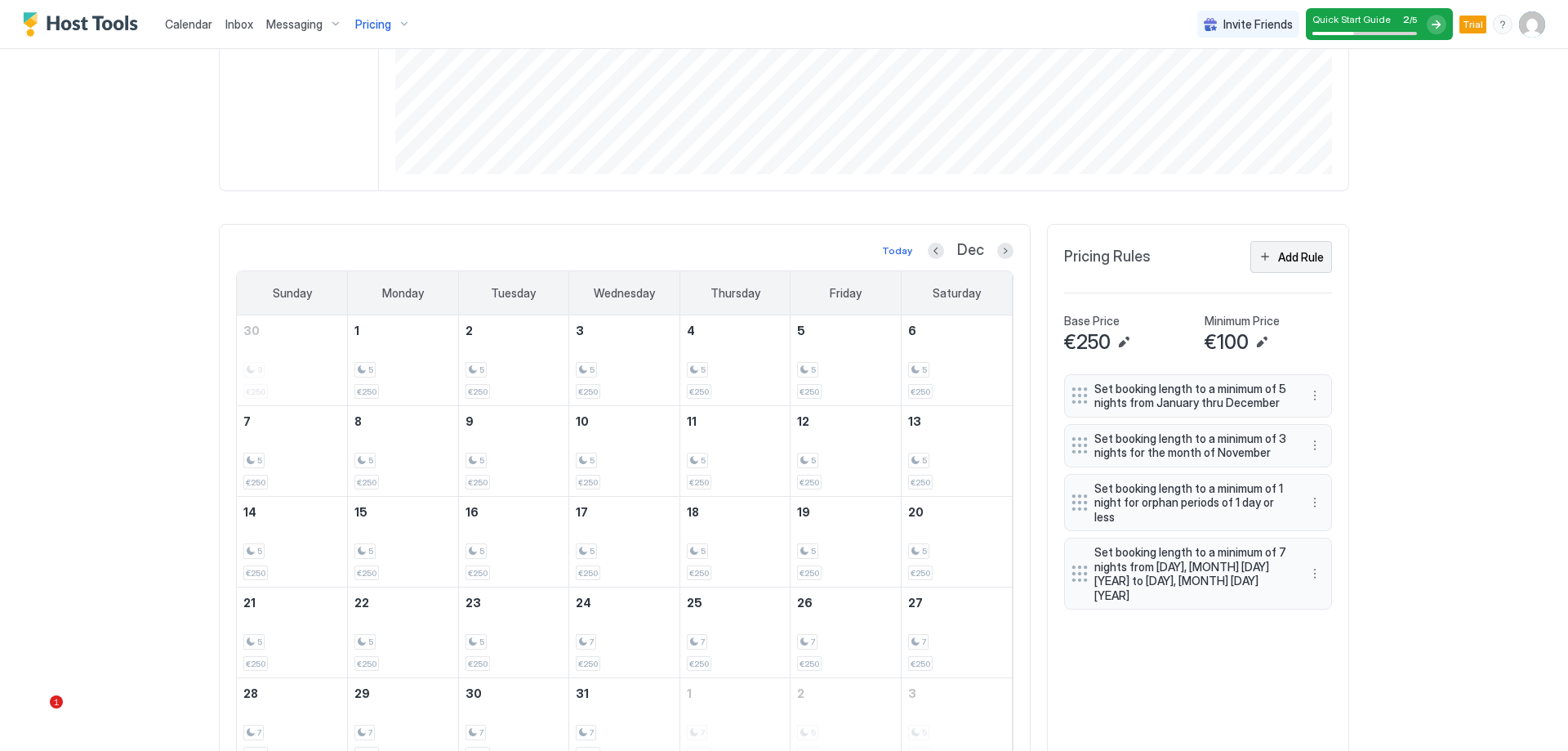 click on "Add Rule" at bounding box center [1291, 257] 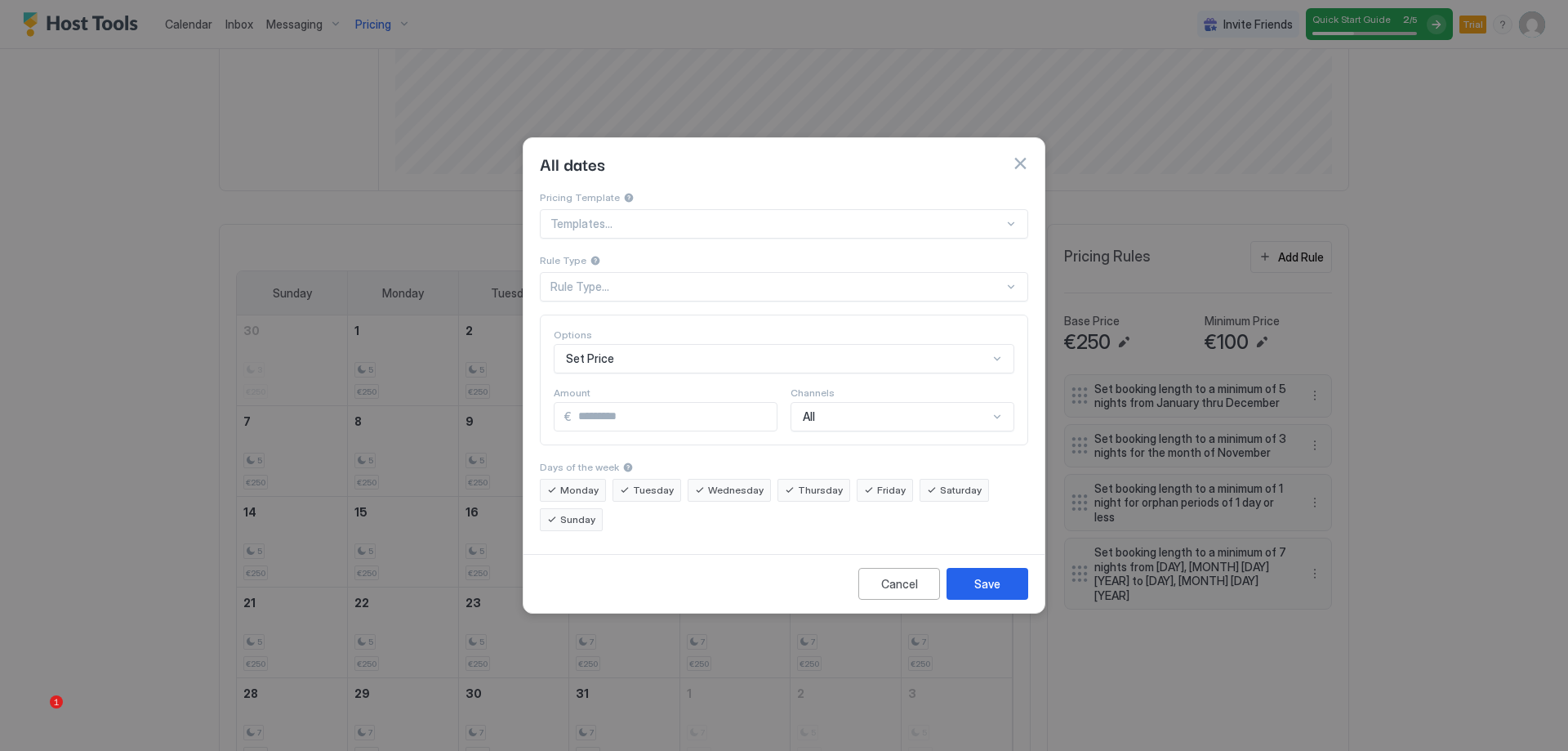 click on "Set Price" at bounding box center [784, 359] 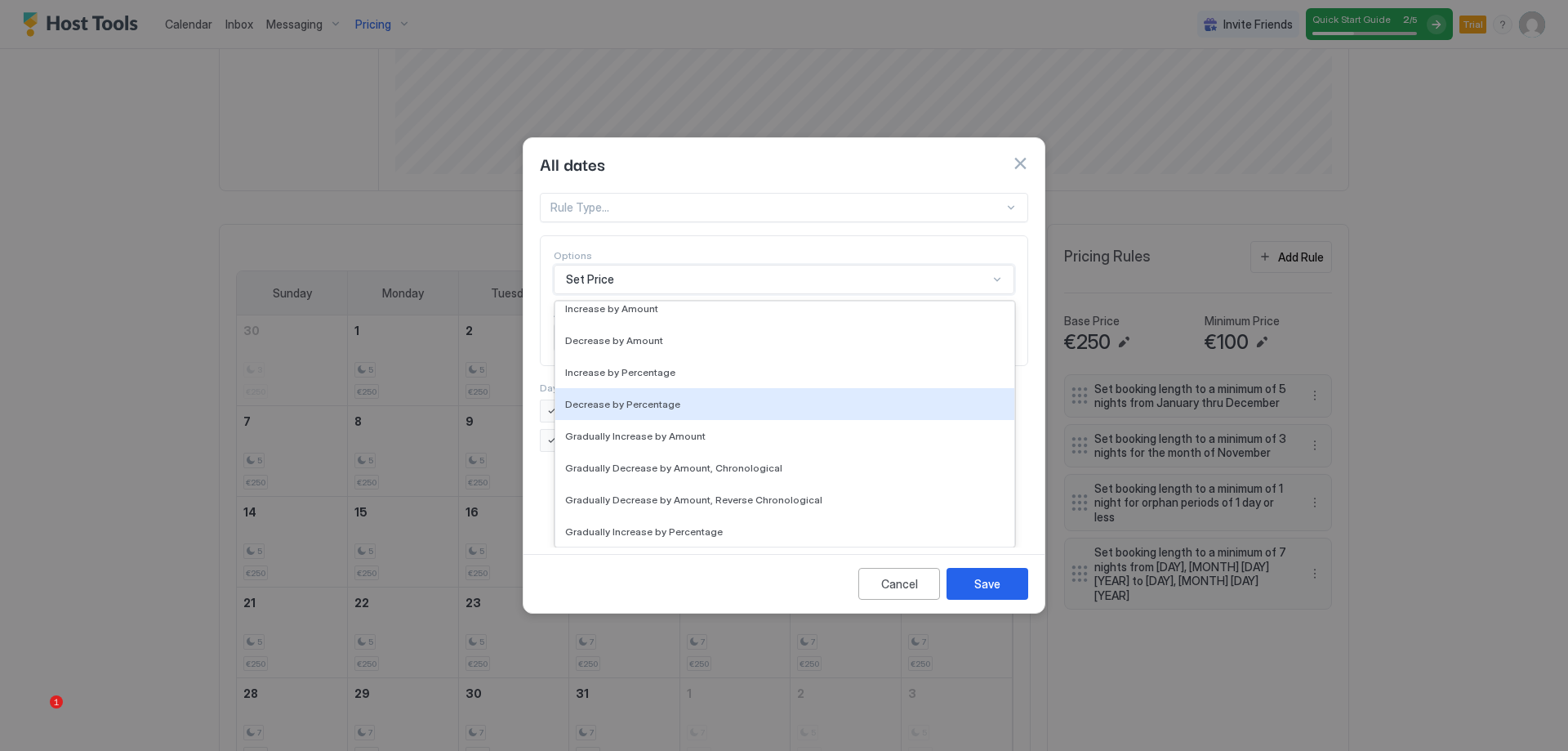scroll, scrollTop: 0, scrollLeft: 0, axis: both 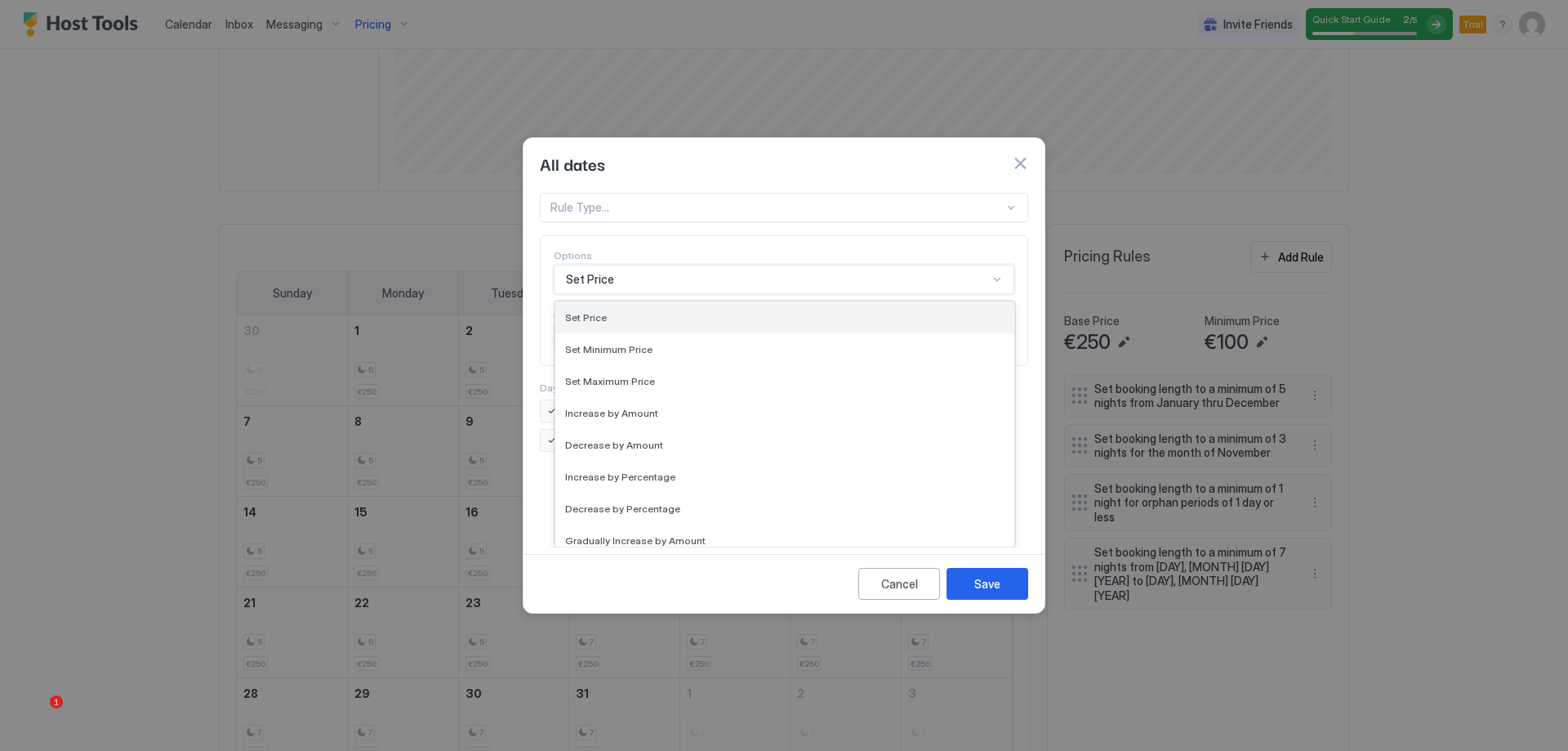 click on "Set Price" at bounding box center (785, 317) 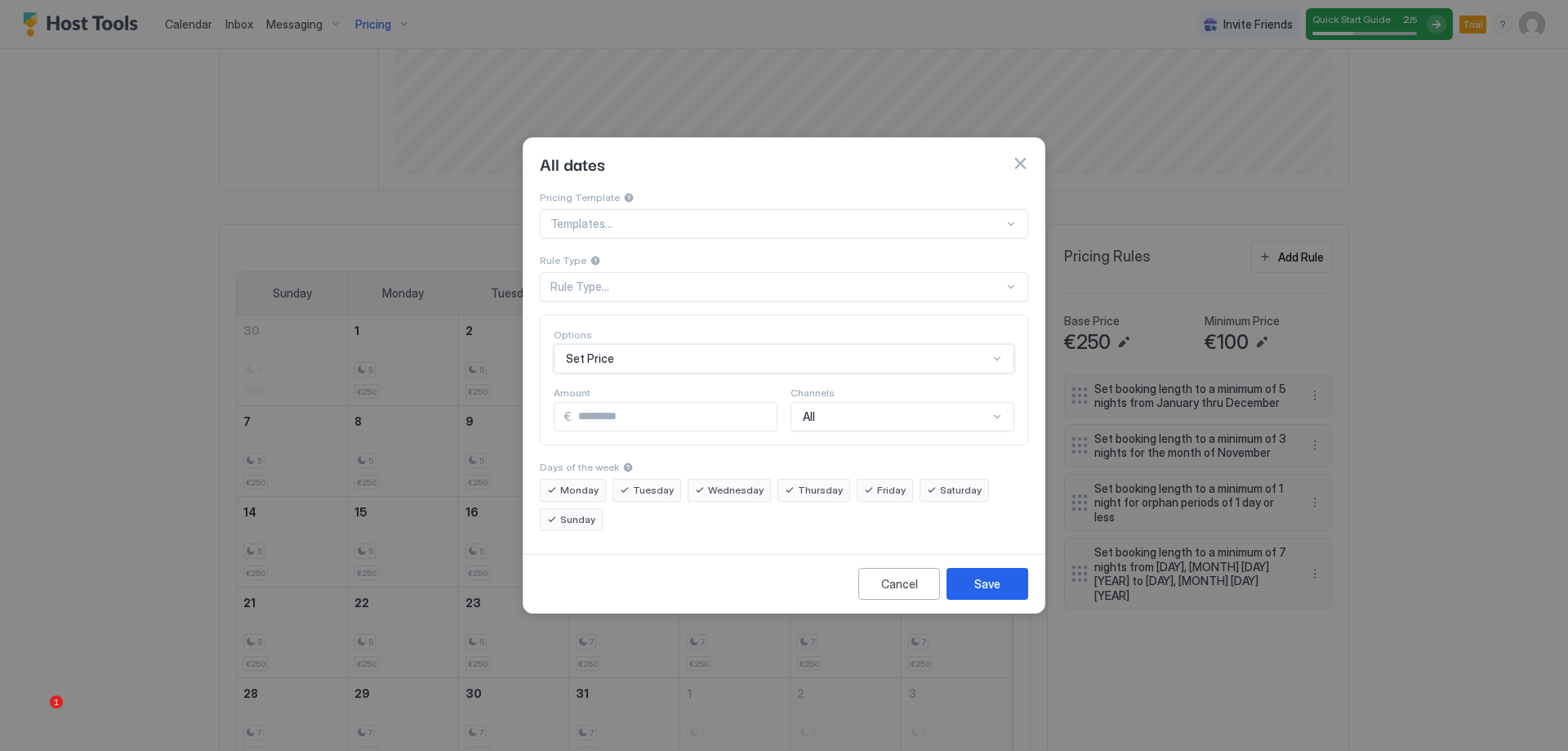 click on "Rule Type..." at bounding box center [777, 287] 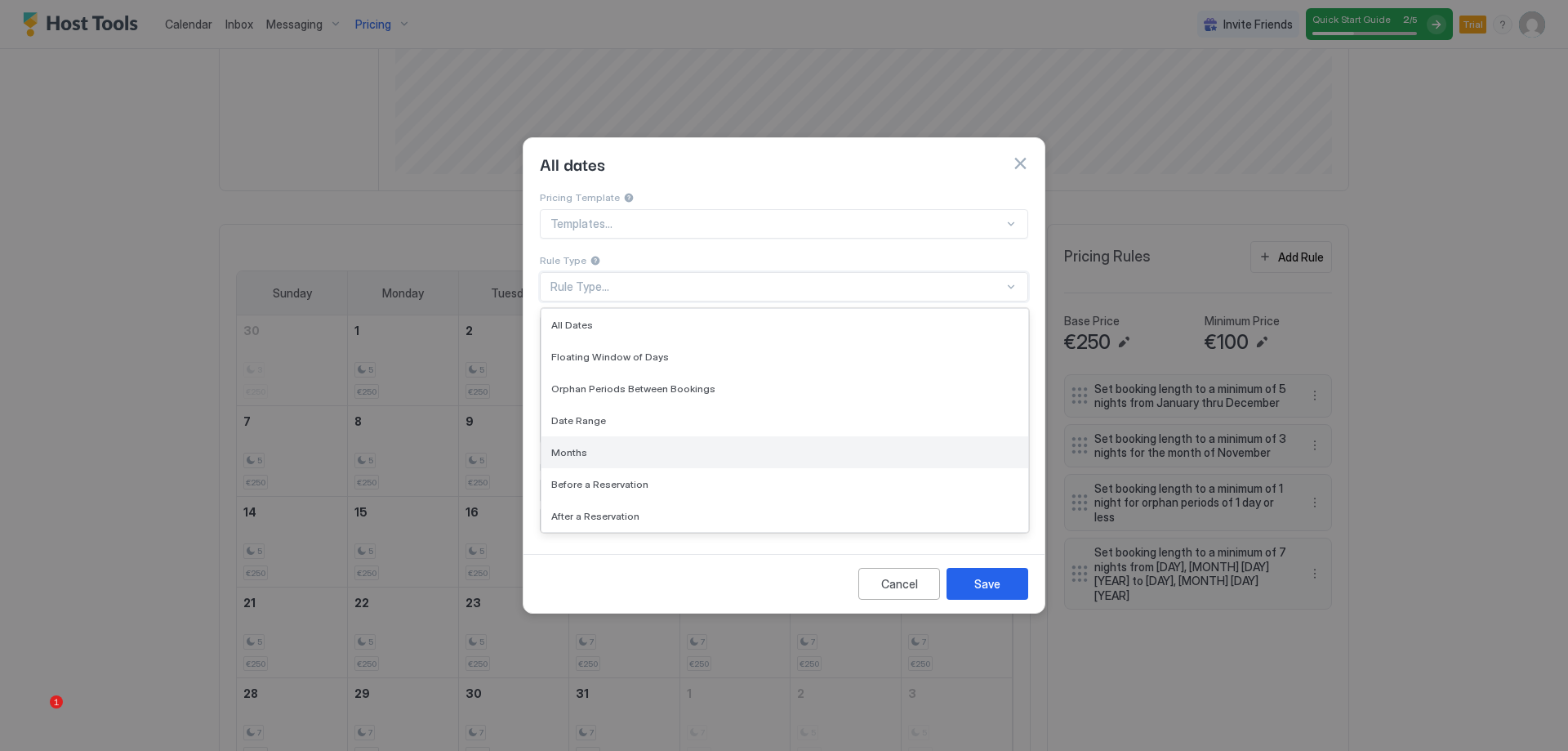 click on "Months" at bounding box center (785, 452) 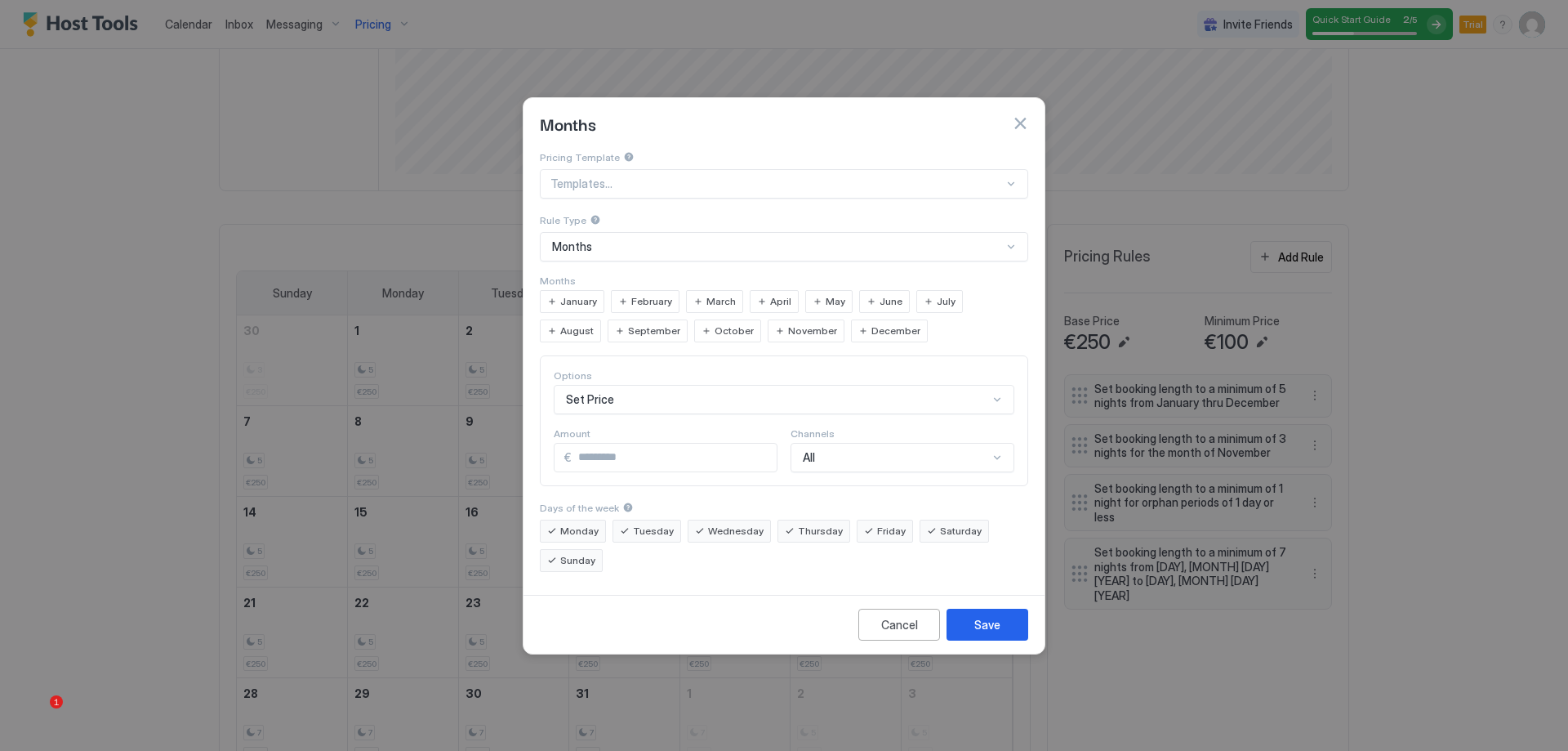 click on "November" at bounding box center (813, 331) 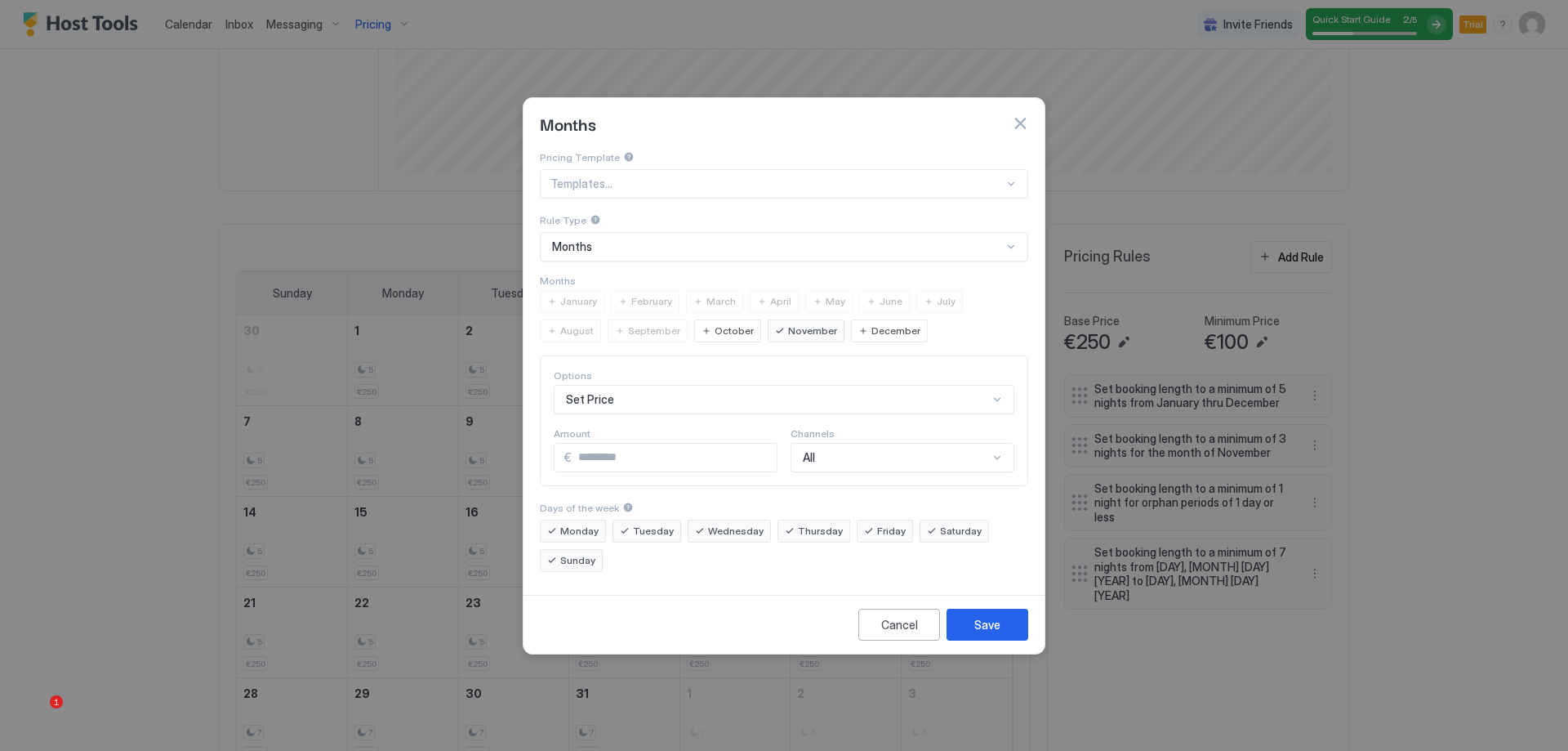 click on "December" at bounding box center (889, 331) 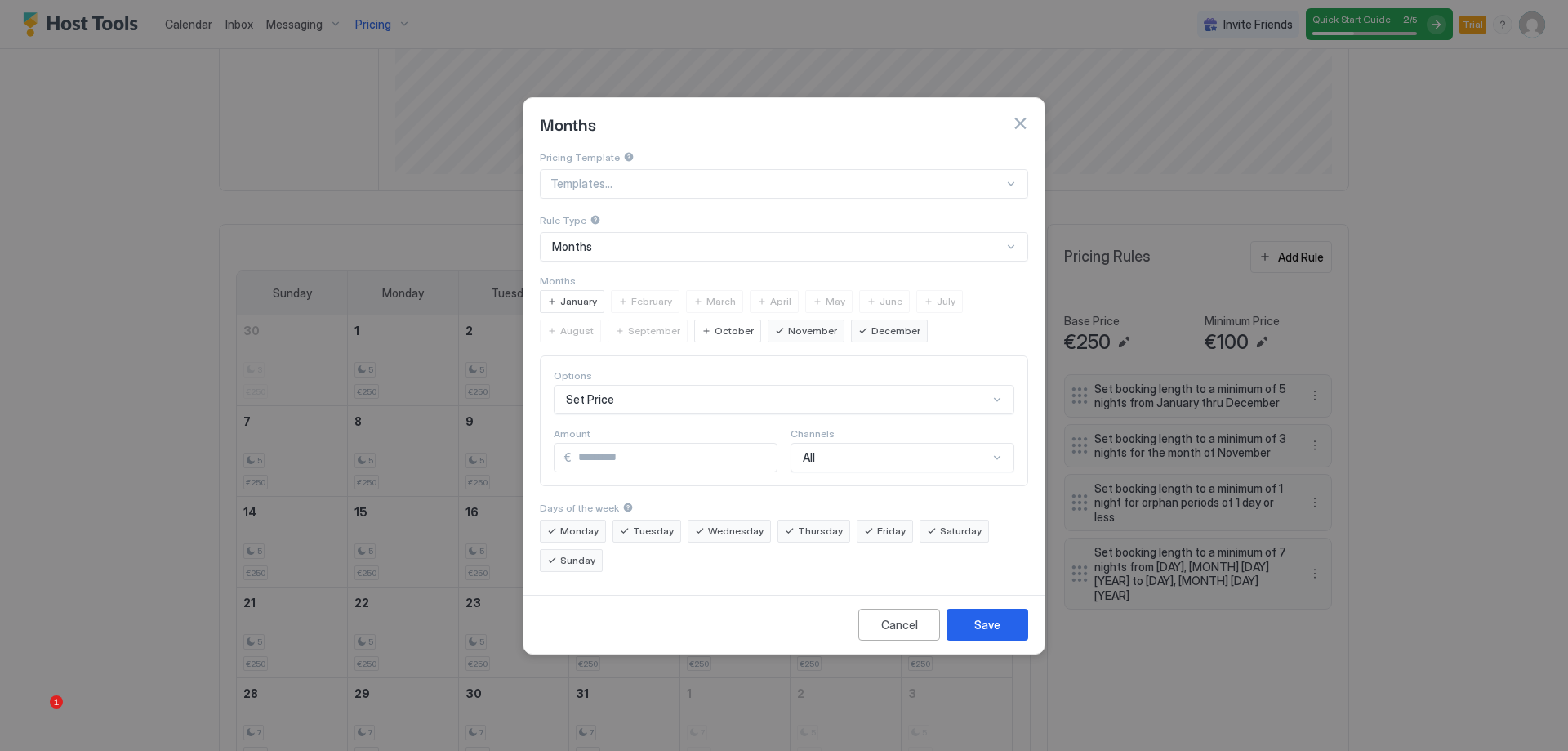 click on "January" at bounding box center (578, 302) 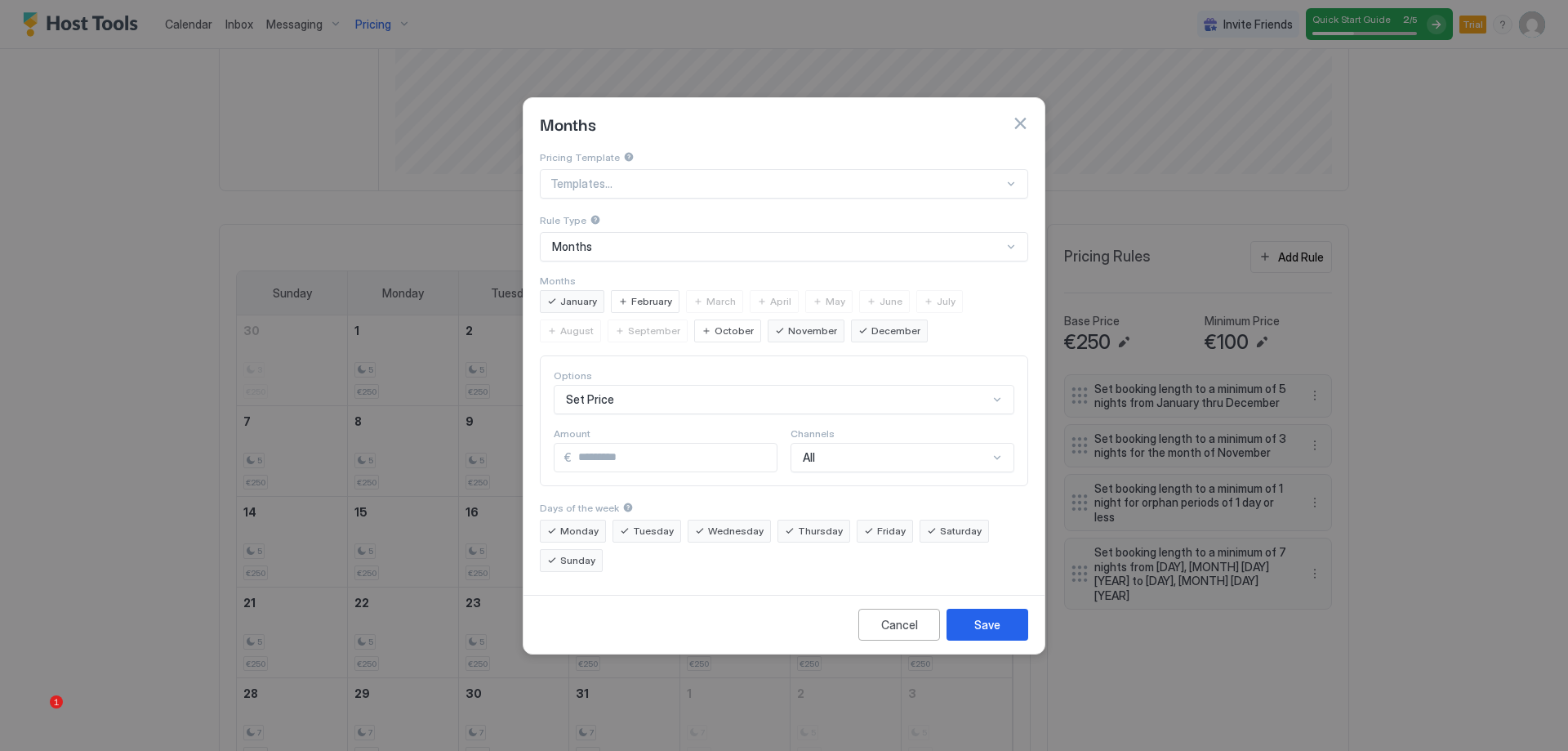 click on "February" at bounding box center (652, 302) 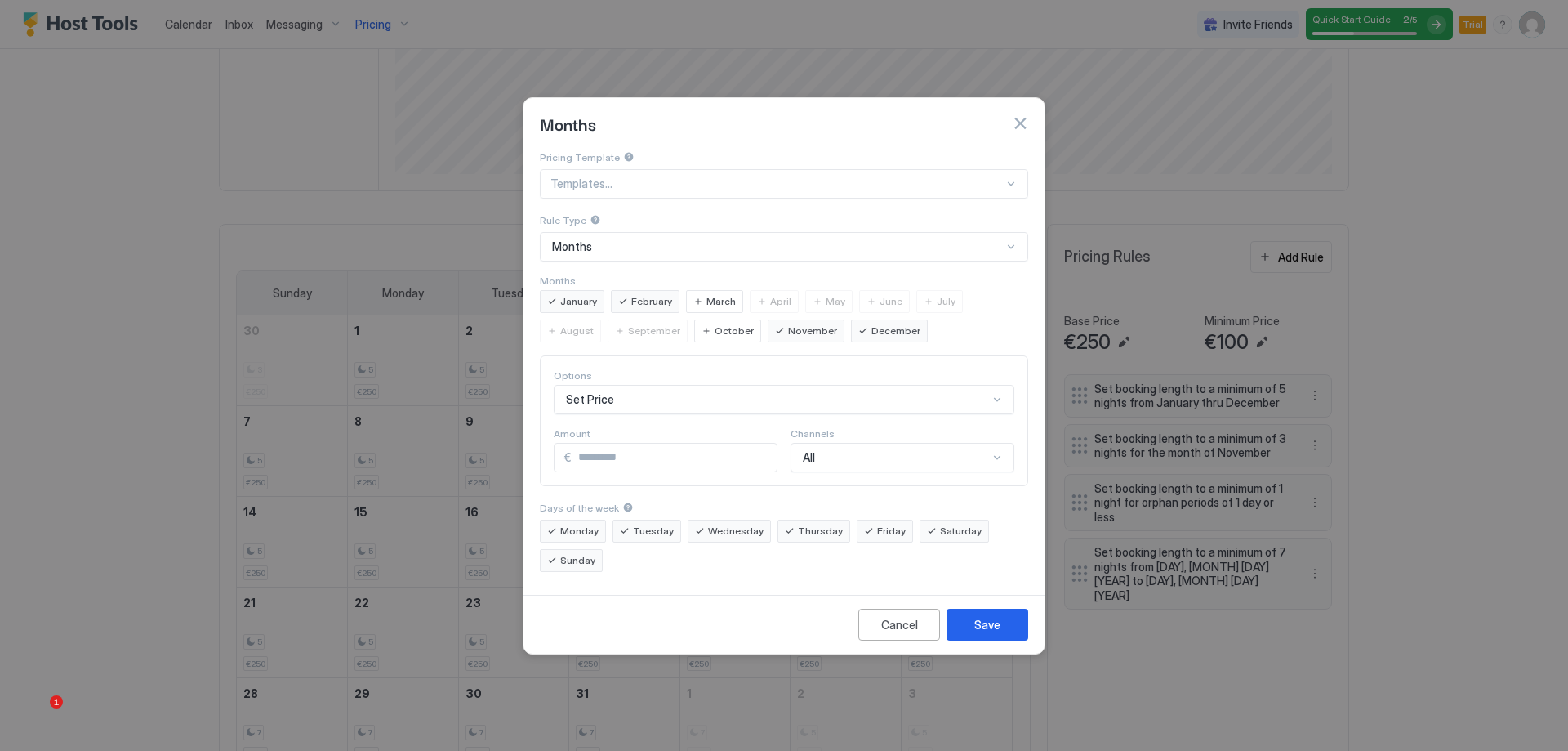 click on "March" at bounding box center [715, 302] 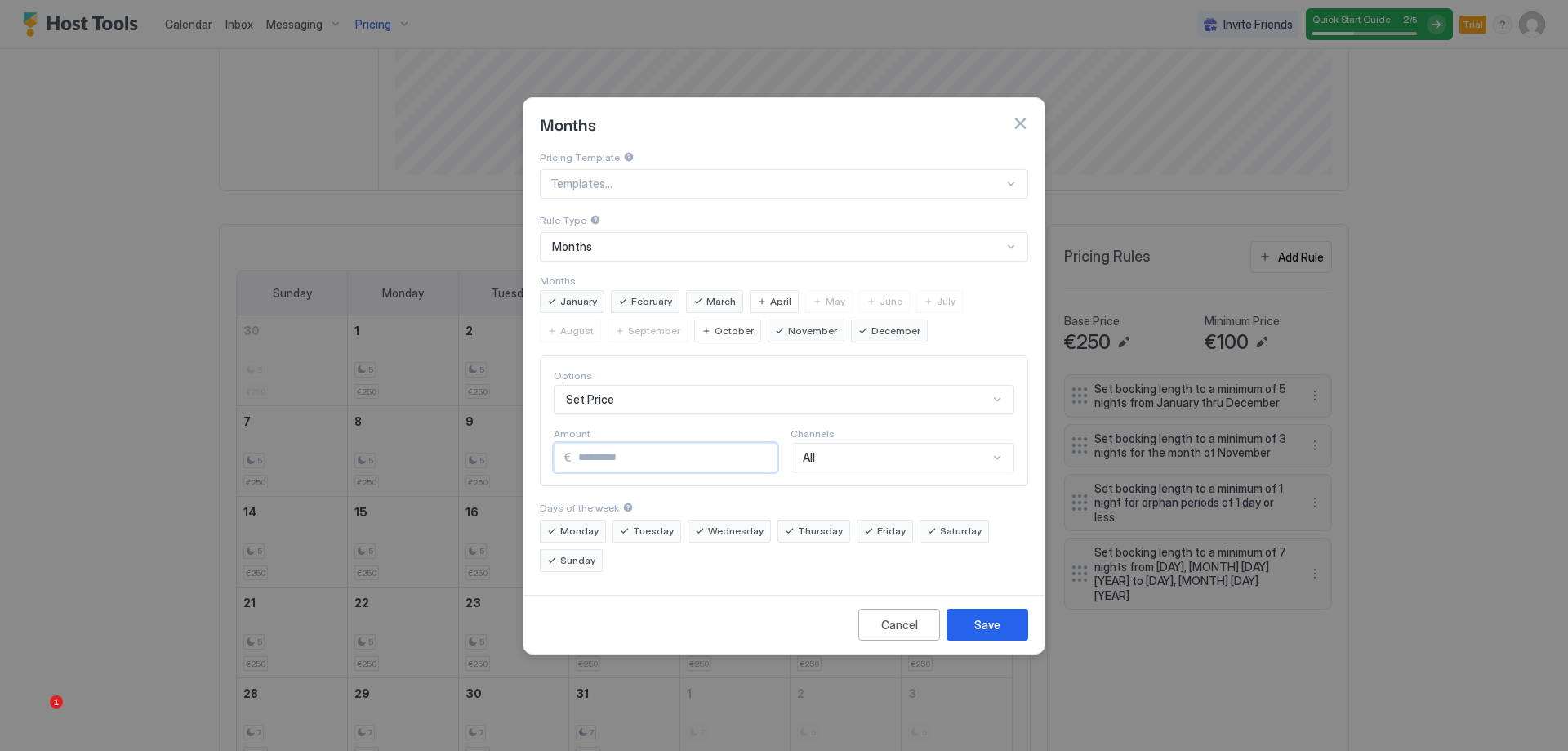 drag, startPoint x: 621, startPoint y: 463, endPoint x: 505, endPoint y: 457, distance: 116.1551 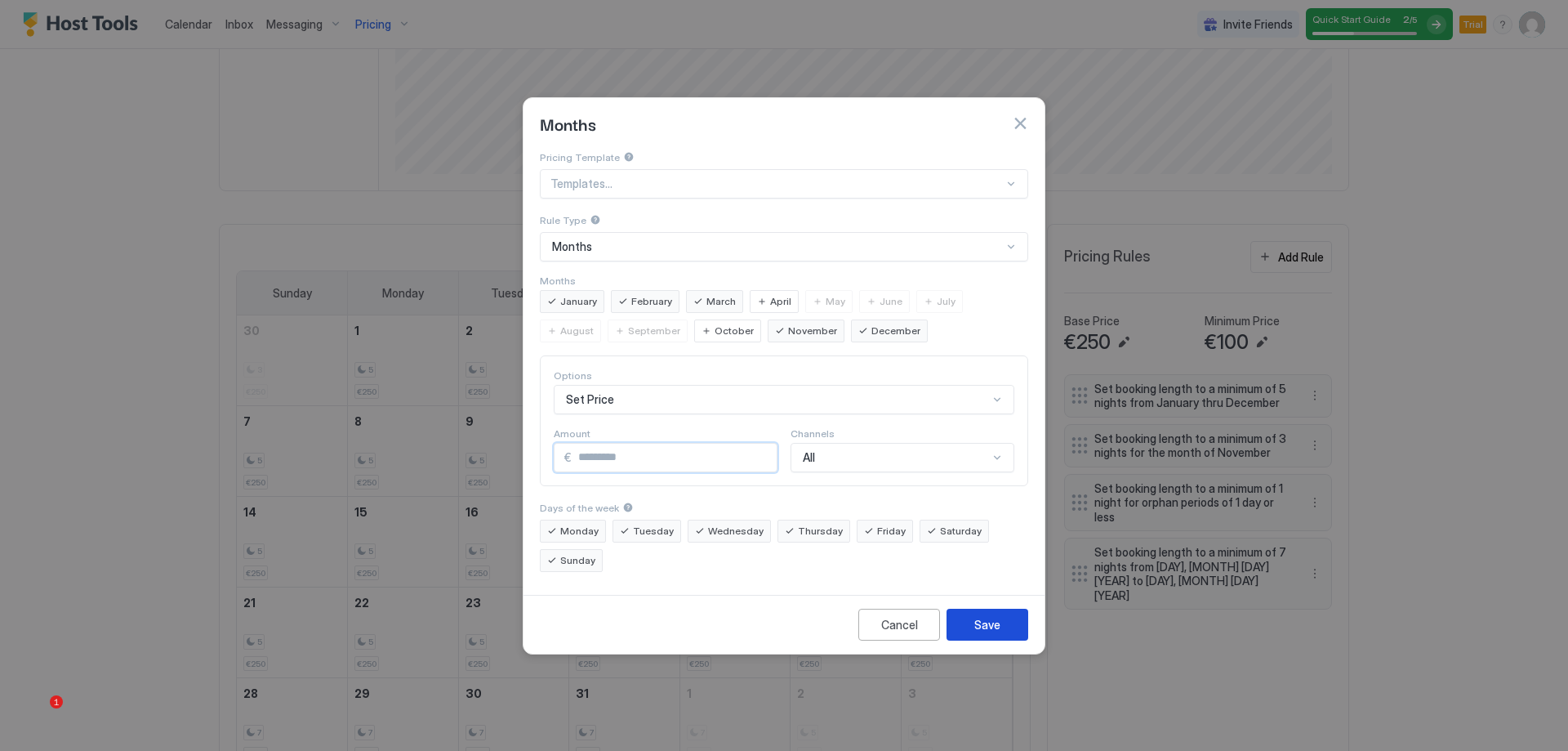type on "***" 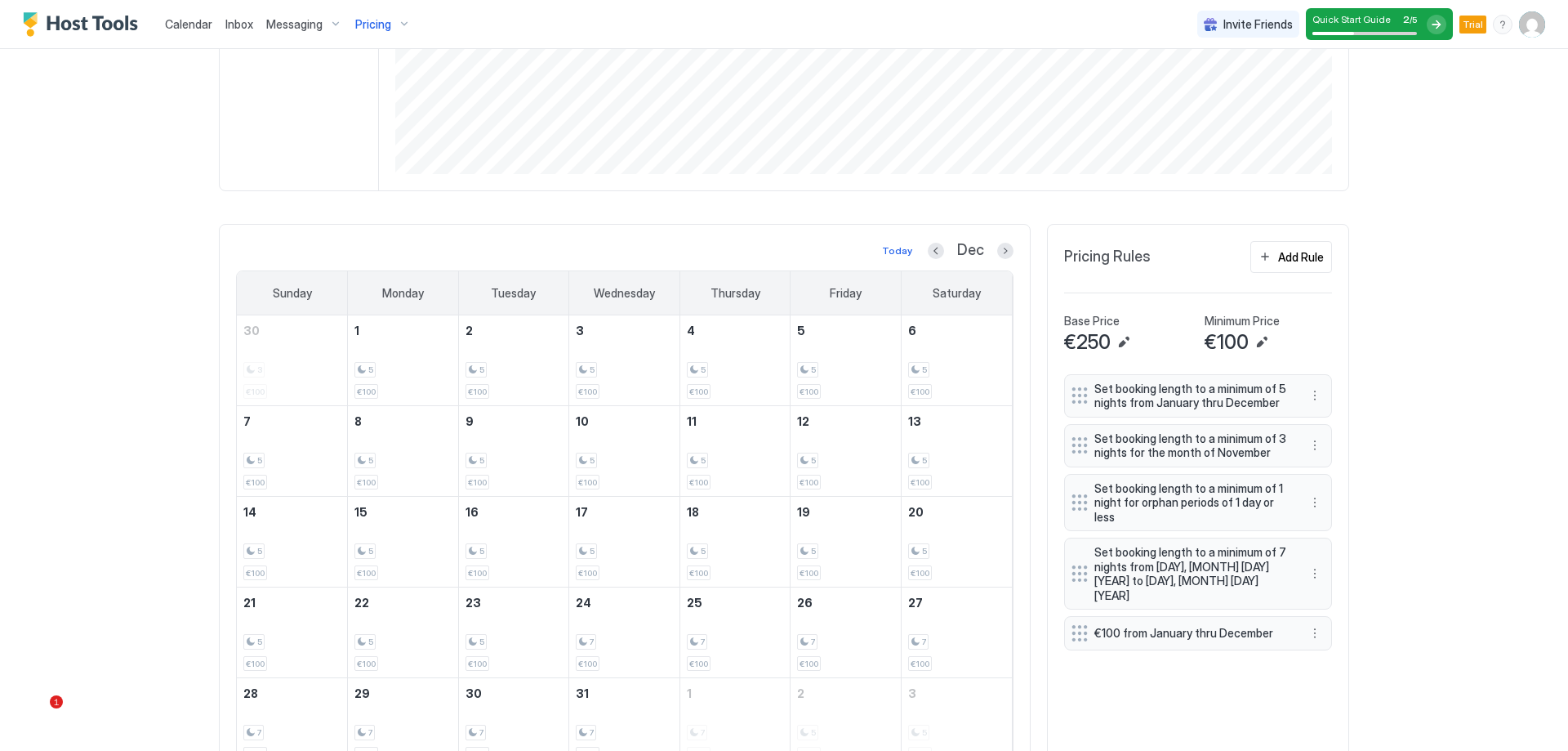 scroll, scrollTop: 512, scrollLeft: 0, axis: vertical 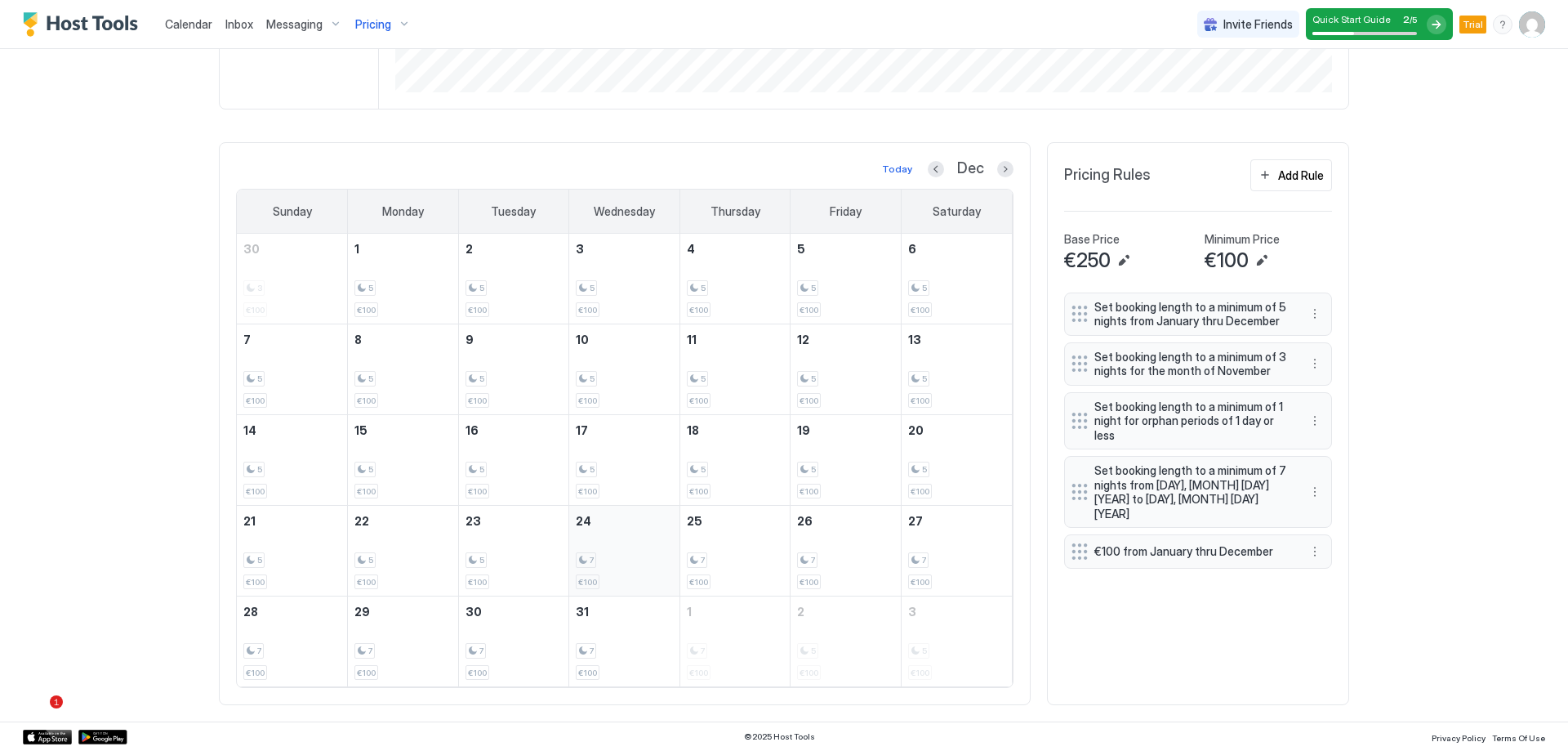 click on "7 €100" at bounding box center (624, 551) 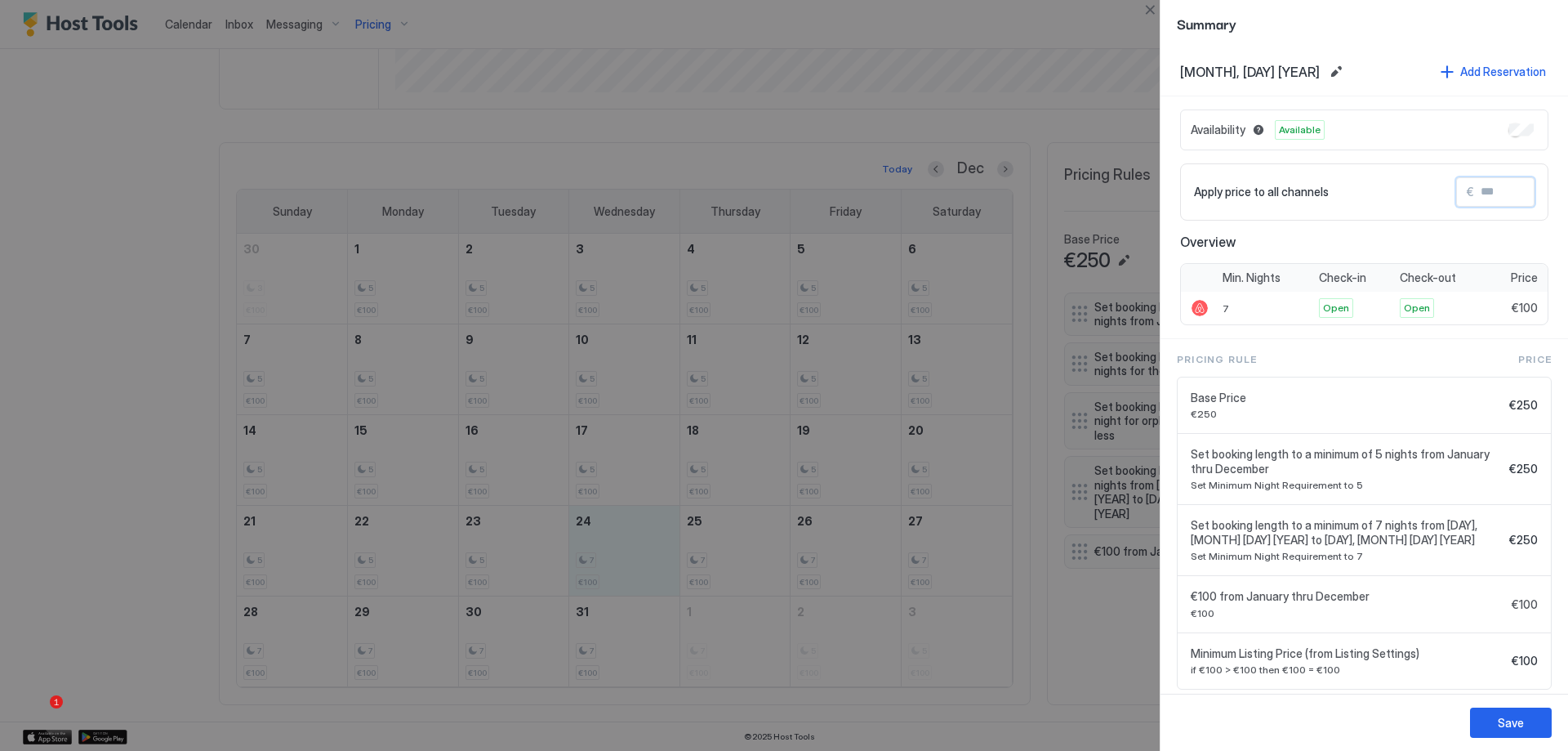 click at bounding box center [1539, 192] 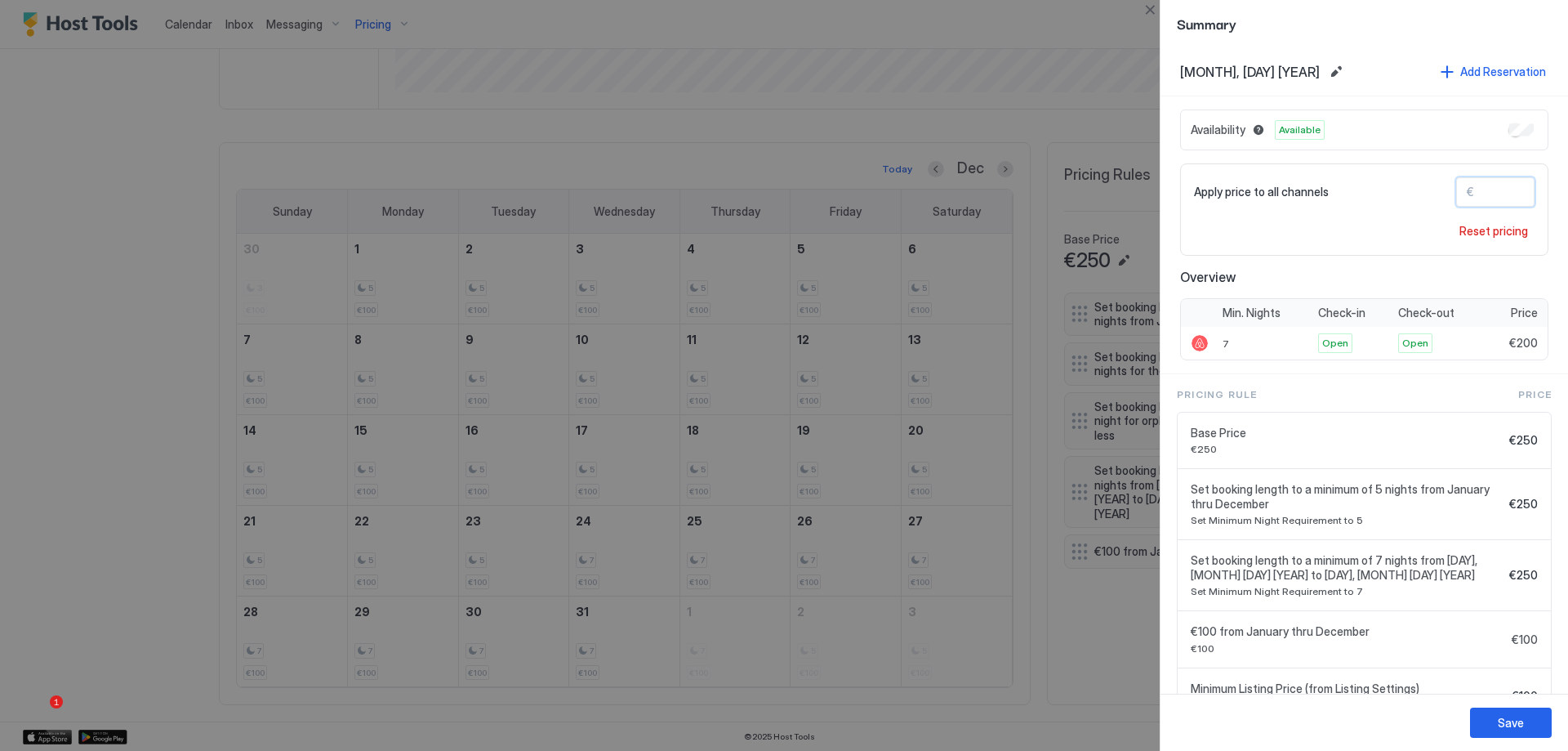 type on "***" 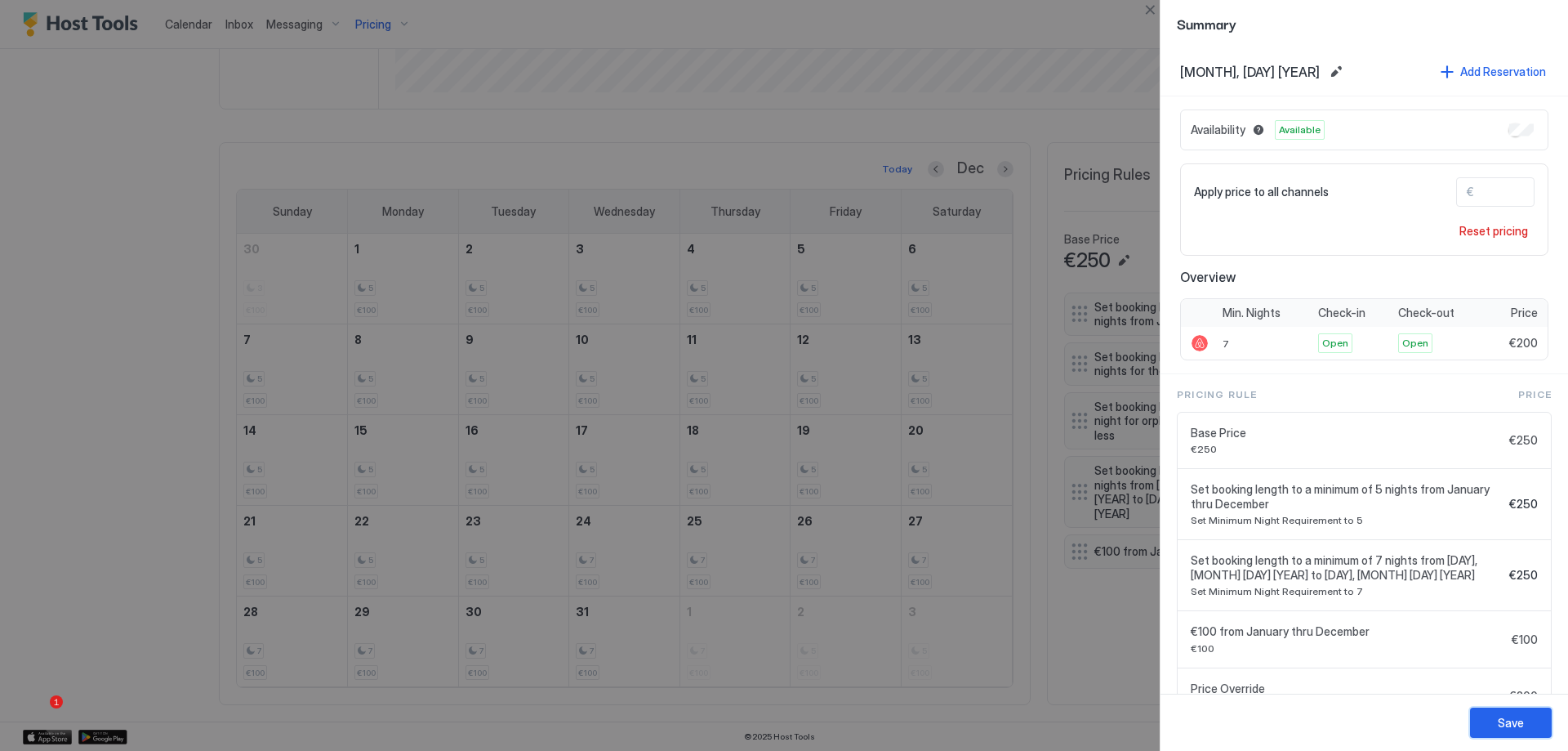 click on "Save" at bounding box center [1511, 722] 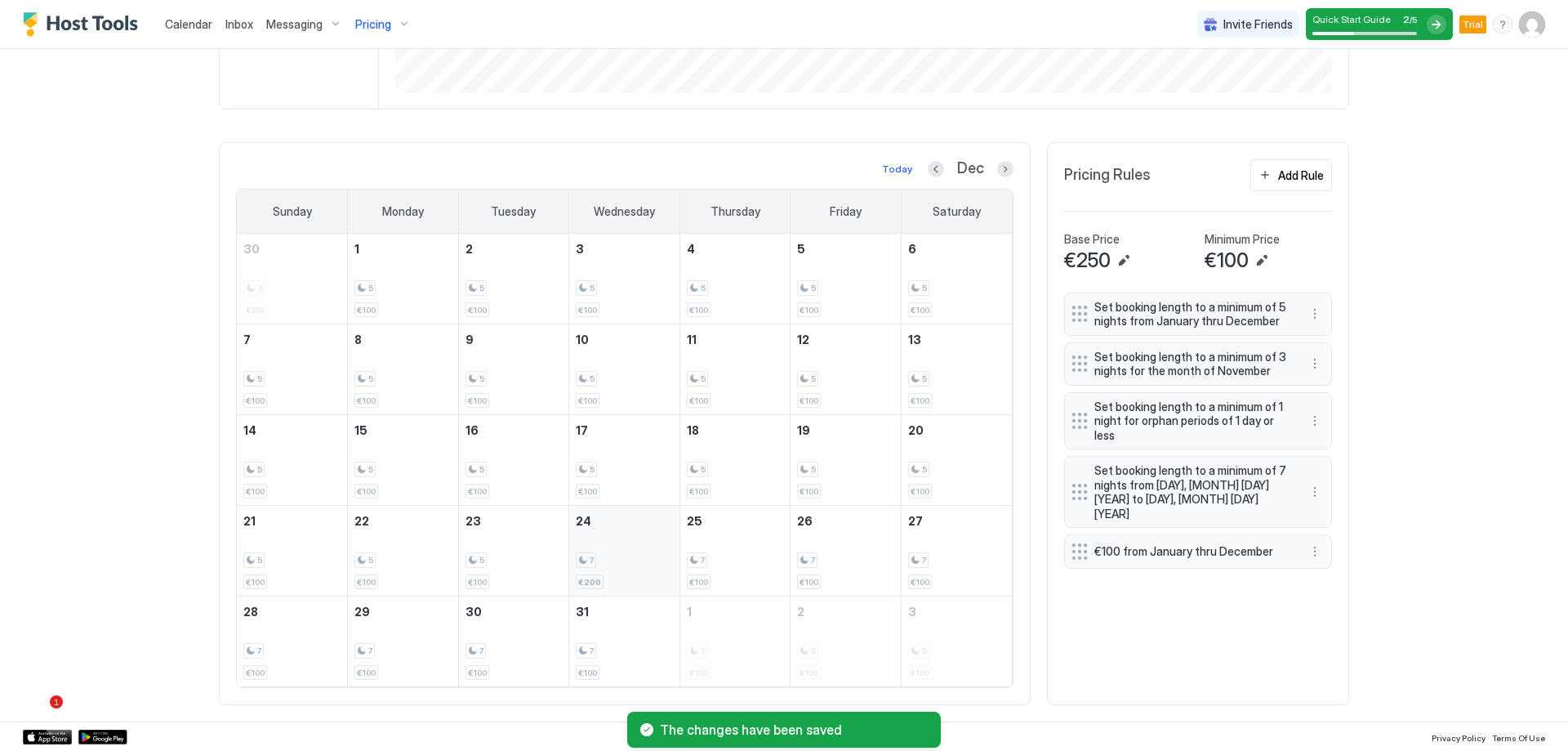 click on "7" at bounding box center (624, 560) 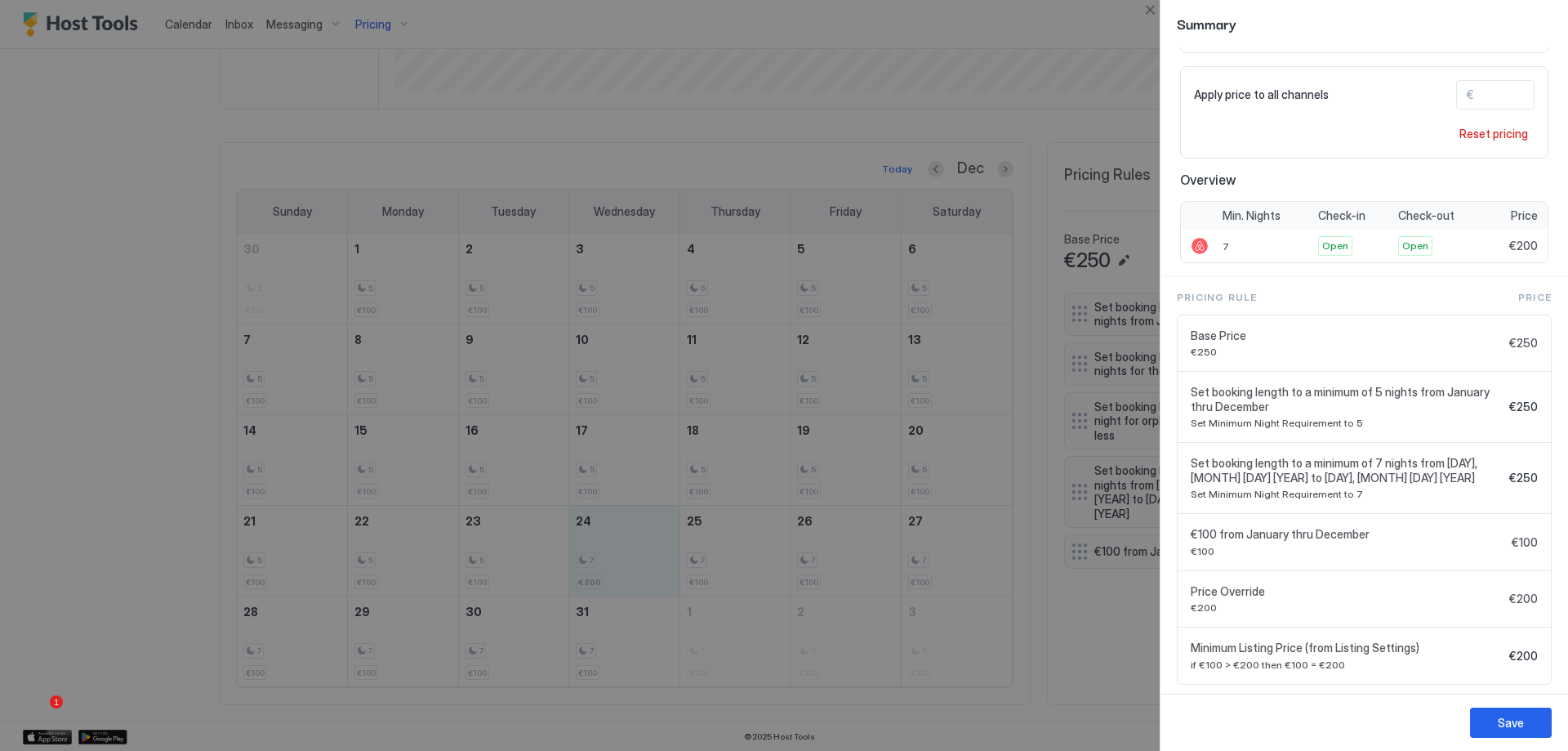 scroll, scrollTop: 140, scrollLeft: 0, axis: vertical 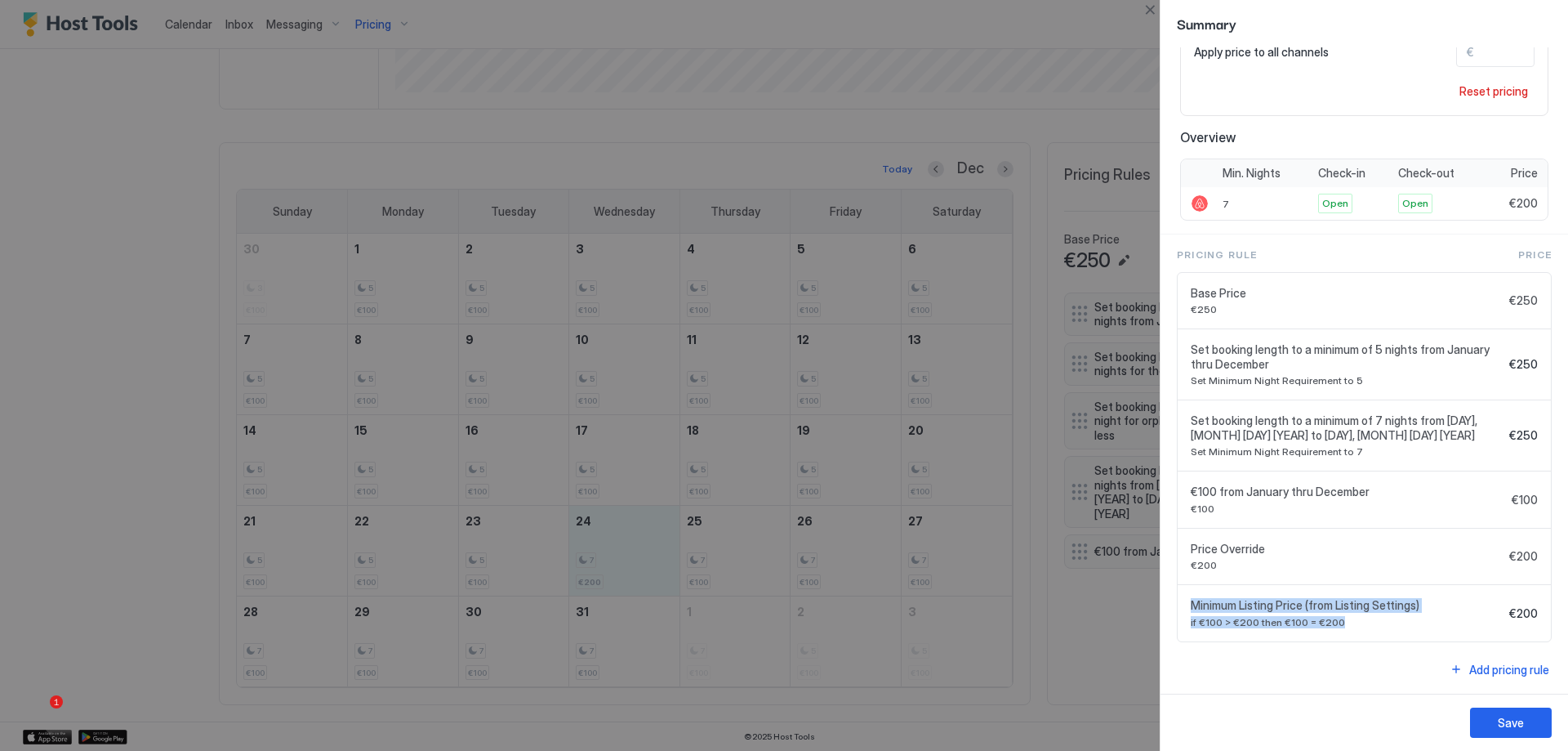 drag, startPoint x: 1193, startPoint y: 604, endPoint x: 1336, endPoint y: 622, distance: 144.12841 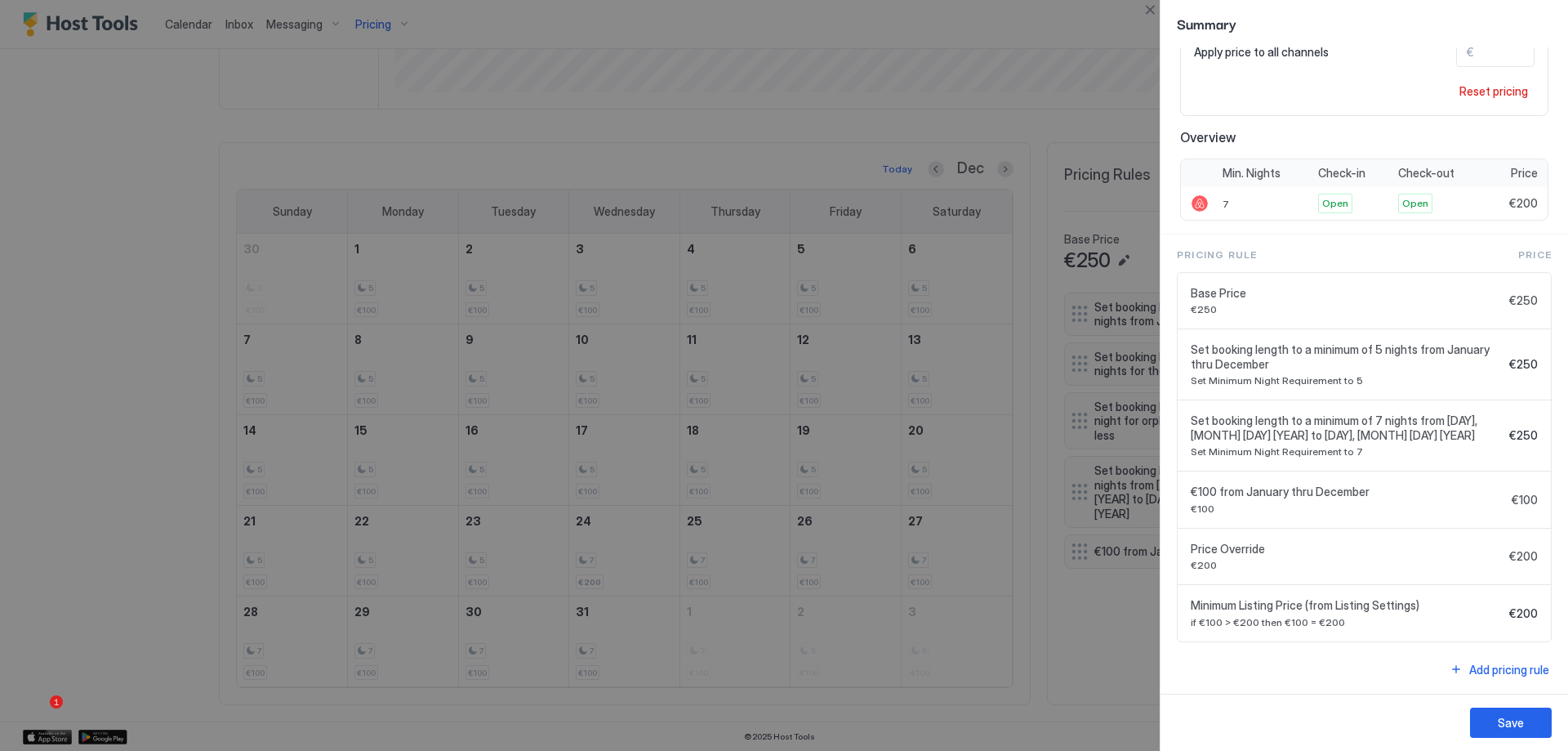 click on "Add pricing rule" at bounding box center (1364, 669) 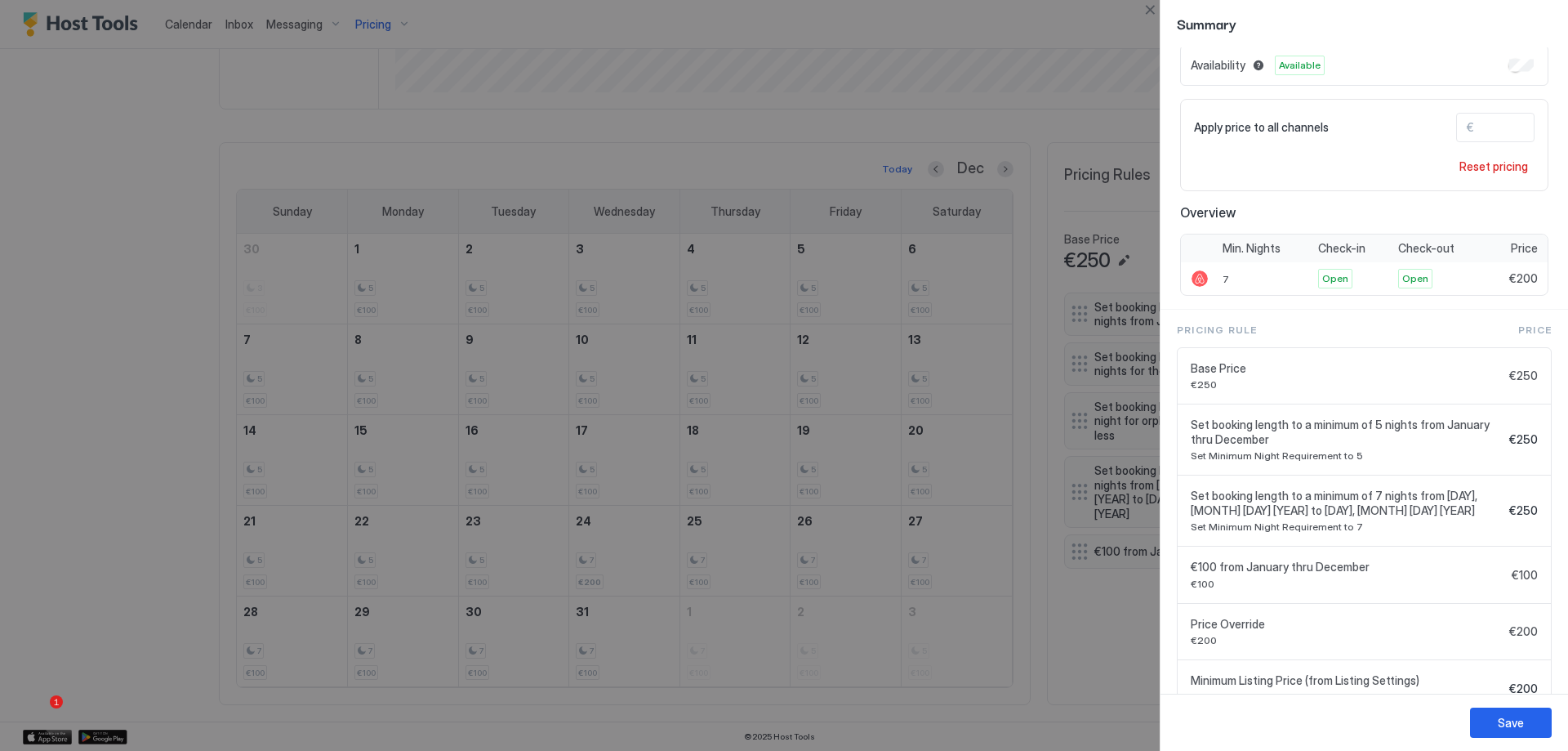scroll, scrollTop: 140, scrollLeft: 0, axis: vertical 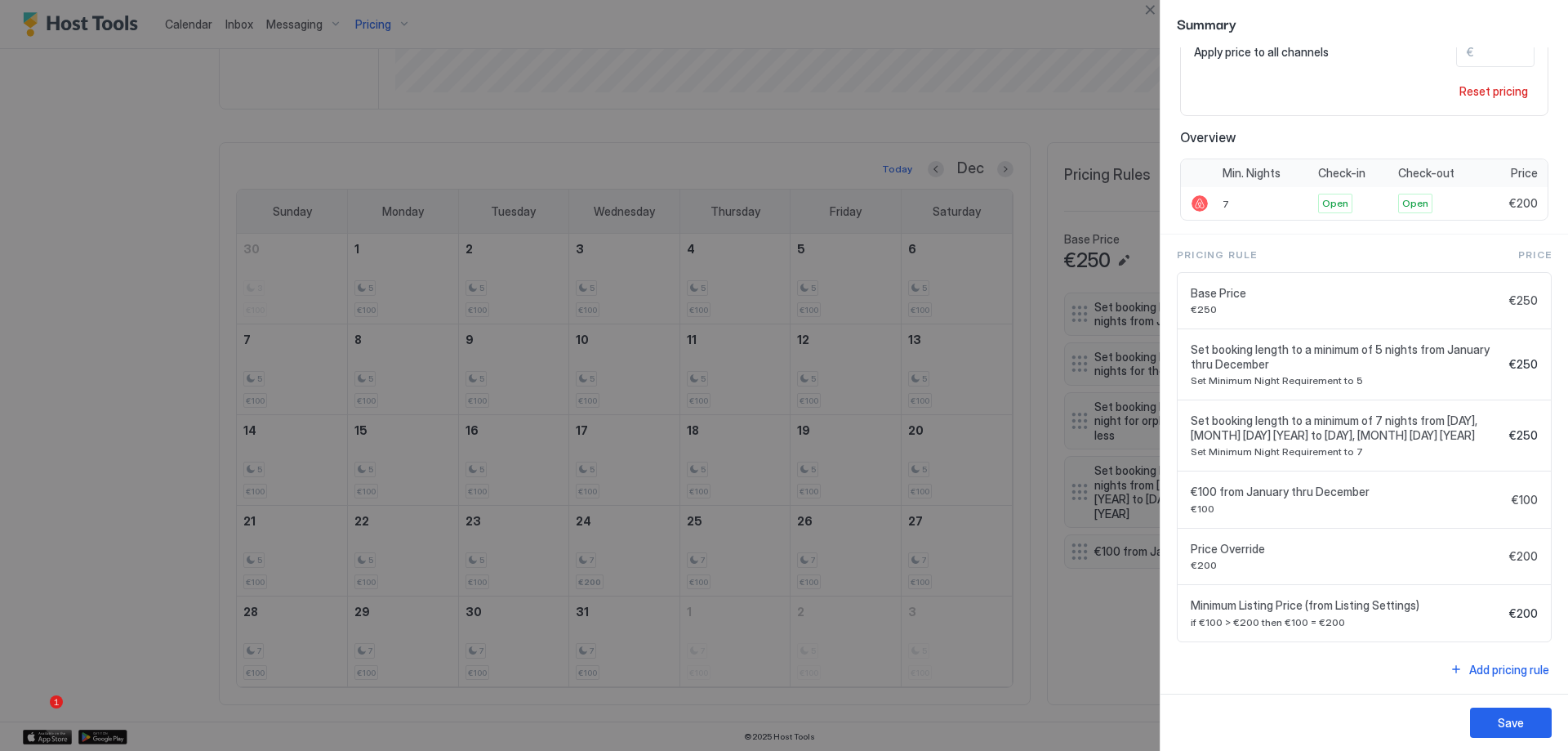 click at bounding box center (784, 375) 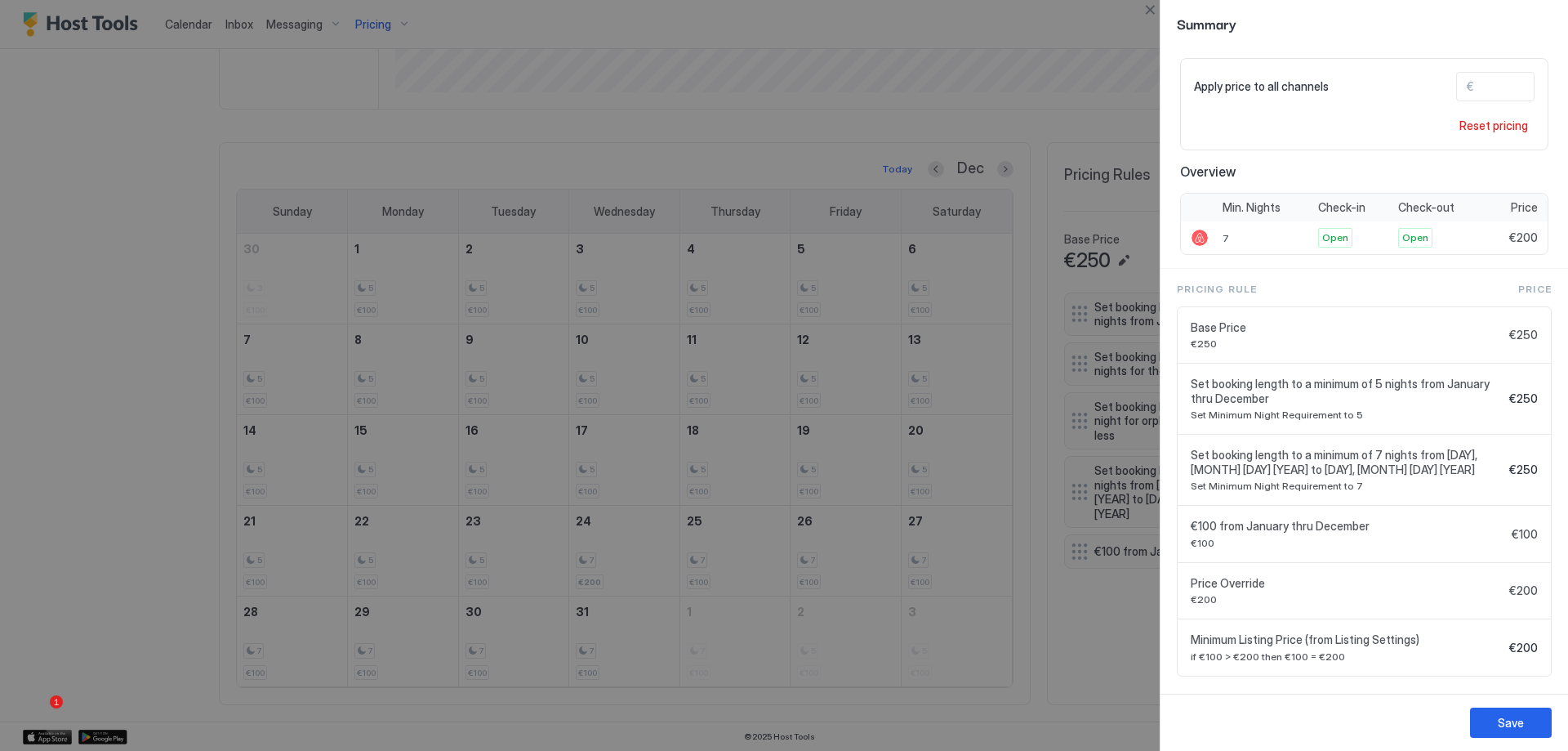 scroll, scrollTop: 0, scrollLeft: 0, axis: both 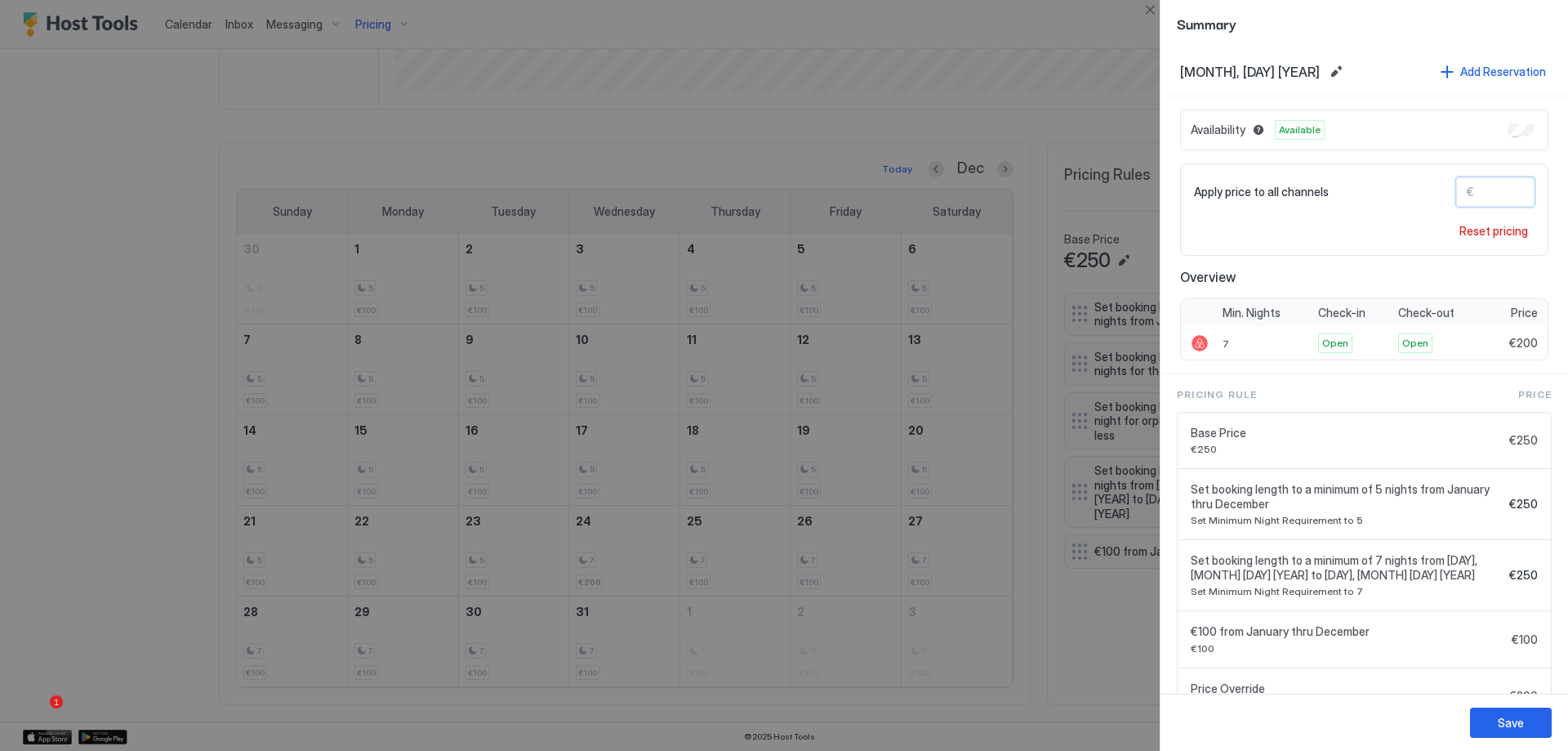 drag, startPoint x: 1503, startPoint y: 184, endPoint x: 1439, endPoint y: 196, distance: 65.115282 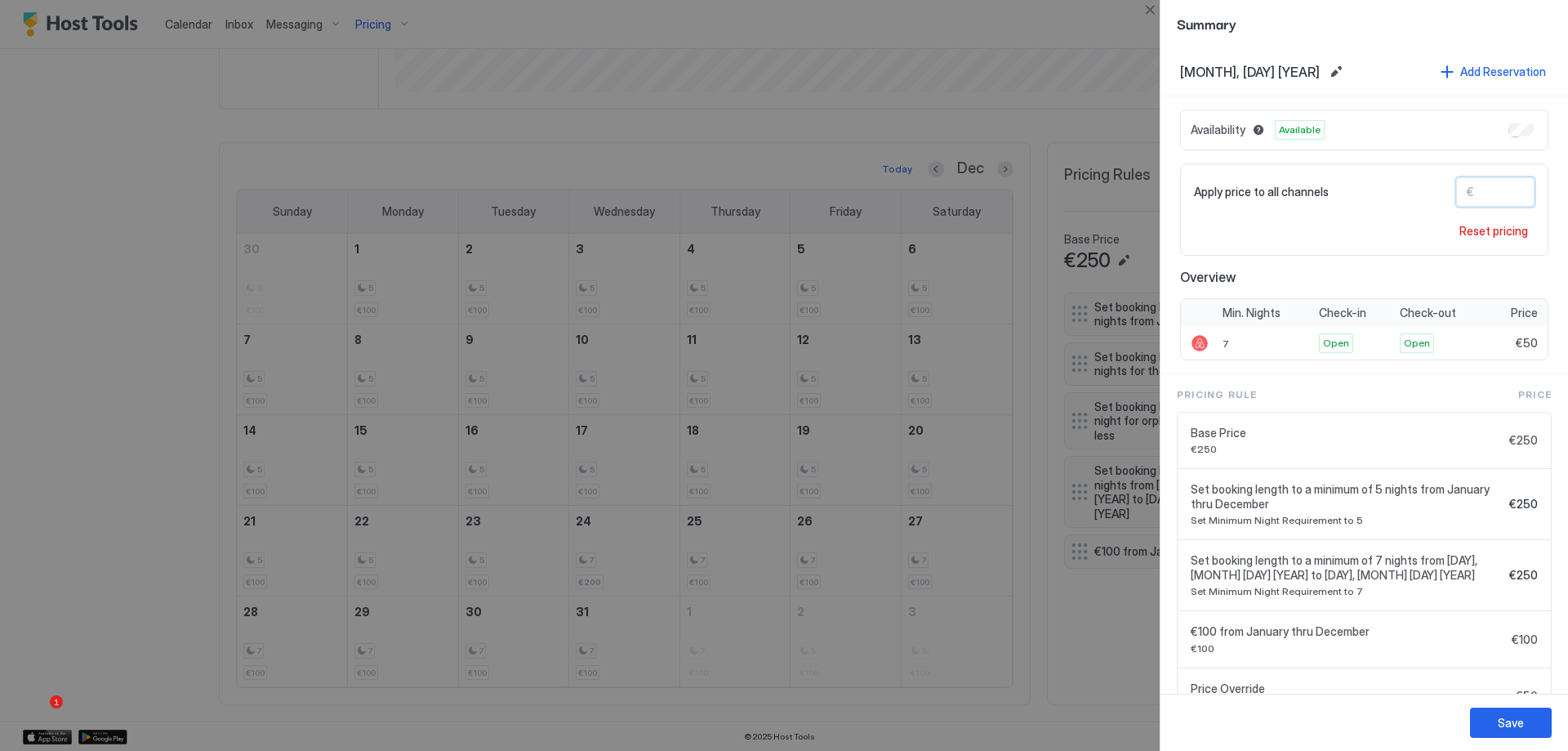 click on "Save" at bounding box center (1511, 722) 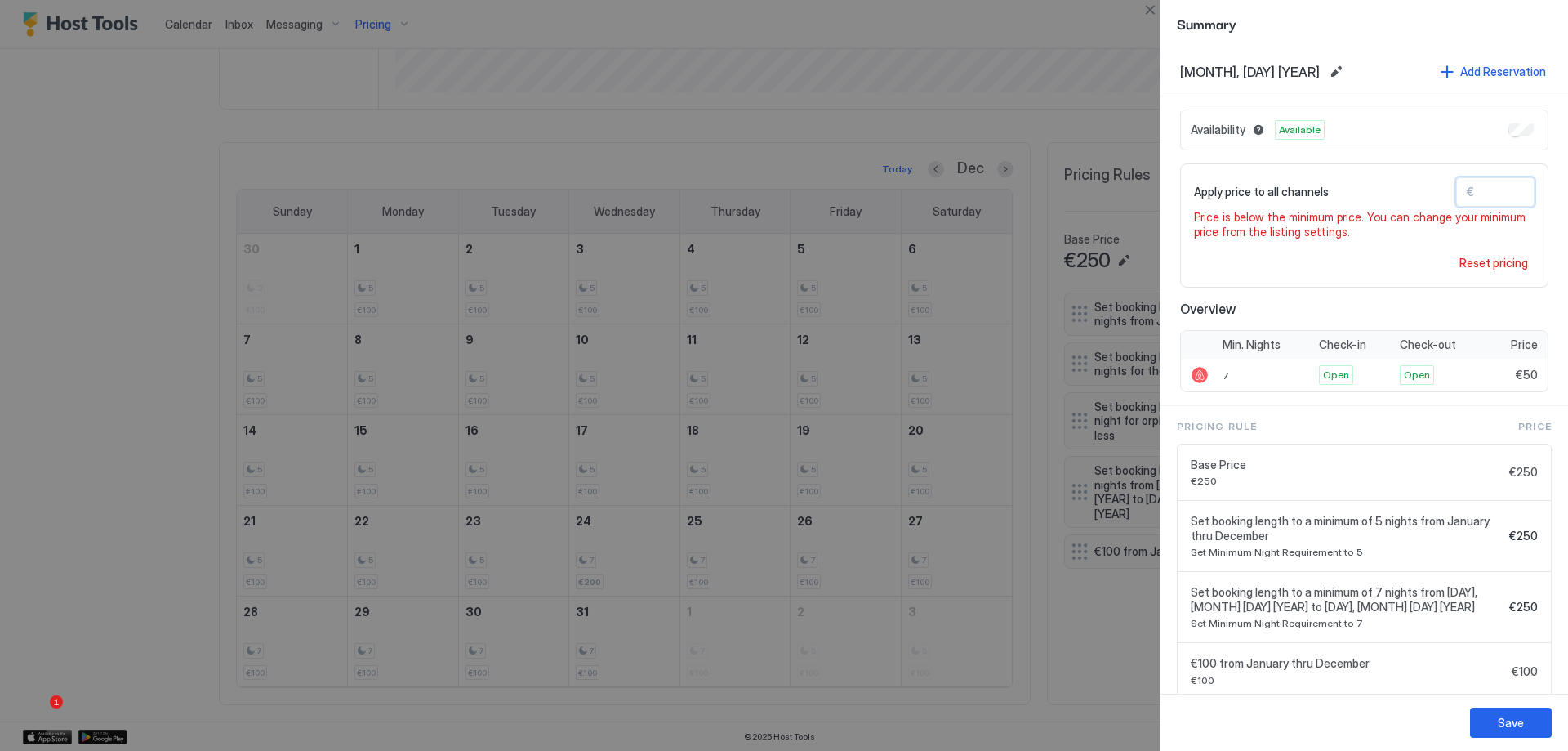 drag, startPoint x: 1495, startPoint y: 194, endPoint x: 1433, endPoint y: 183, distance: 62.96825 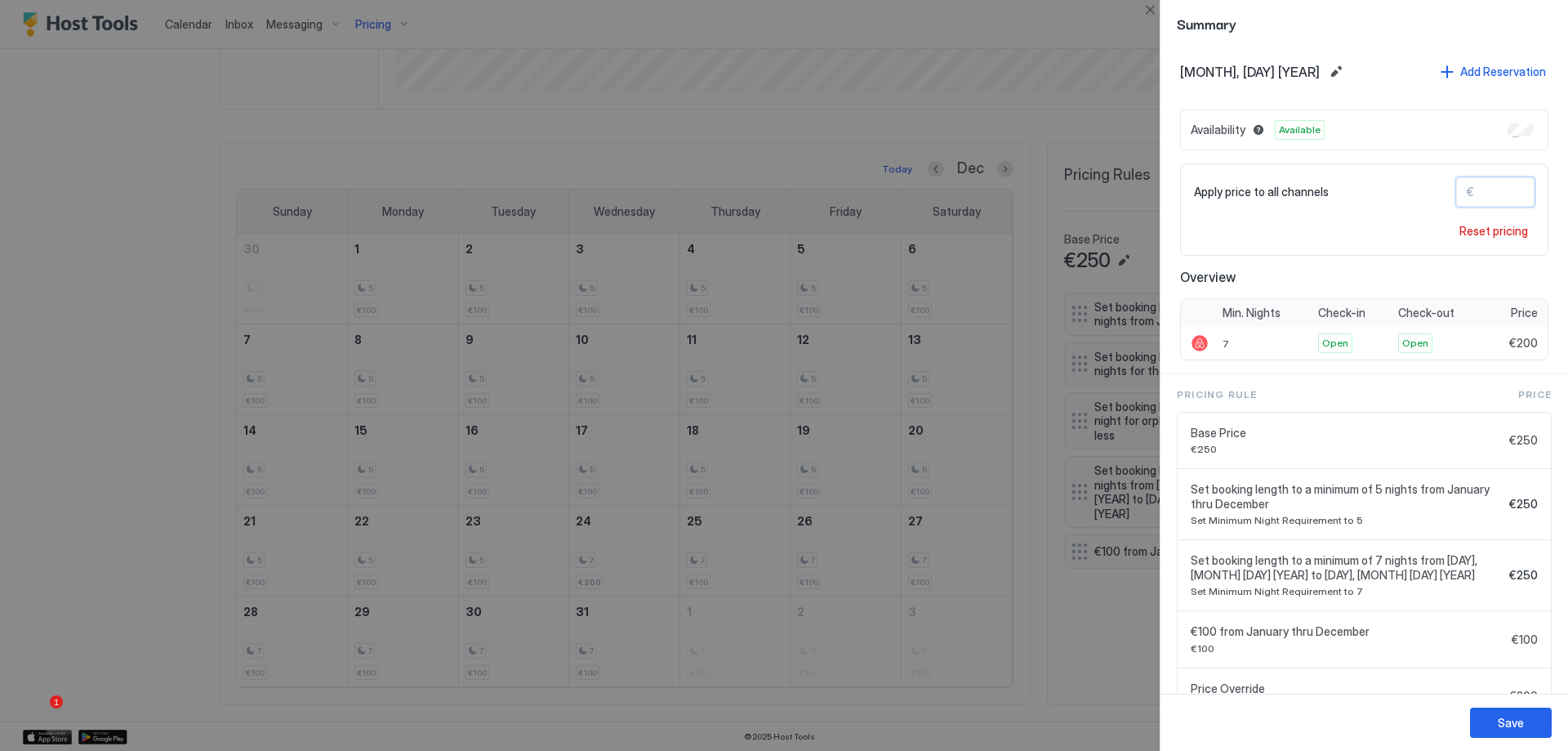 type on "***" 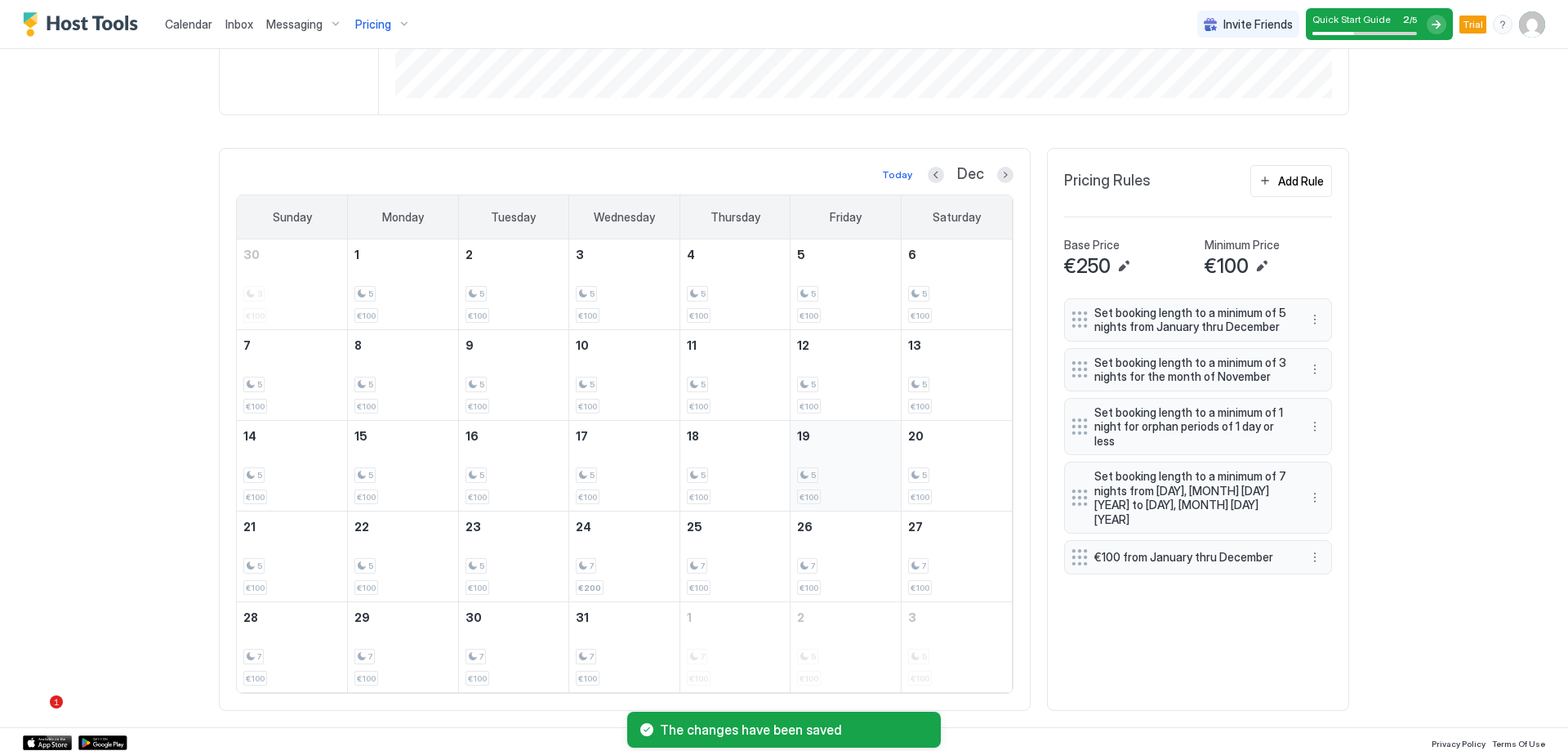scroll, scrollTop: 512, scrollLeft: 0, axis: vertical 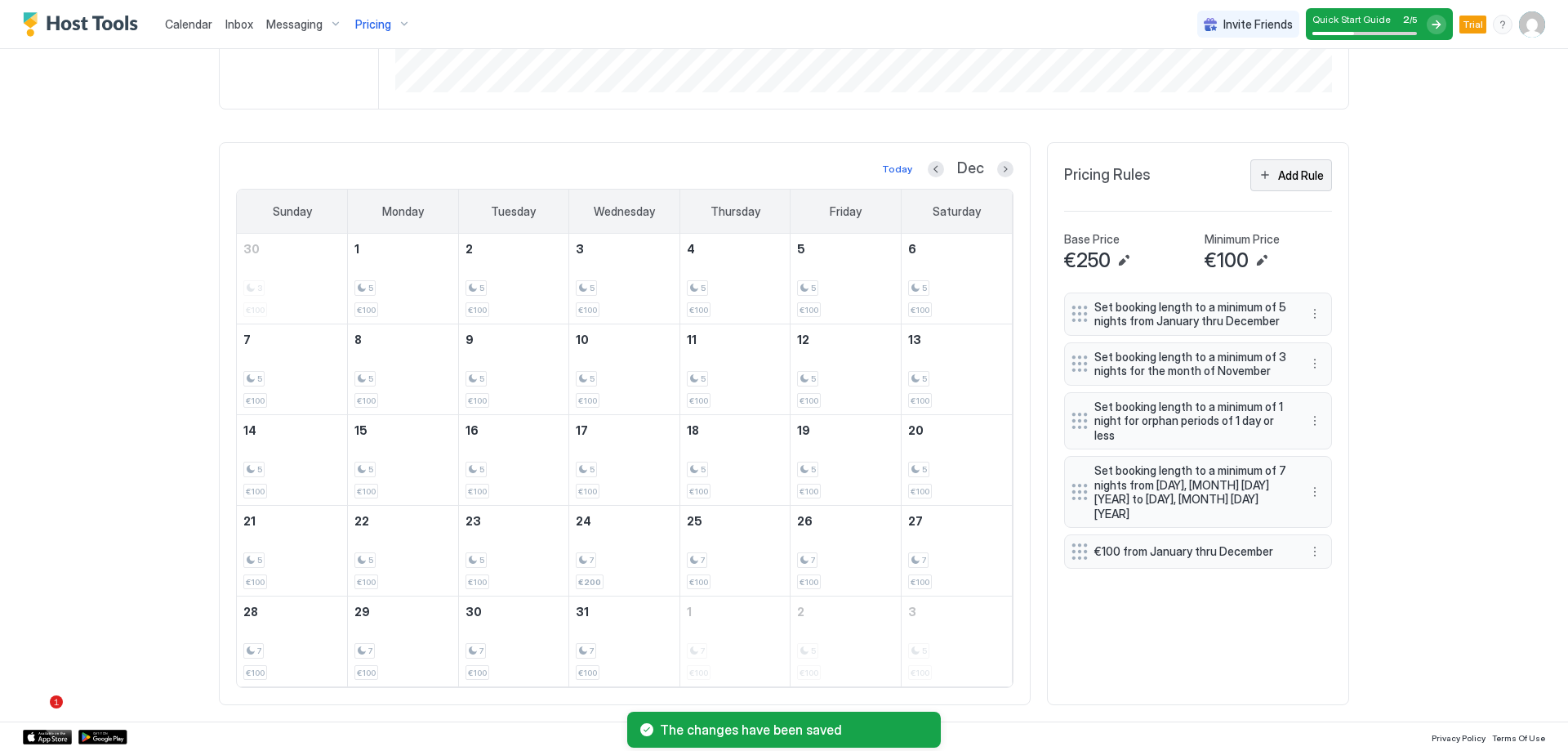 click on "Add Rule" at bounding box center (1301, 175) 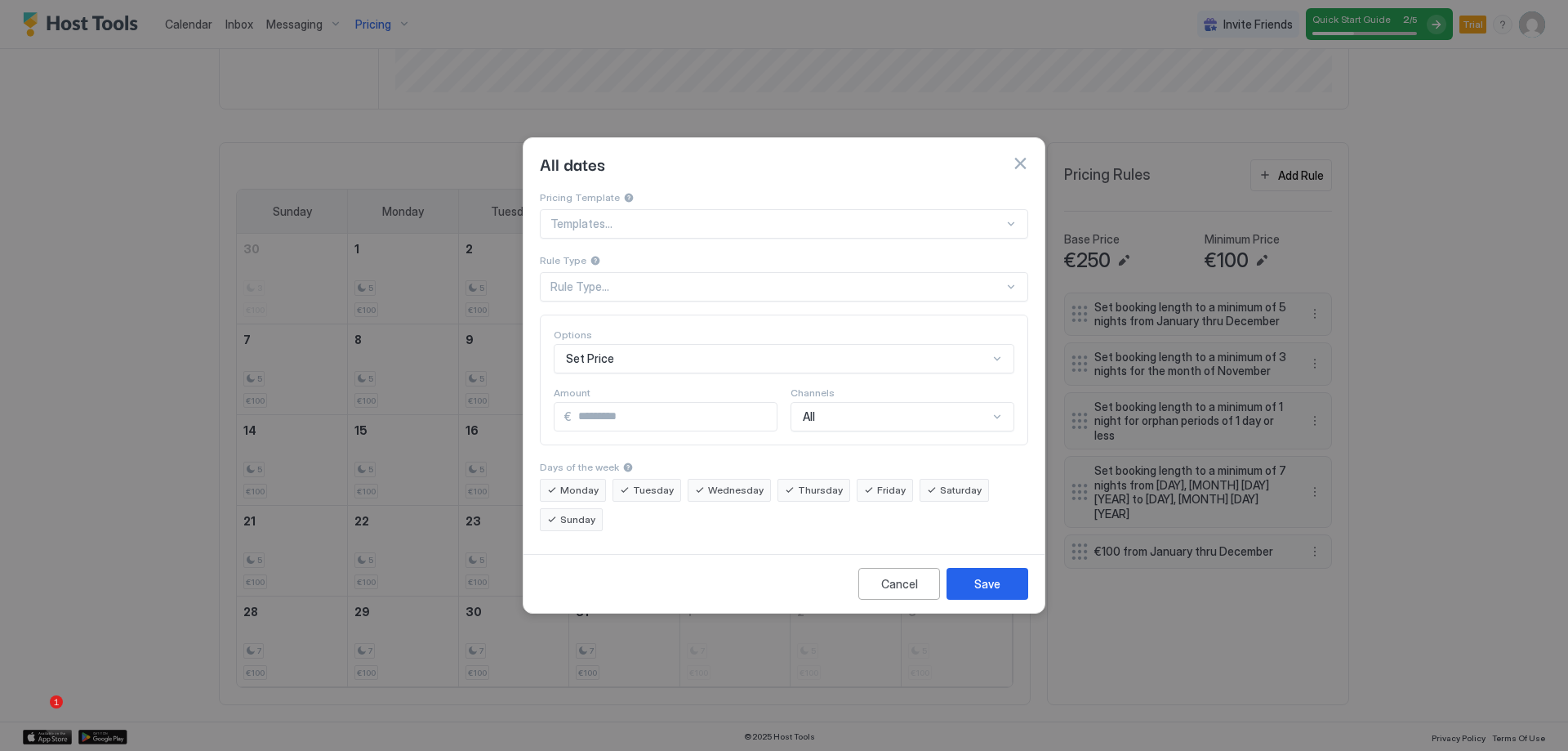 click on "Set Price" at bounding box center [784, 359] 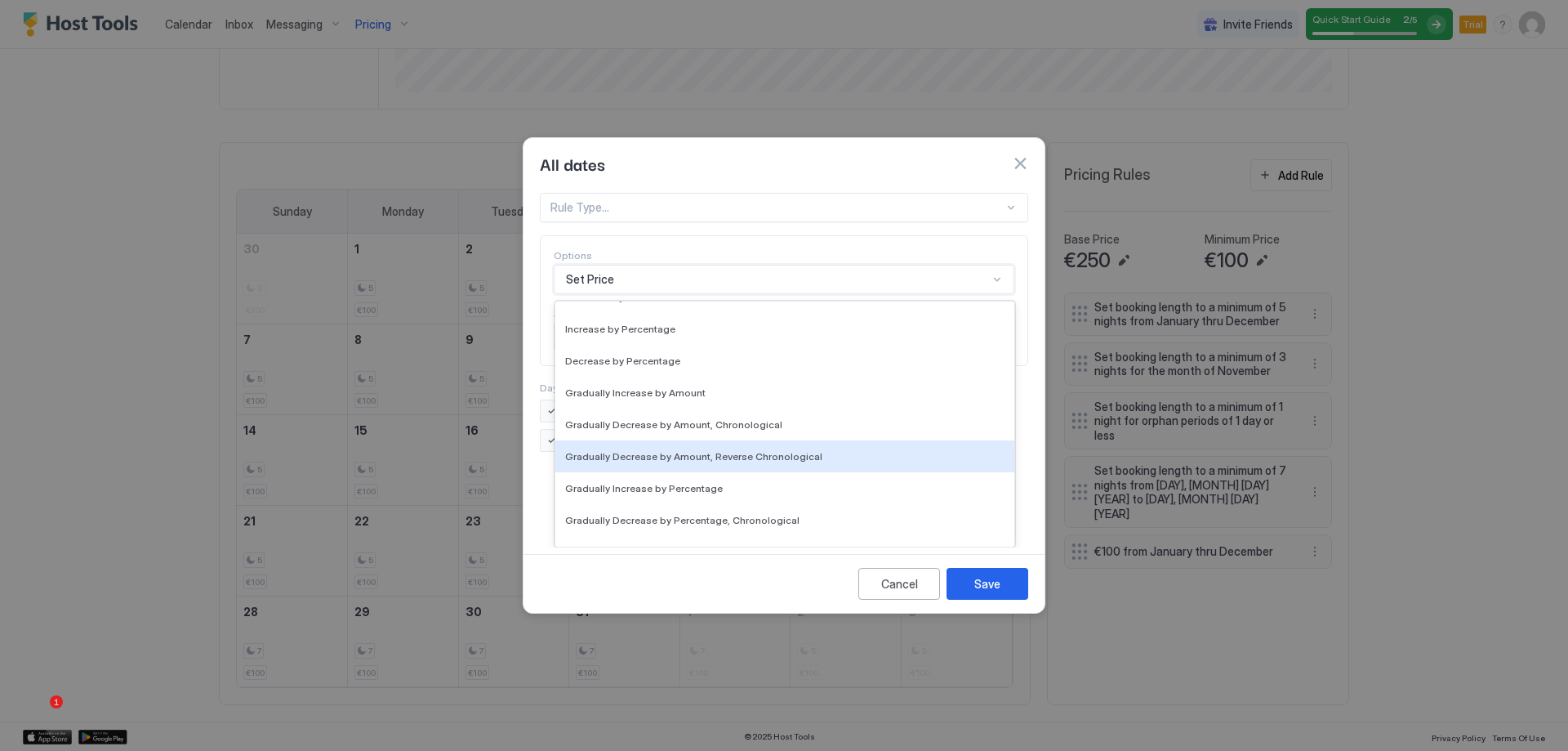 scroll, scrollTop: 0, scrollLeft: 0, axis: both 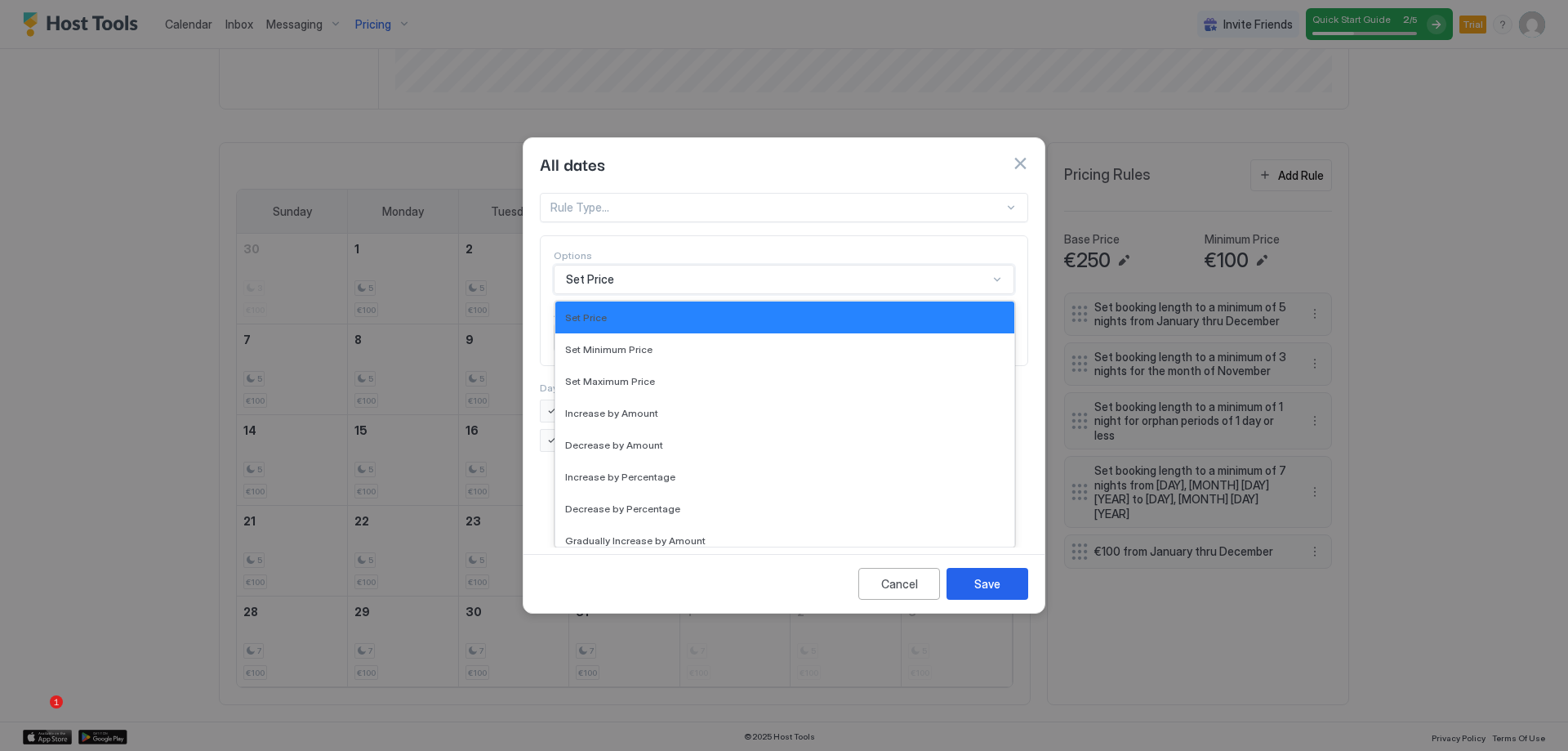 click at bounding box center [1020, 163] 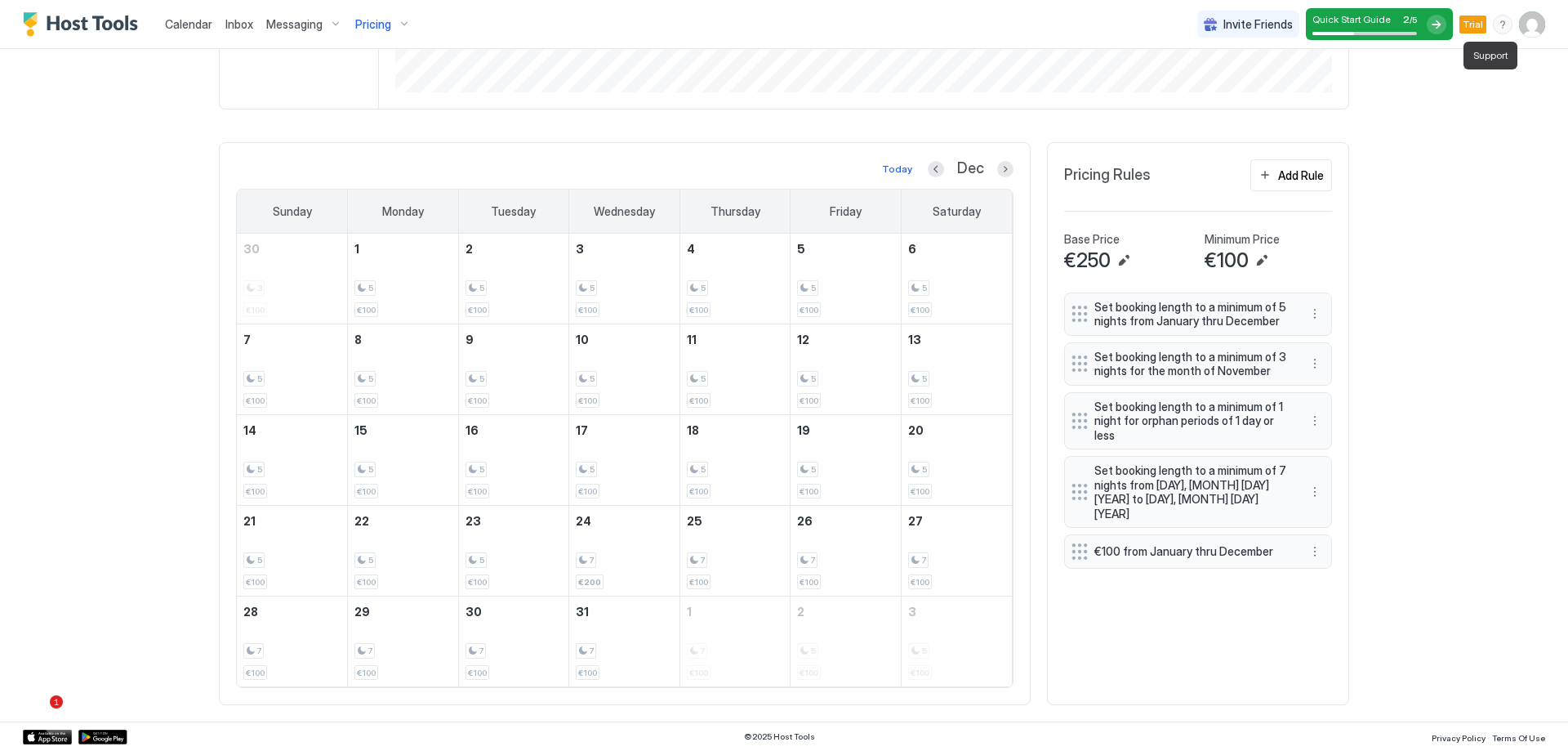 click at bounding box center (1503, 25) 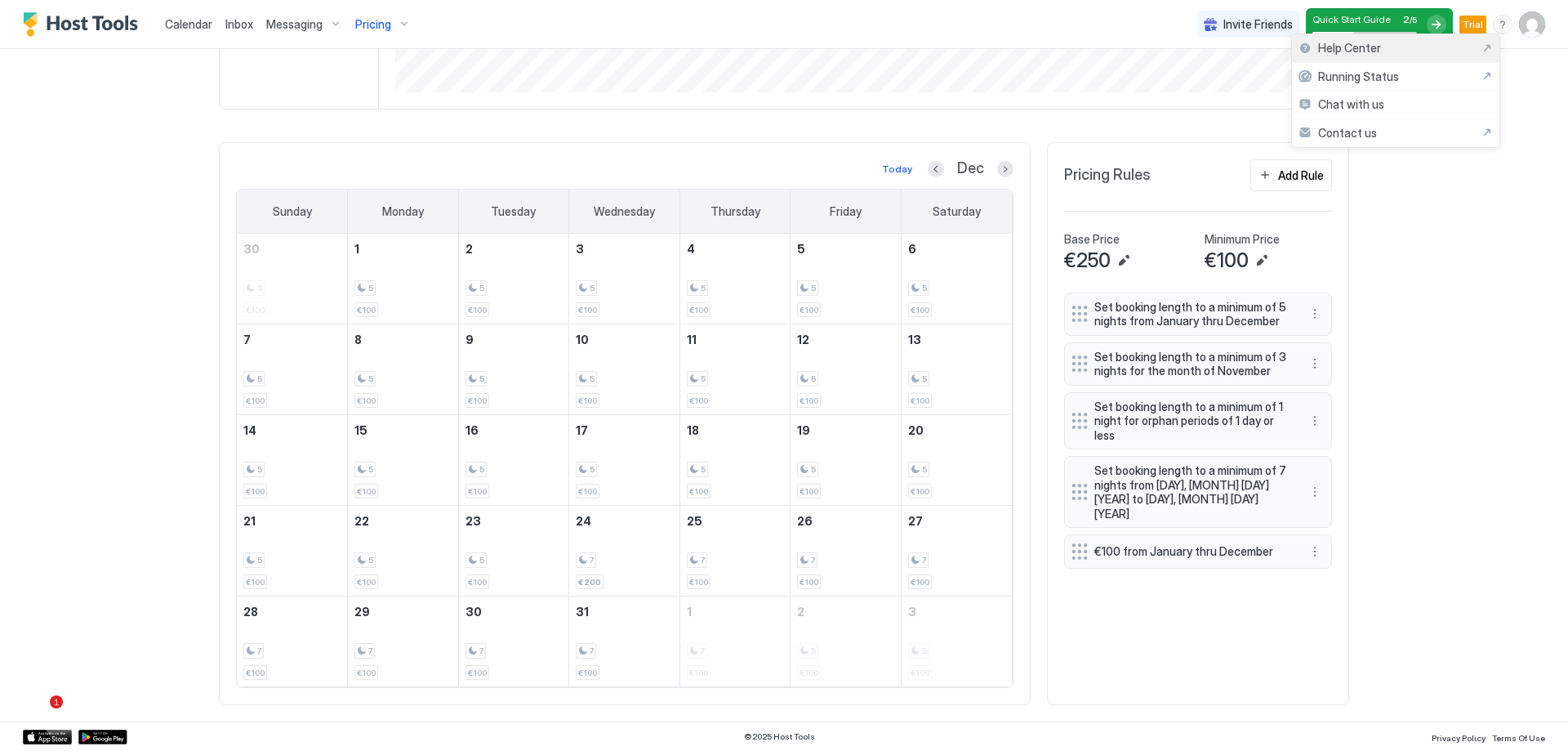 click on "Help Center" at bounding box center (1396, 48) 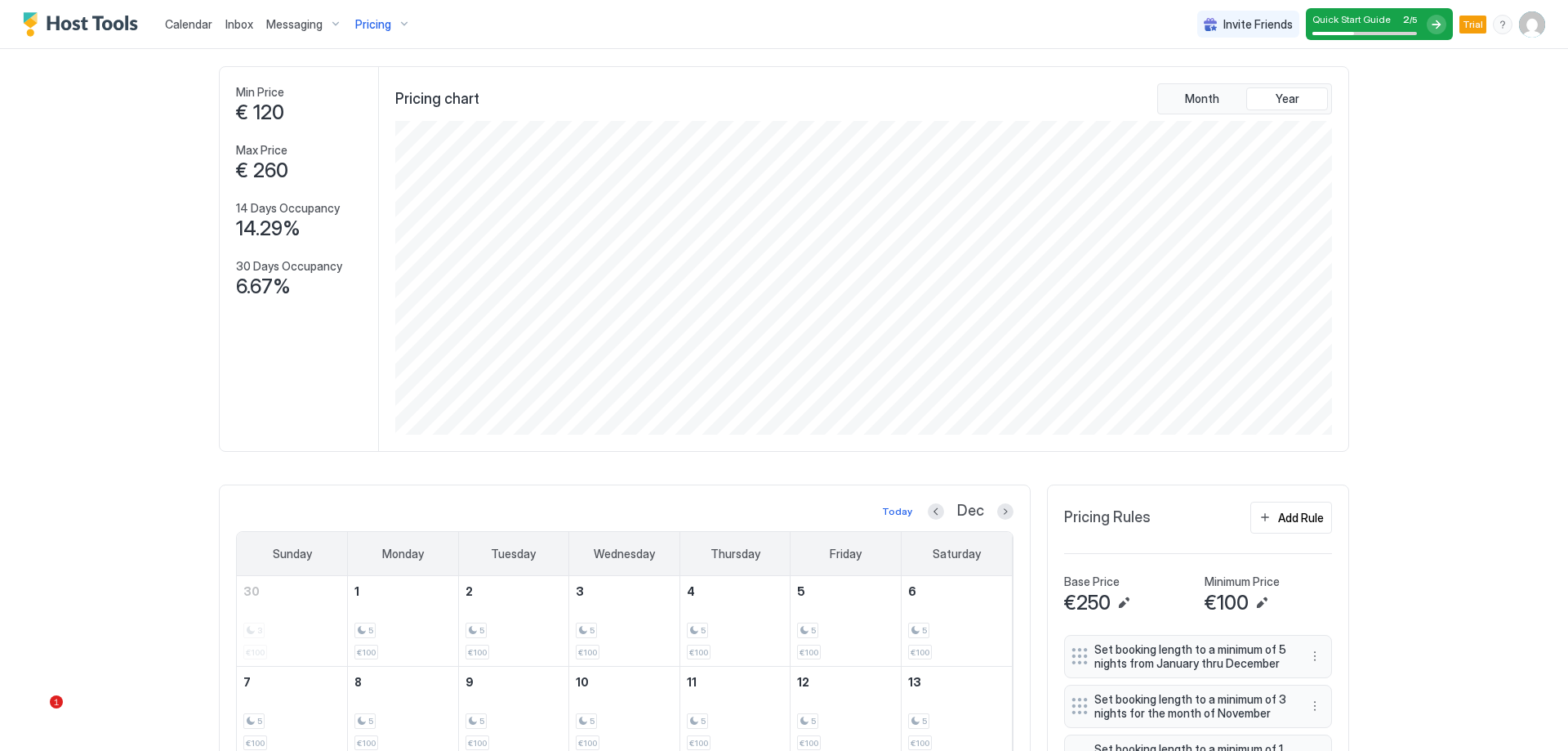 scroll, scrollTop: 0, scrollLeft: 0, axis: both 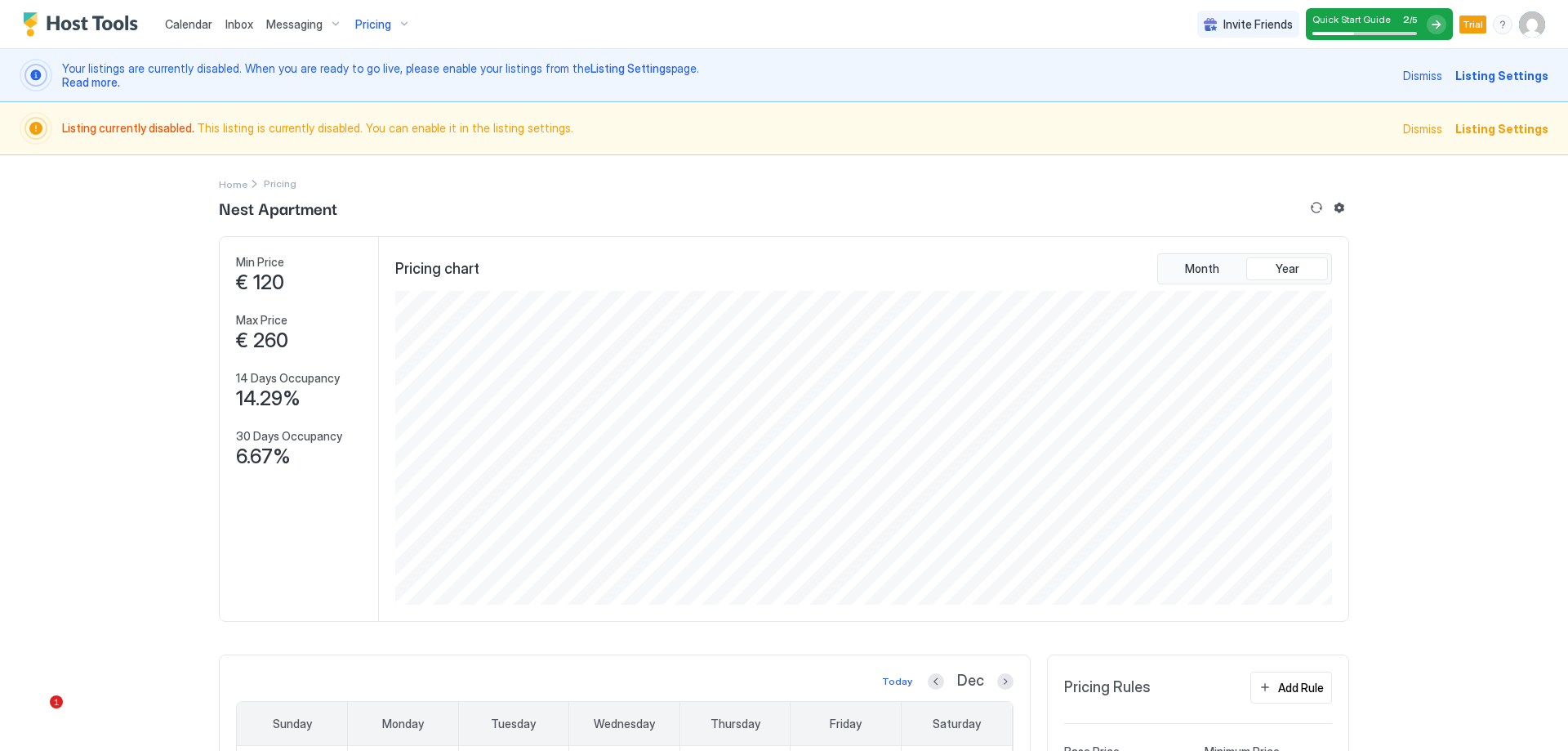 click on "Messaging" at bounding box center [294, 25] 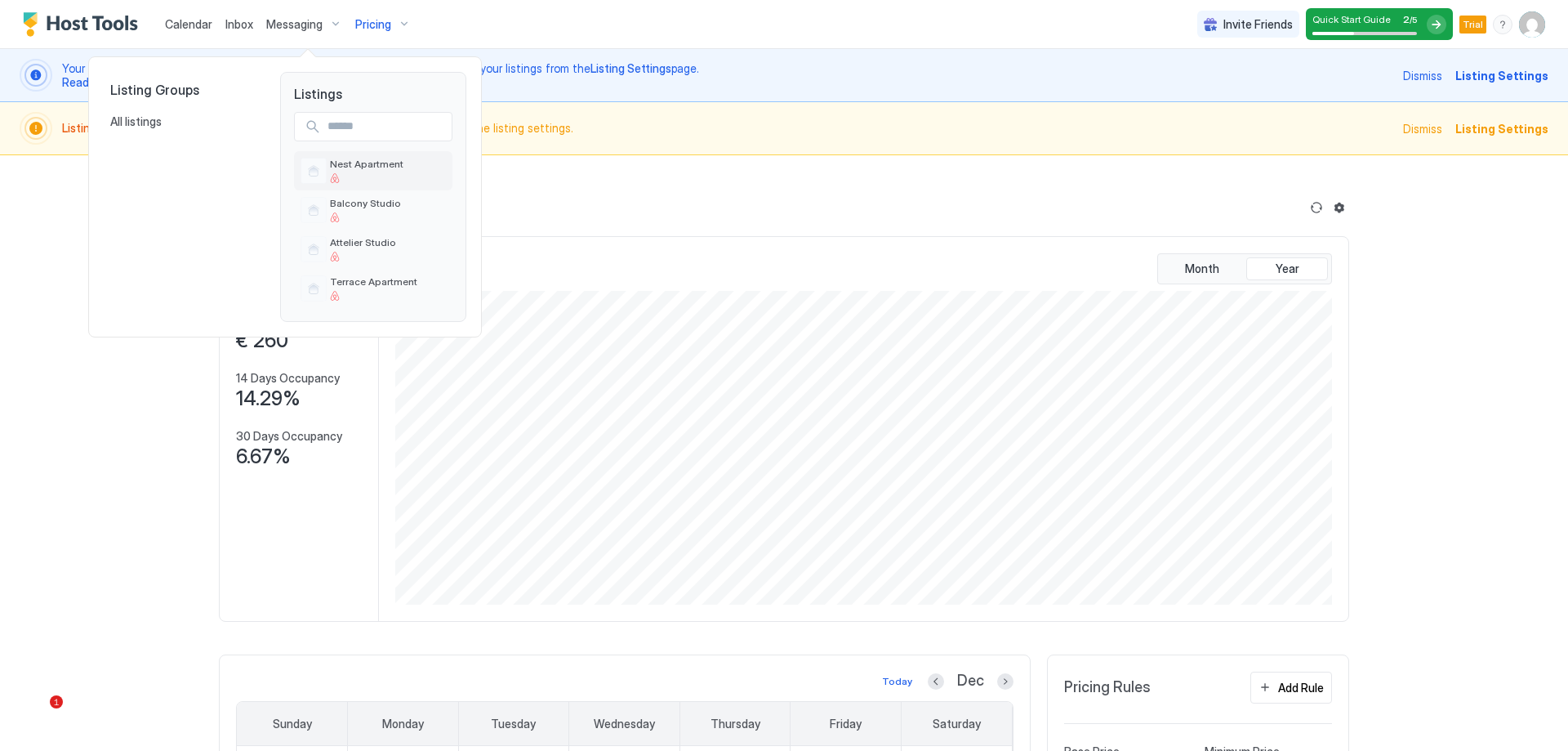 click on "Nest Apartment" at bounding box center [367, 163] 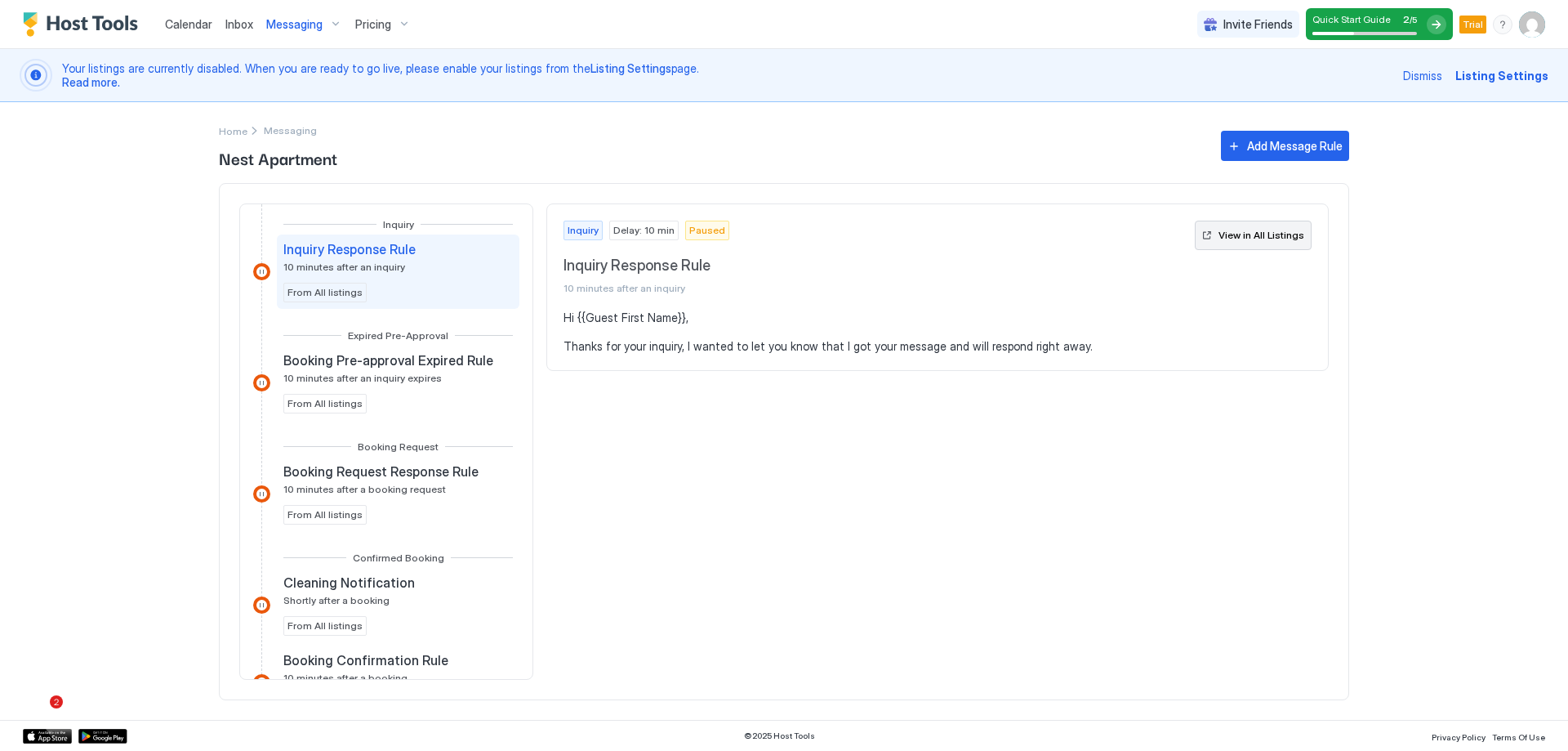 click on "View in All Listings" at bounding box center [1261, 235] 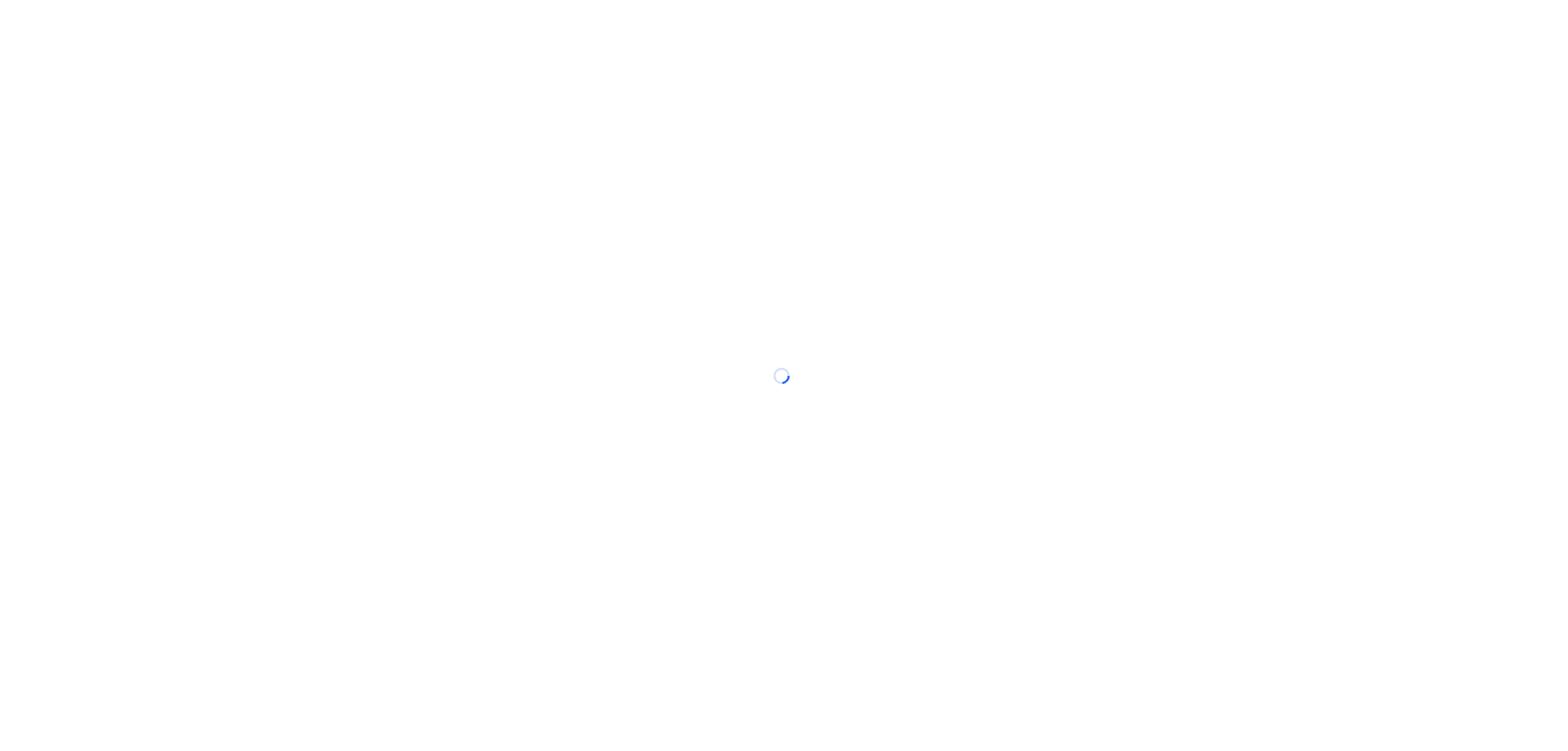 scroll, scrollTop: 0, scrollLeft: 0, axis: both 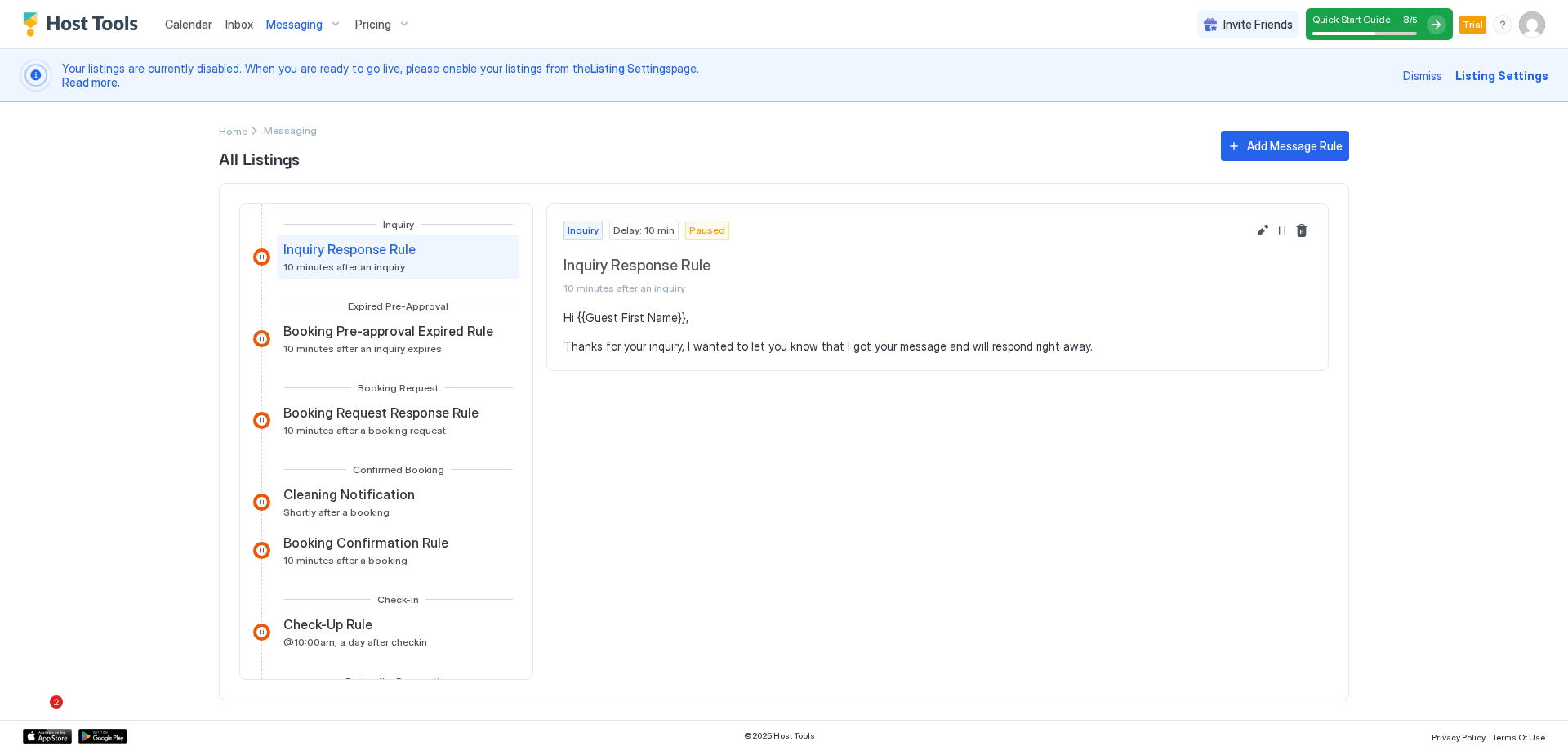 click on "Messaging" at bounding box center (294, 25) 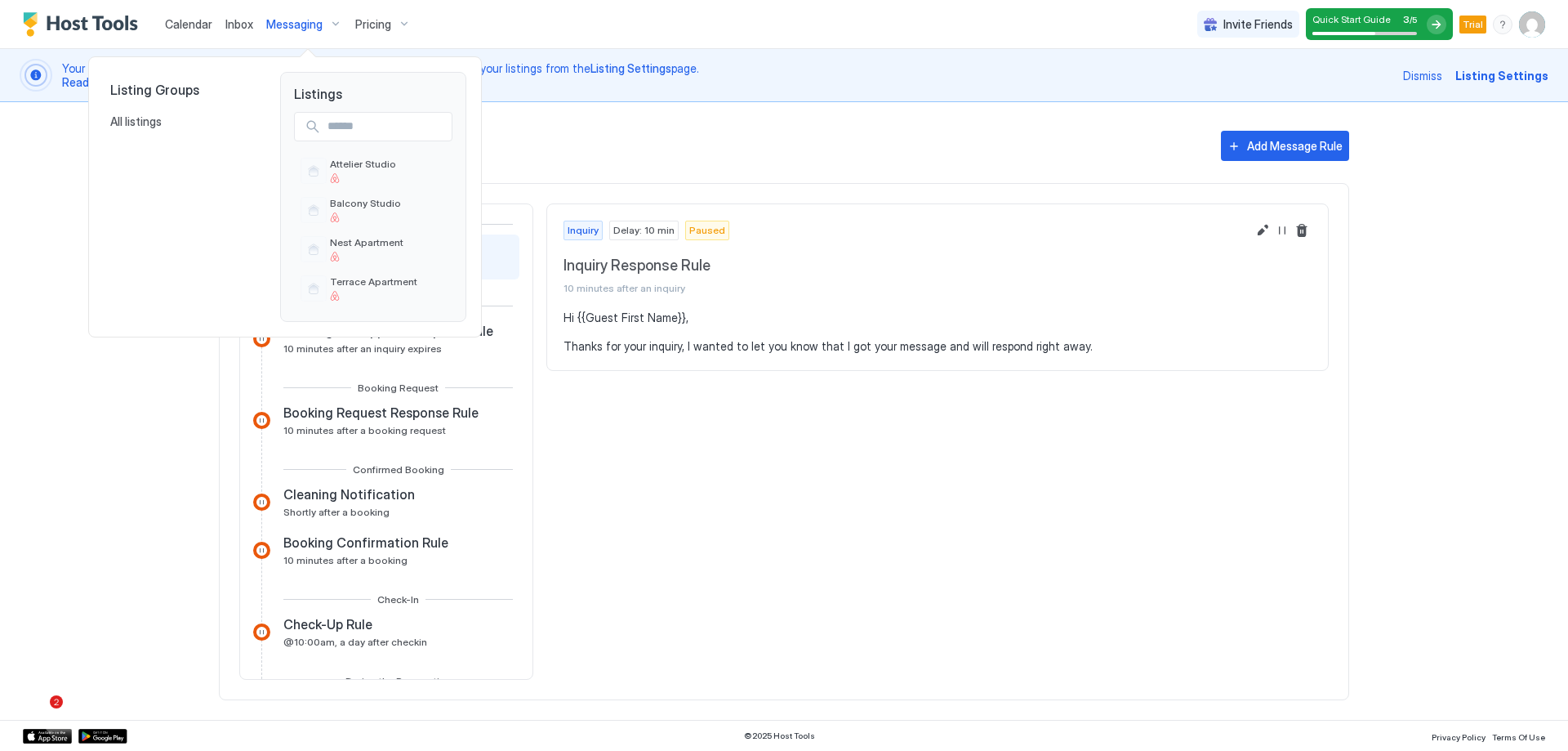 click at bounding box center (784, 375) 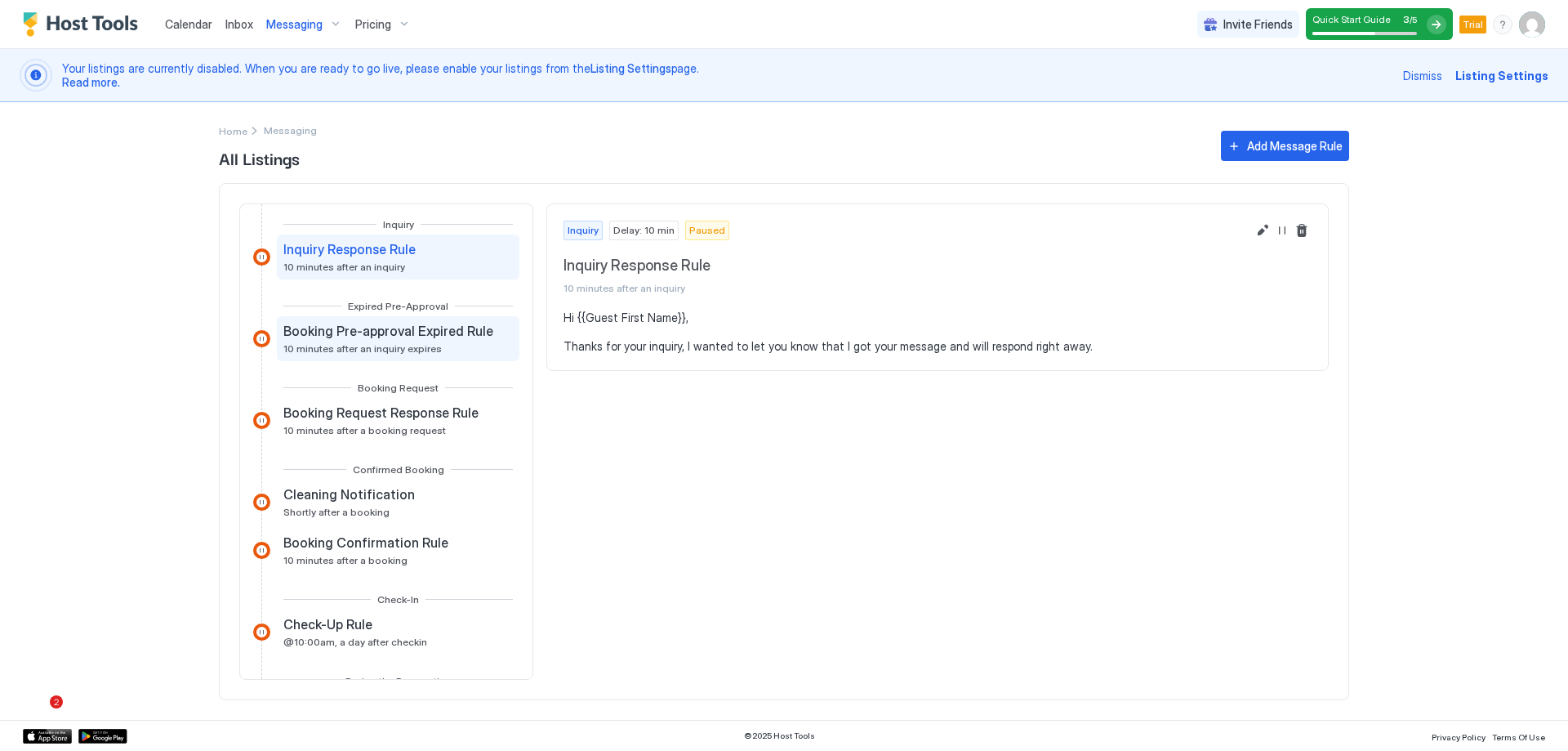 click on "Booking Pre-approval Expired Rule 10 minutes after an inquiry expires" at bounding box center [390, 338] 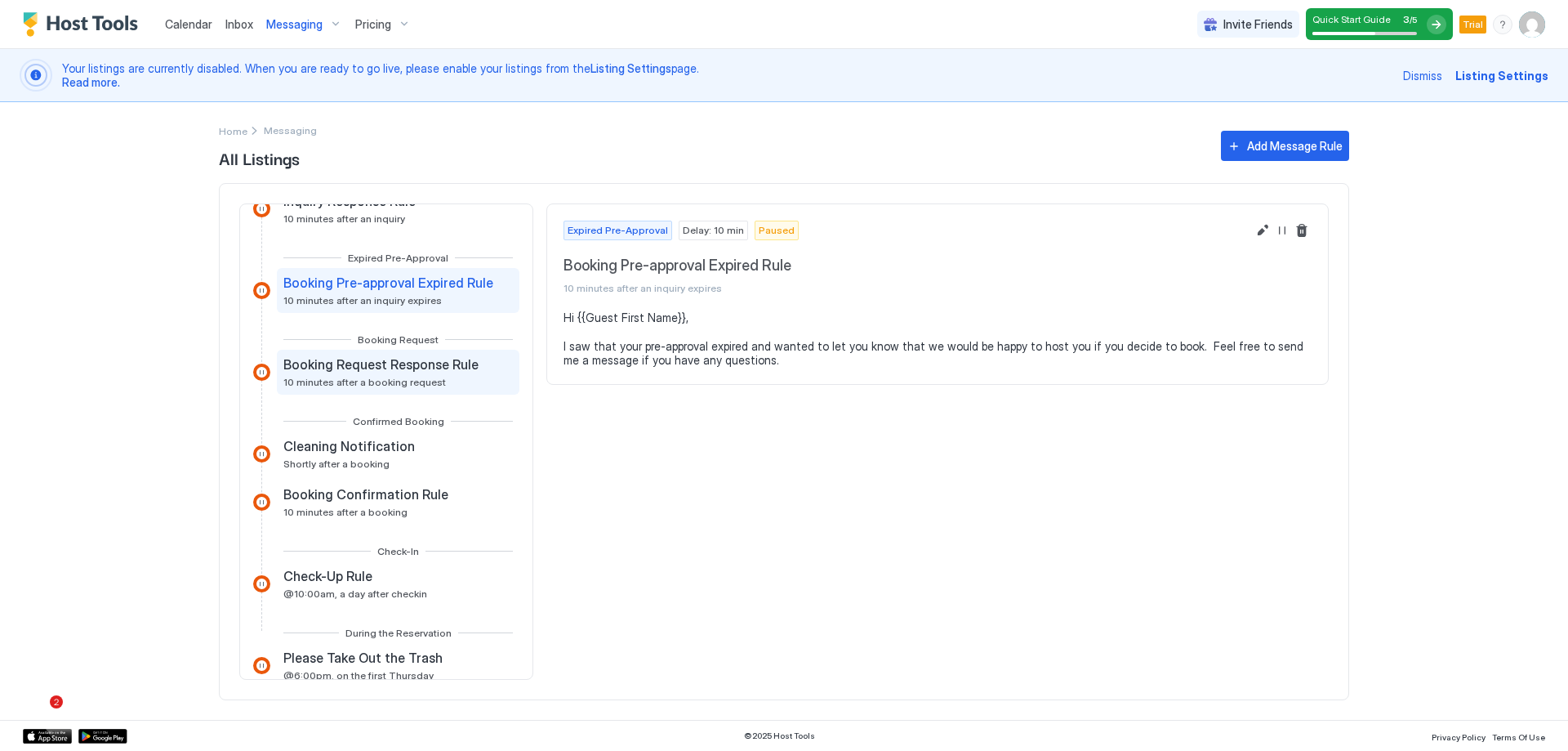 scroll, scrollTop: 82, scrollLeft: 0, axis: vertical 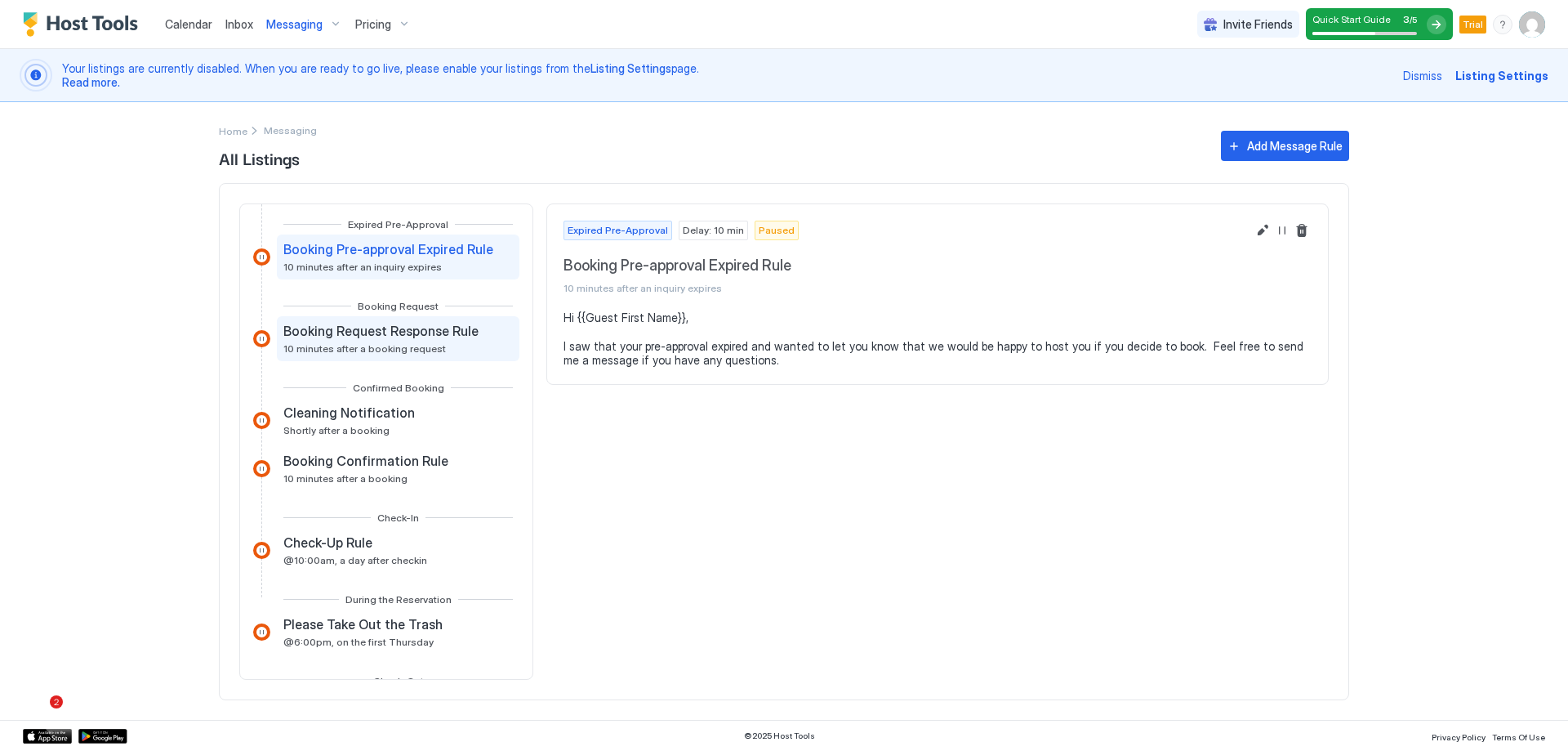 click on "Booking Request Response Rule 10 minutes after a booking request" at bounding box center [398, 338] 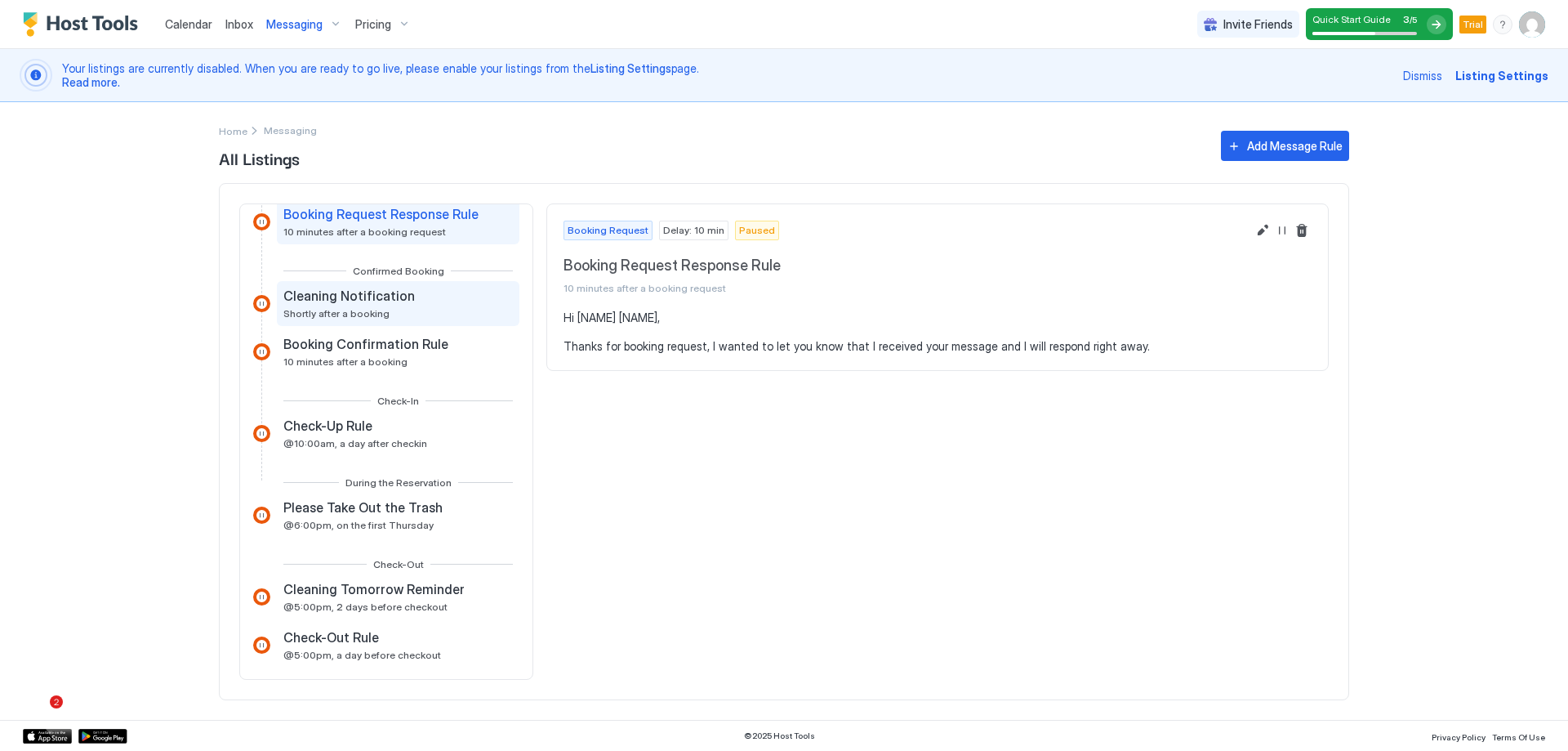scroll, scrollTop: 163, scrollLeft: 0, axis: vertical 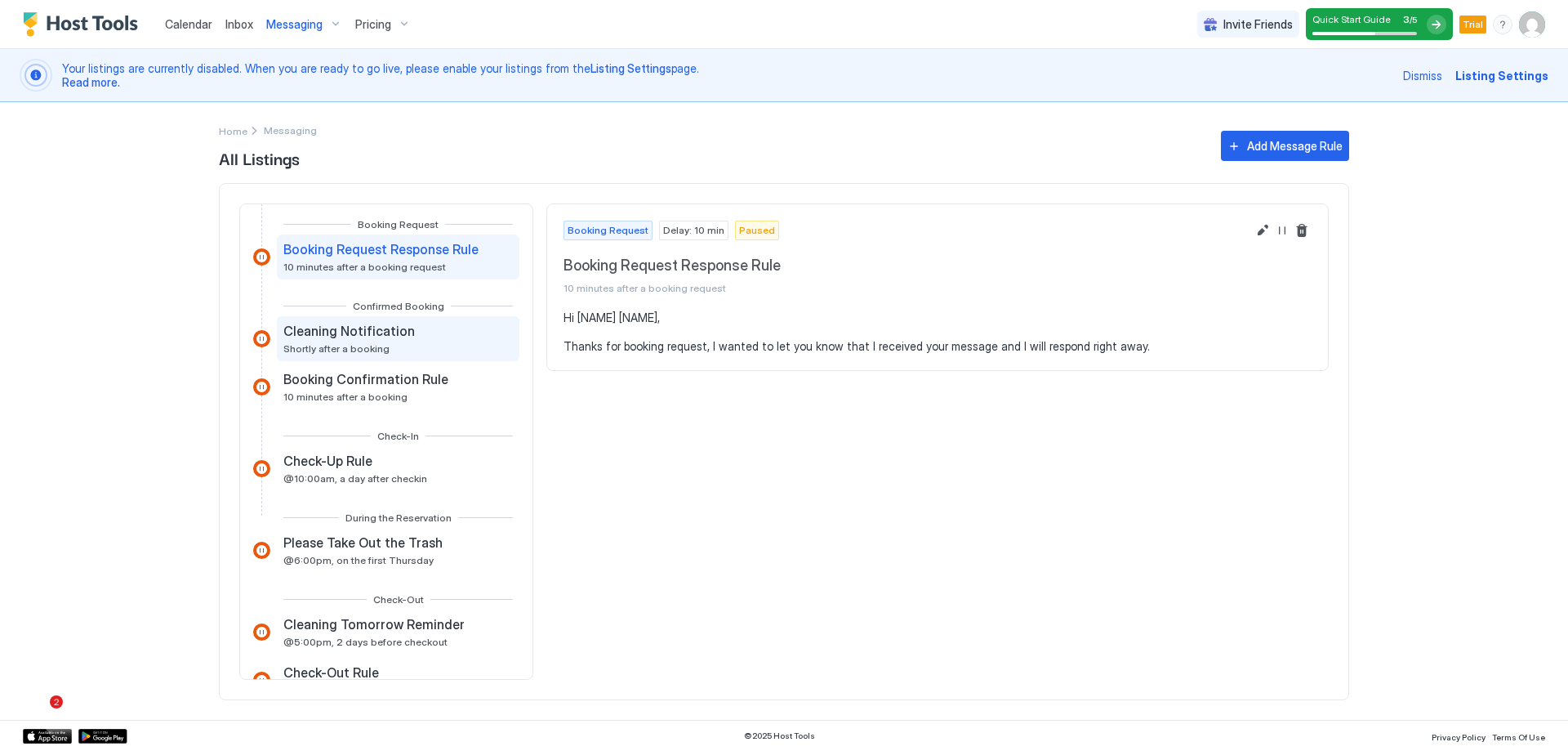 click on "Cleaning Notification" at bounding box center (349, 331) 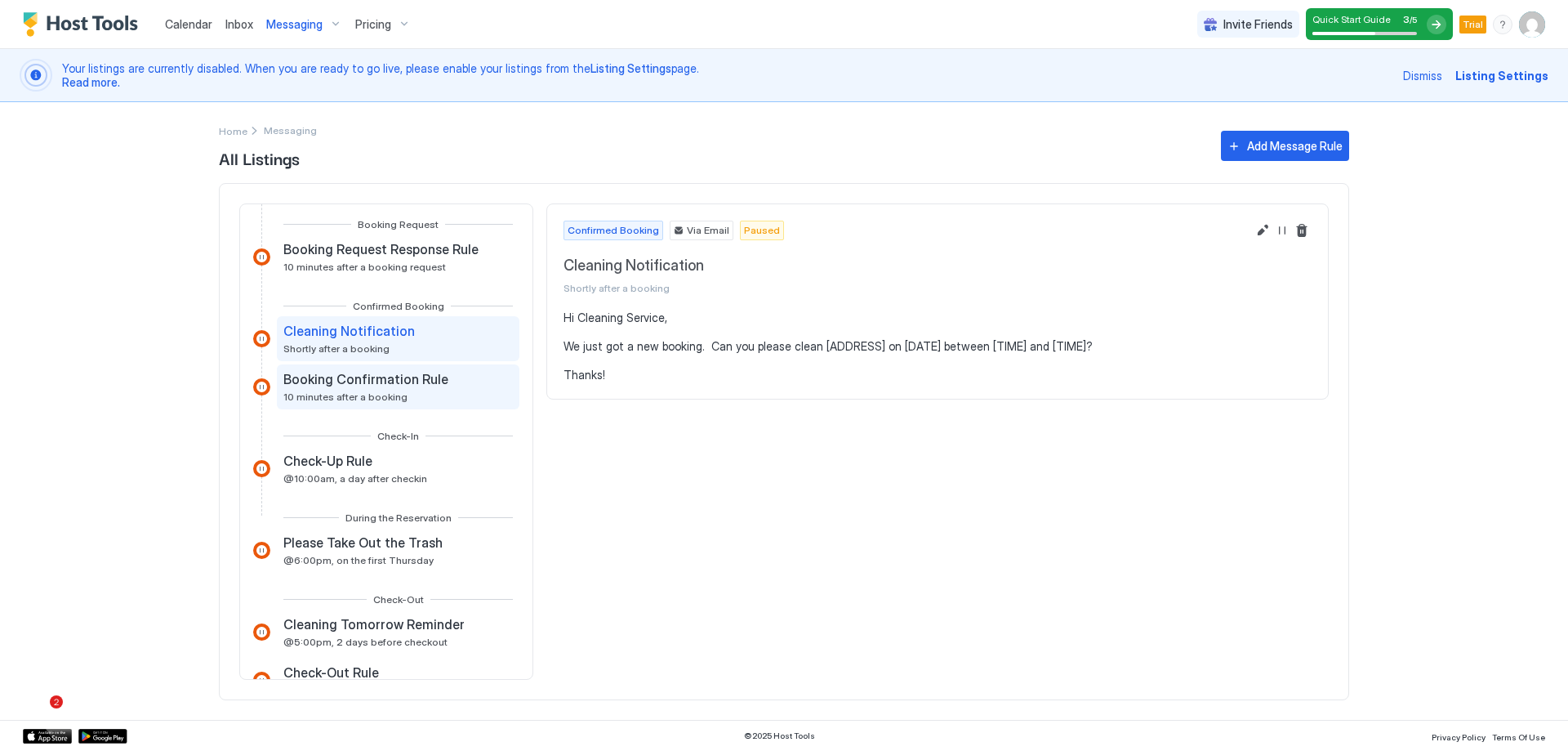 click on "Booking Confirmation Rule" at bounding box center (366, 379) 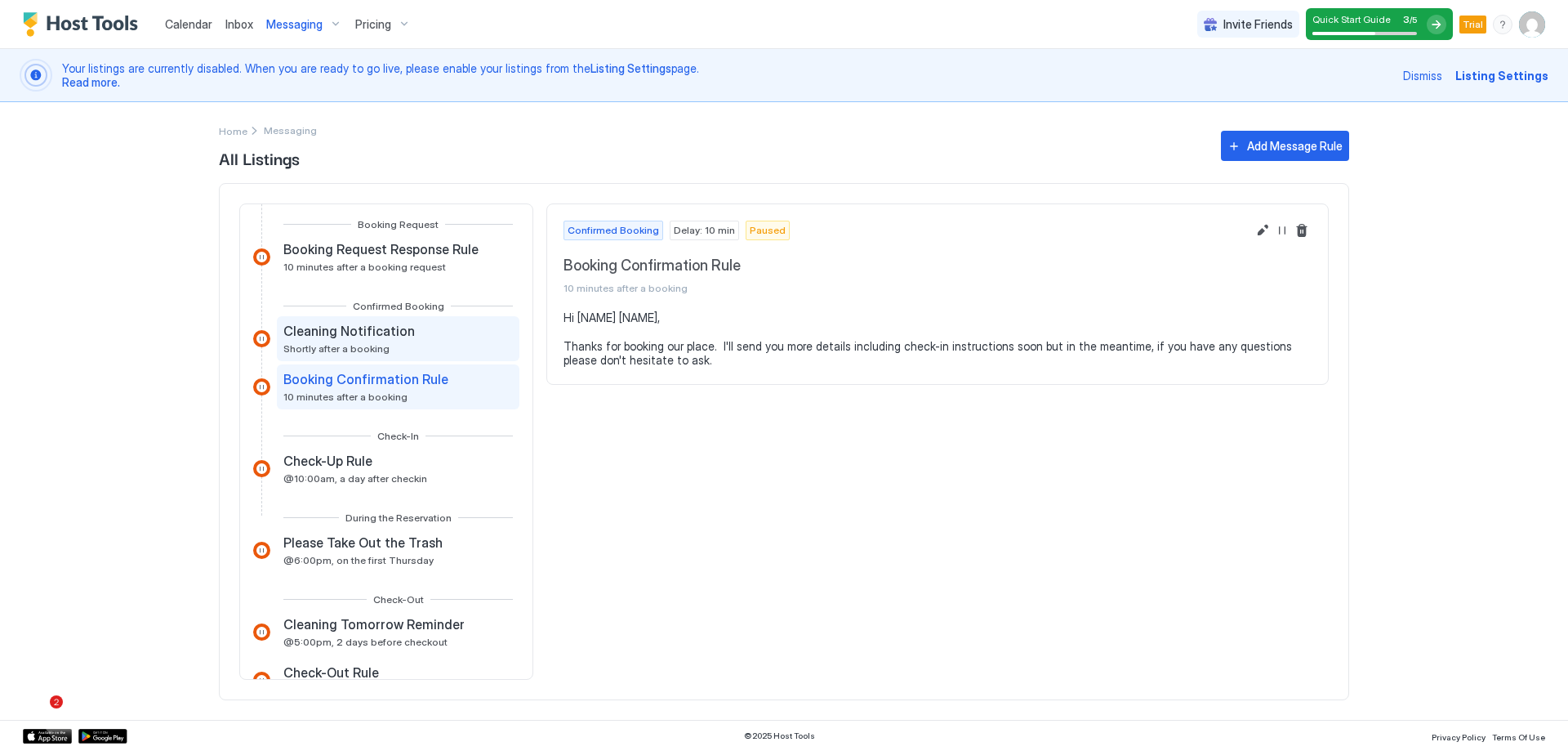click on "Cleaning Notification Shortly after a booking" at bounding box center [350, 338] 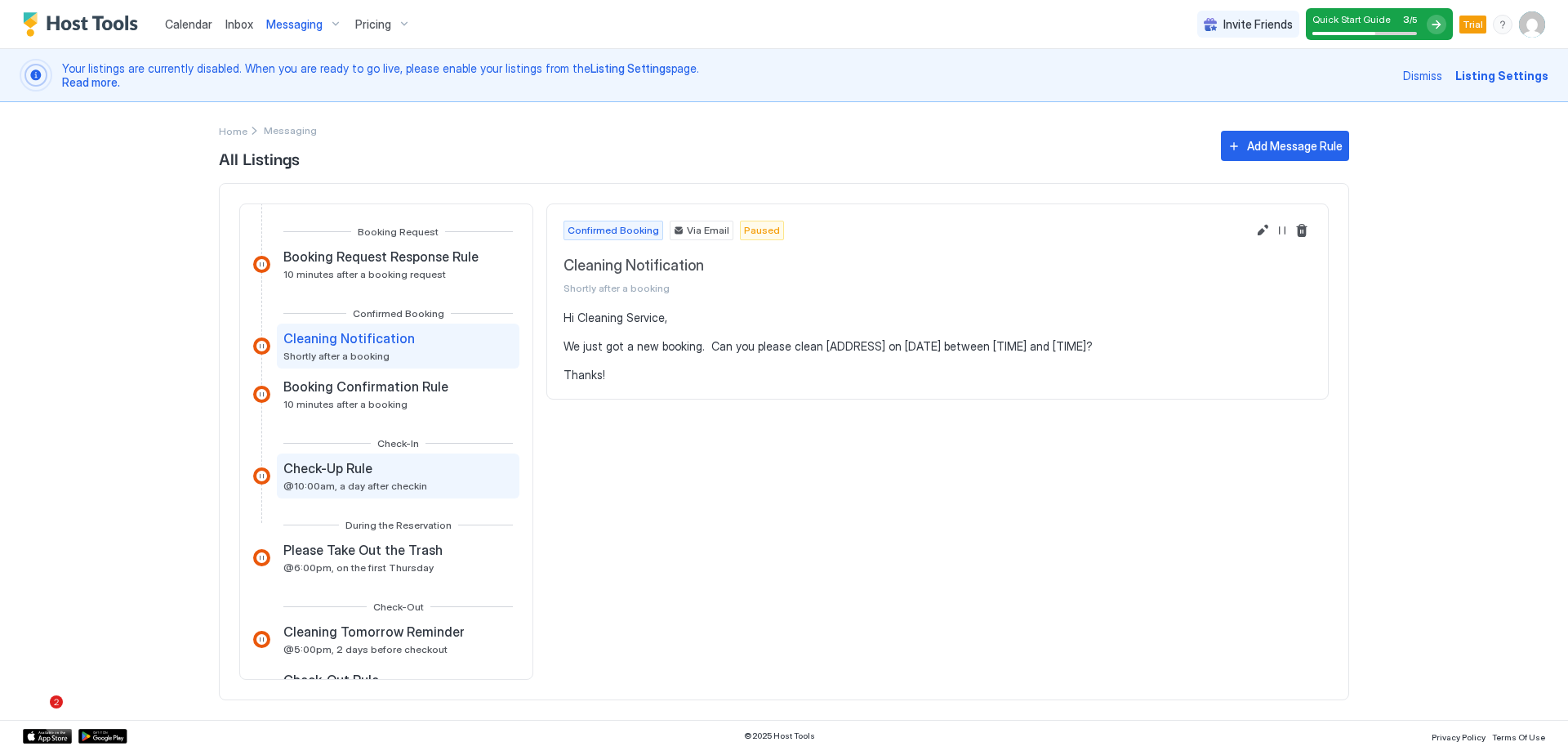 scroll, scrollTop: 163, scrollLeft: 0, axis: vertical 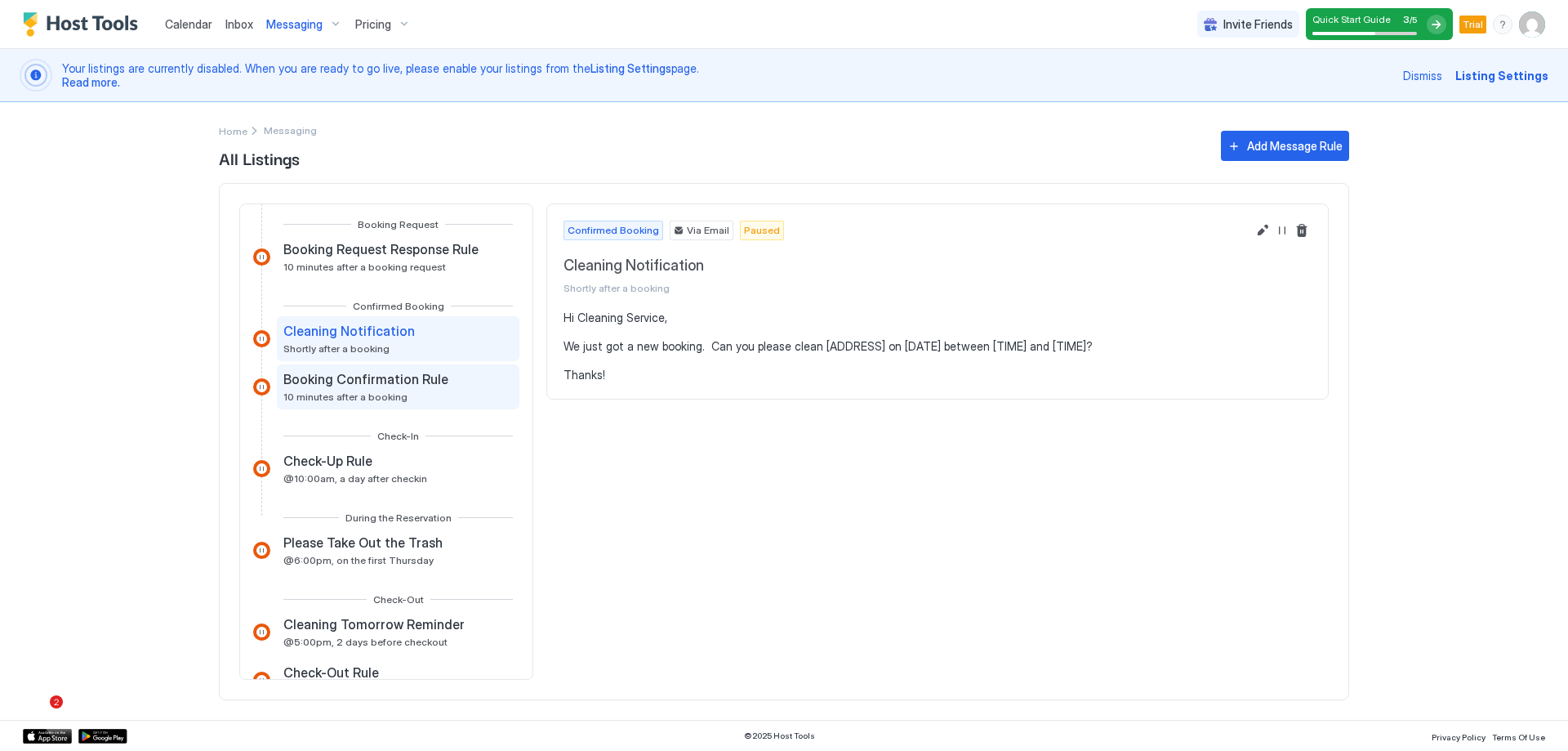 click on "Booking Confirmation Rule 10 minutes after a booking" at bounding box center [398, 387] 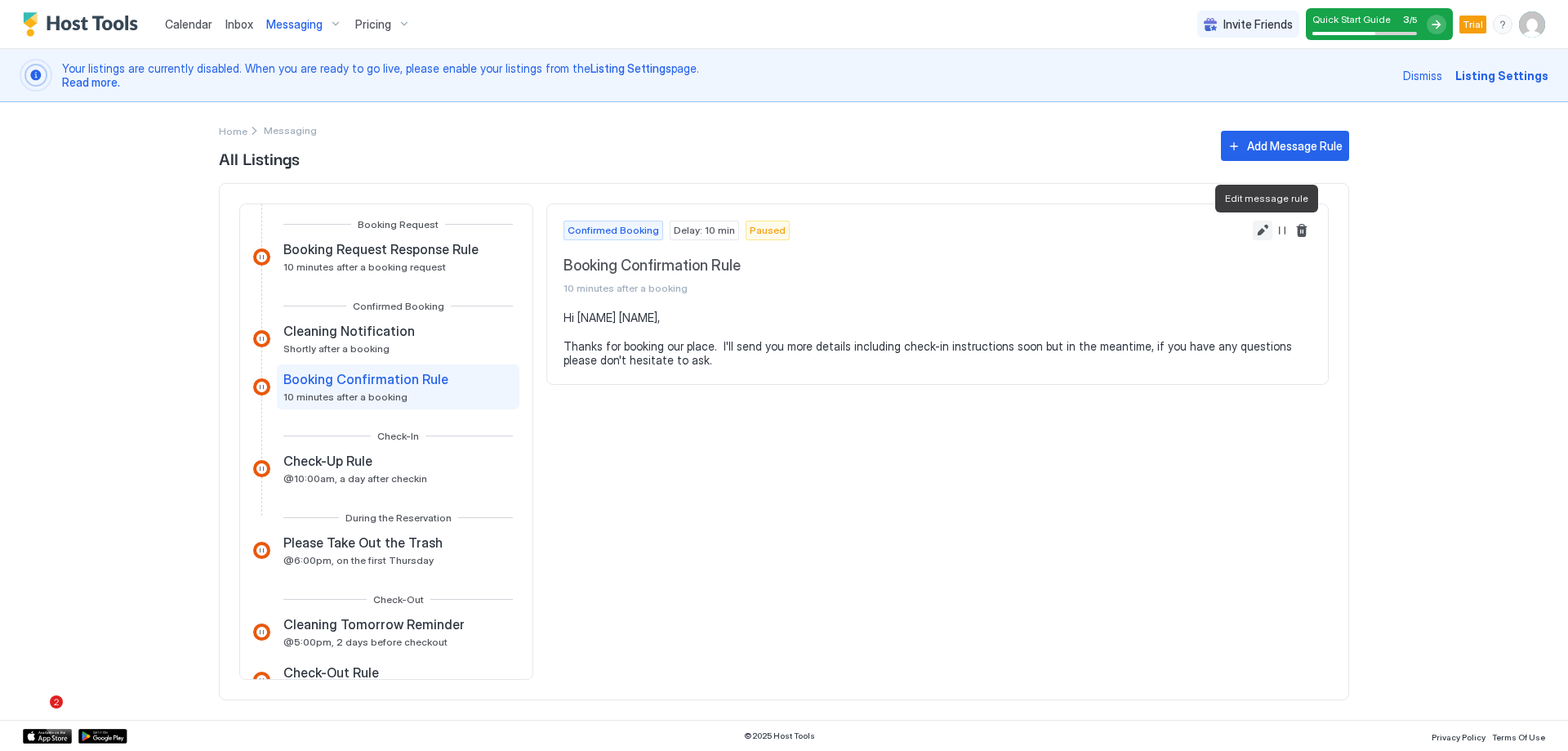 click at bounding box center (1263, 230) 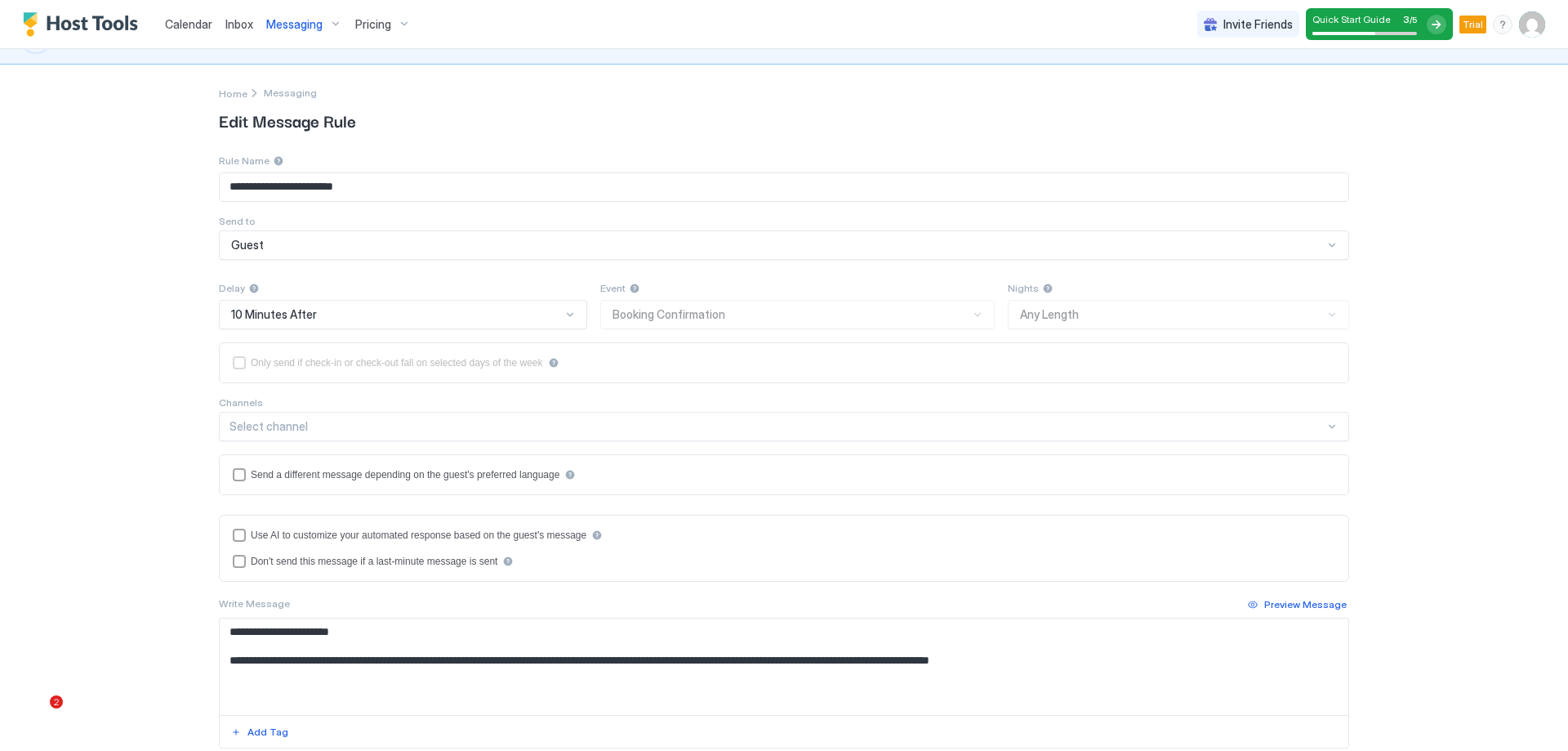 scroll, scrollTop: 82, scrollLeft: 0, axis: vertical 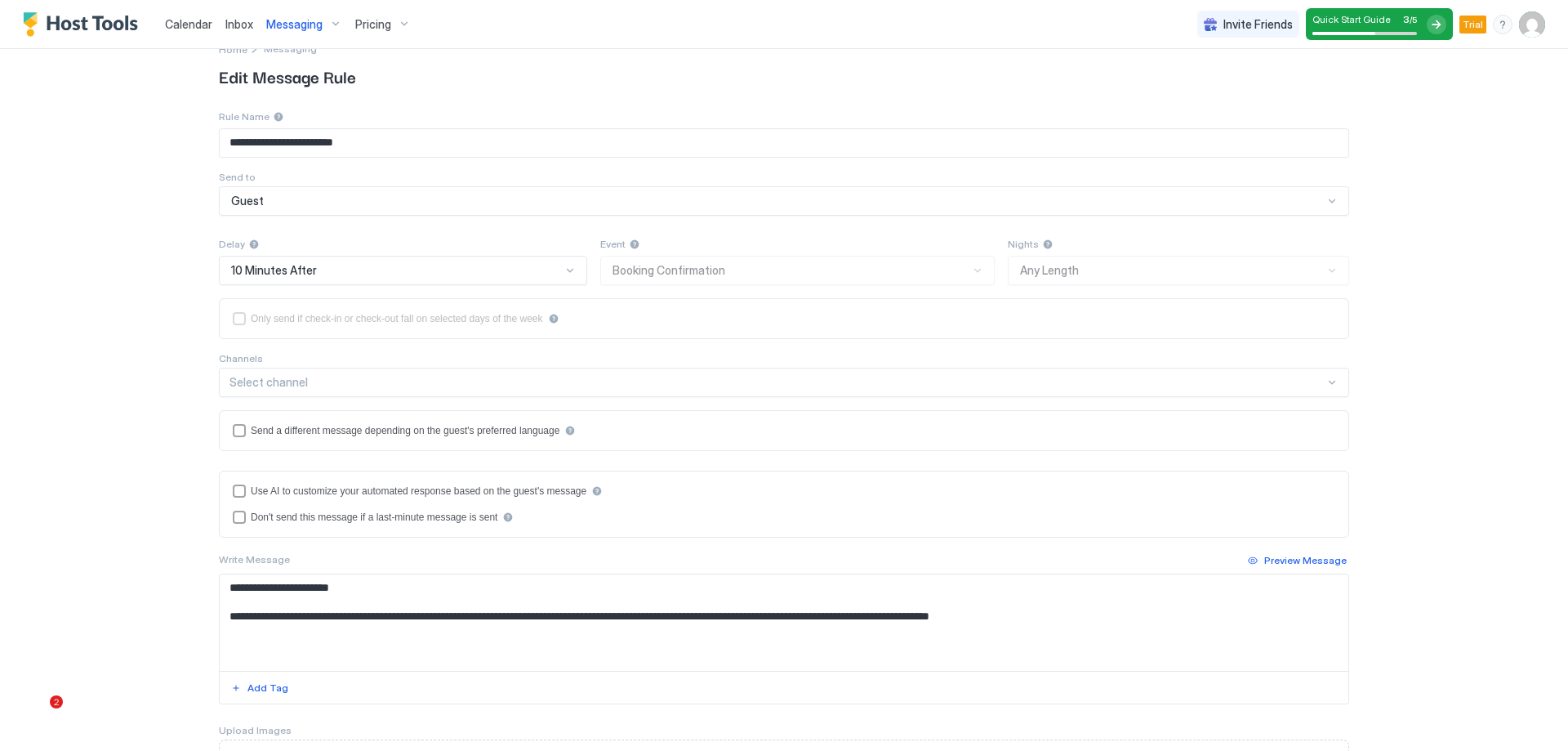 click on "Nights   Any Length" at bounding box center [1178, 260] 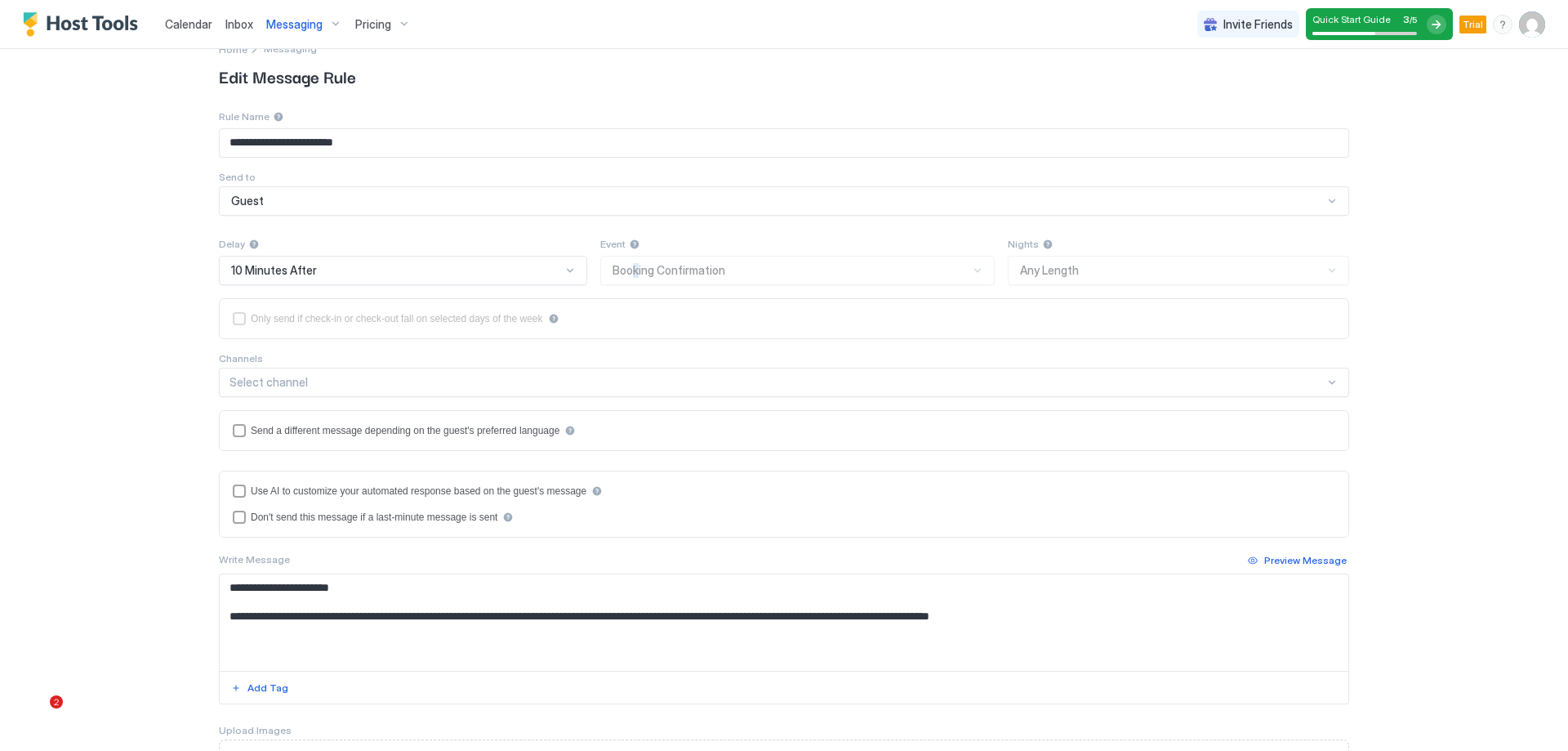 click on "Event   Booking Confirmation" at bounding box center [798, 260] 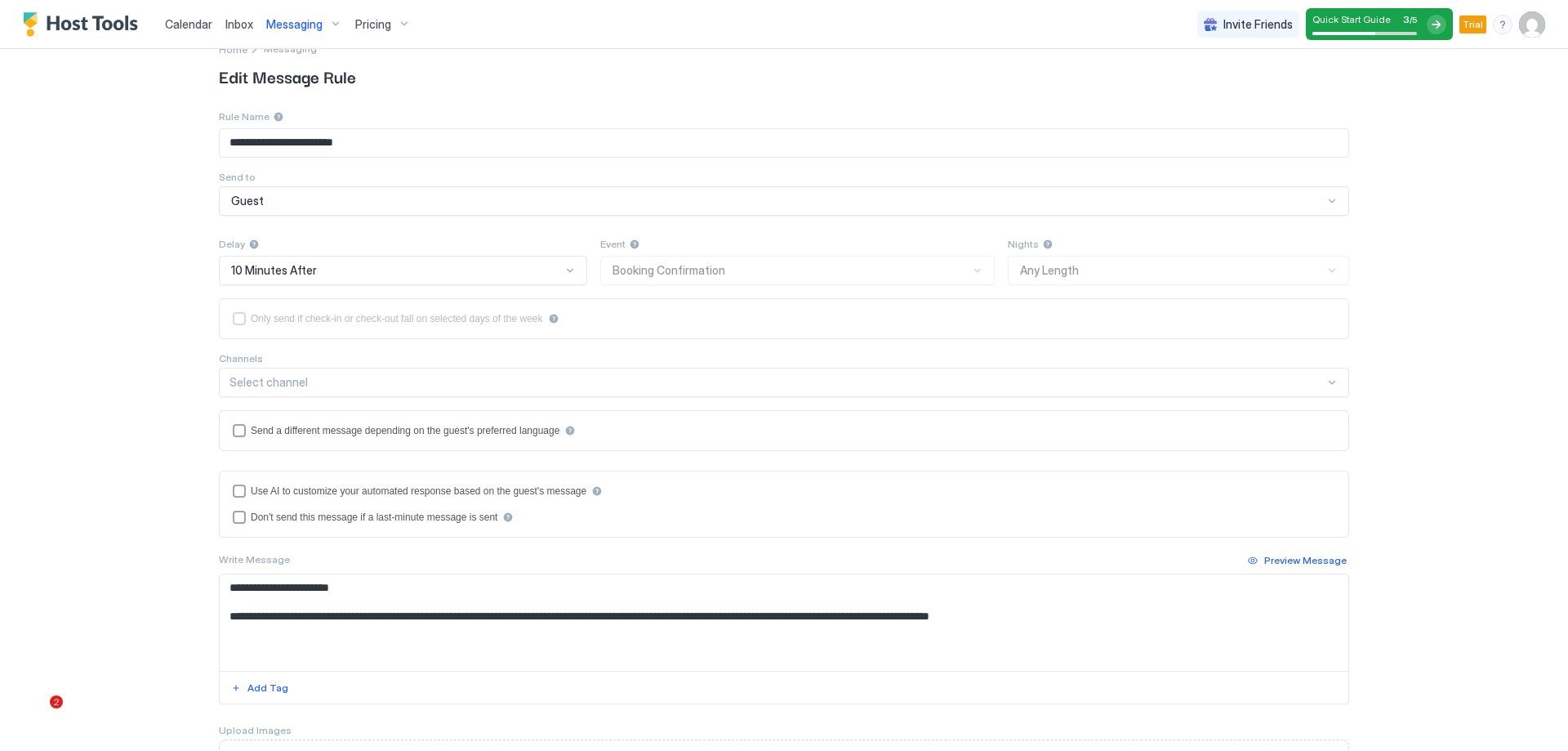 click on "Delay   10 Minutes After Event   Booking Confirmation Nights   Any Length Only send if check-in or check-out fall on selected days of the week Channels Select channel Send a different message depending on the guest's preferred language" at bounding box center [784, 343] 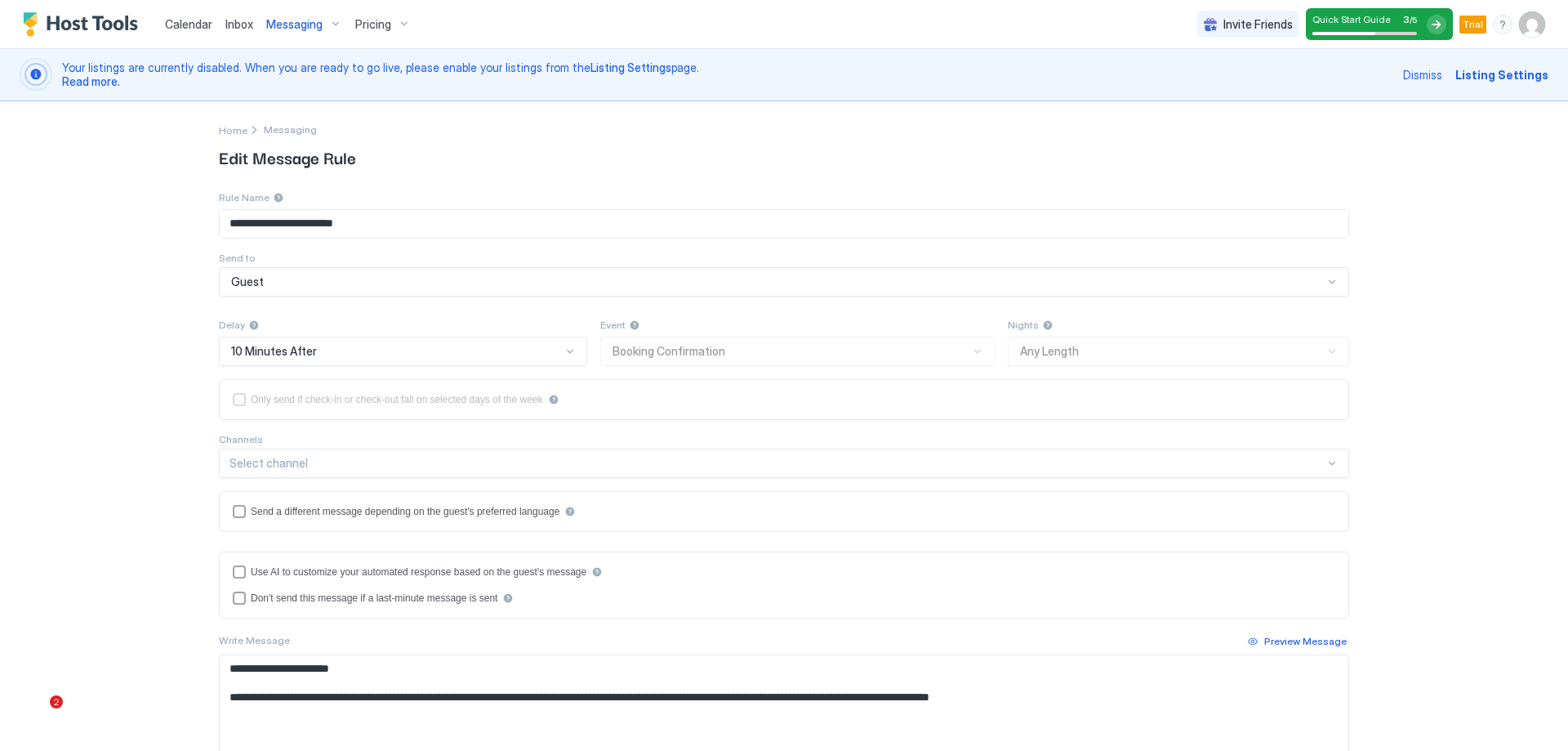 scroll, scrollTop: 0, scrollLeft: 0, axis: both 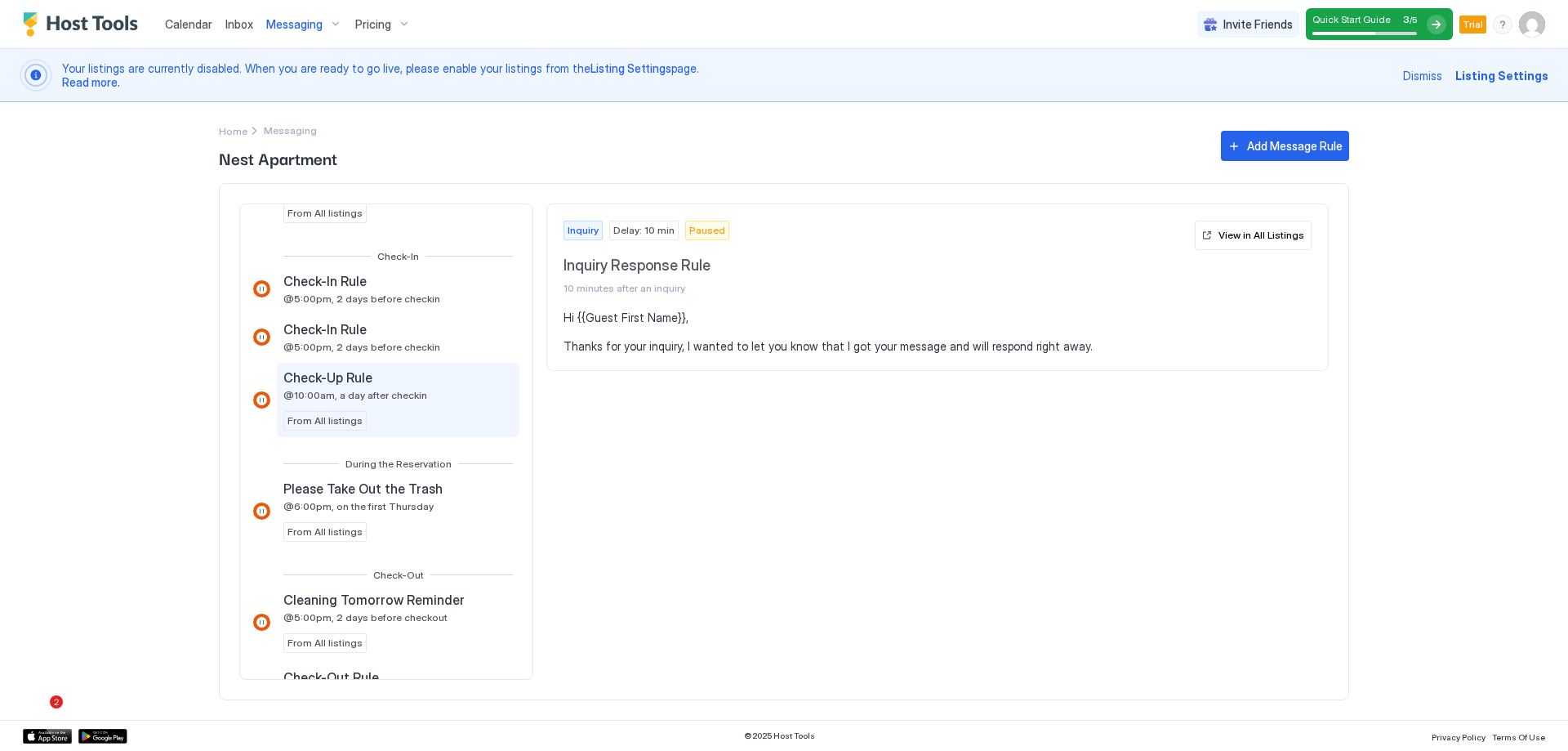 click on "Check-Up Rule @10:00am, a day after checkin" at bounding box center [355, 385] 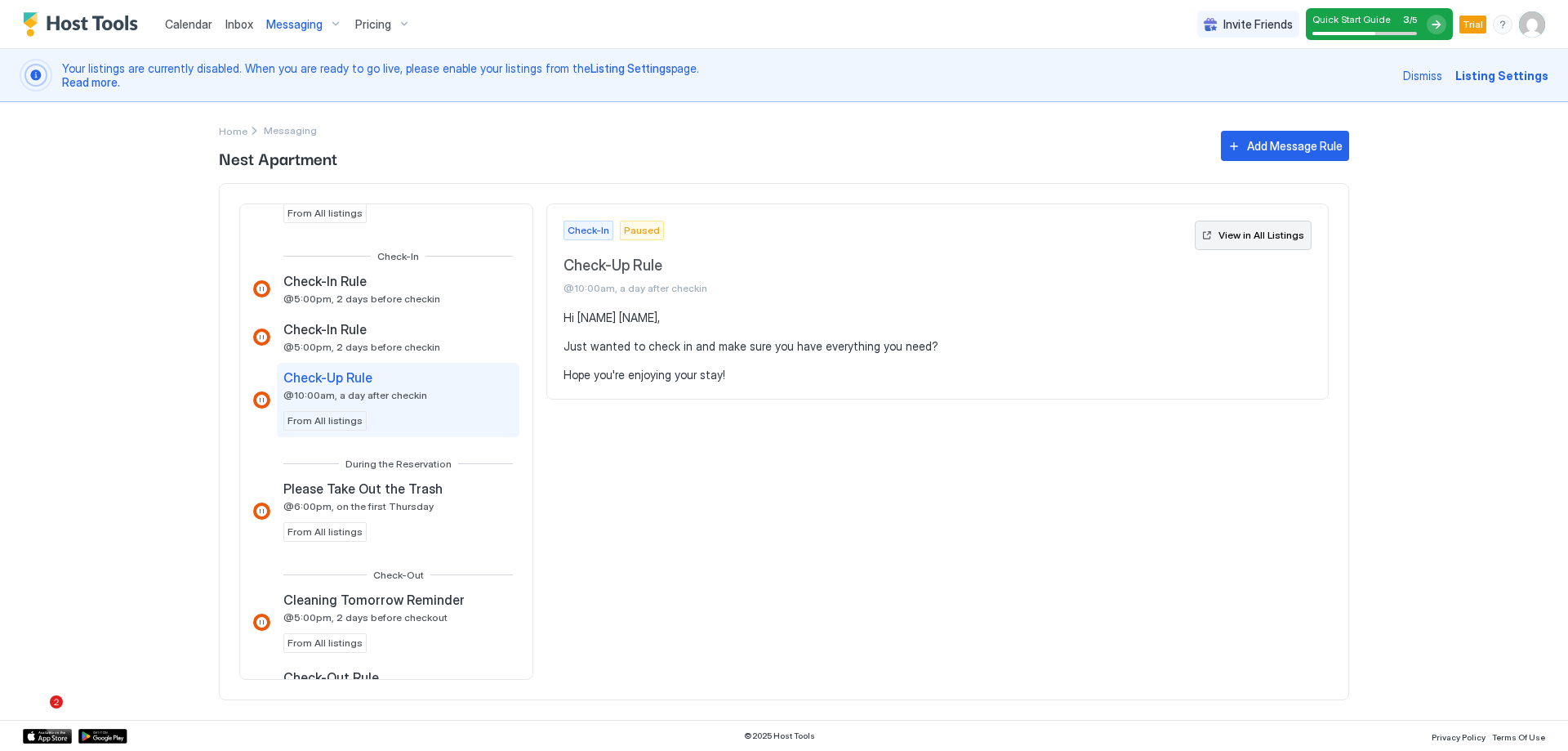 click on "View in All Listings" at bounding box center (1261, 235) 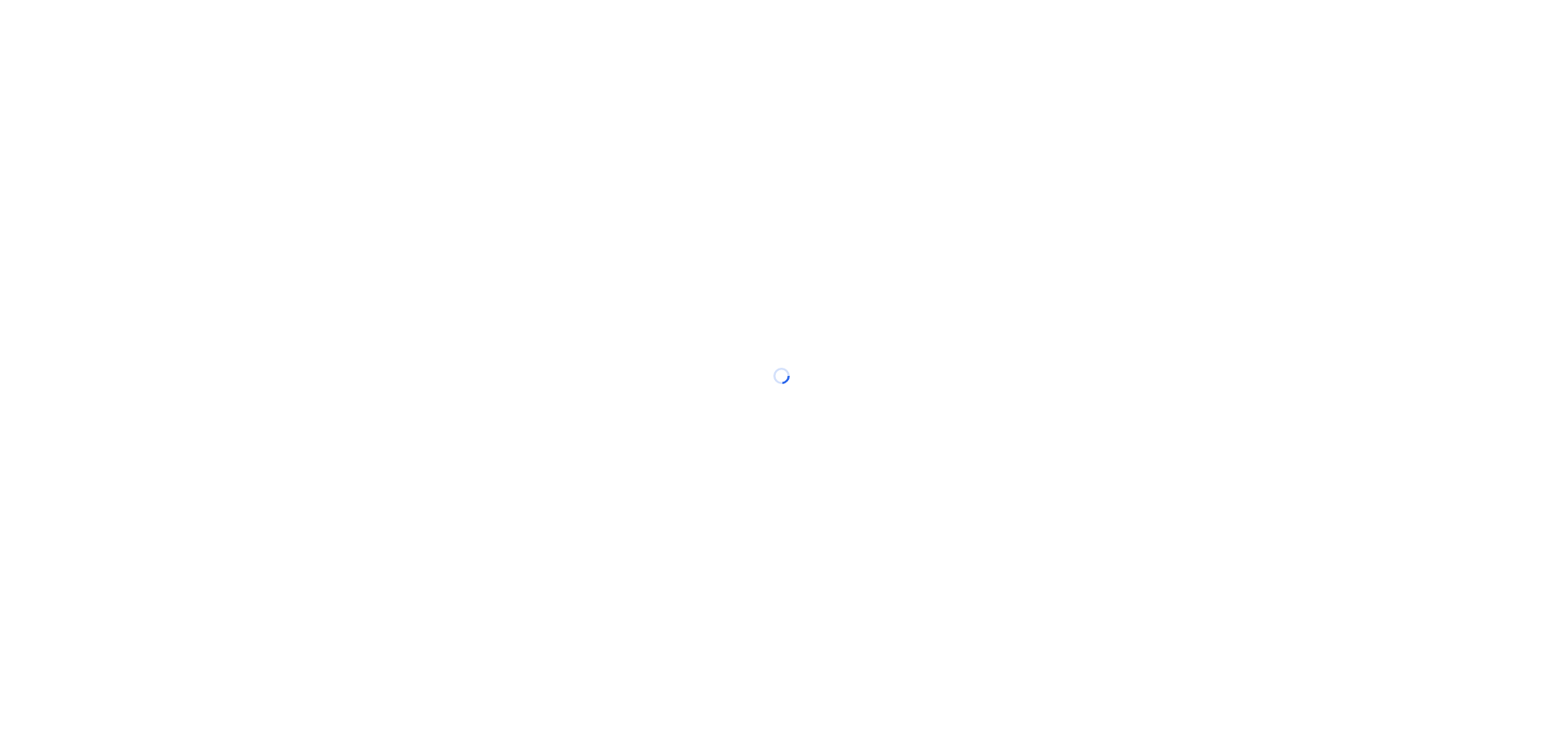 scroll, scrollTop: 0, scrollLeft: 0, axis: both 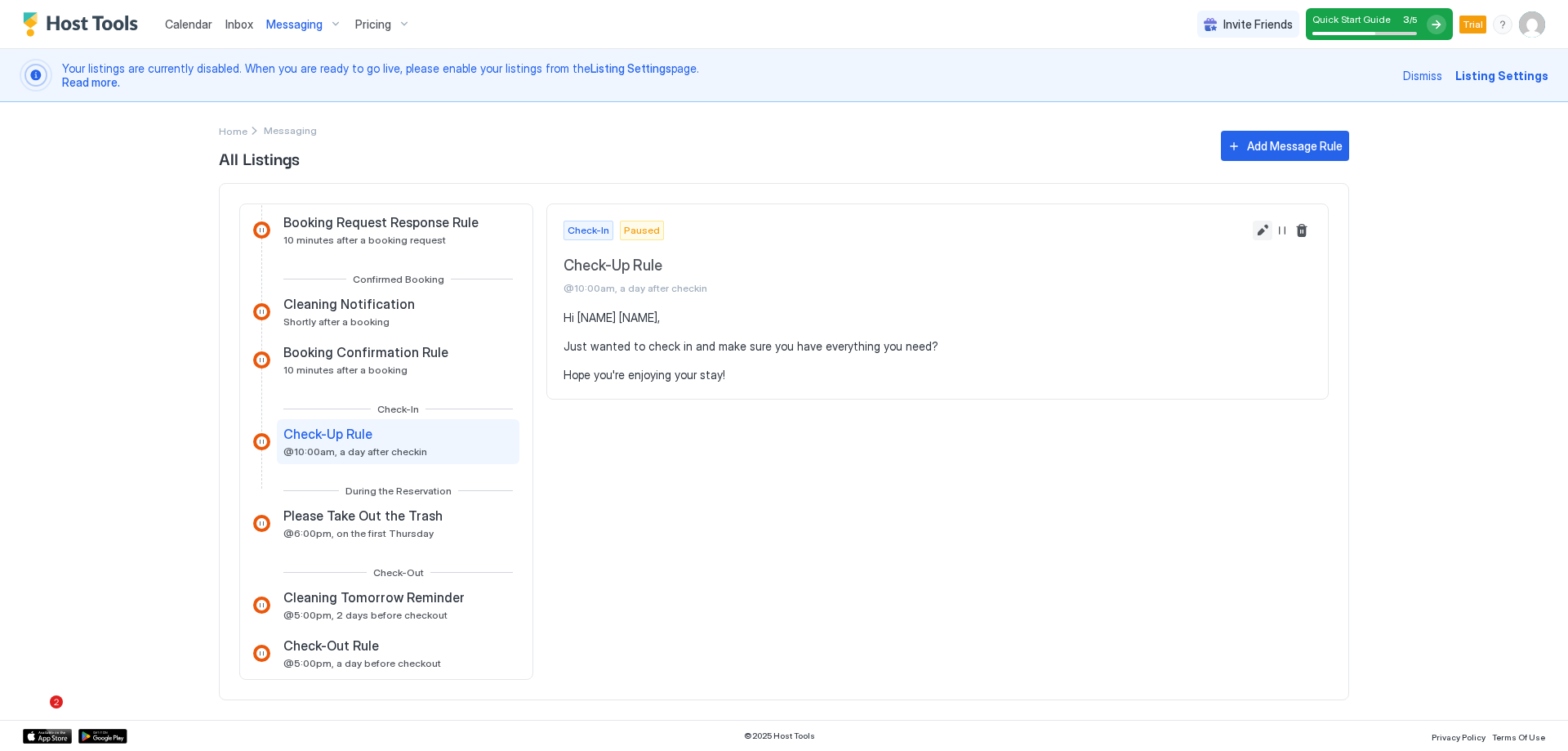 click at bounding box center (1263, 230) 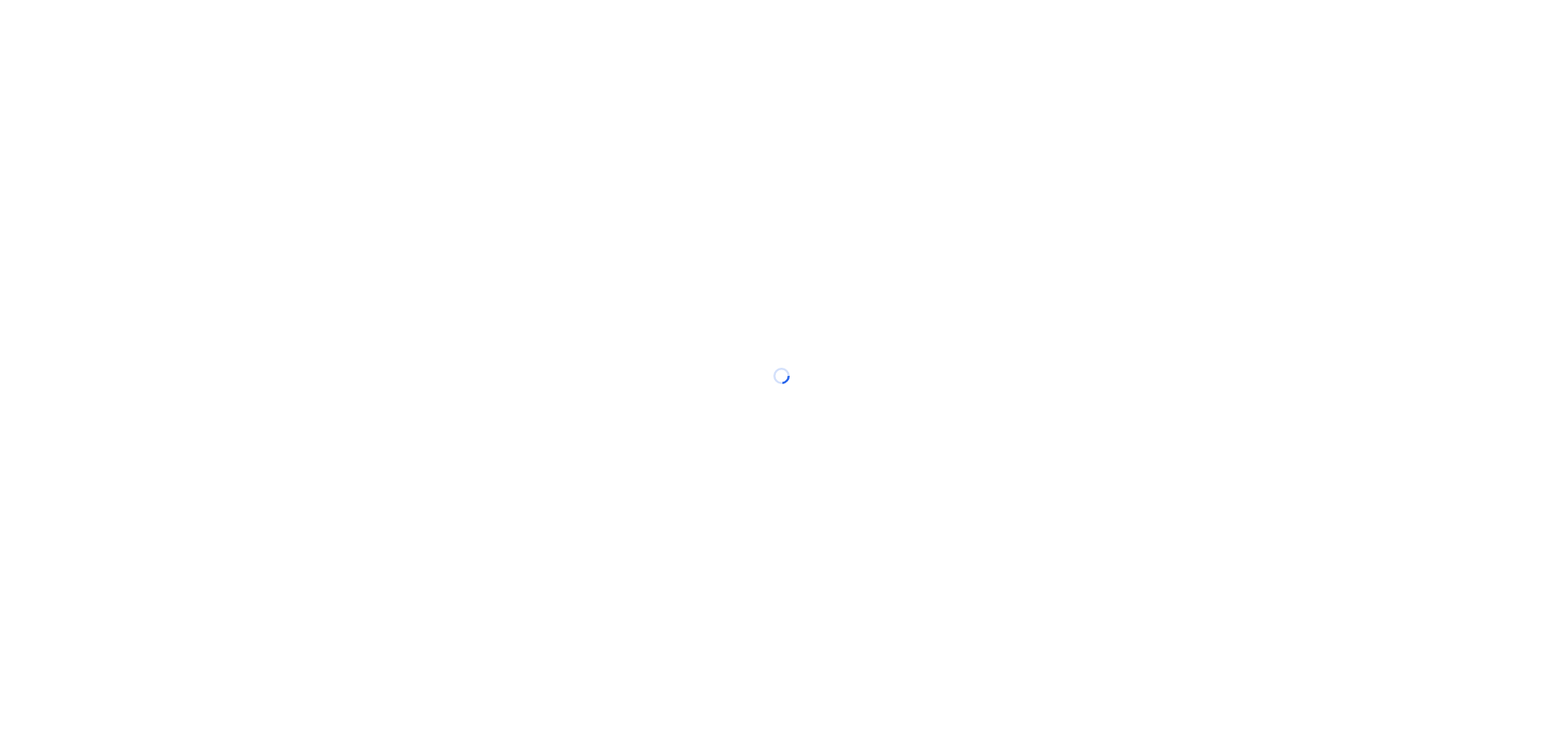 scroll, scrollTop: 0, scrollLeft: 0, axis: both 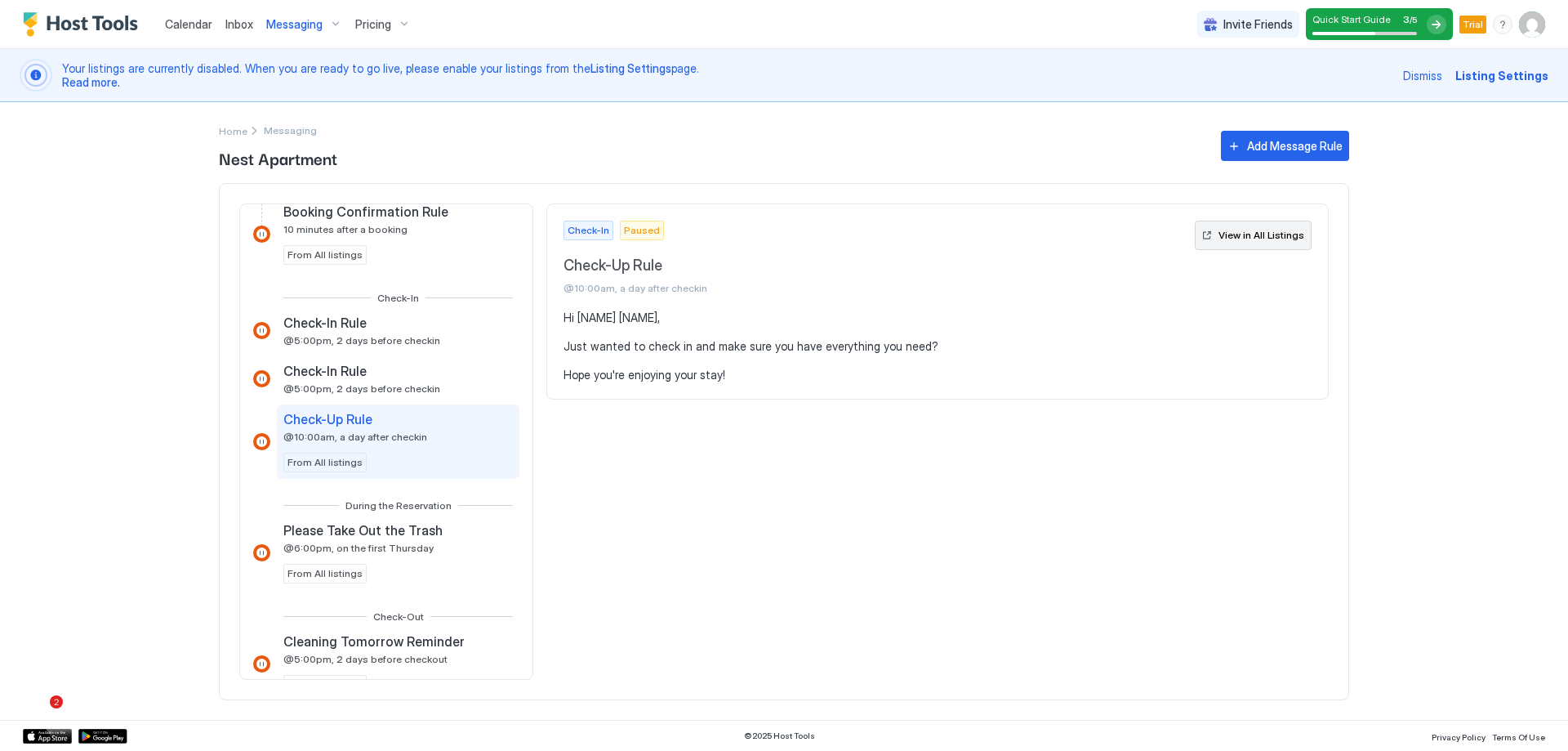 click on "View in All Listings" at bounding box center (1261, 235) 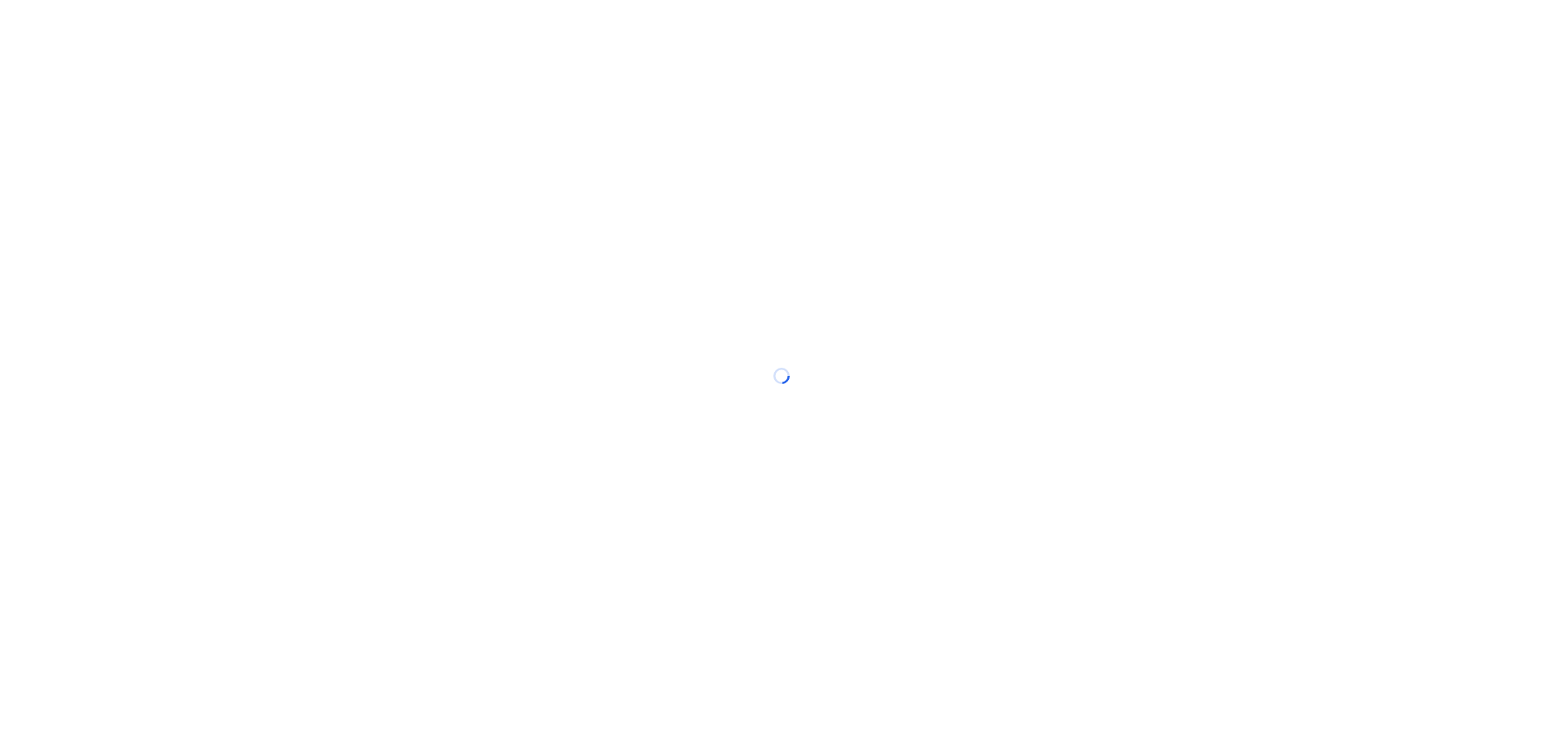 scroll, scrollTop: 0, scrollLeft: 0, axis: both 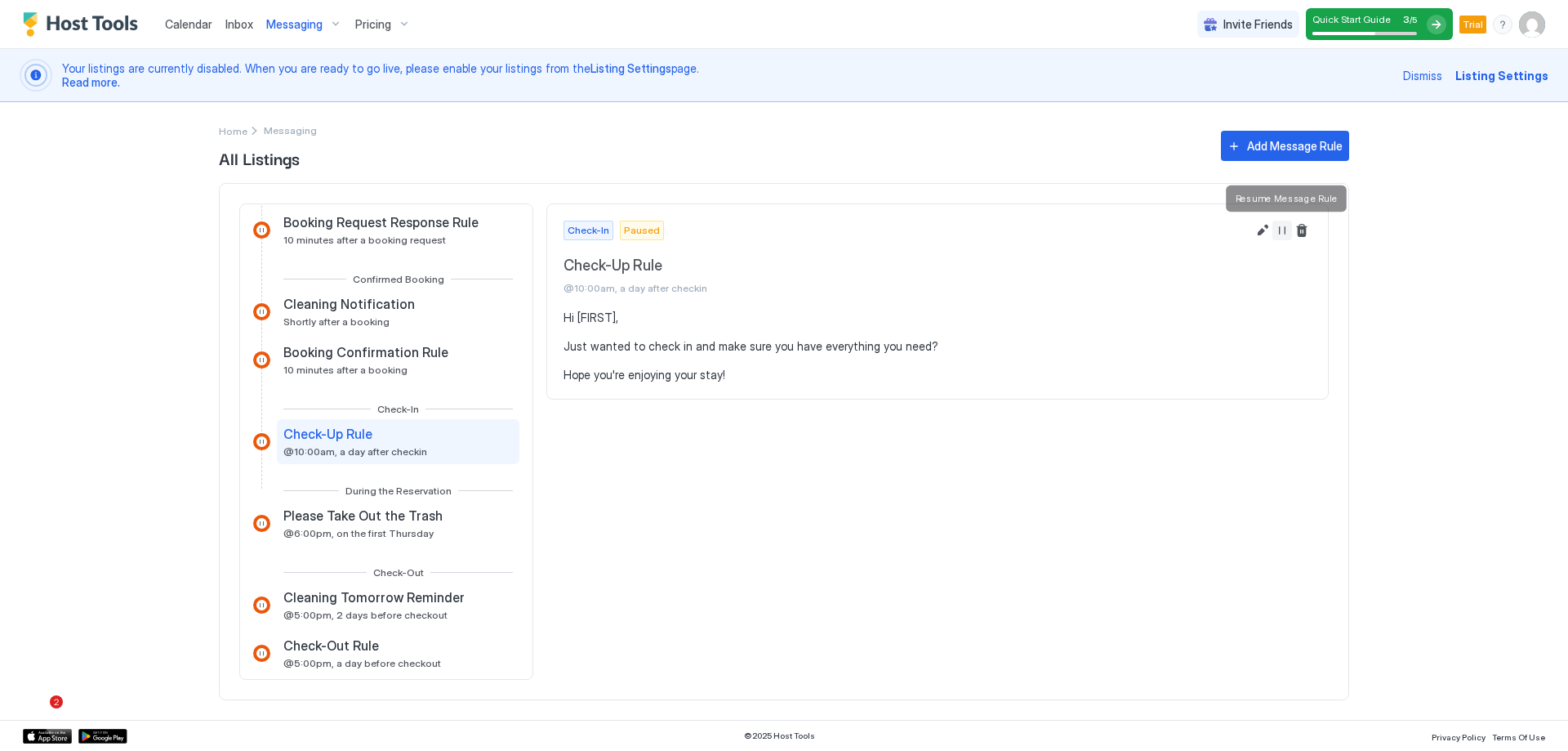 click at bounding box center [1282, 230] 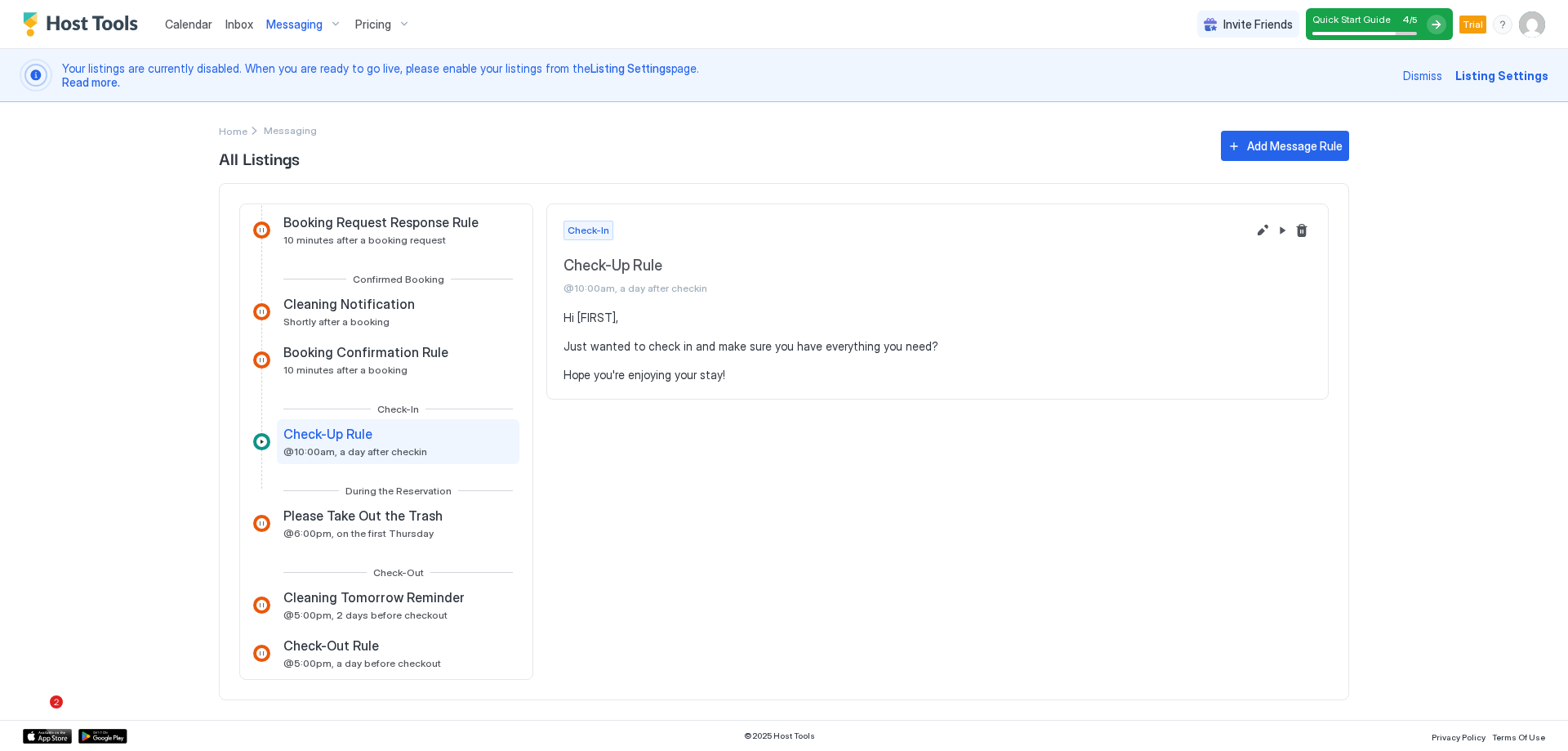 click on "Inbox" at bounding box center [239, 24] 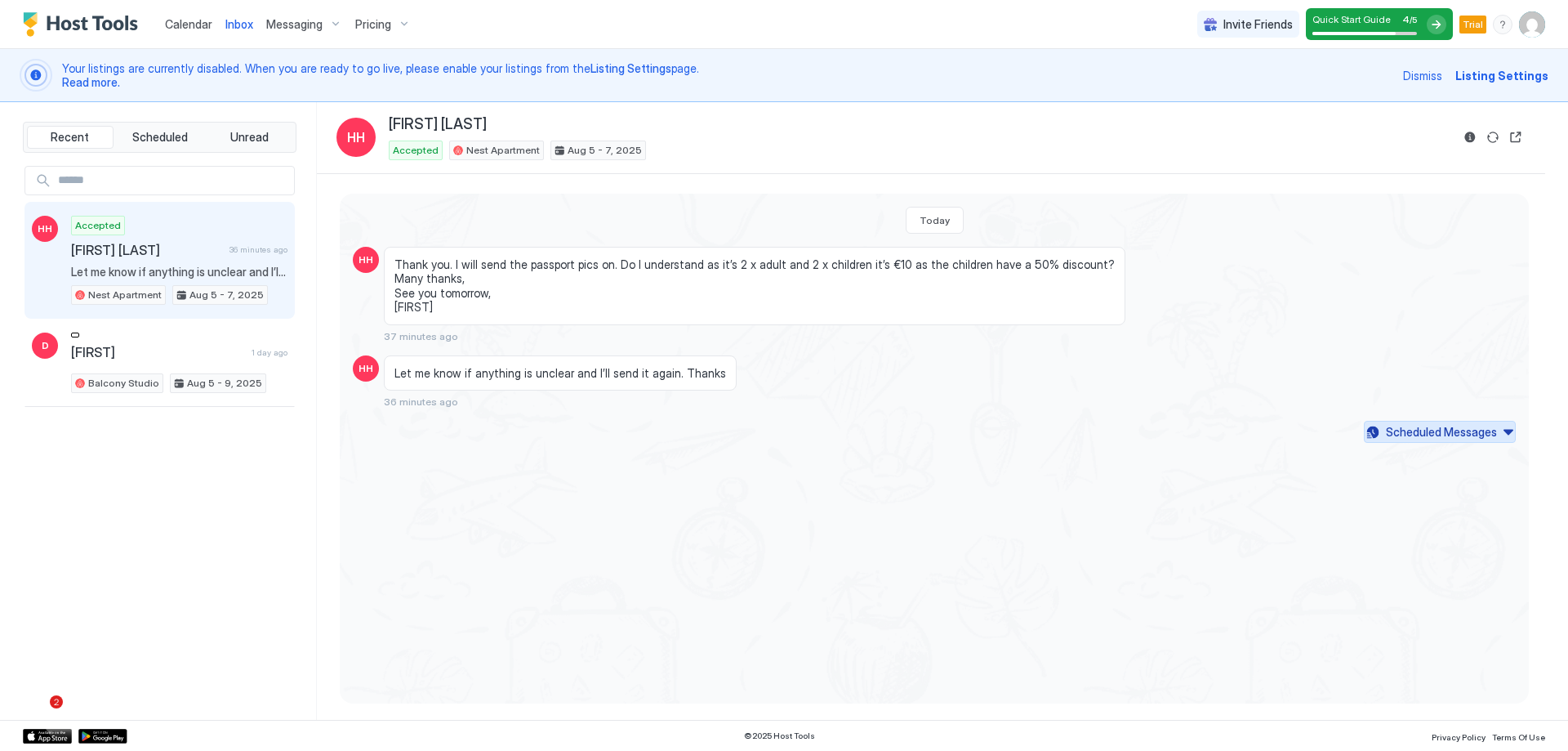 click on "Scheduled Messages" at bounding box center (1441, 431) 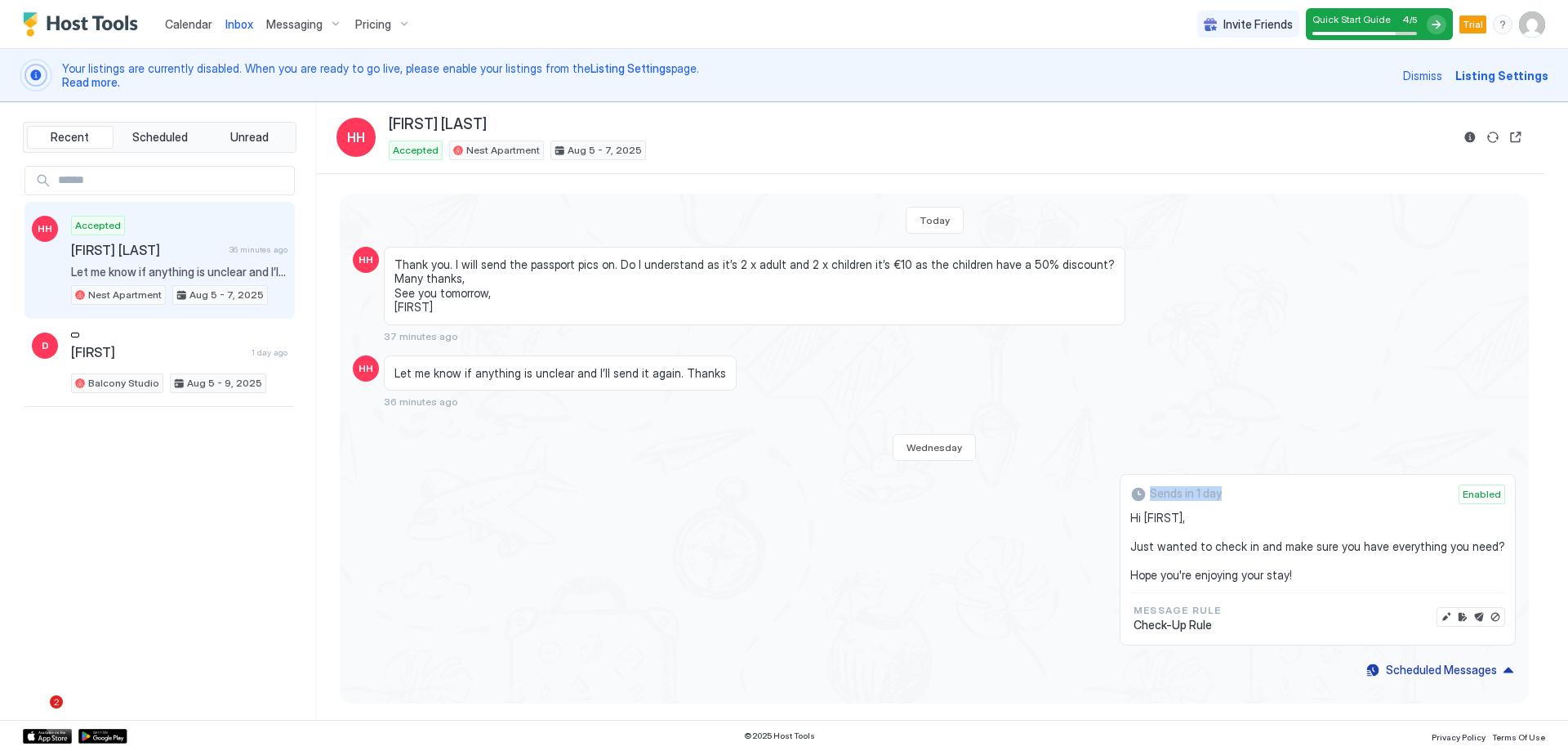 drag, startPoint x: 1202, startPoint y: 486, endPoint x: 1288, endPoint y: 485, distance: 86.00581 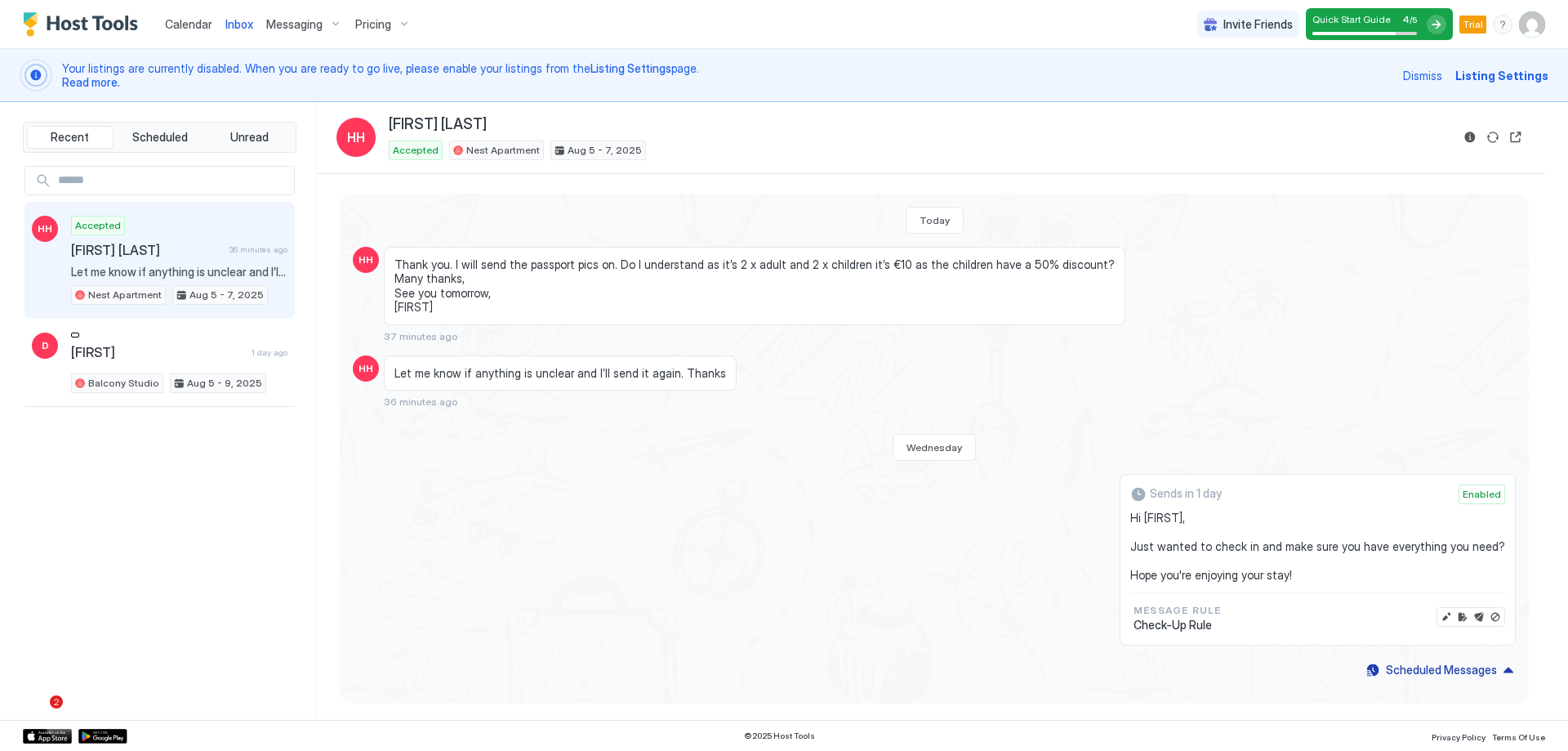 click on "HH Let me know if anything is unclear and I’ll send it again. Thanks  36 minutes ago" at bounding box center [934, 382] 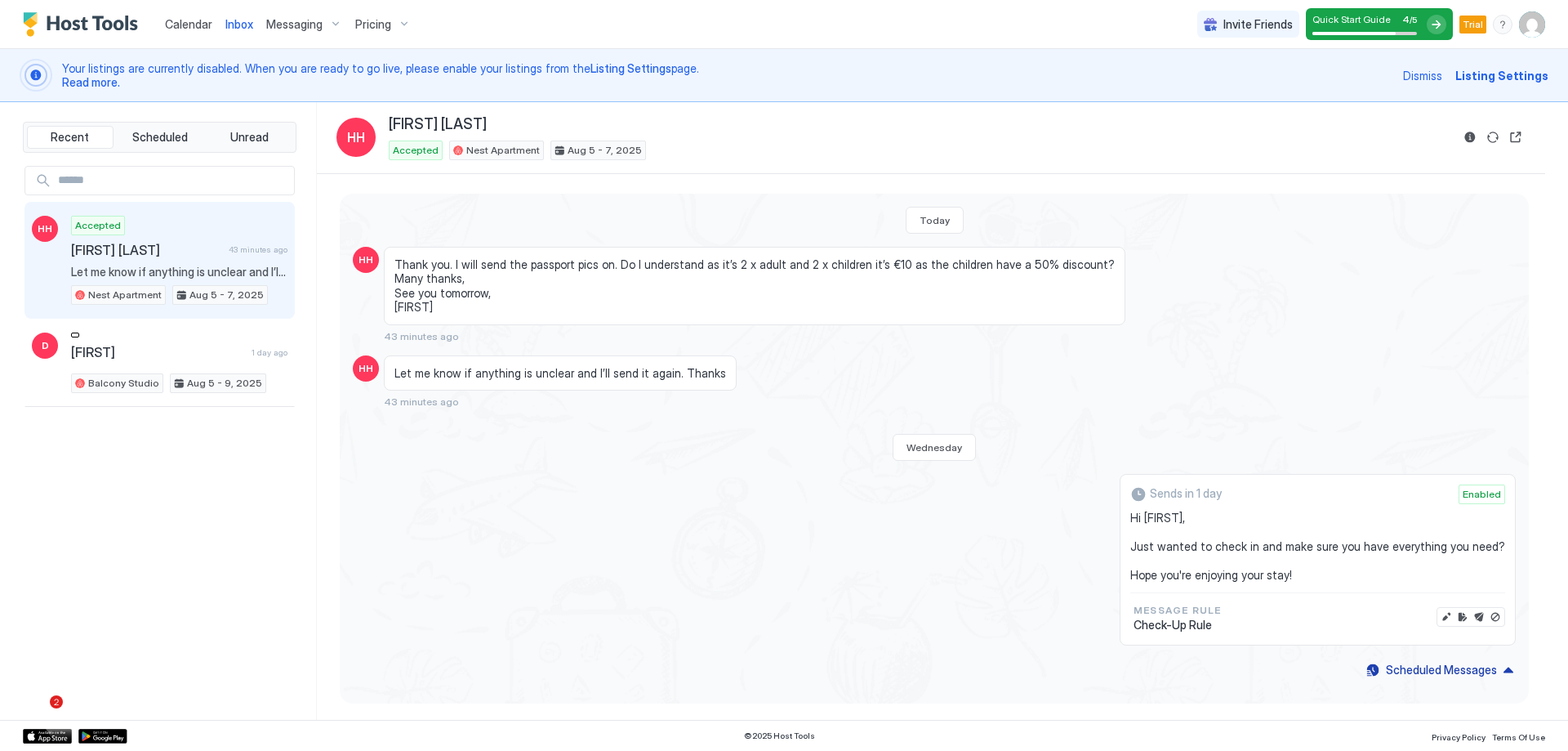 click on "Sends in 1 day Enabled Hi [FIRST],
Just wanted to check in and make sure you have everything you need?
Hope you're enjoying your stay! Message Rule Check-Up Rule" at bounding box center [934, 560] 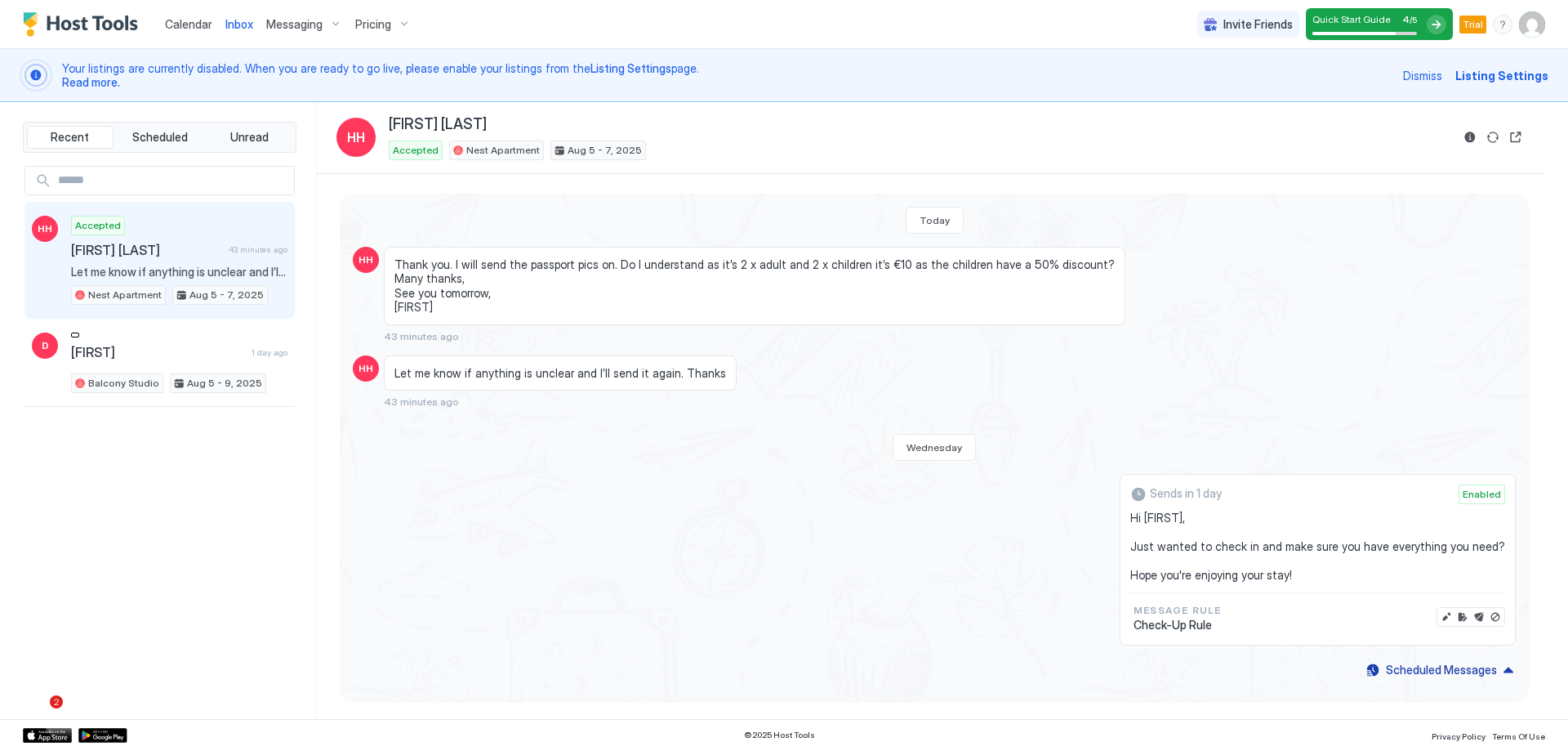 scroll, scrollTop: 0, scrollLeft: 0, axis: both 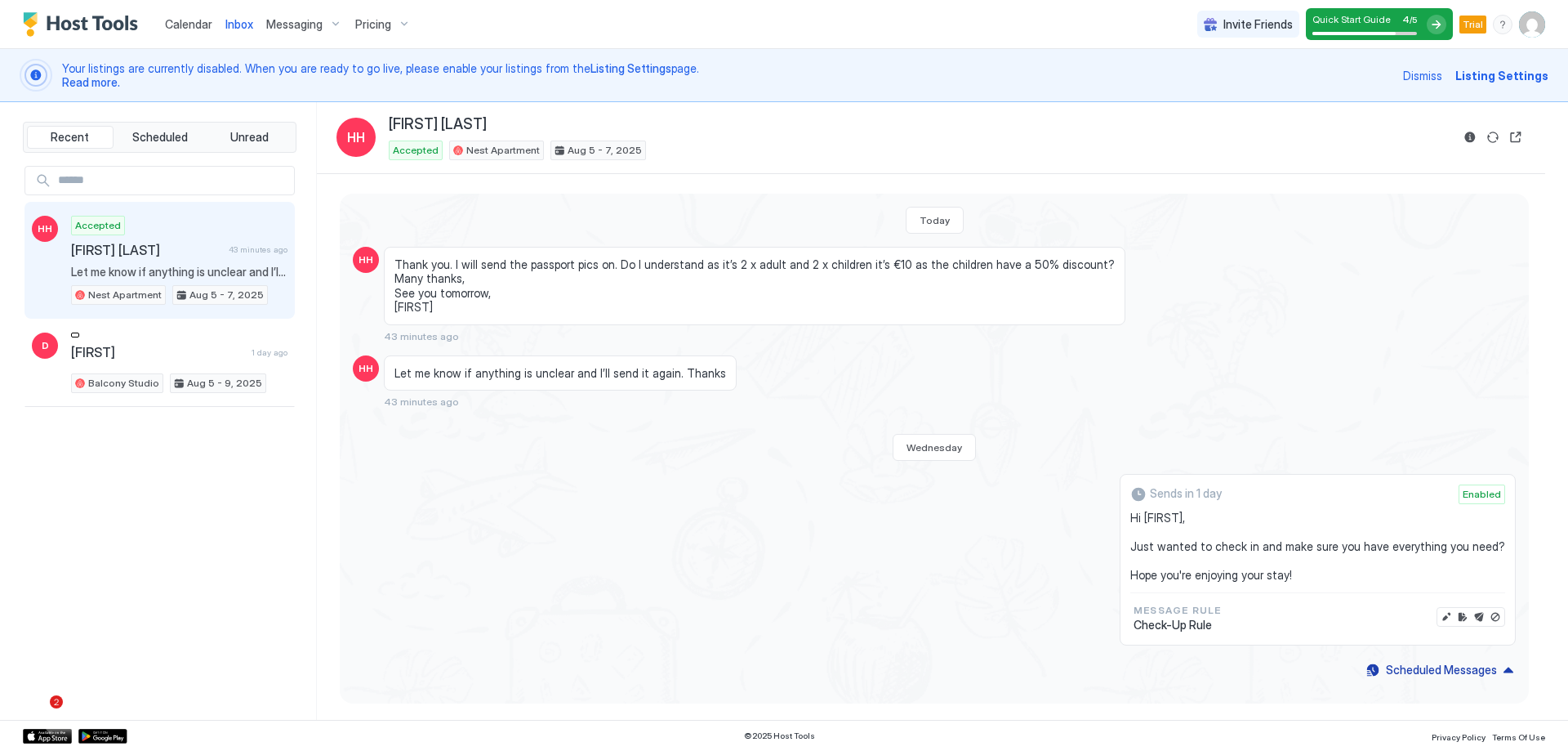 click at bounding box center [1532, 25] 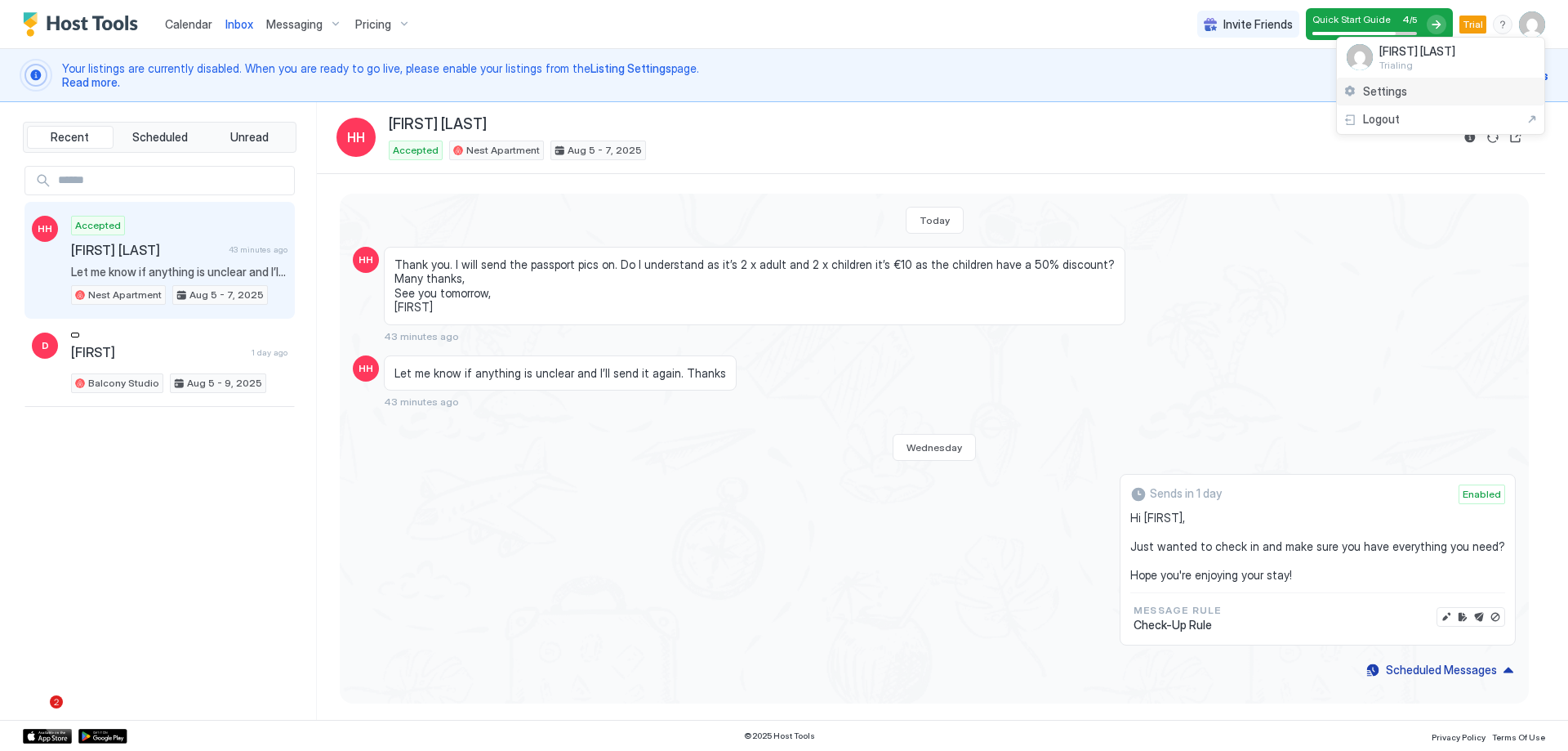 click on "Settings" at bounding box center [1375, 92] 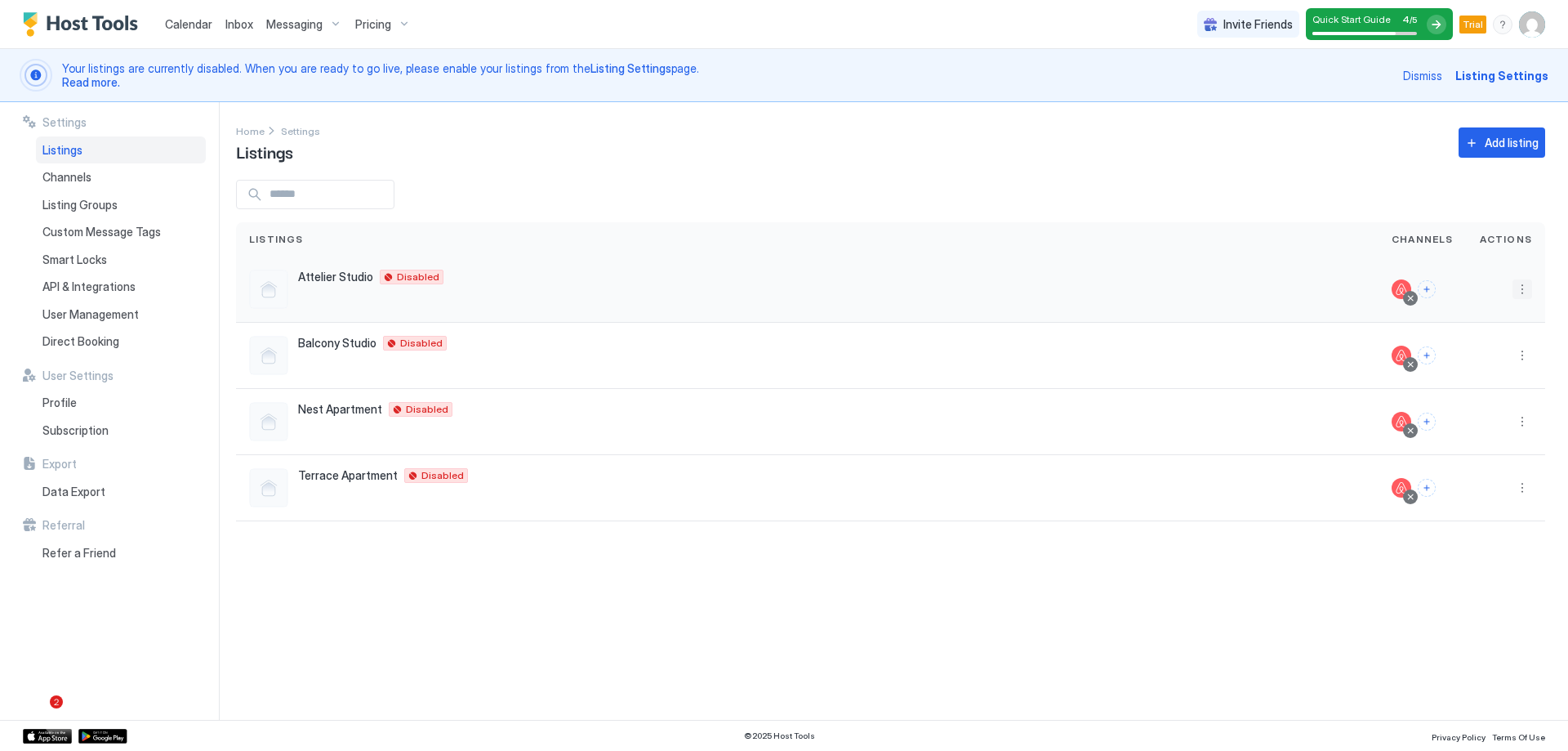 click at bounding box center [1522, 289] 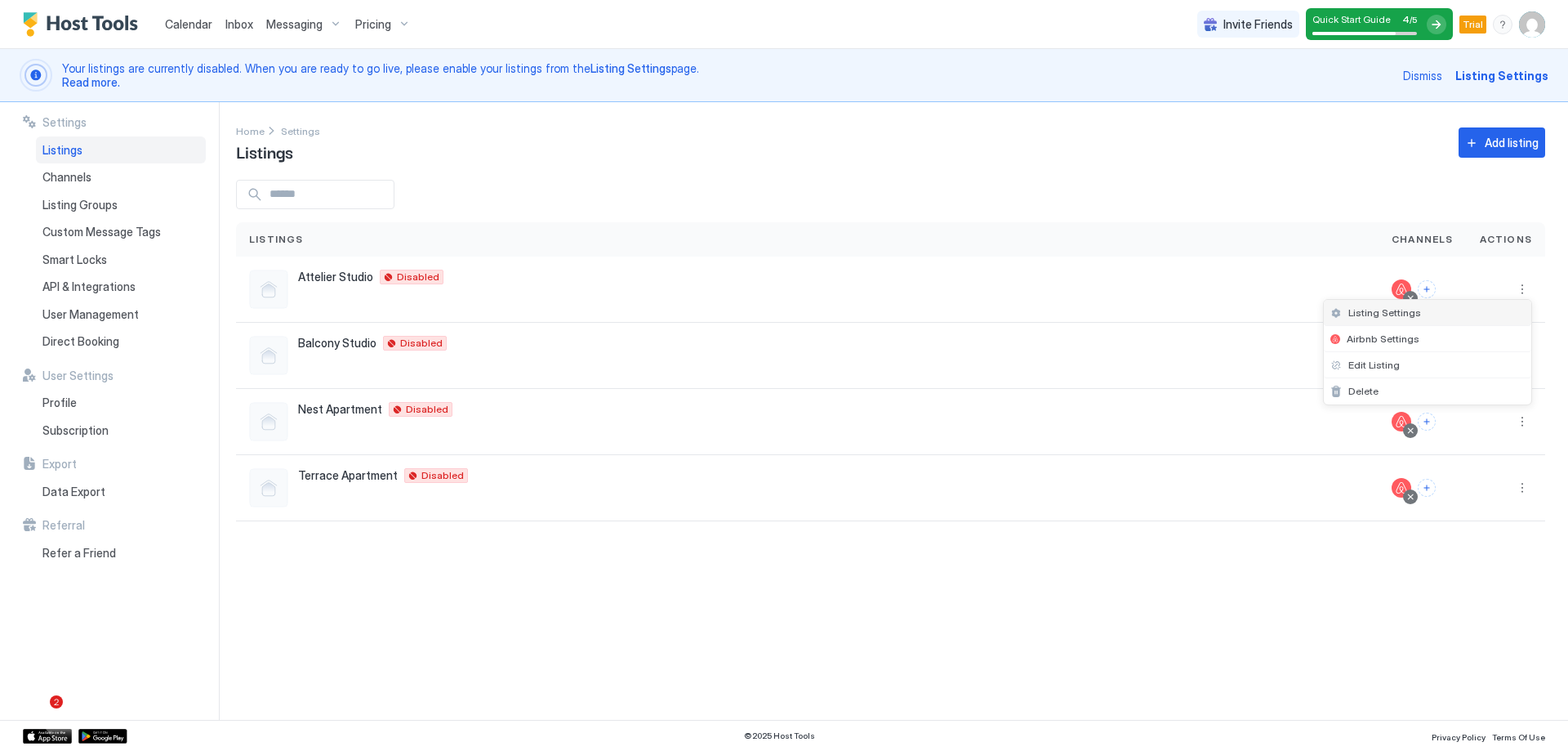 click on "Listing Settings" at bounding box center [1384, 312] 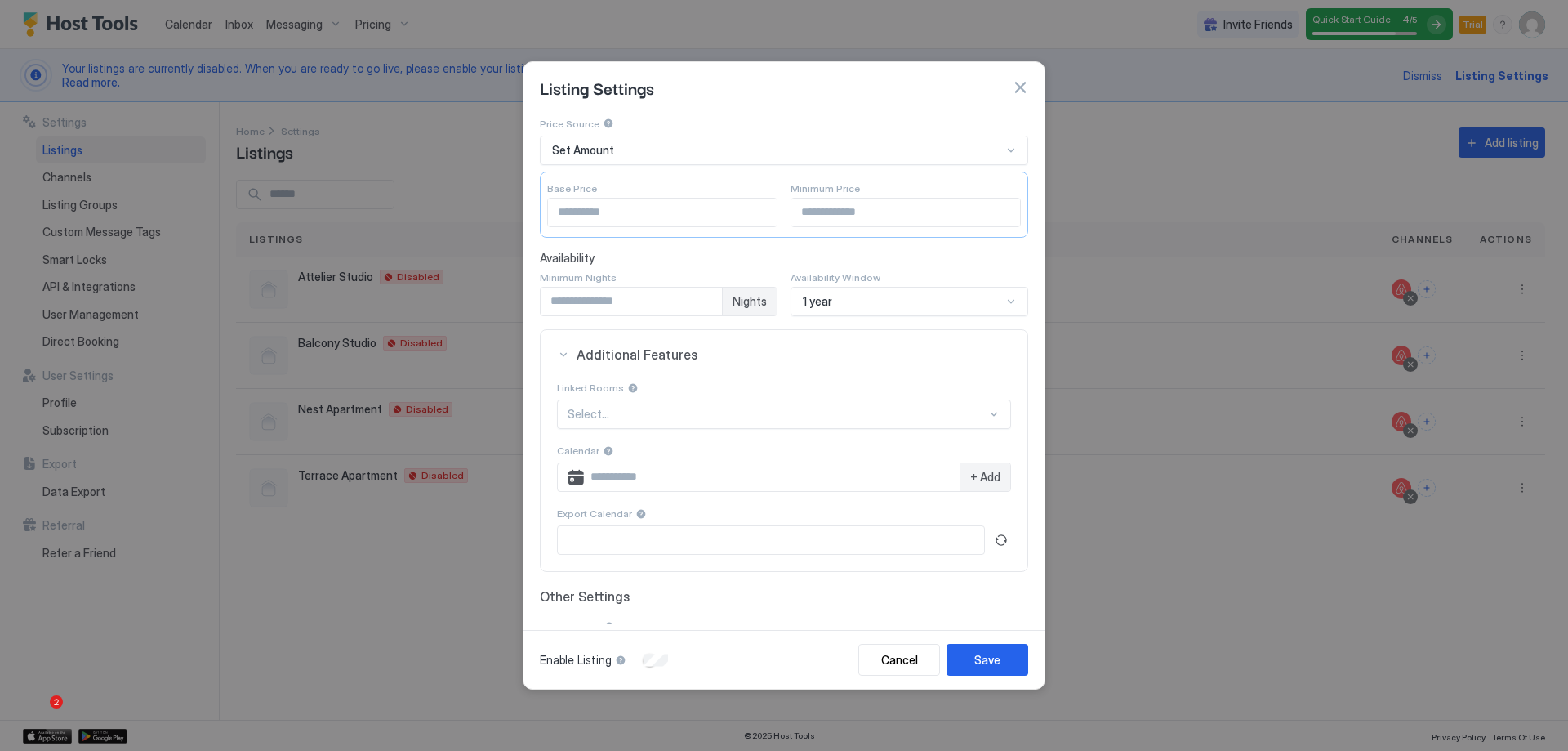 scroll, scrollTop: 0, scrollLeft: 0, axis: both 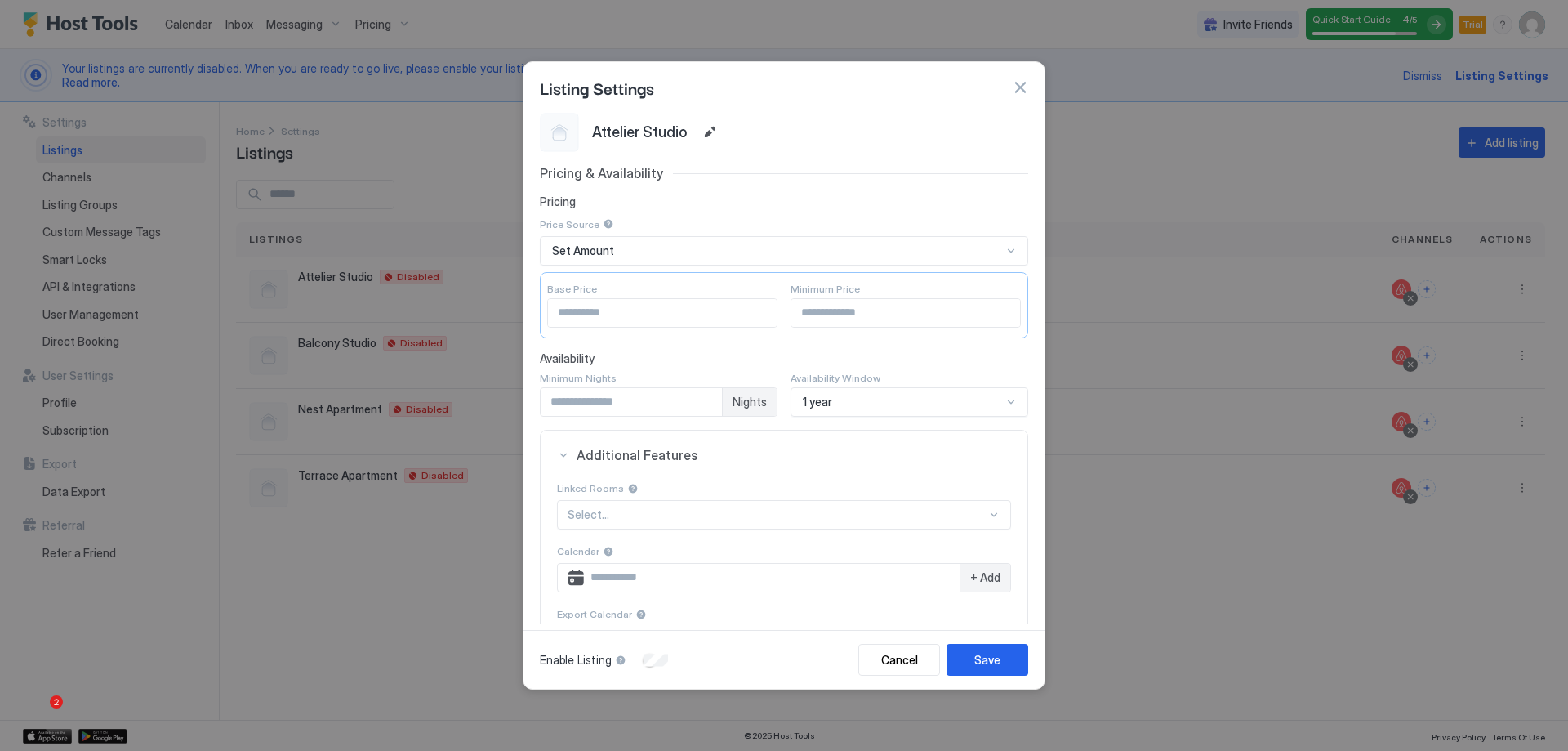 click on "Listing Settings" at bounding box center [784, 87] 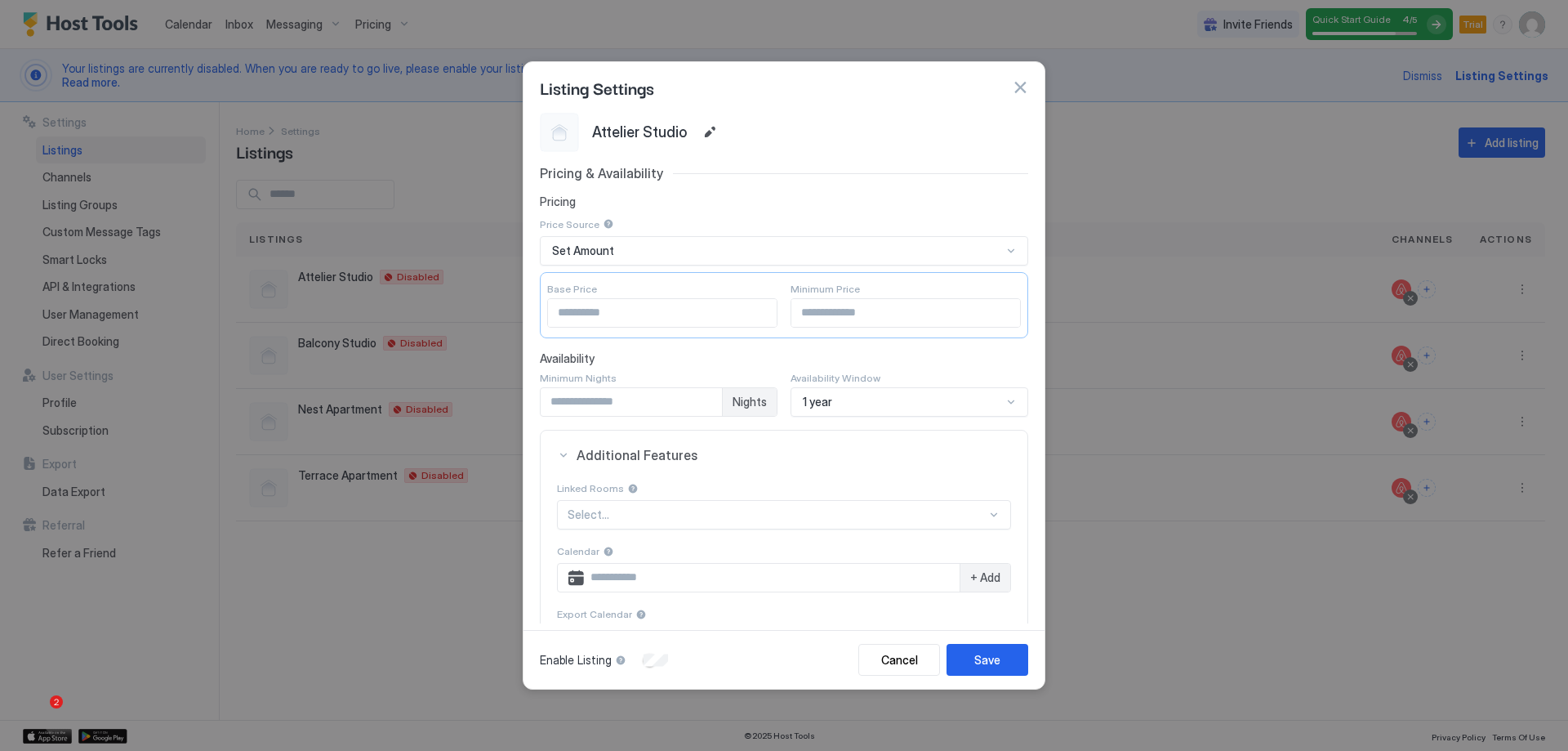 click at bounding box center [1020, 87] 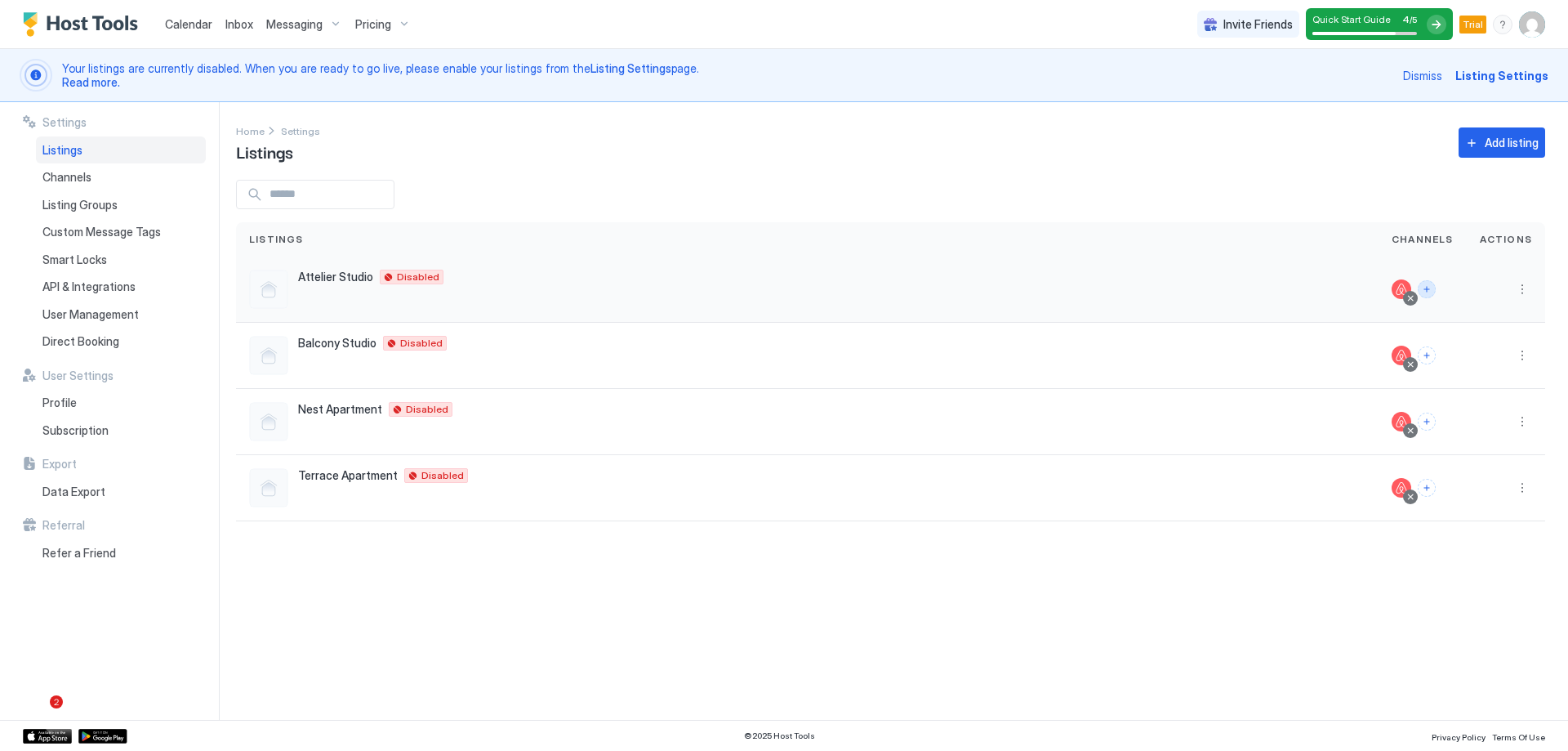 click at bounding box center (1427, 289) 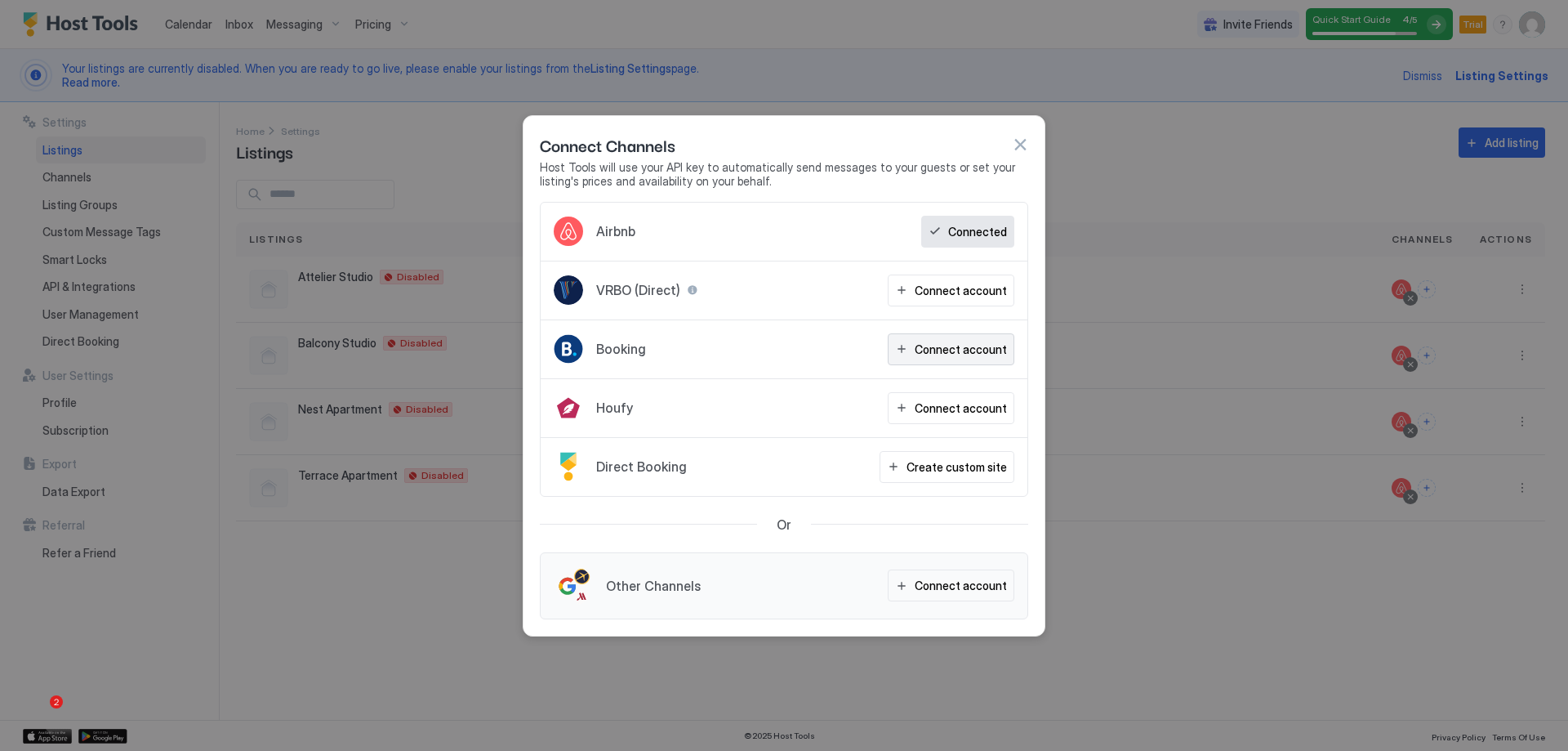 click on "Connect account" at bounding box center (960, 349) 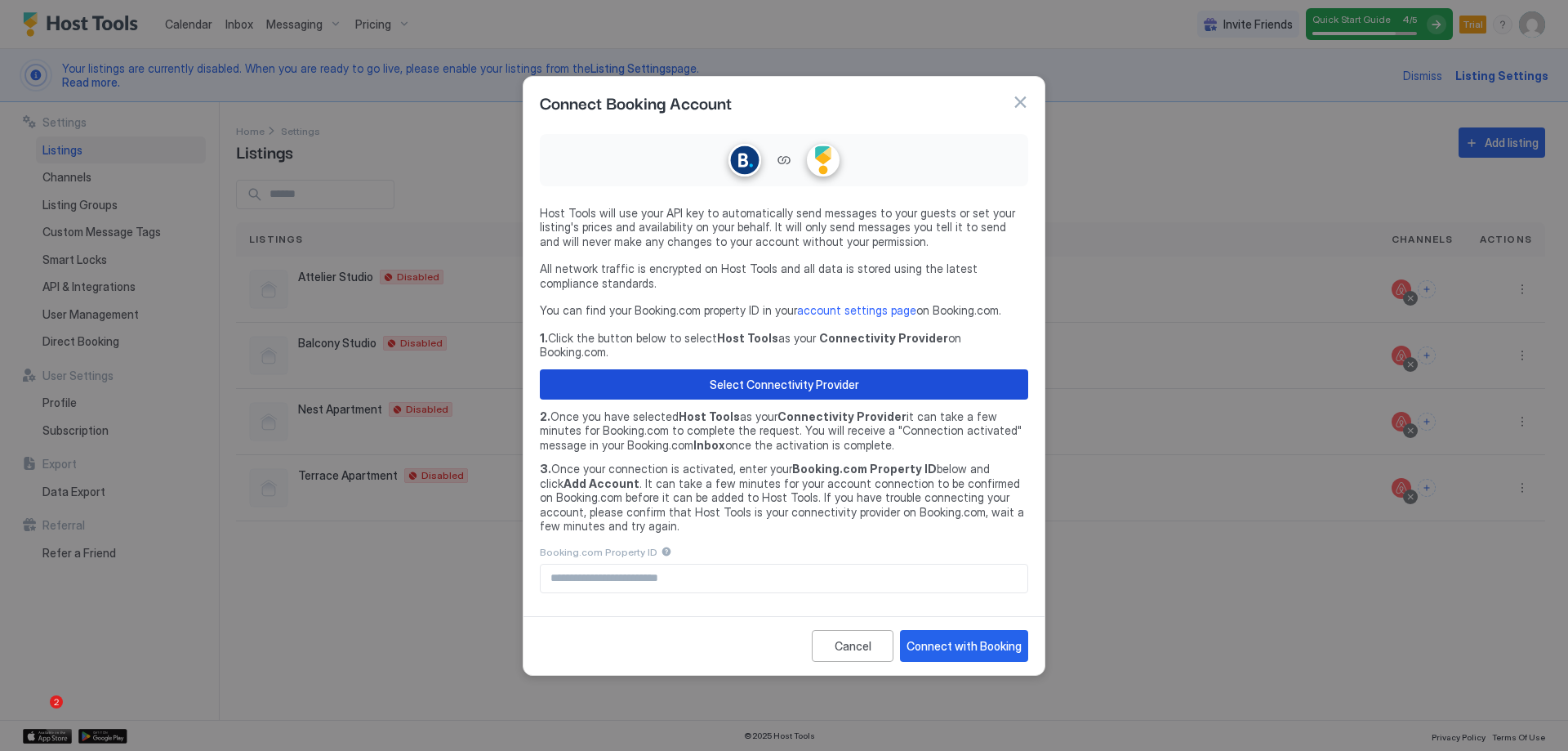 click on "Select Connectivity Provider" at bounding box center (784, 384) 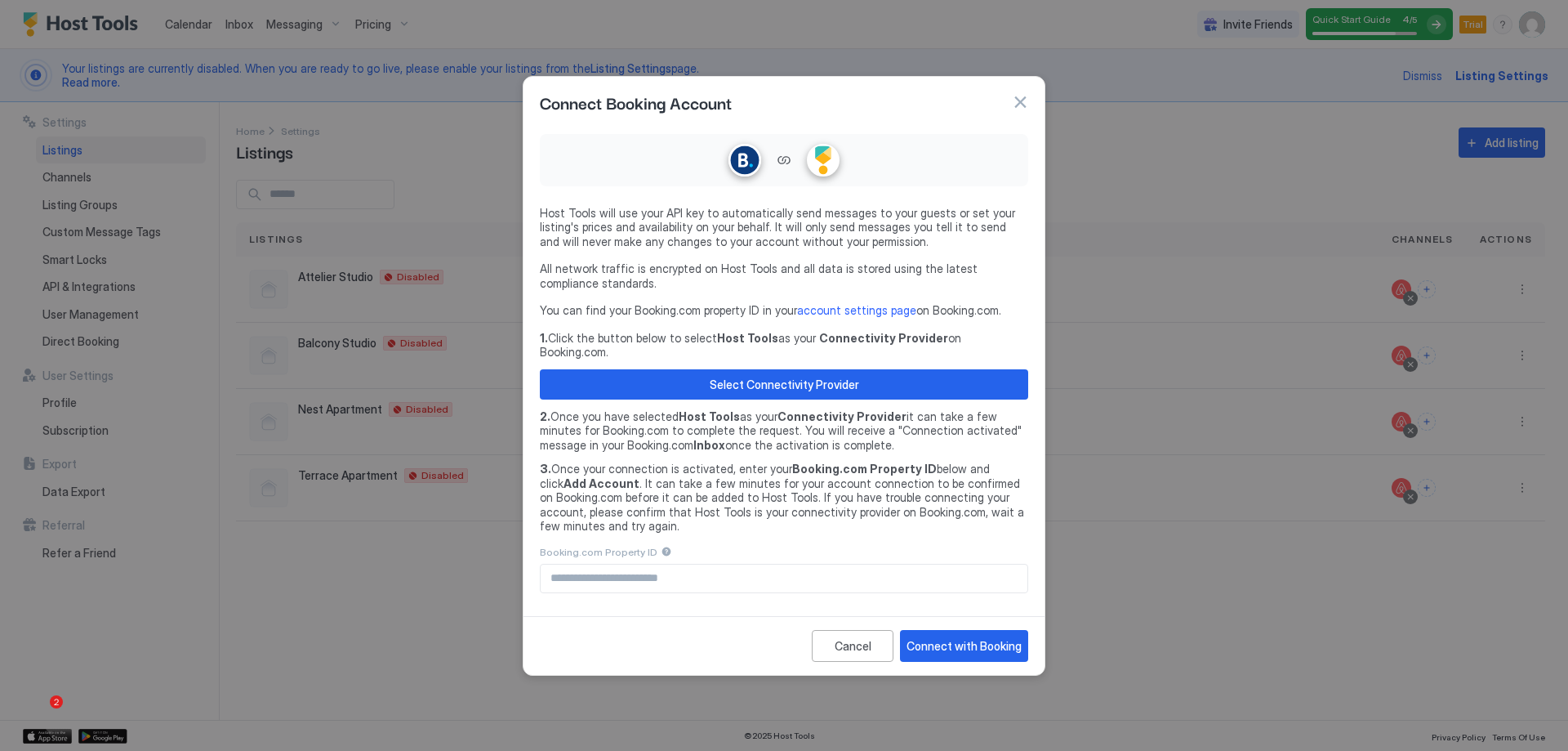 click at bounding box center (1020, 102) 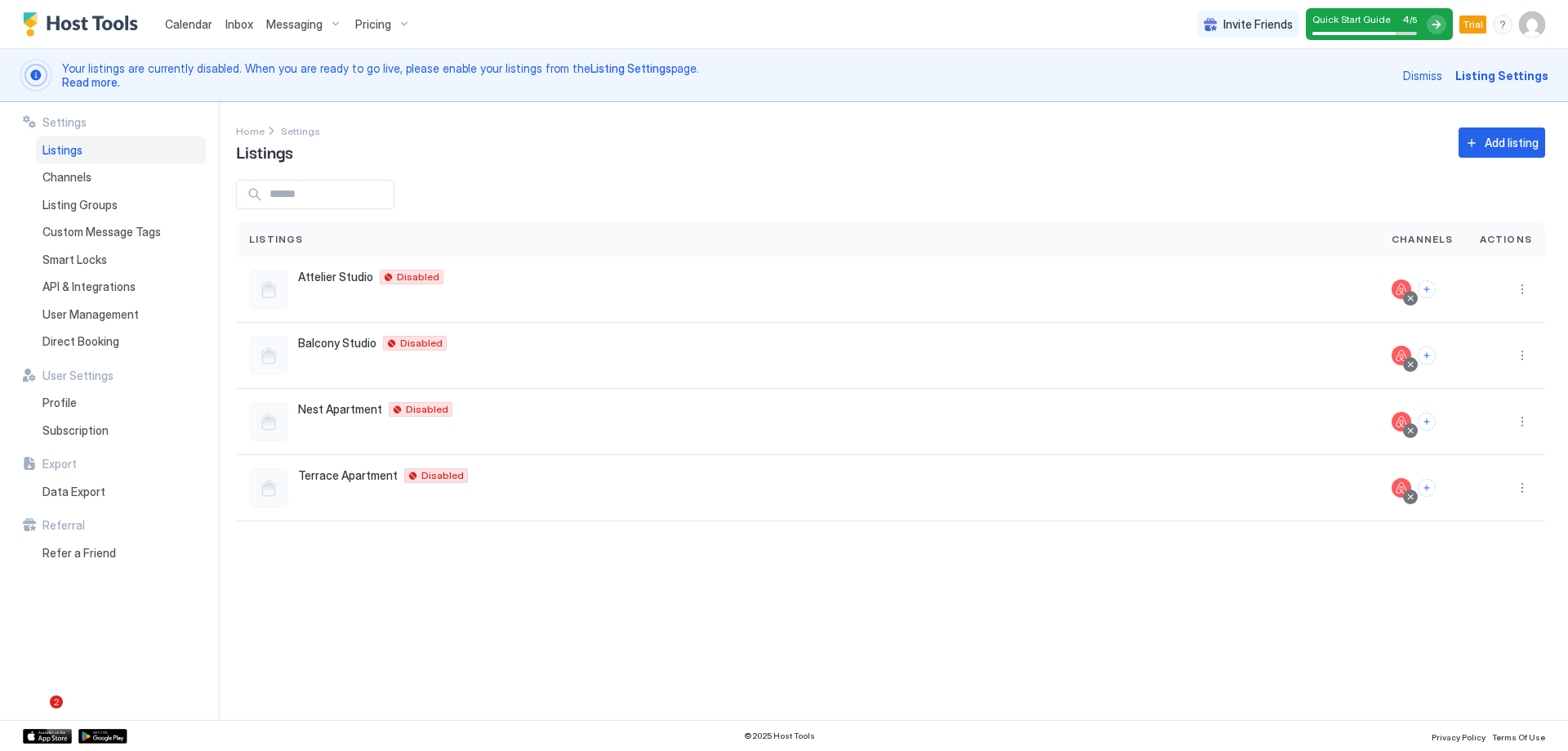click on "Messaging" at bounding box center (304, 25) 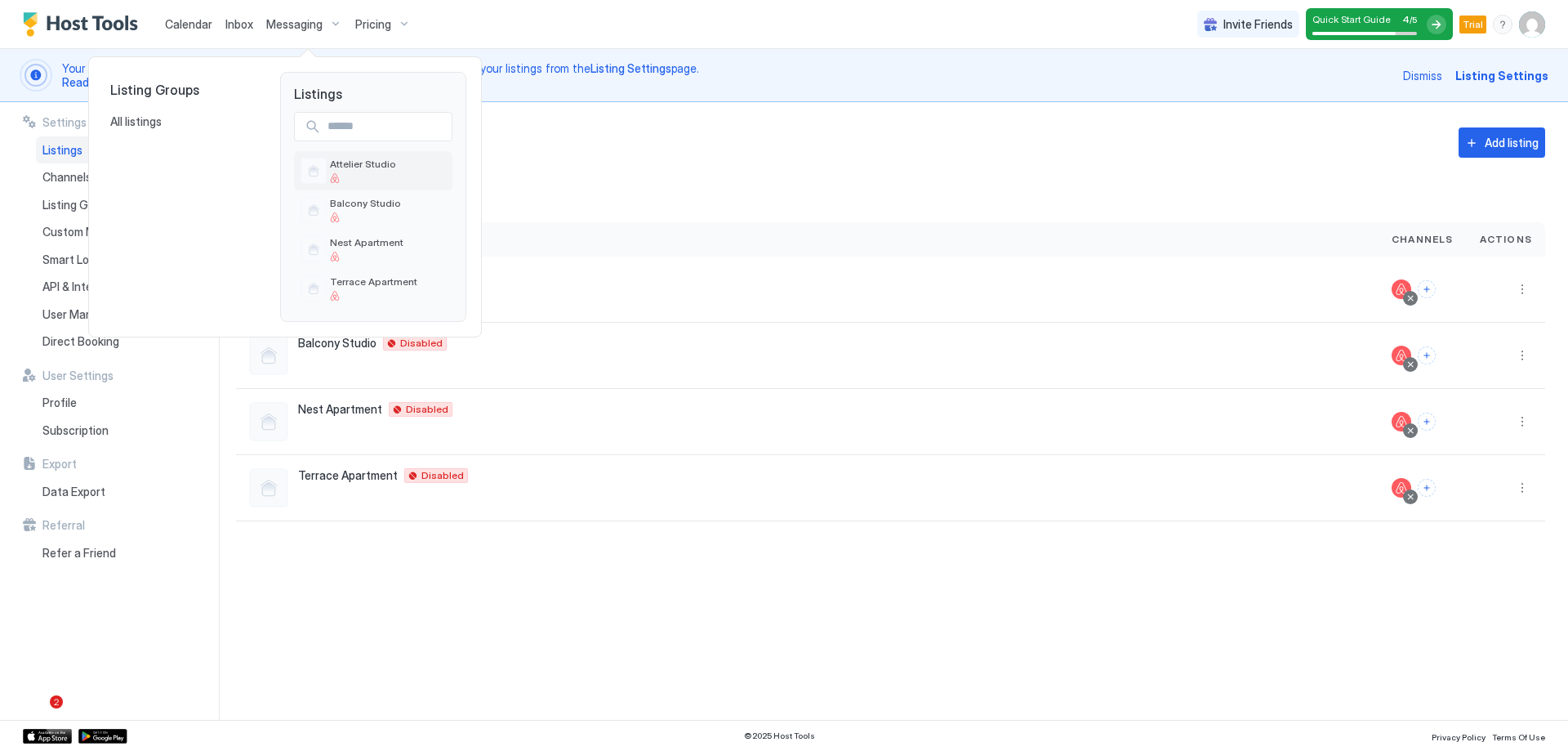 click on "Attelier Studio" at bounding box center (373, 171) 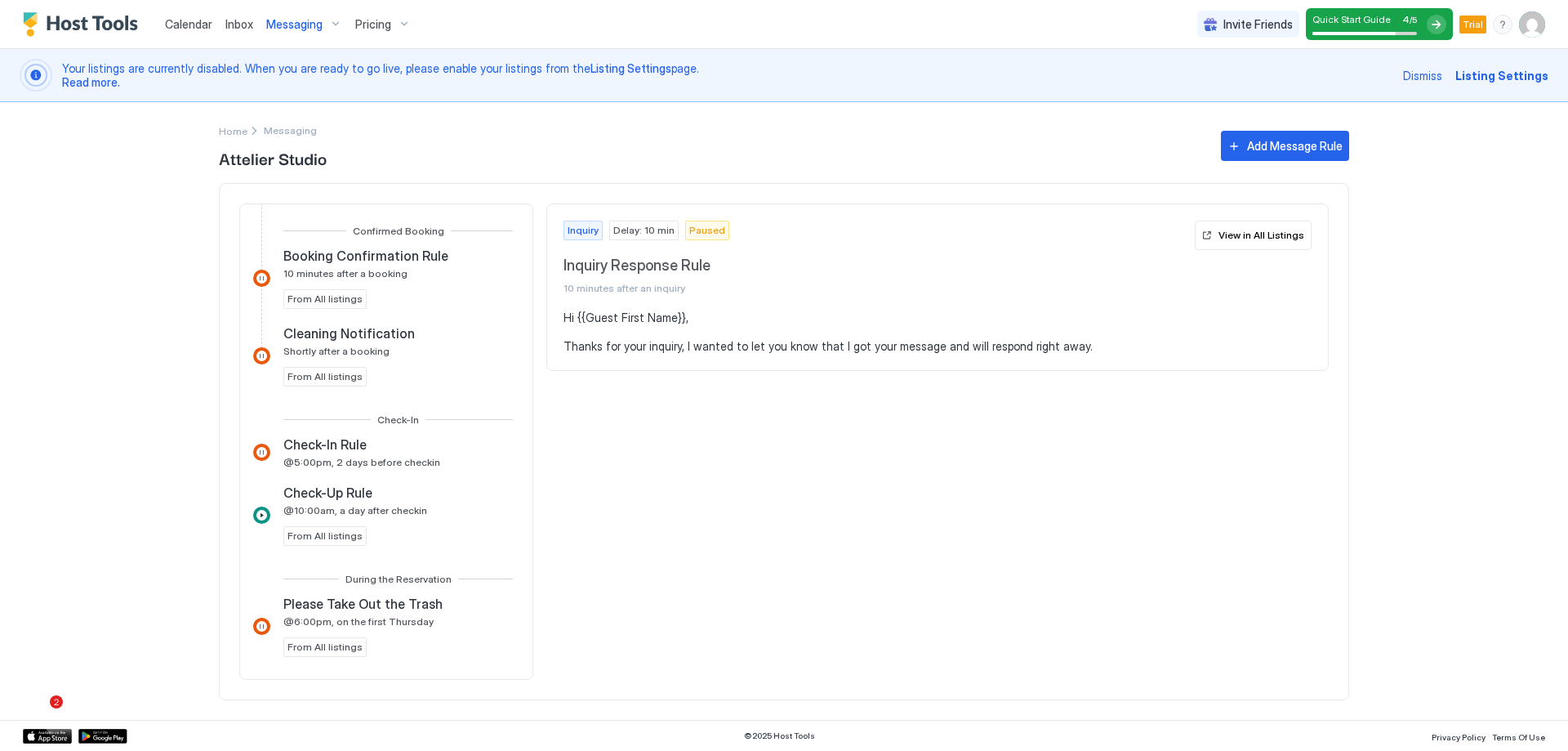 scroll, scrollTop: 409, scrollLeft: 0, axis: vertical 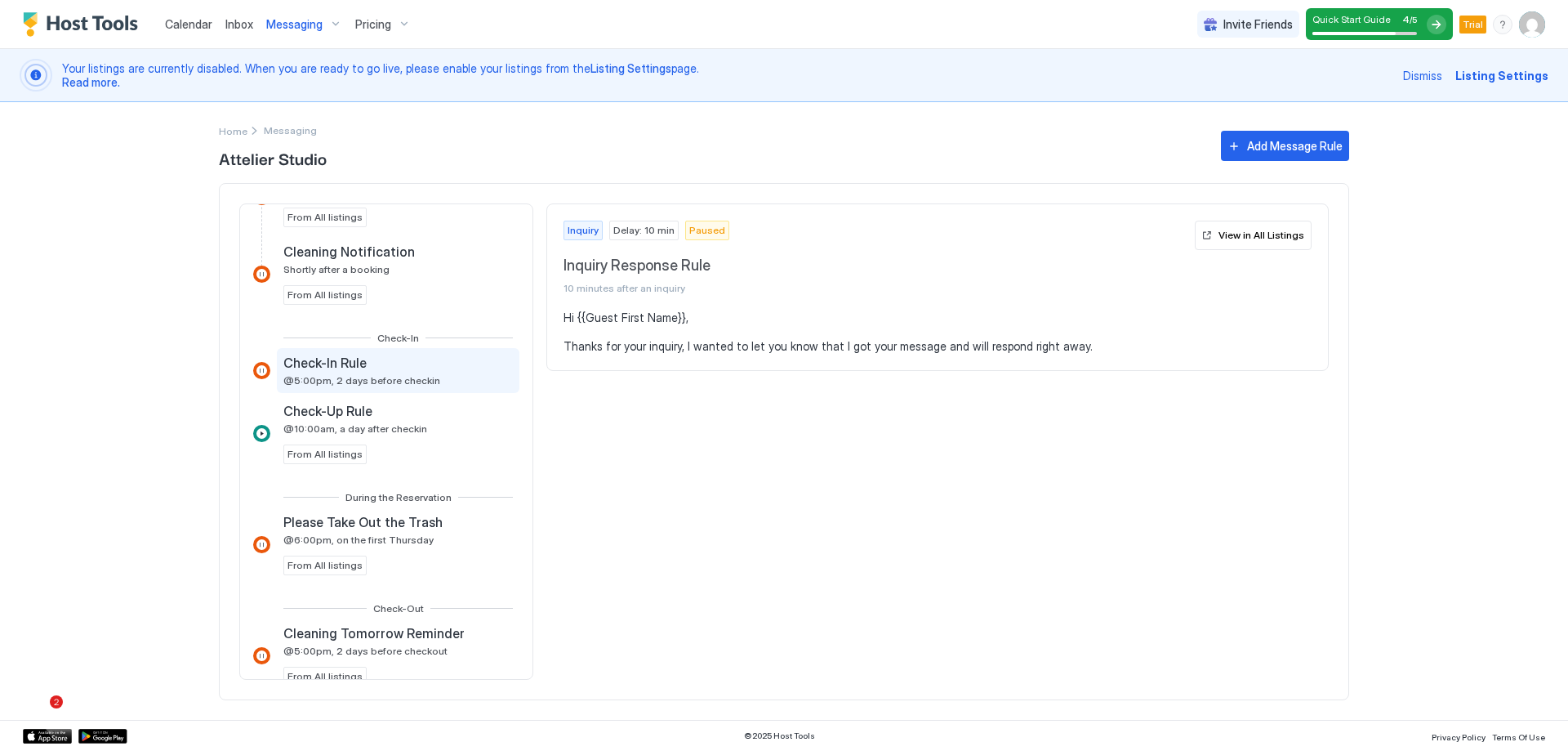 click on "Check-In Rule" at bounding box center [362, 363] 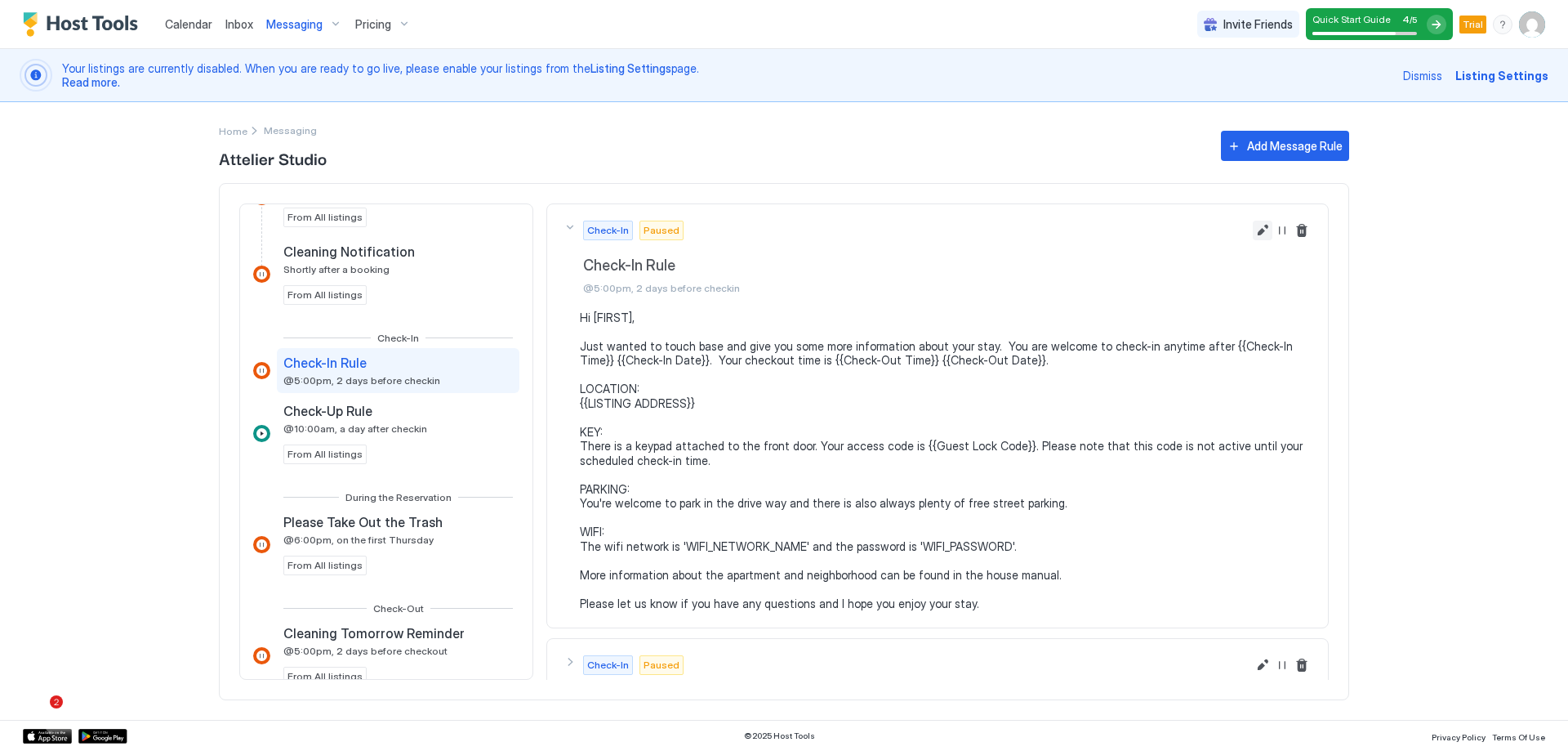 click at bounding box center [1263, 230] 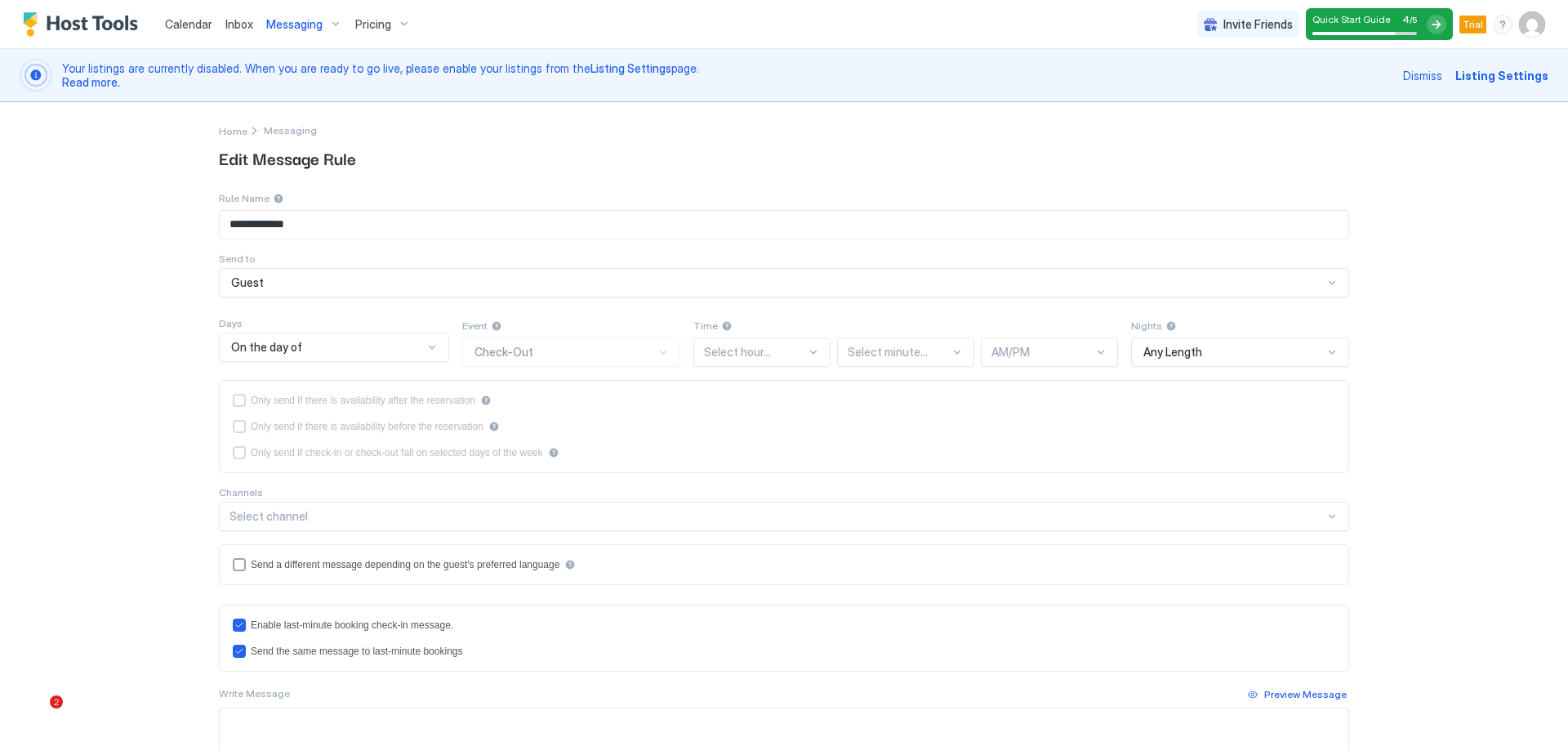 type on "**********" 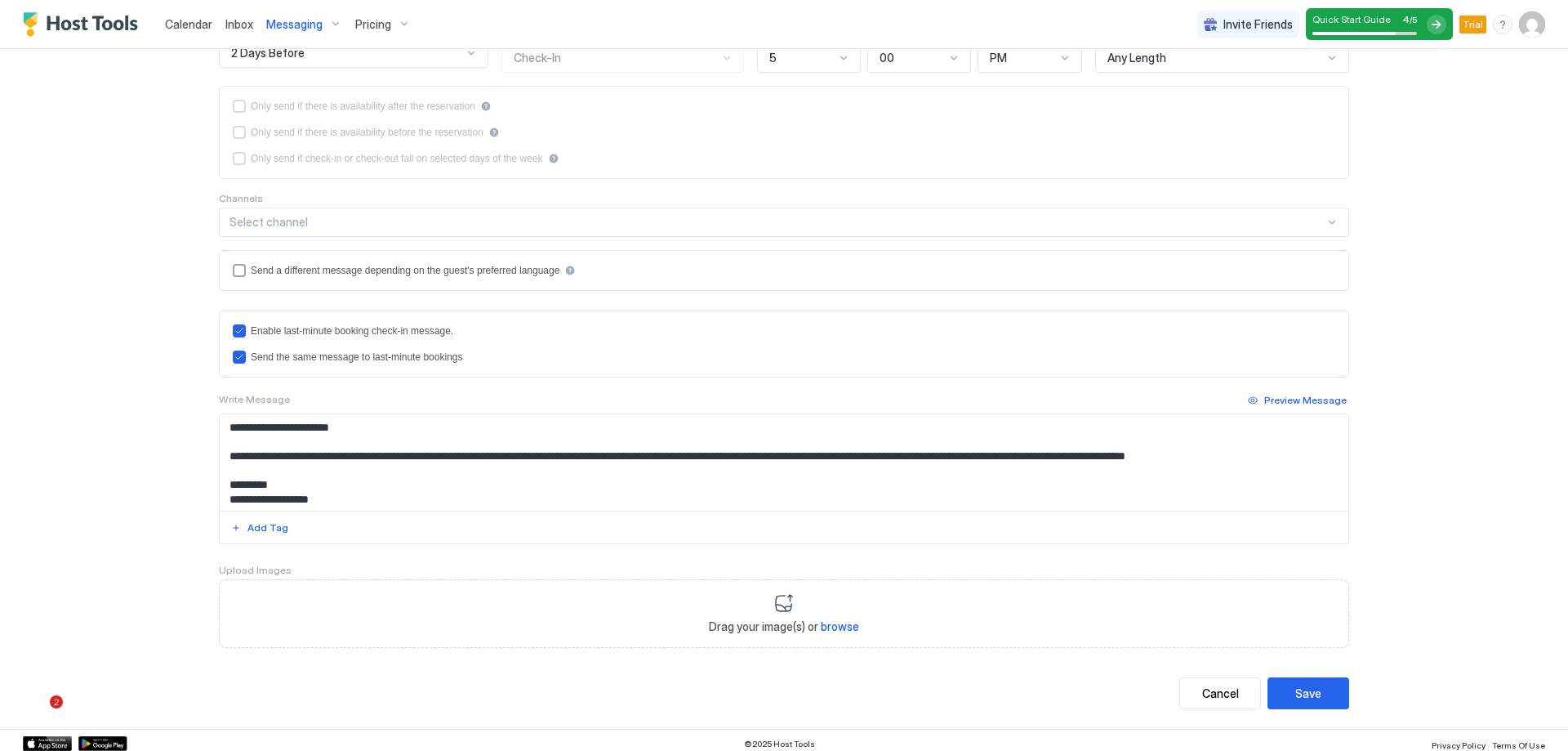 scroll, scrollTop: 302, scrollLeft: 0, axis: vertical 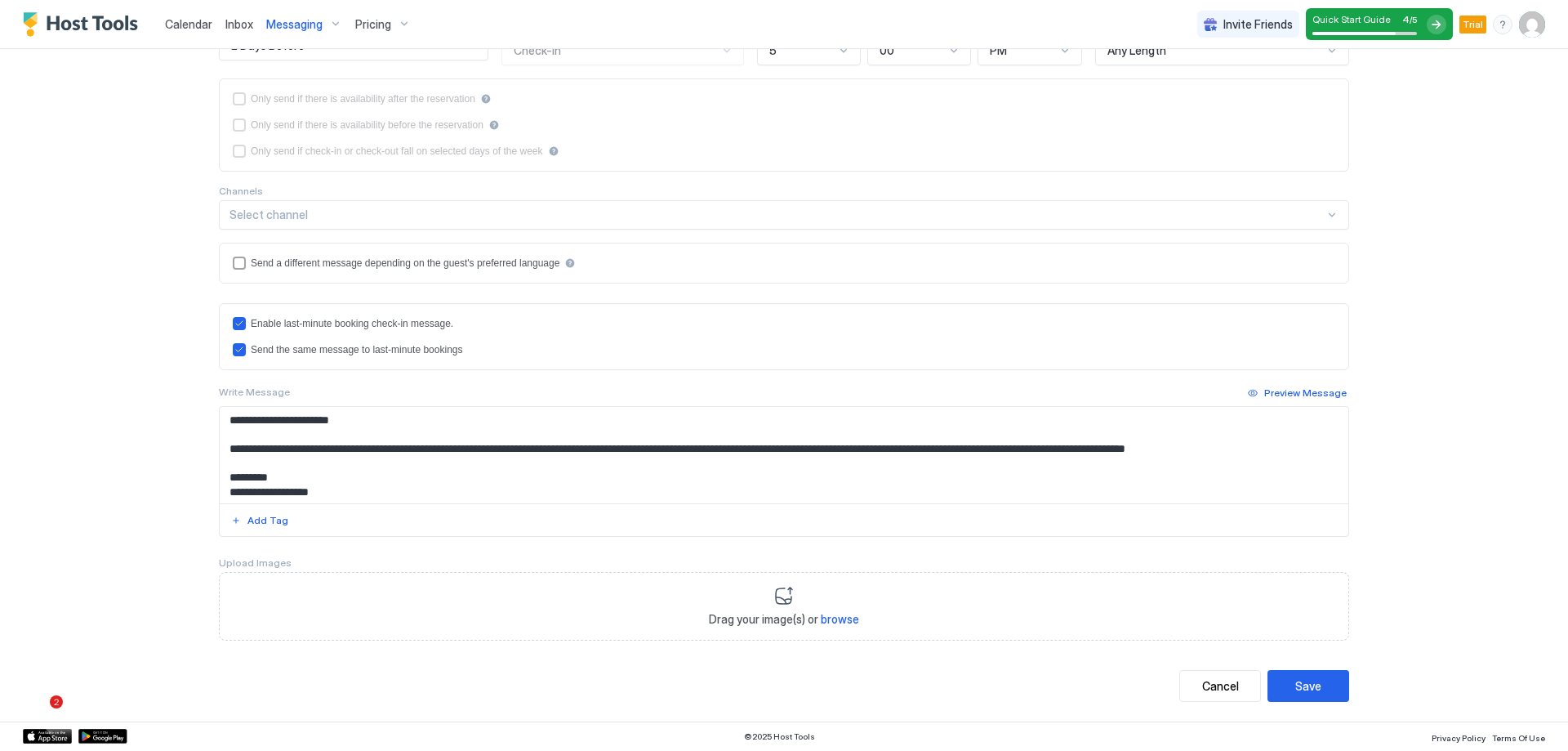 click on "Drag your image(s) or   browse" at bounding box center (784, 606) 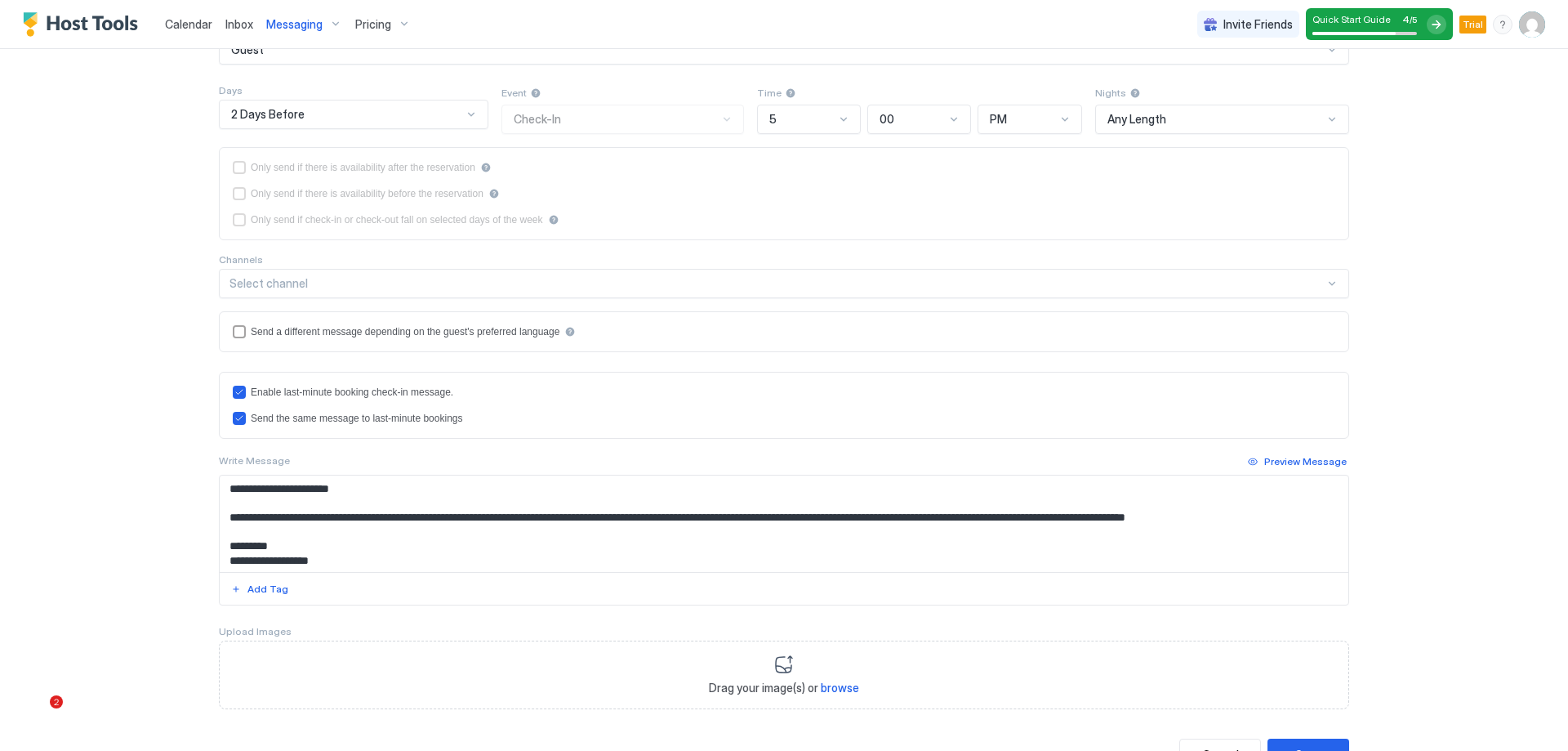 scroll, scrollTop: 302, scrollLeft: 0, axis: vertical 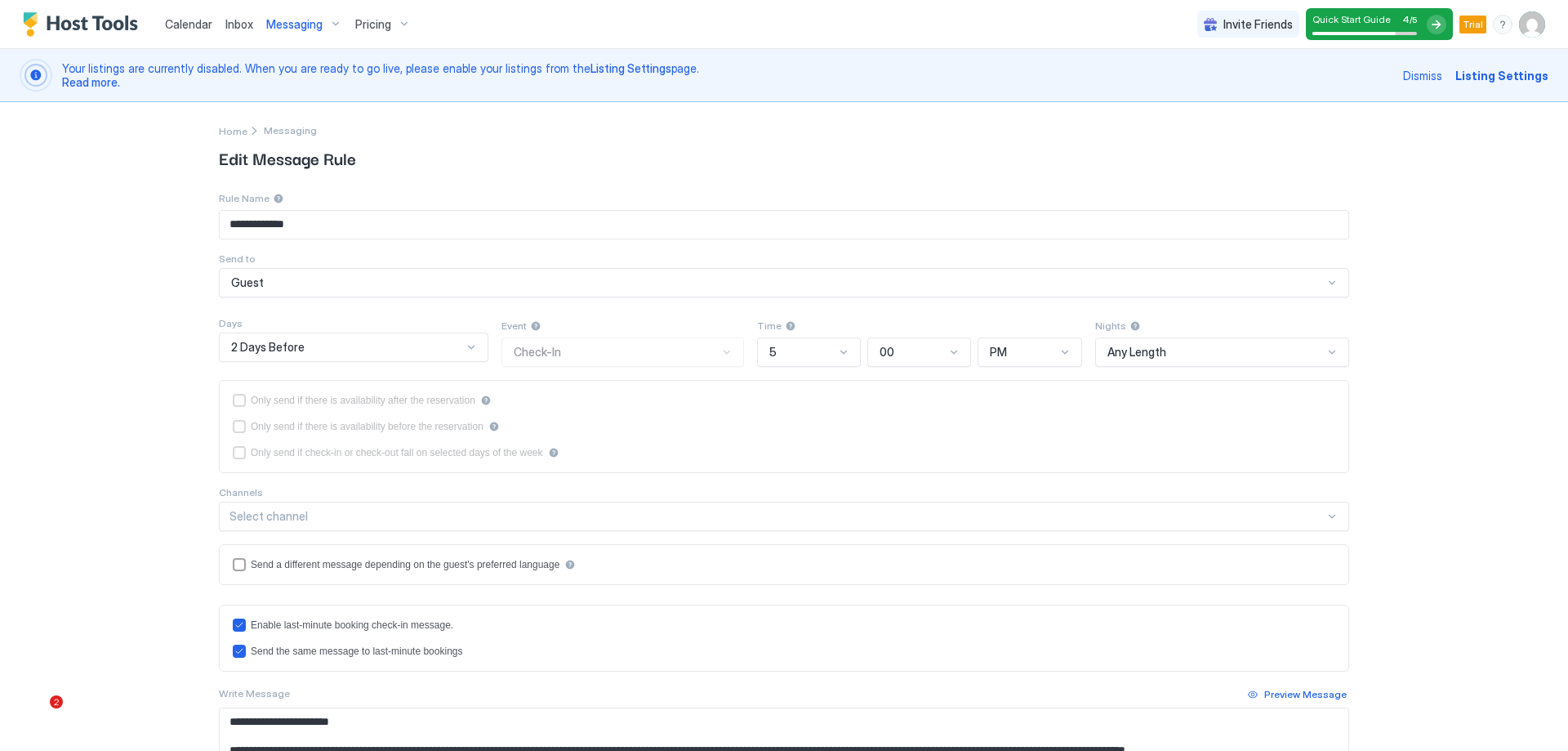 click on "Pricing" at bounding box center (383, 25) 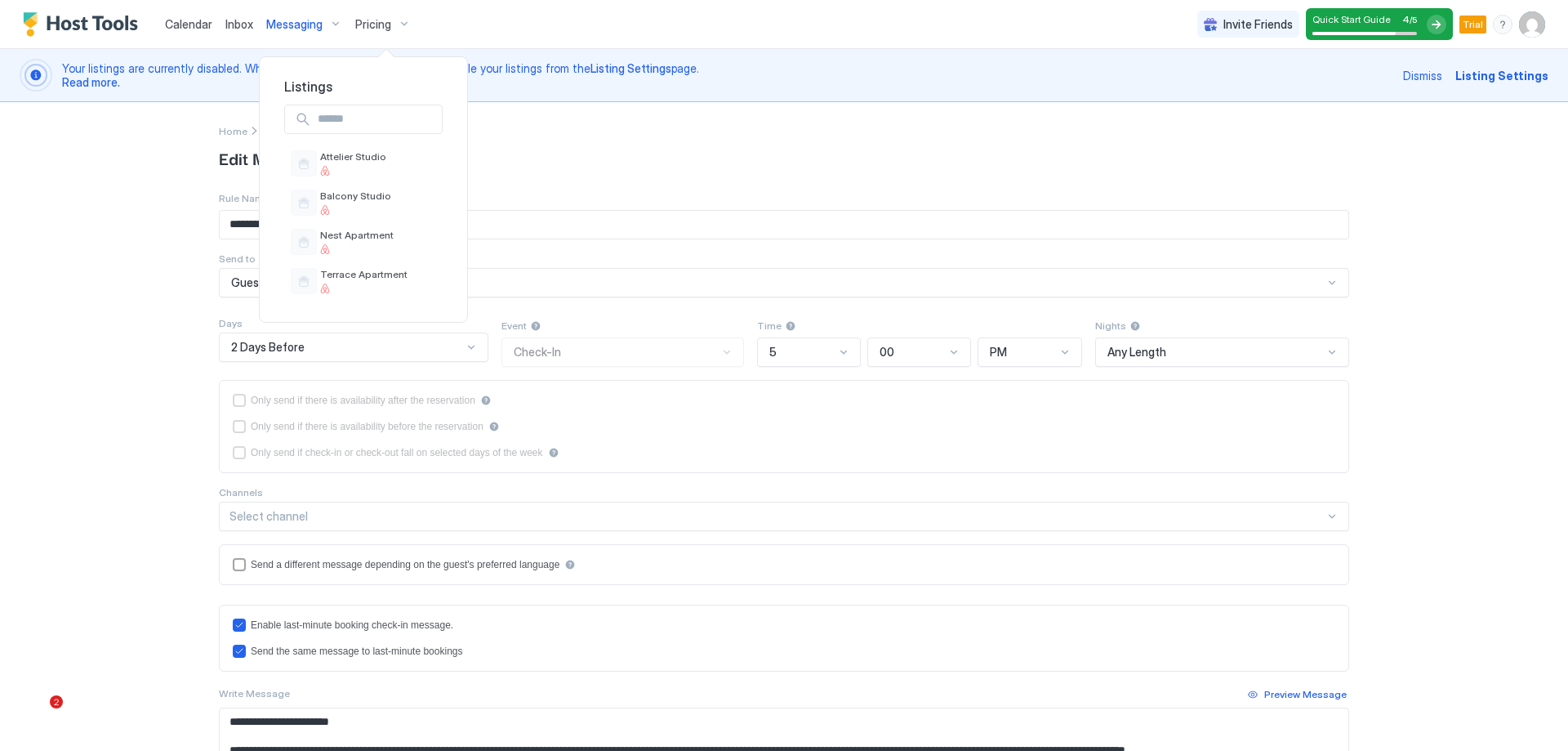click at bounding box center [784, 375] 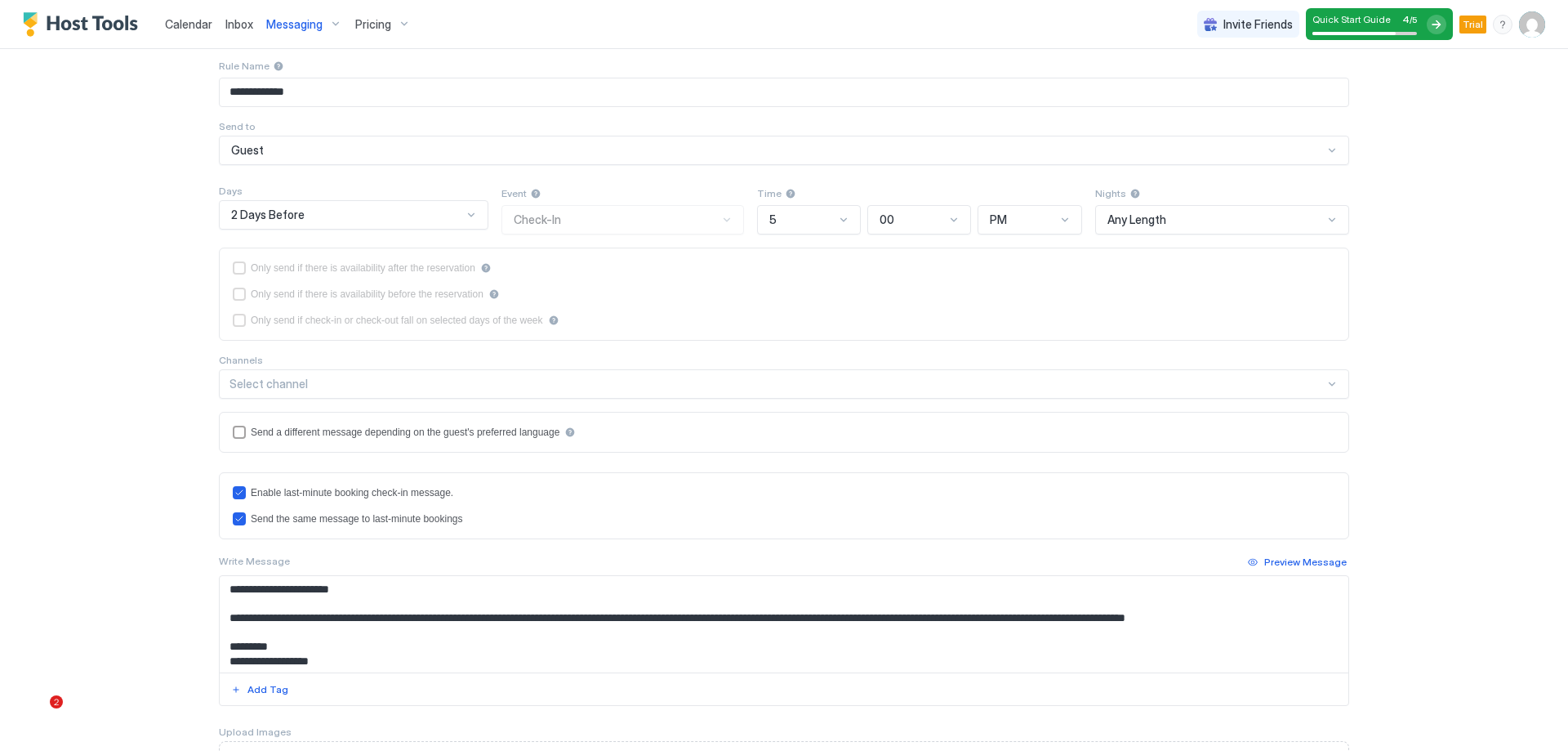 scroll, scrollTop: 0, scrollLeft: 0, axis: both 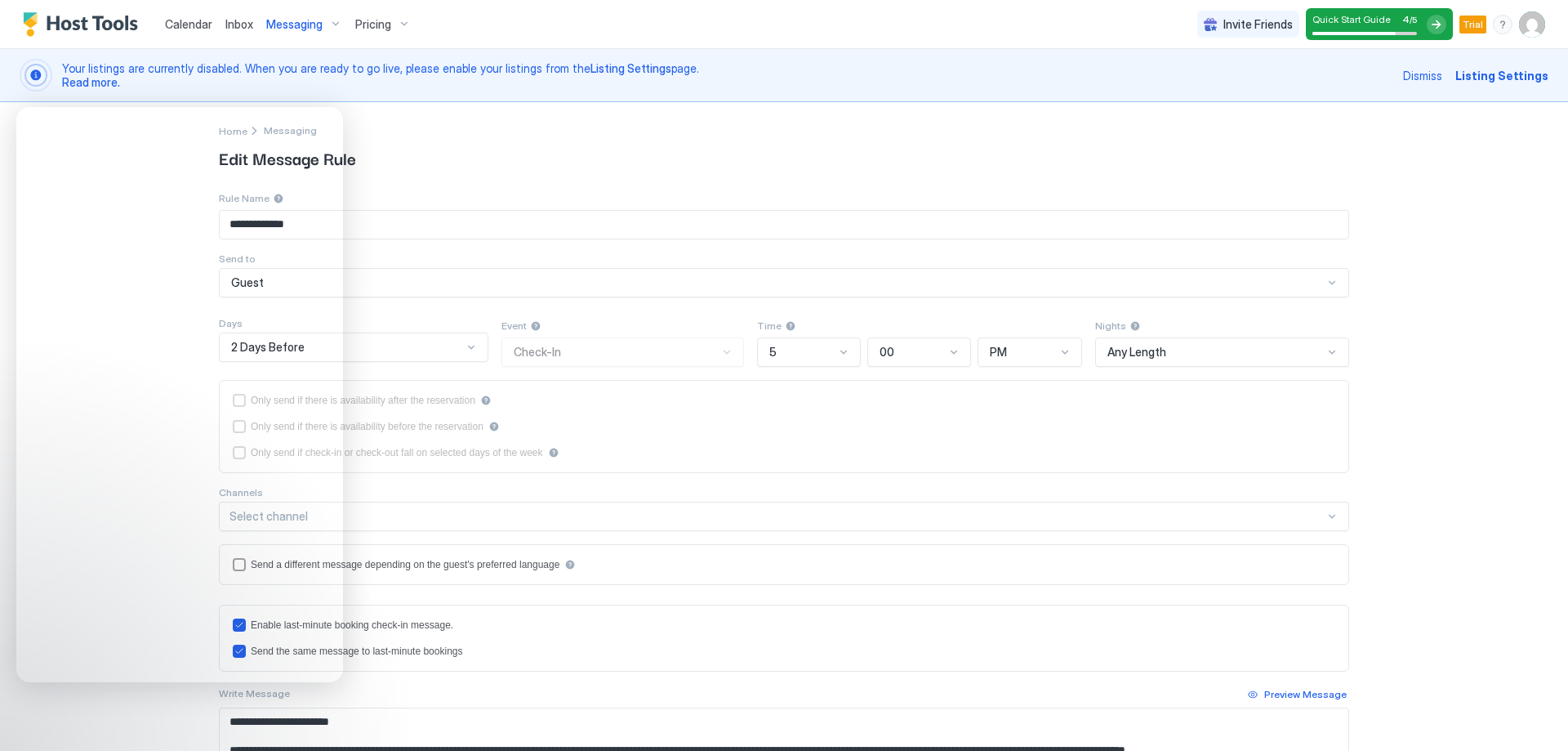 click on "Edit Message Rule" at bounding box center [784, 158] 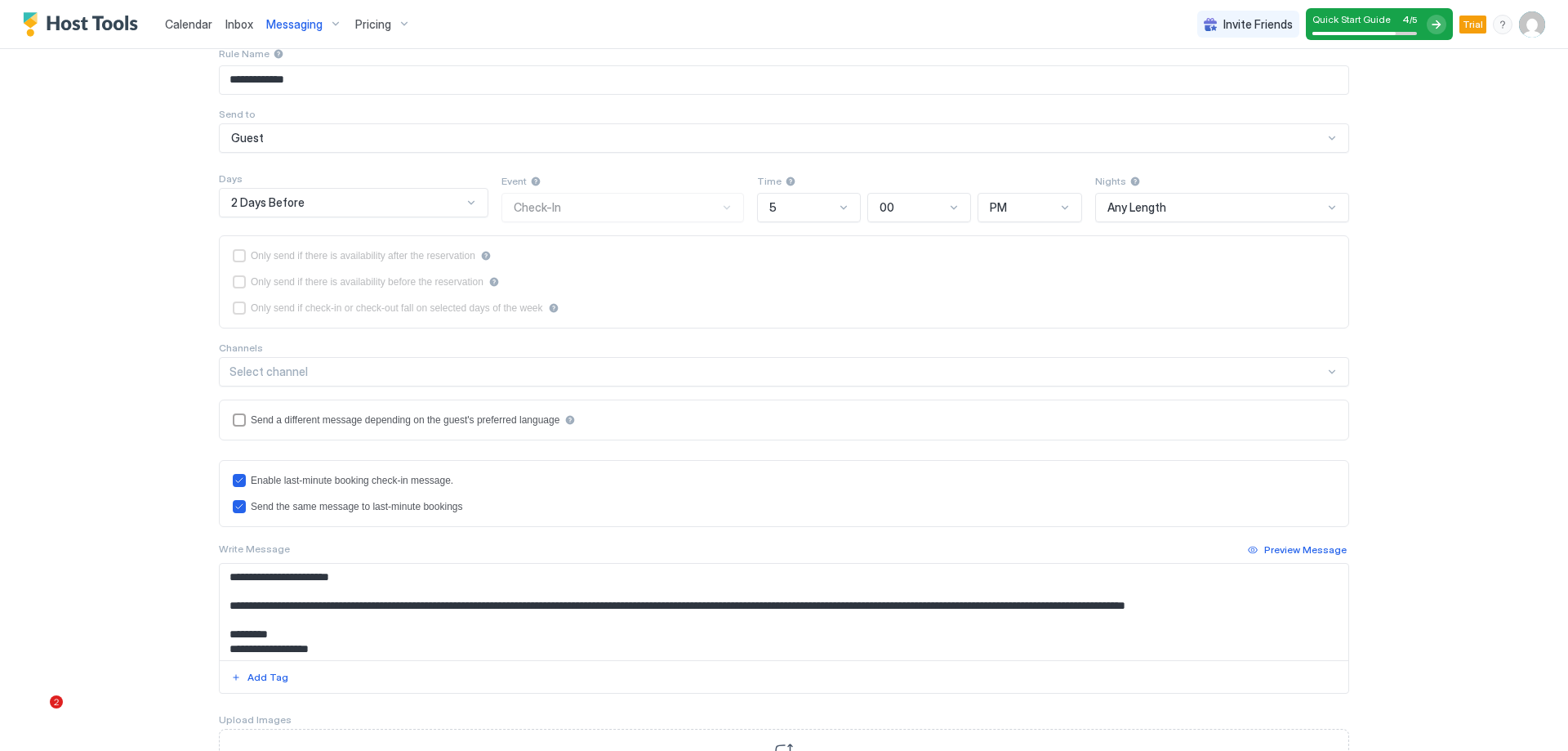 scroll, scrollTop: 0, scrollLeft: 0, axis: both 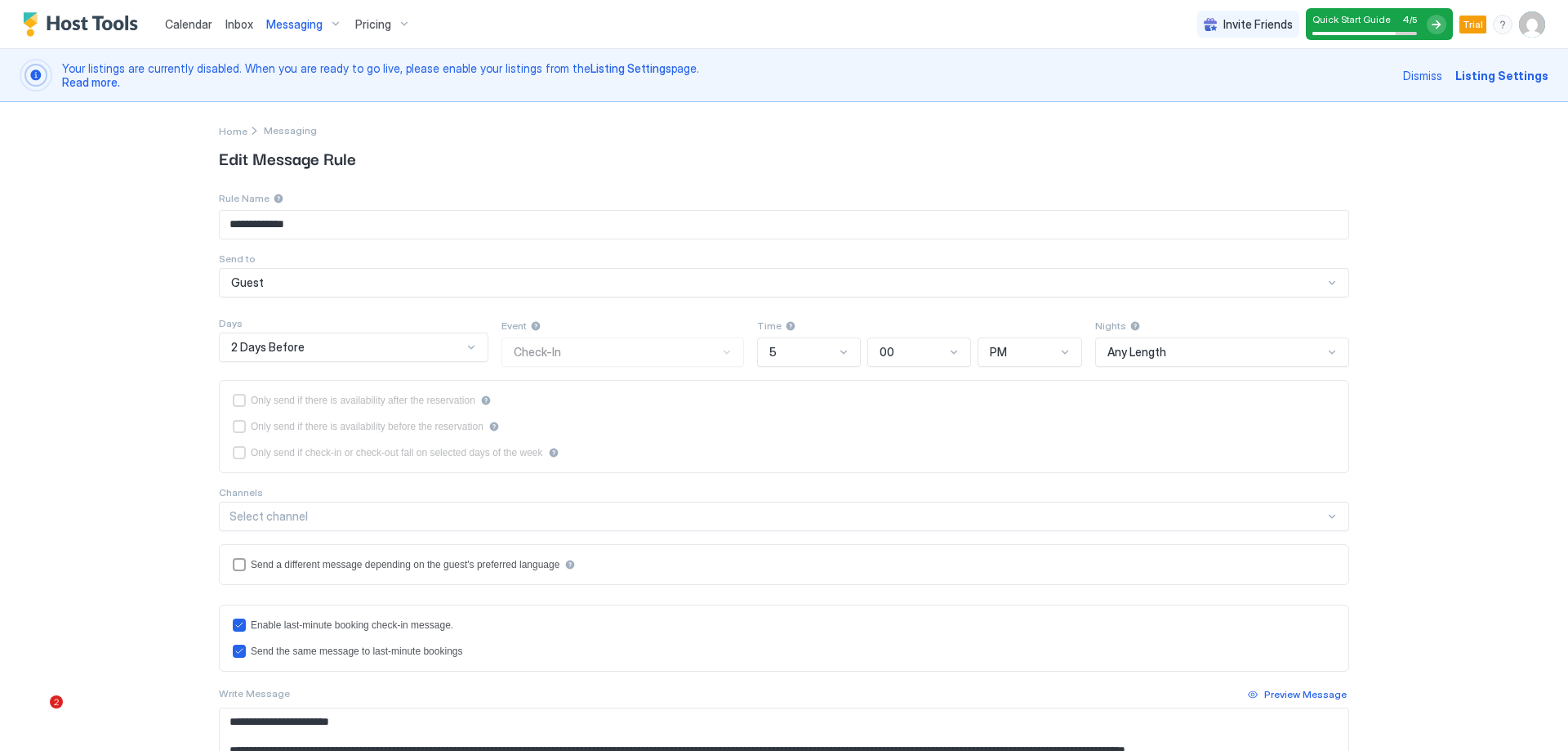 click on "Messaging" at bounding box center [294, 25] 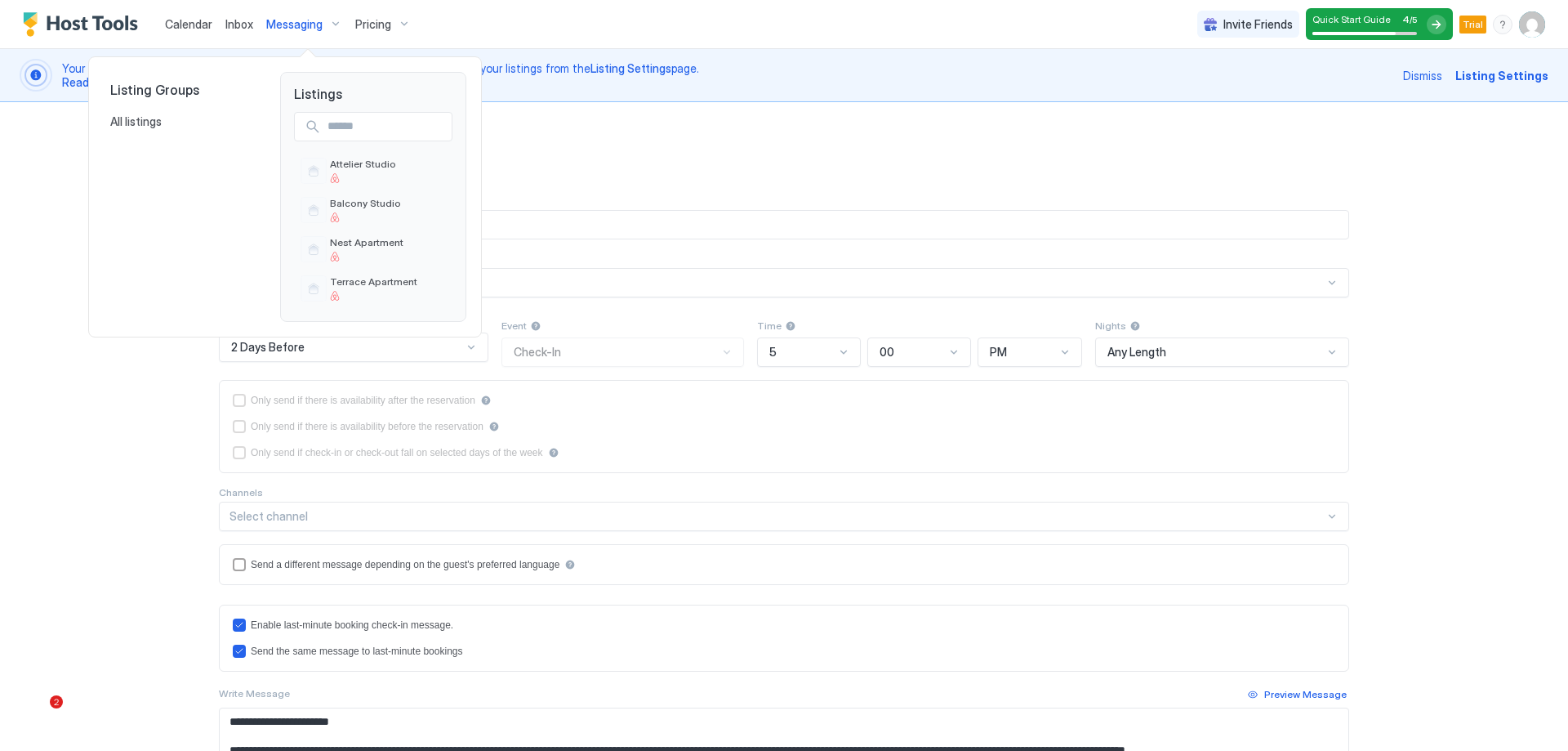 click at bounding box center [784, 375] 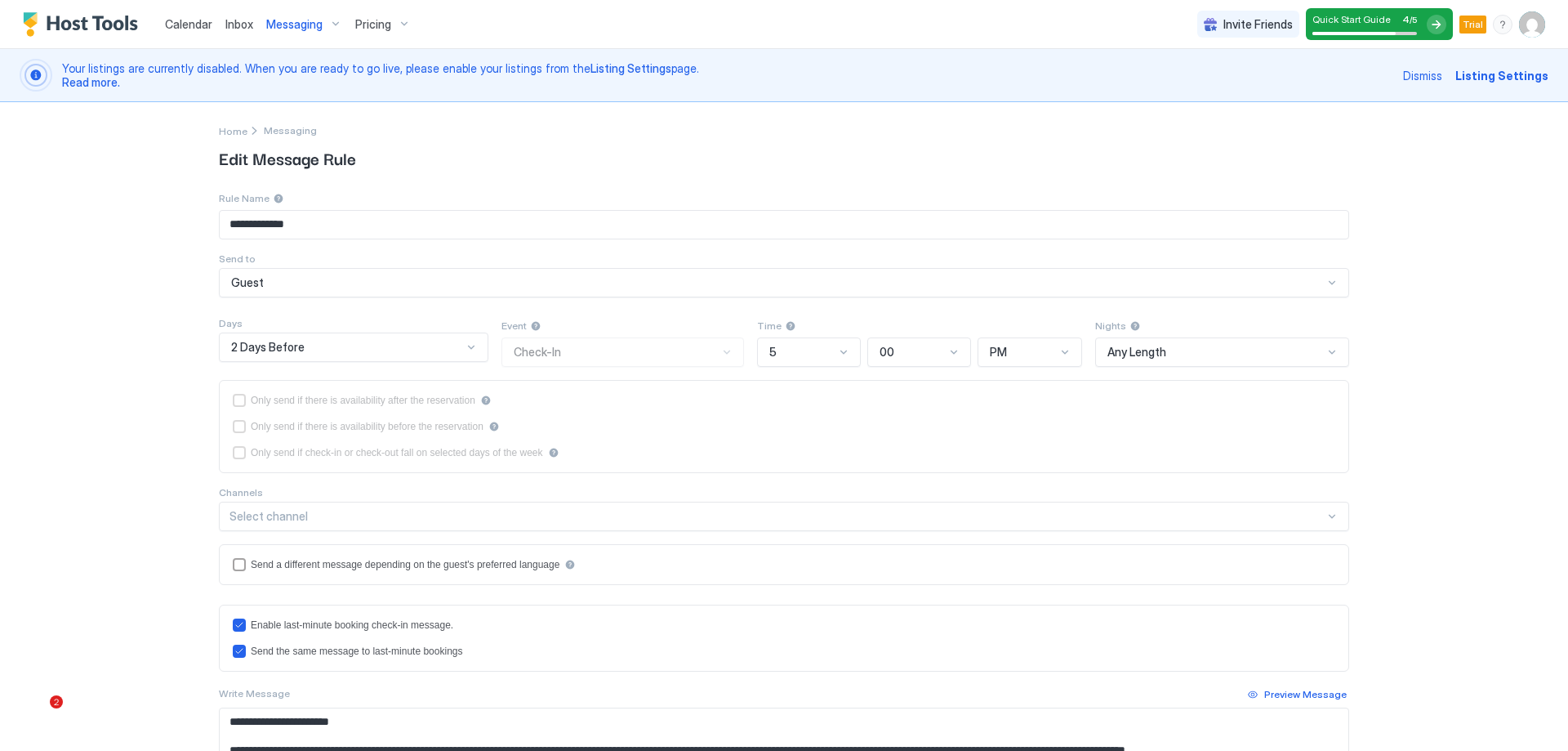 click on "Pricing" at bounding box center [373, 25] 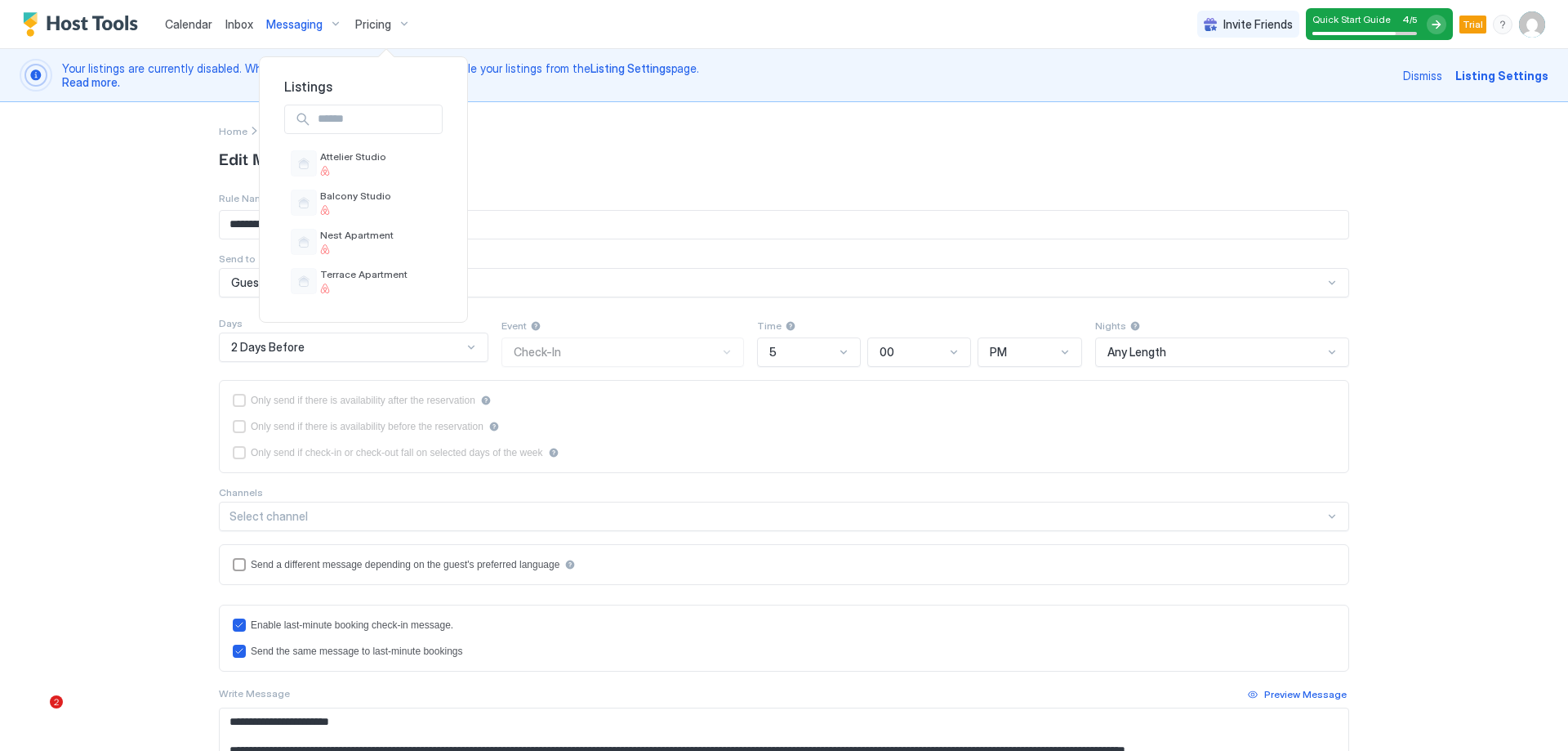 click at bounding box center [784, 375] 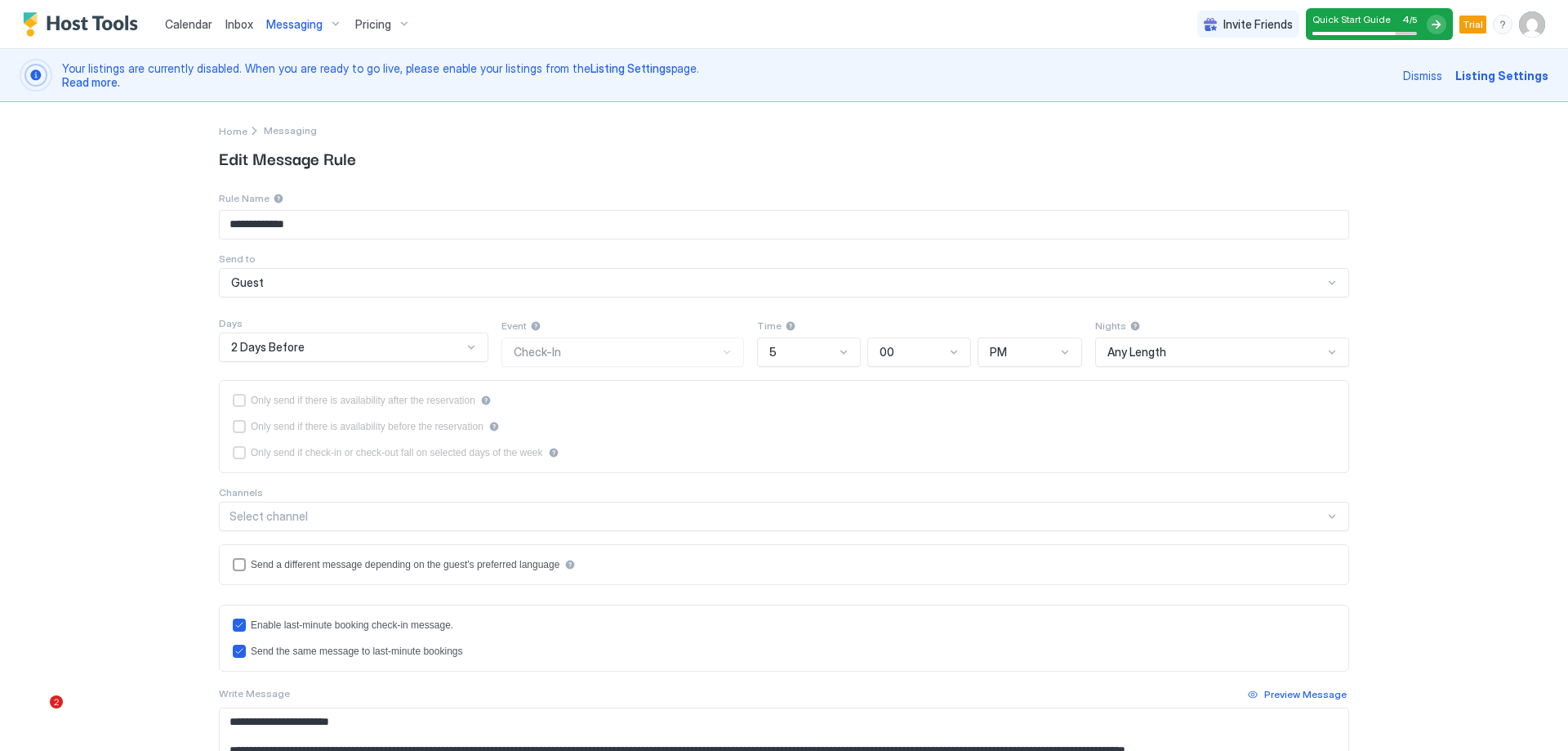 click at bounding box center (1532, 25) 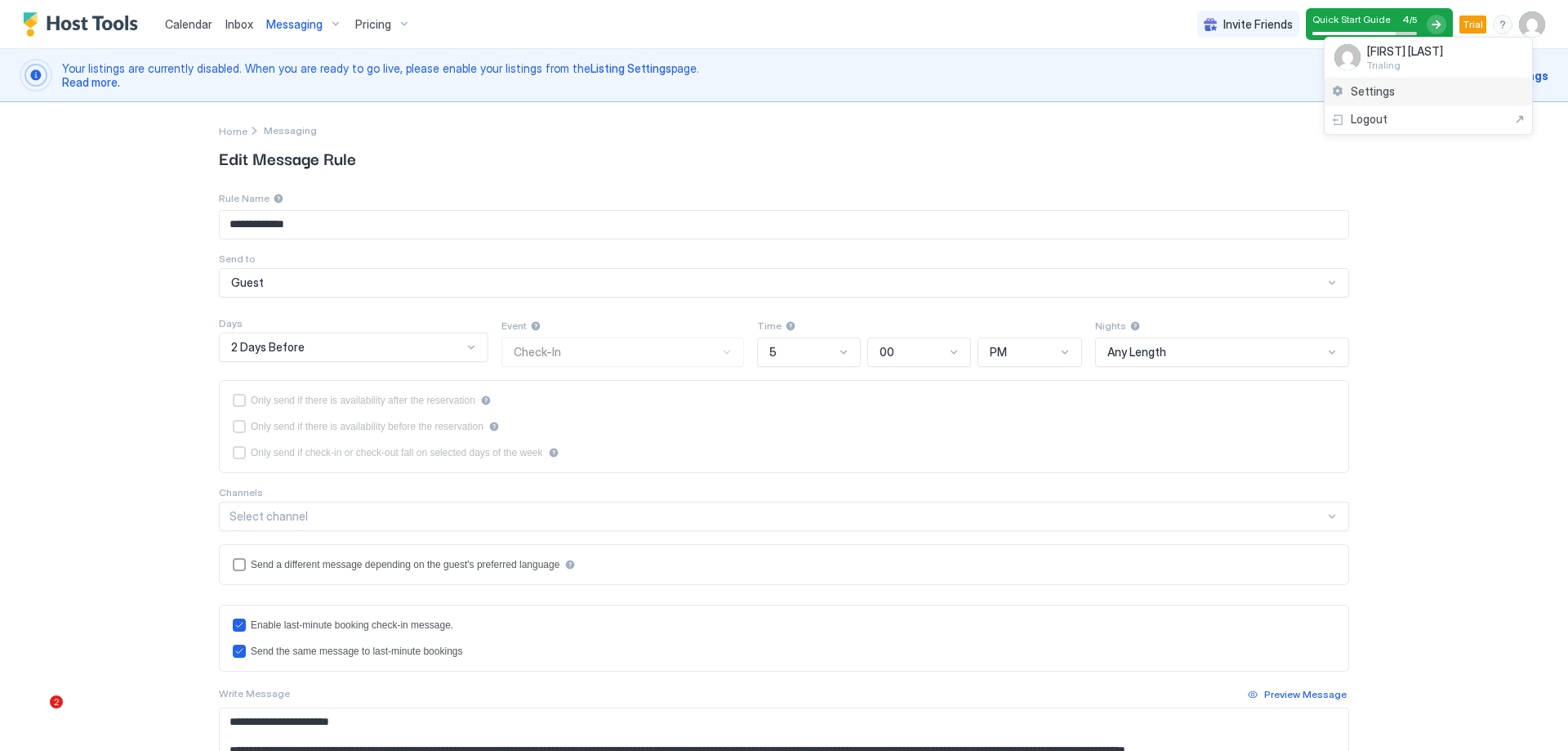 click on "Settings" at bounding box center [1428, 92] 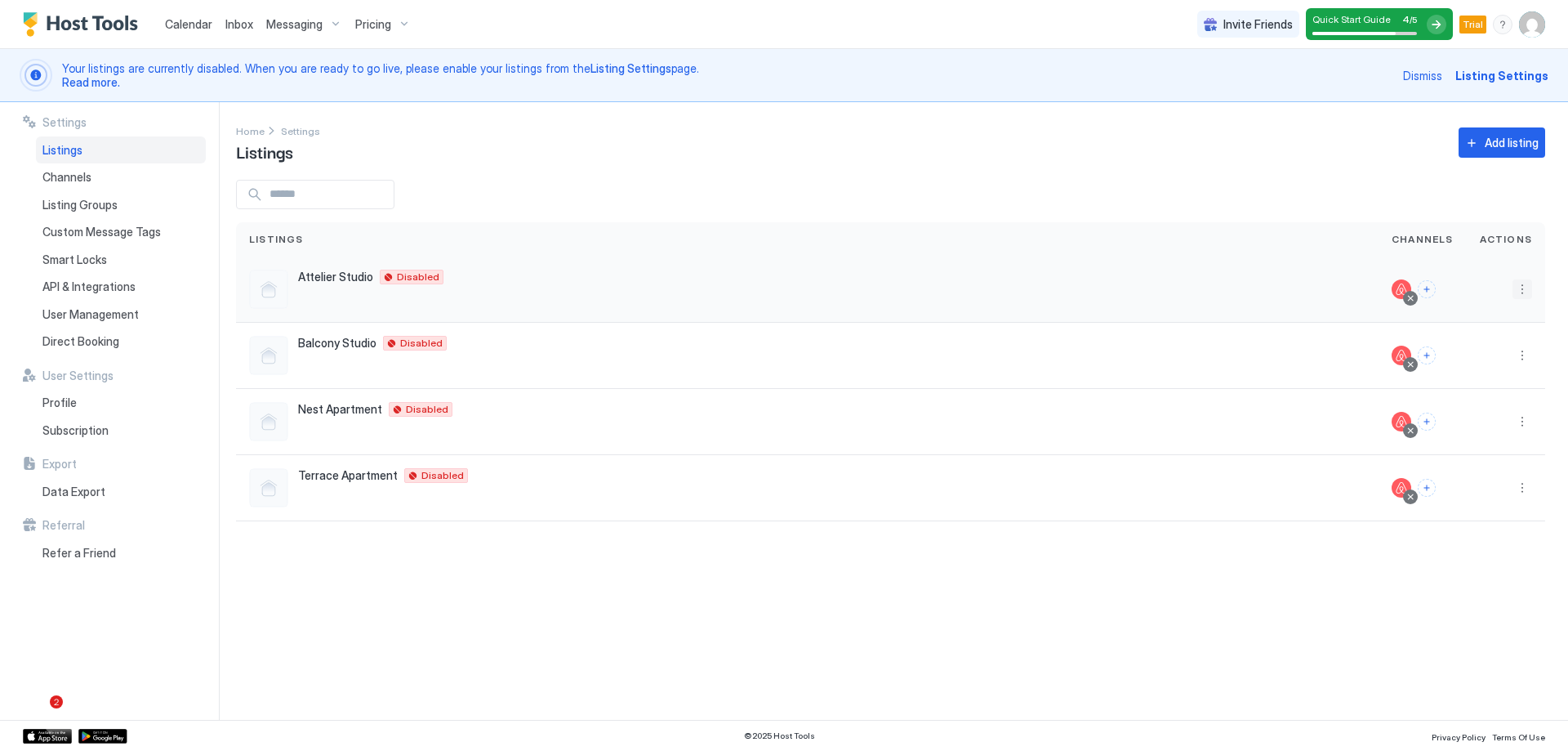 click at bounding box center (1522, 289) 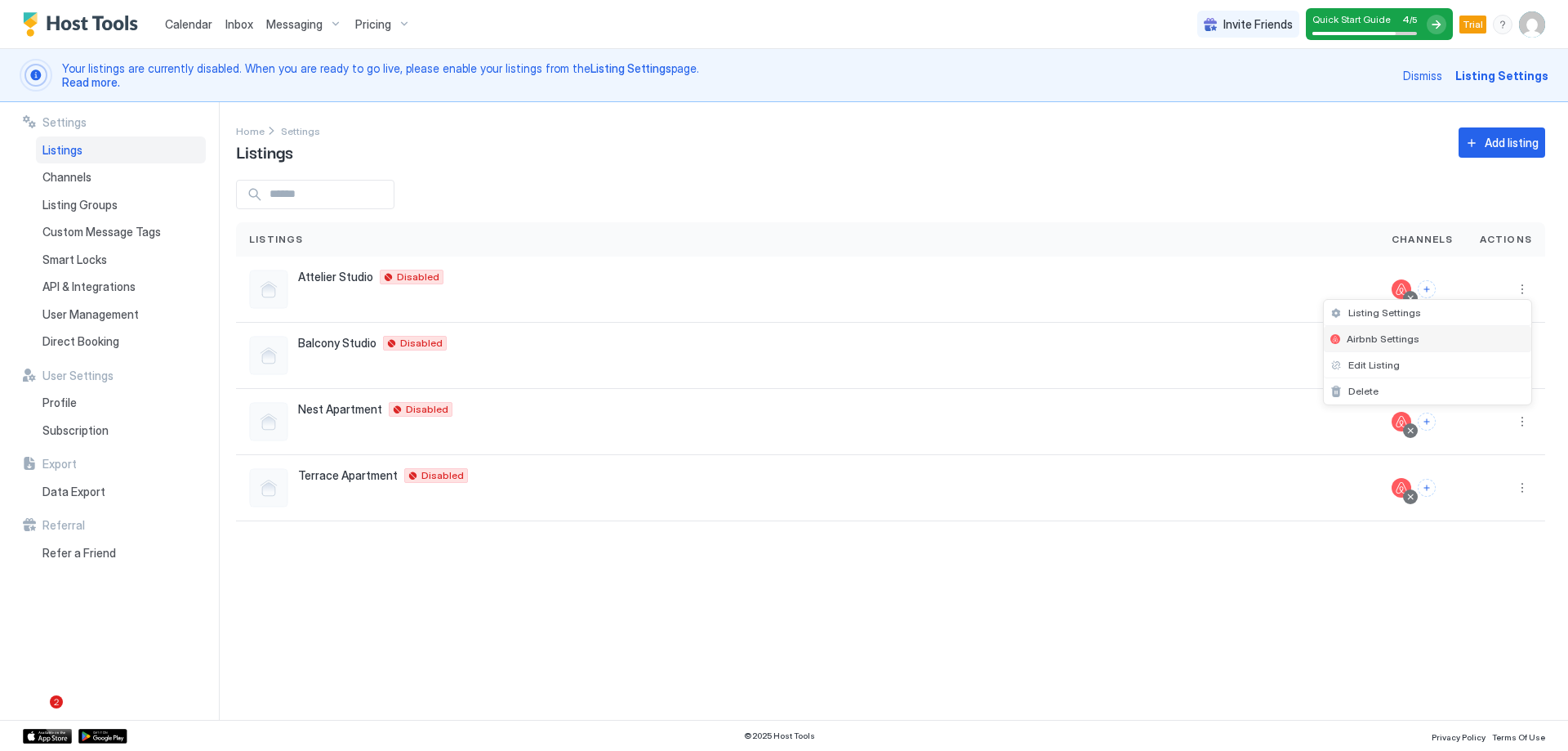 click on "Airbnb Settings" at bounding box center [1428, 339] 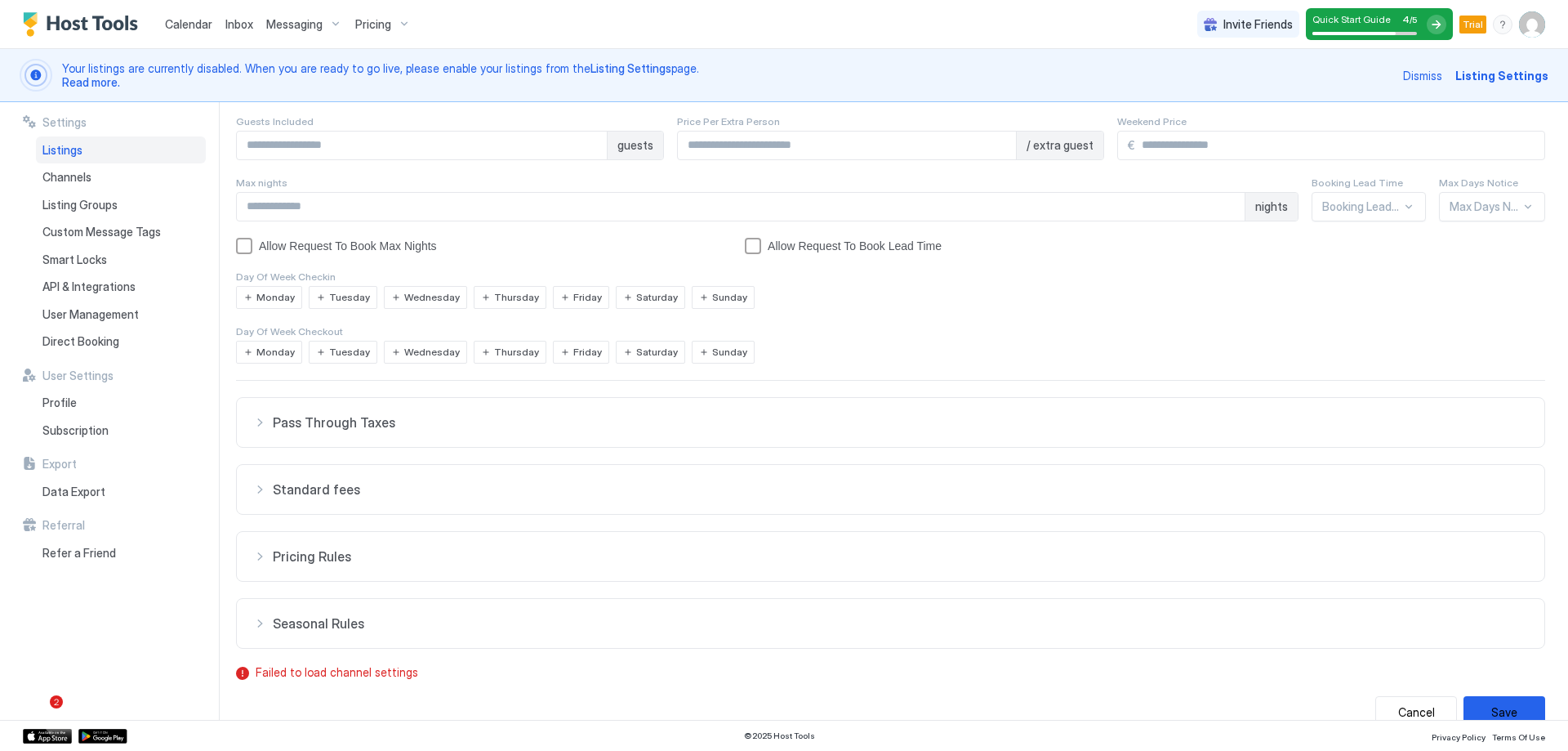 scroll, scrollTop: 244, scrollLeft: 0, axis: vertical 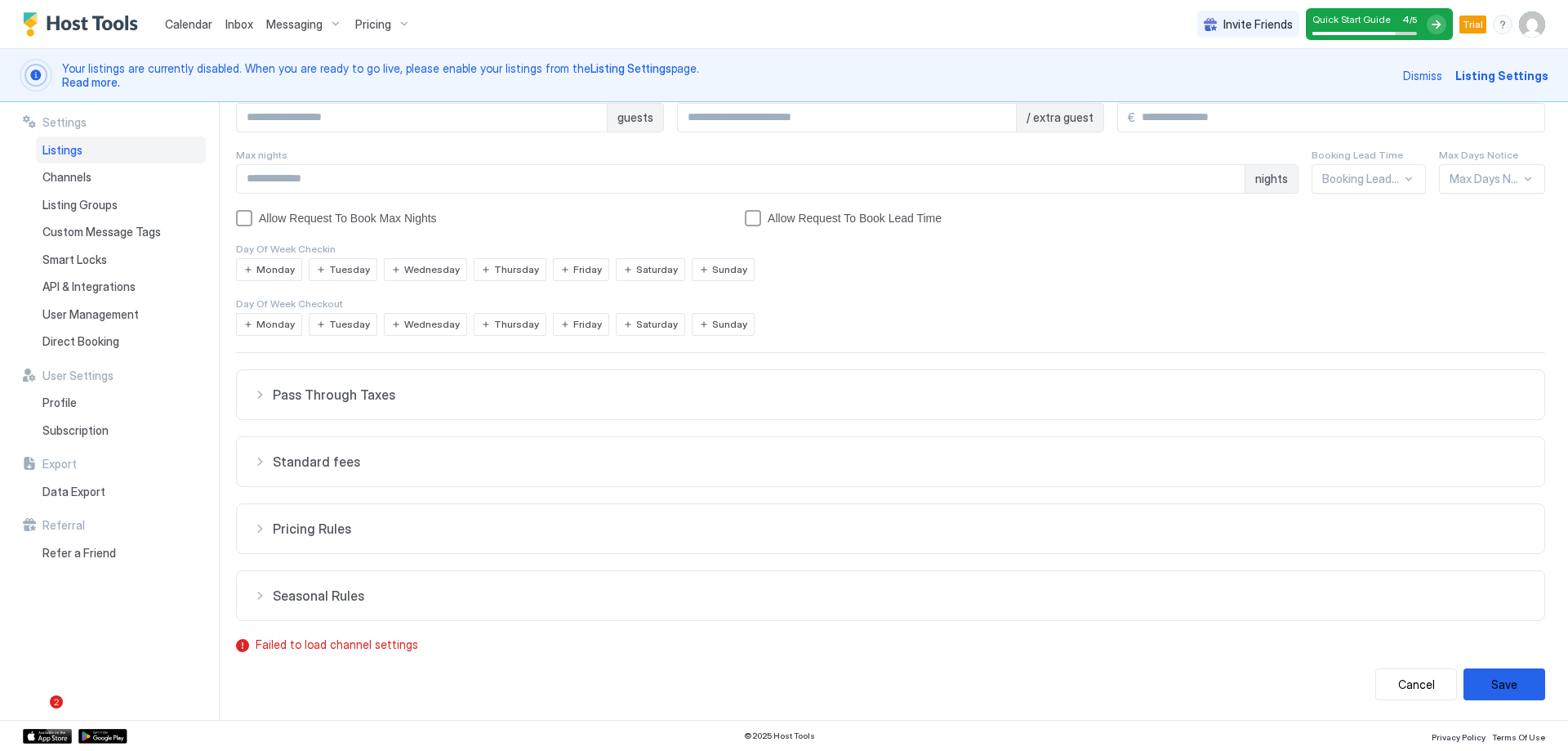click on "Standard fees" at bounding box center [900, 395] 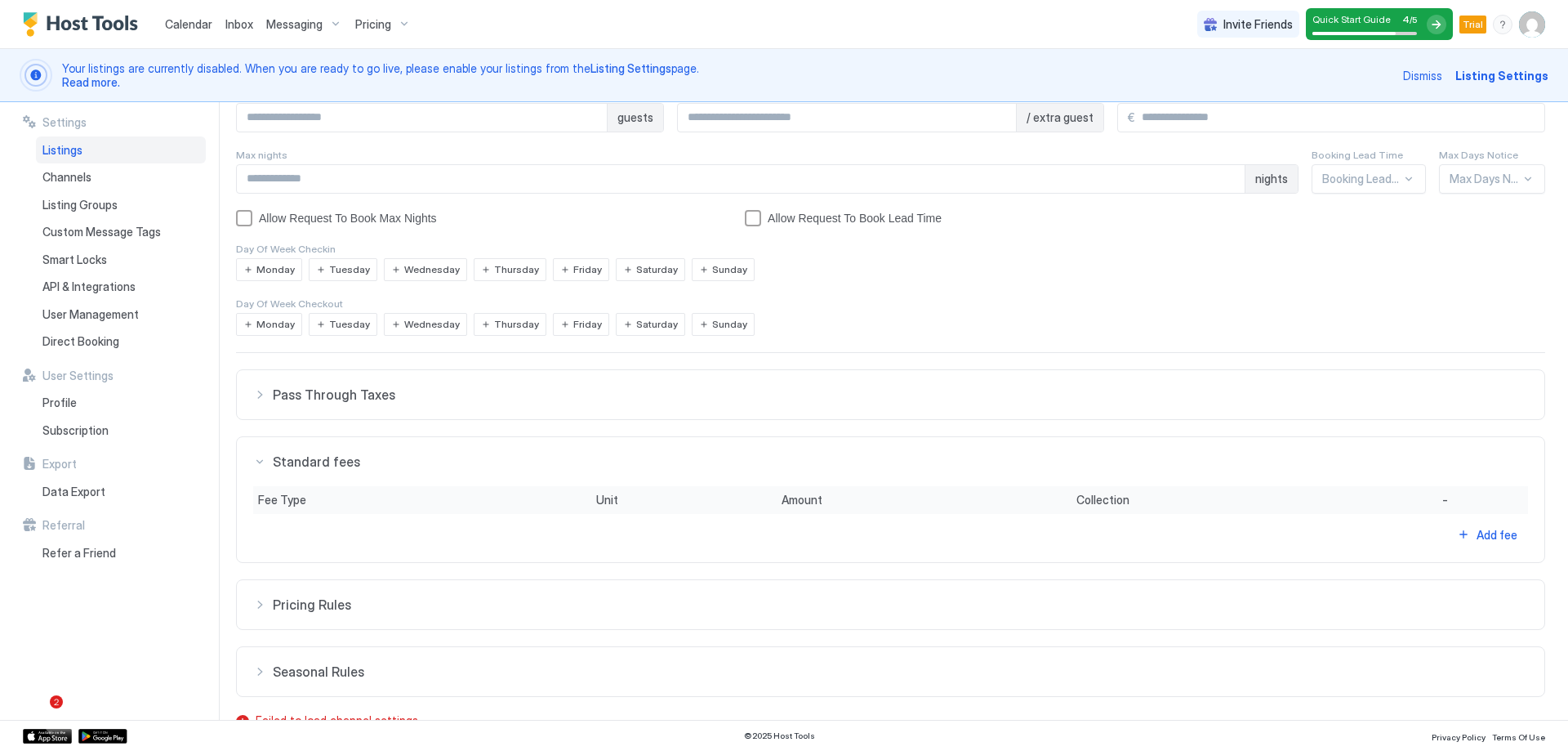 click on "Pass Through Taxes" at bounding box center (900, 395) 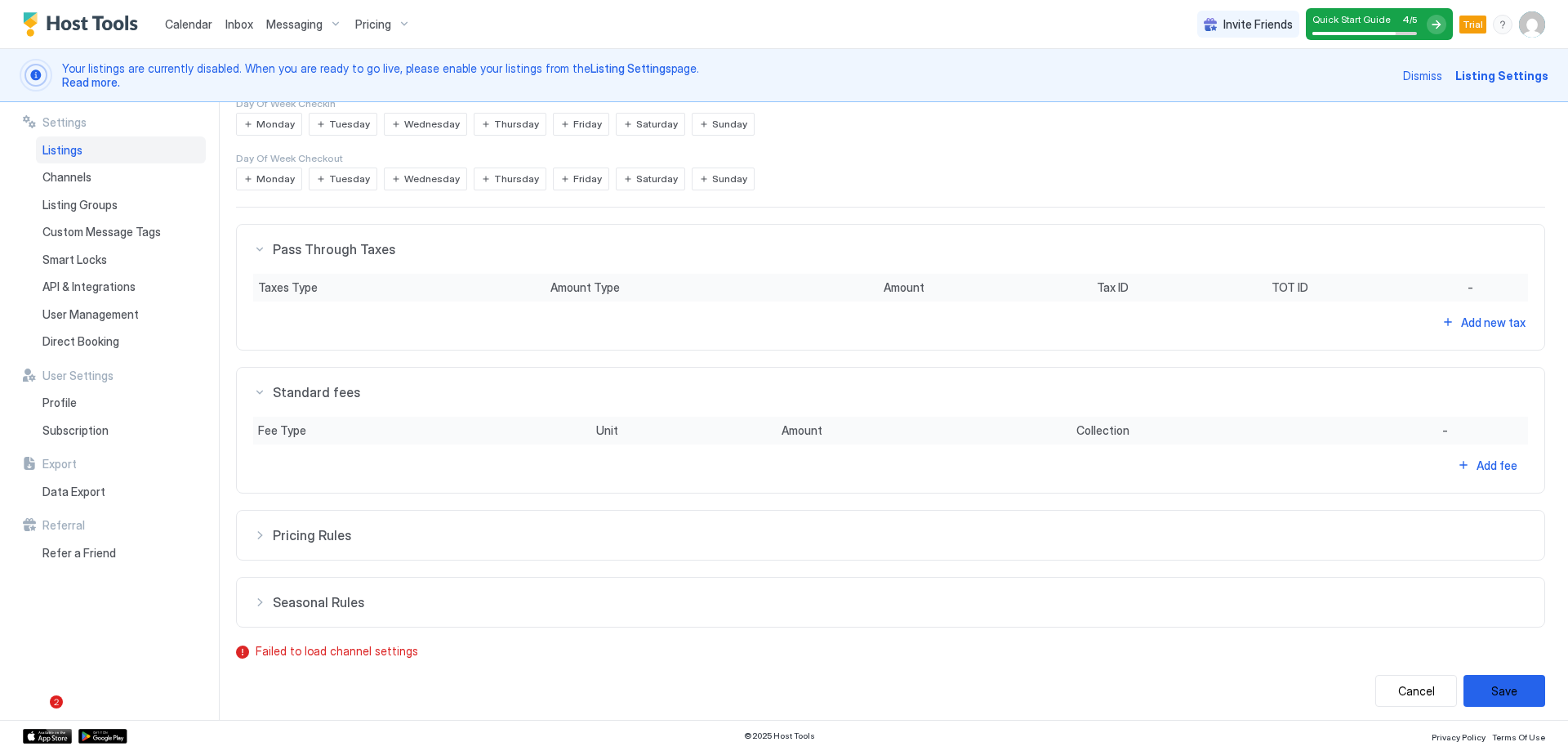 scroll, scrollTop: 396, scrollLeft: 0, axis: vertical 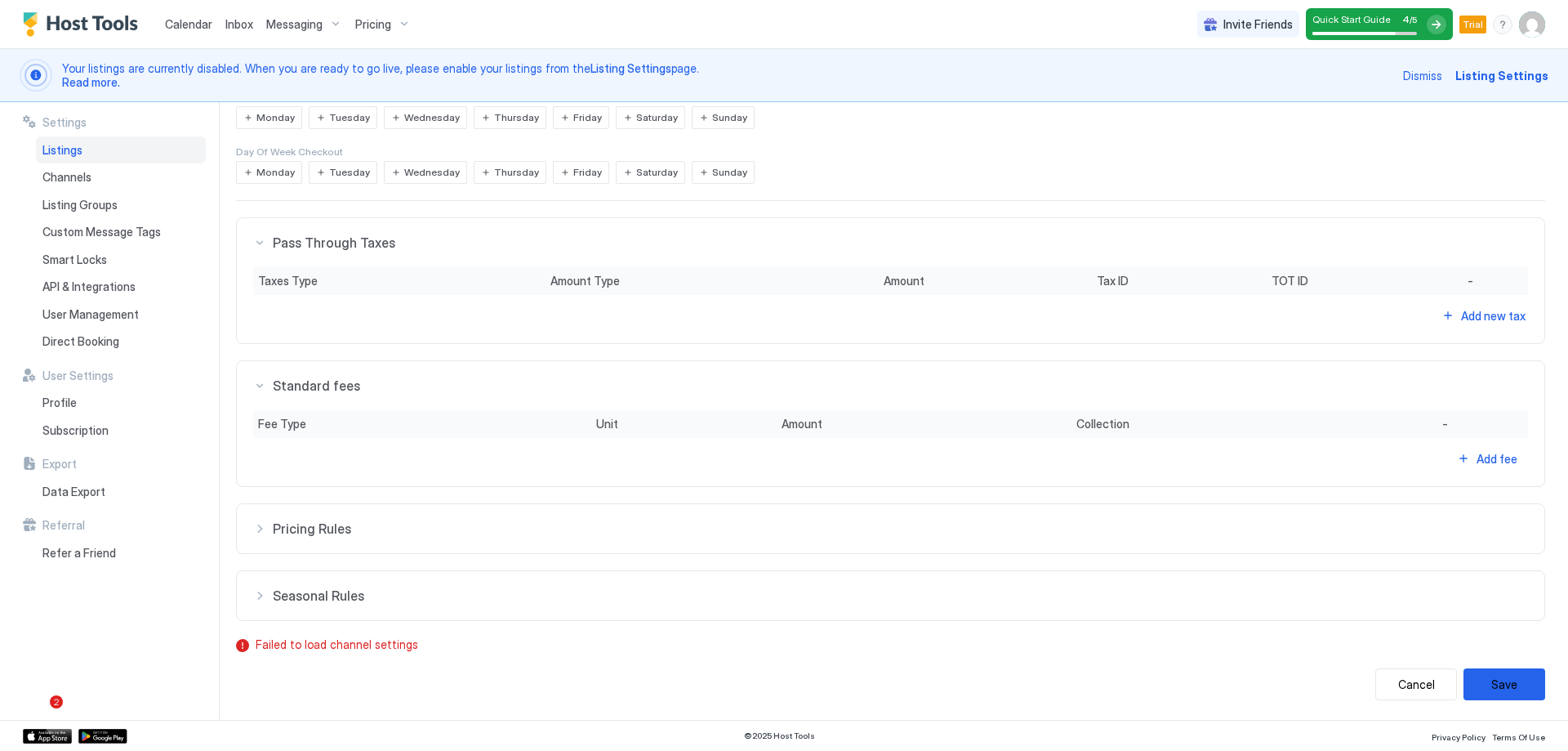 click on "Security Deposit € Pet Fee € Guests Included guests Price Per Extra Person / extra guest Weekend Price € Max nights nights Booking Lead Time Booking Lead Time... Max Days Notice Max Days Notice... Allow Request To Book Max Nights Allow Request To Book Lead Time Day Of Week Checkin Monday Tuesday Wednesday Thursday Friday Saturday Sunday Day Of Week Checkout Monday Tuesday Wednesday Thursday Friday Saturday Sunday Pass Through Taxes Taxes Type Amount Type Amount Tax ID TOT ID - Add new tax Standard fees Fee Type Unit Amount Collection - Add fee Pricing Rules Rule type Days Price change - Add new Rule Seasonal Rules Name Pricing Rule Types Price Change Availability rules - Add new Rule Failed to load channel settings Cancel Save" at bounding box center [890, 242] 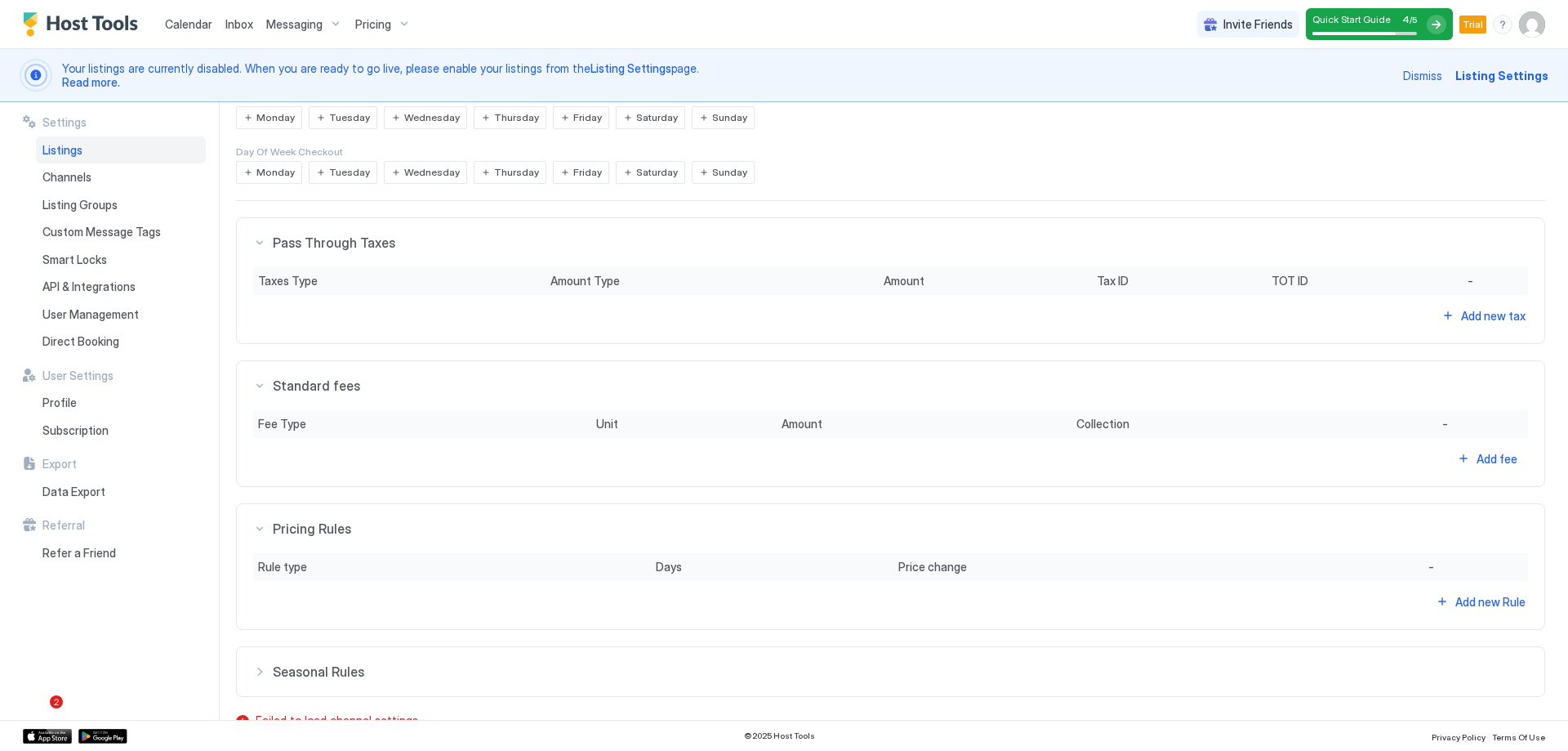 scroll, scrollTop: 472, scrollLeft: 0, axis: vertical 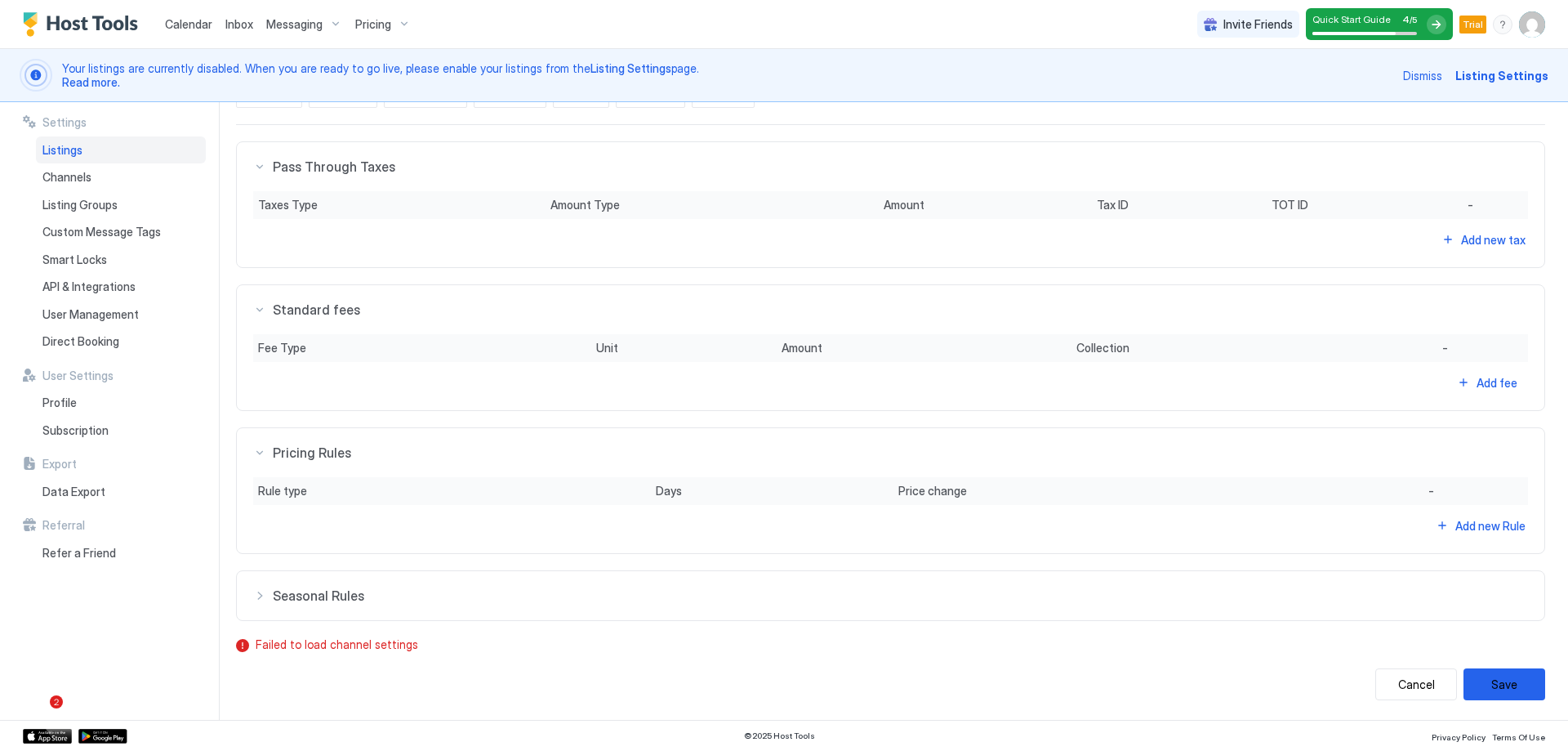 click on "Seasonal Rules" at bounding box center (900, 167) 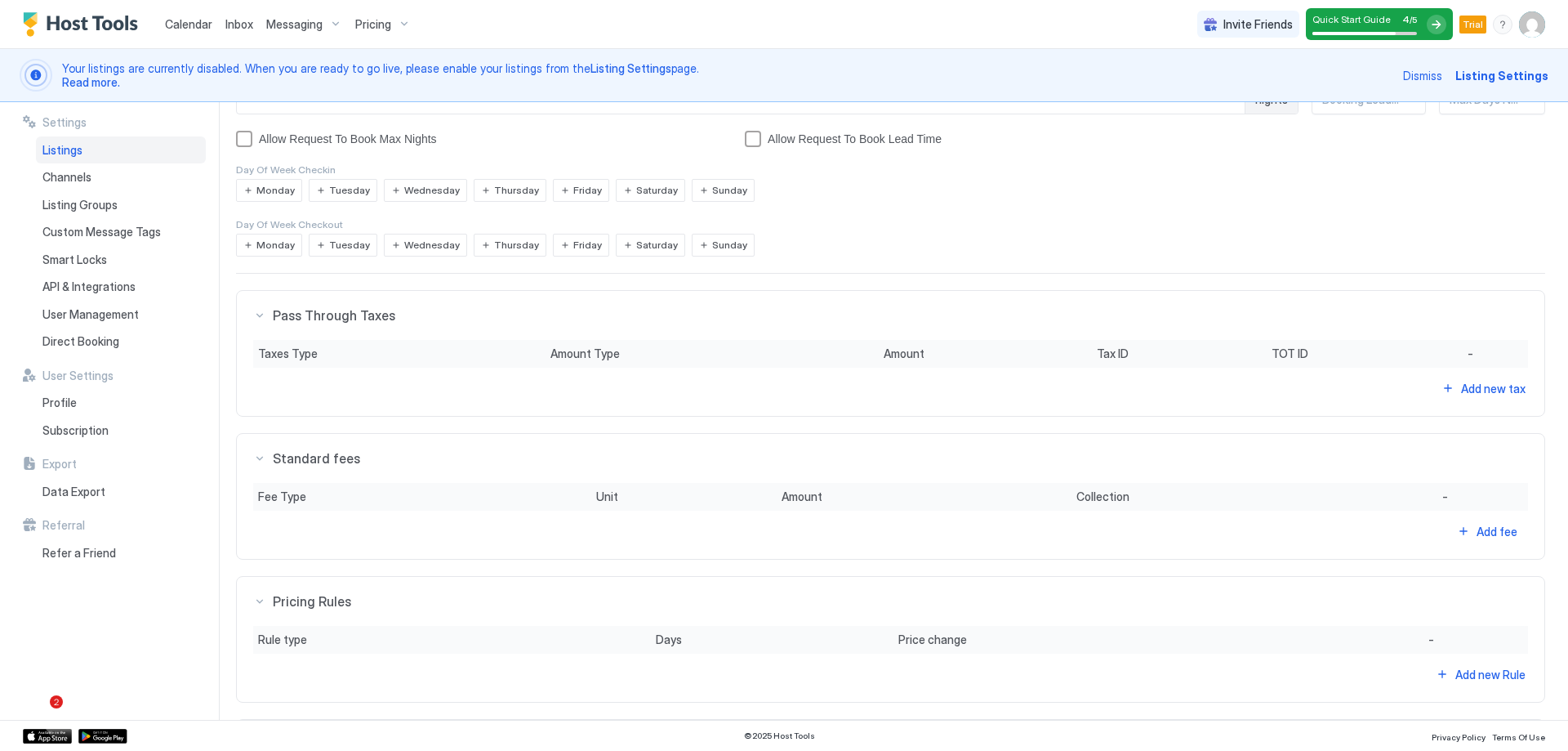 scroll, scrollTop: 0, scrollLeft: 0, axis: both 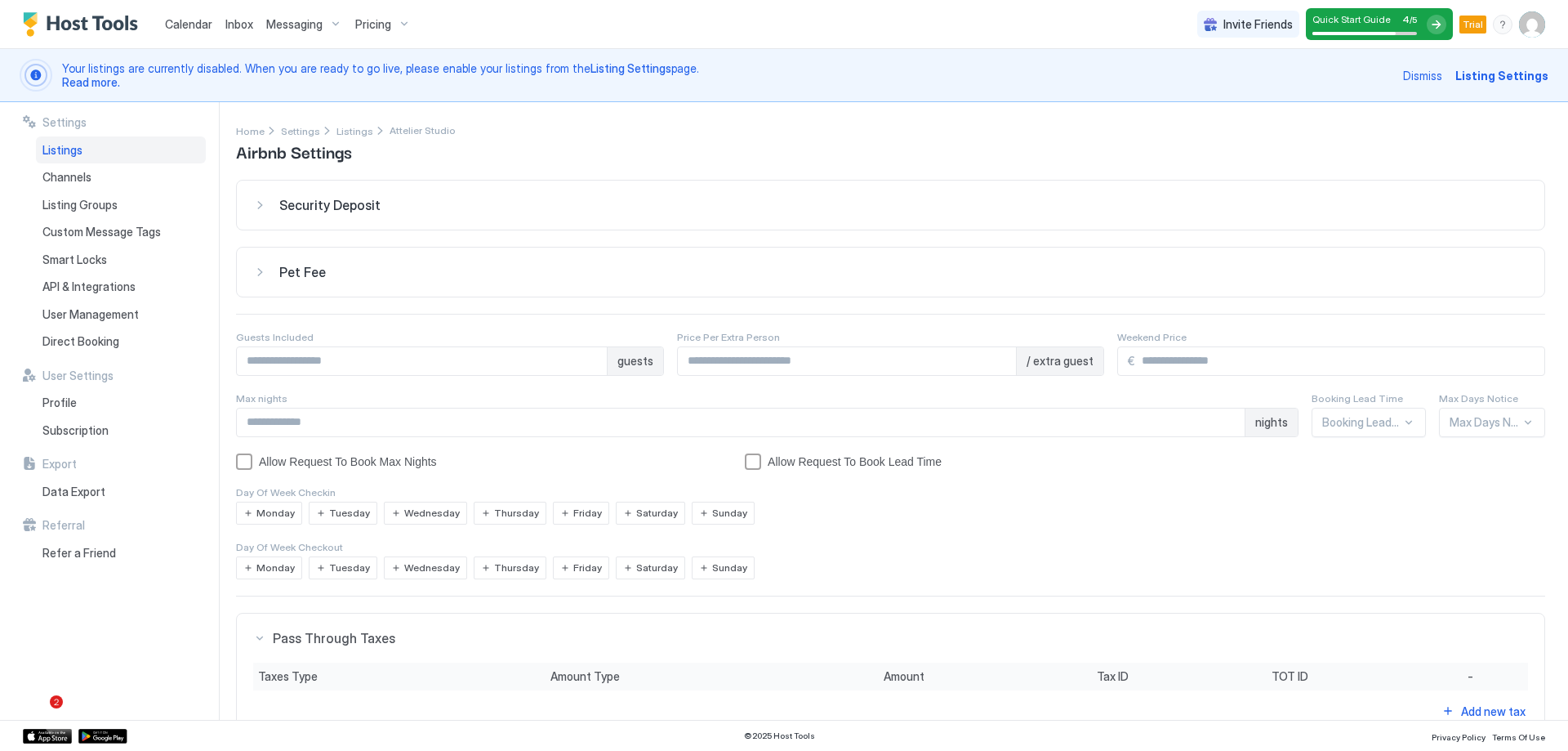 click on "Pet Fee" at bounding box center (890, 205) 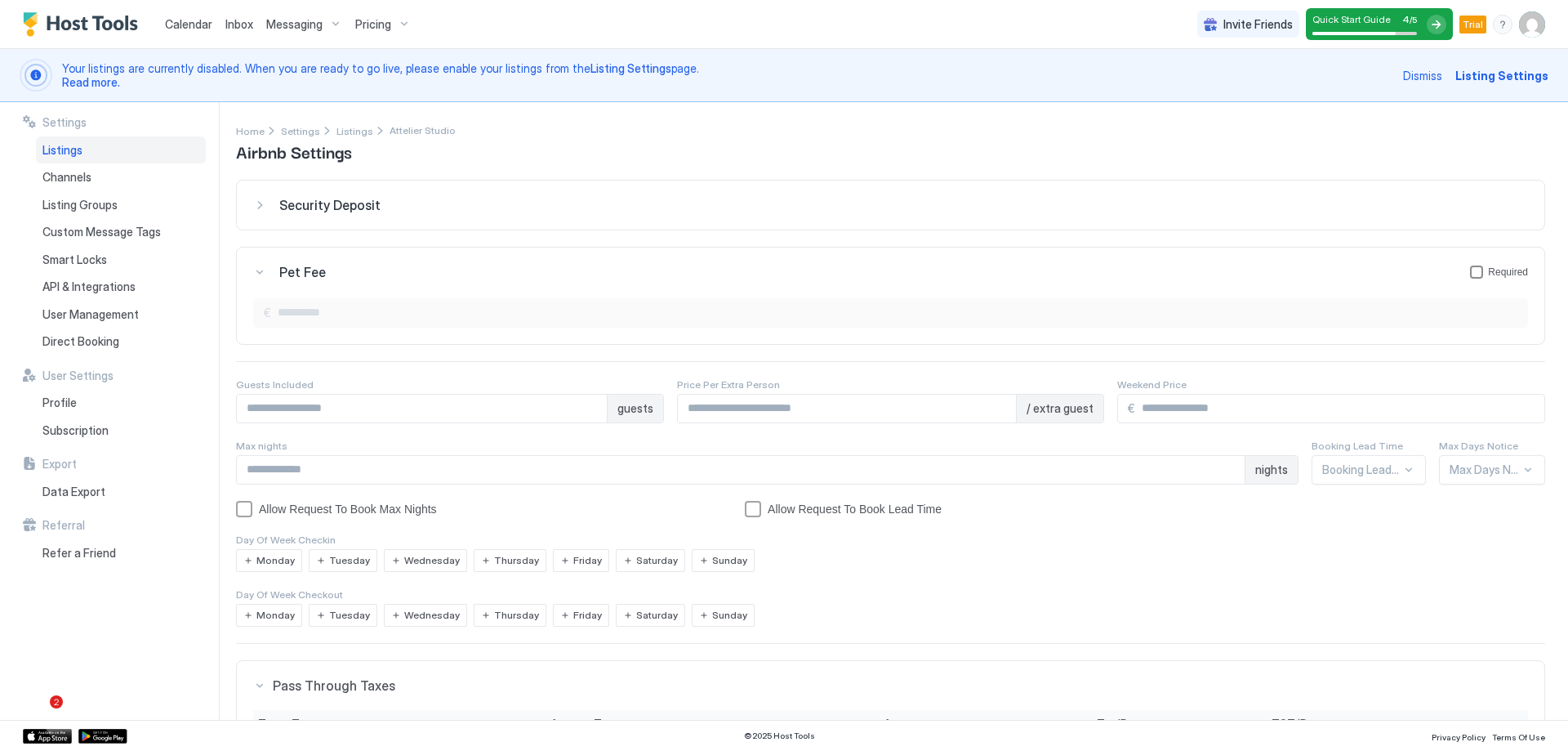 click at bounding box center [1477, 272] 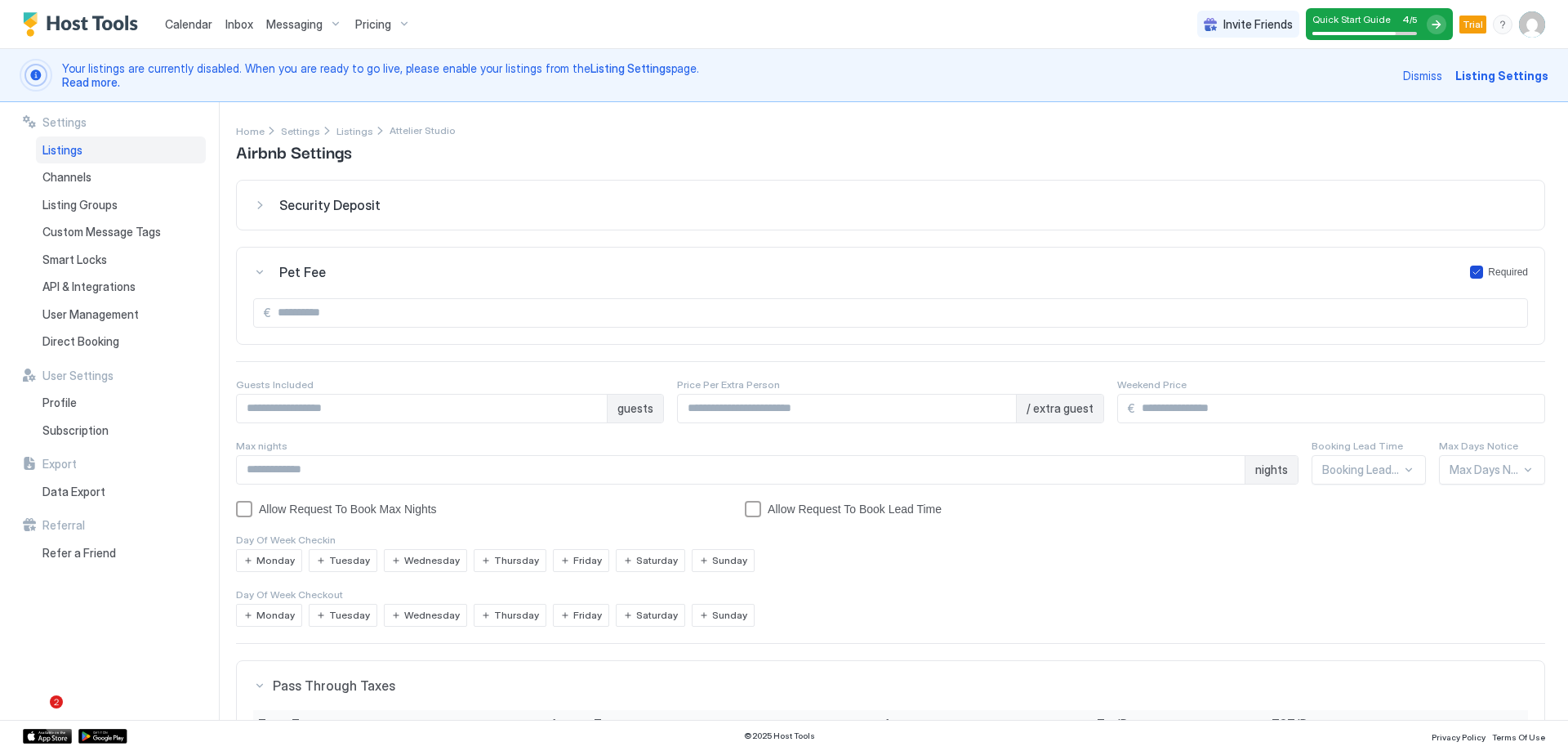 click 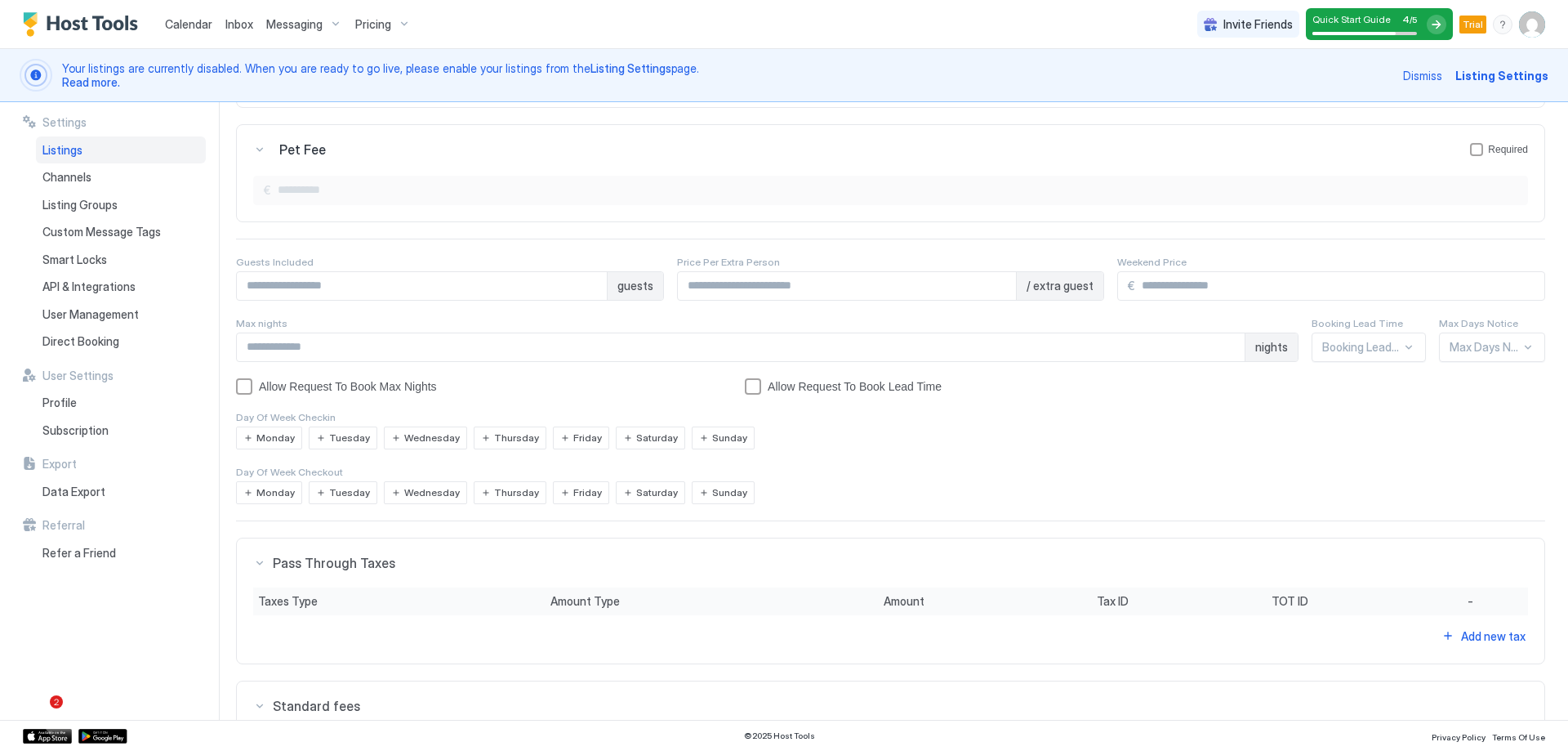 scroll, scrollTop: 105, scrollLeft: 0, axis: vertical 